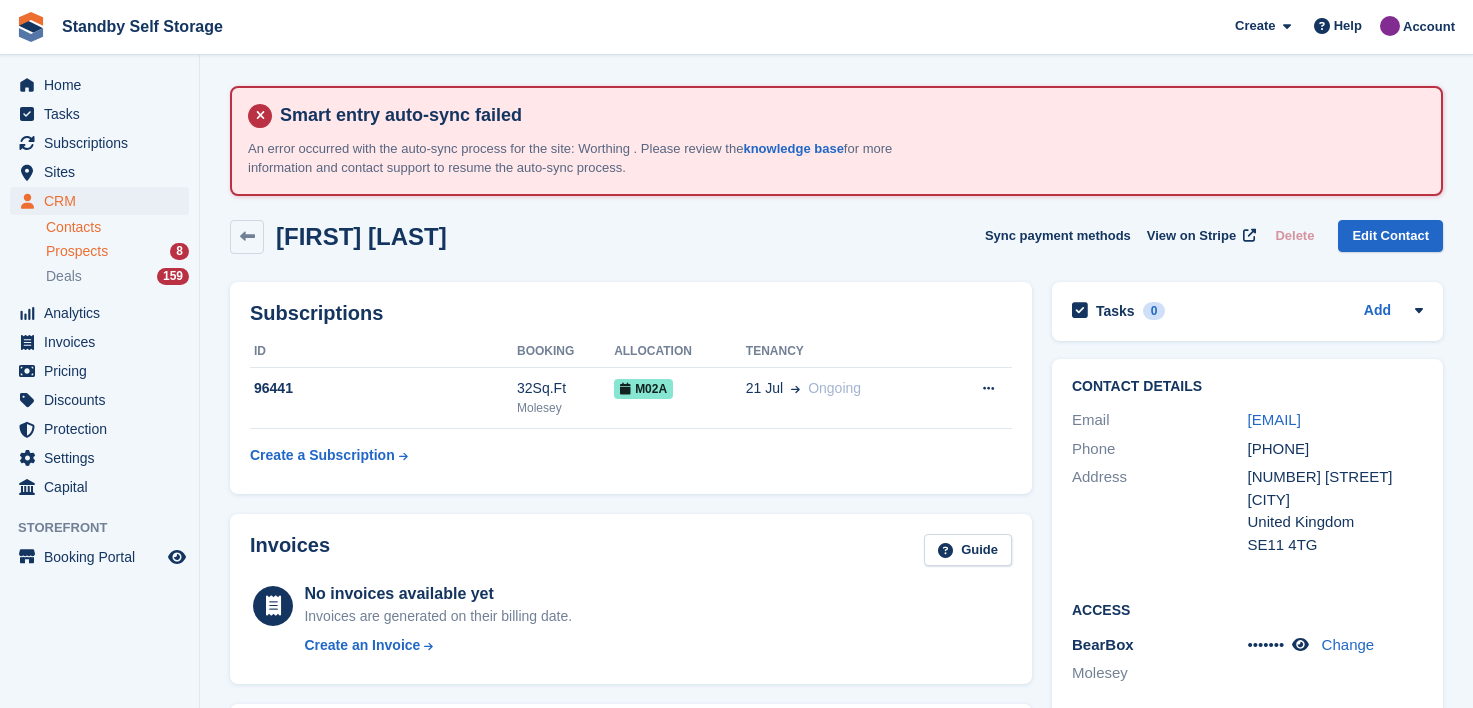scroll, scrollTop: 0, scrollLeft: 0, axis: both 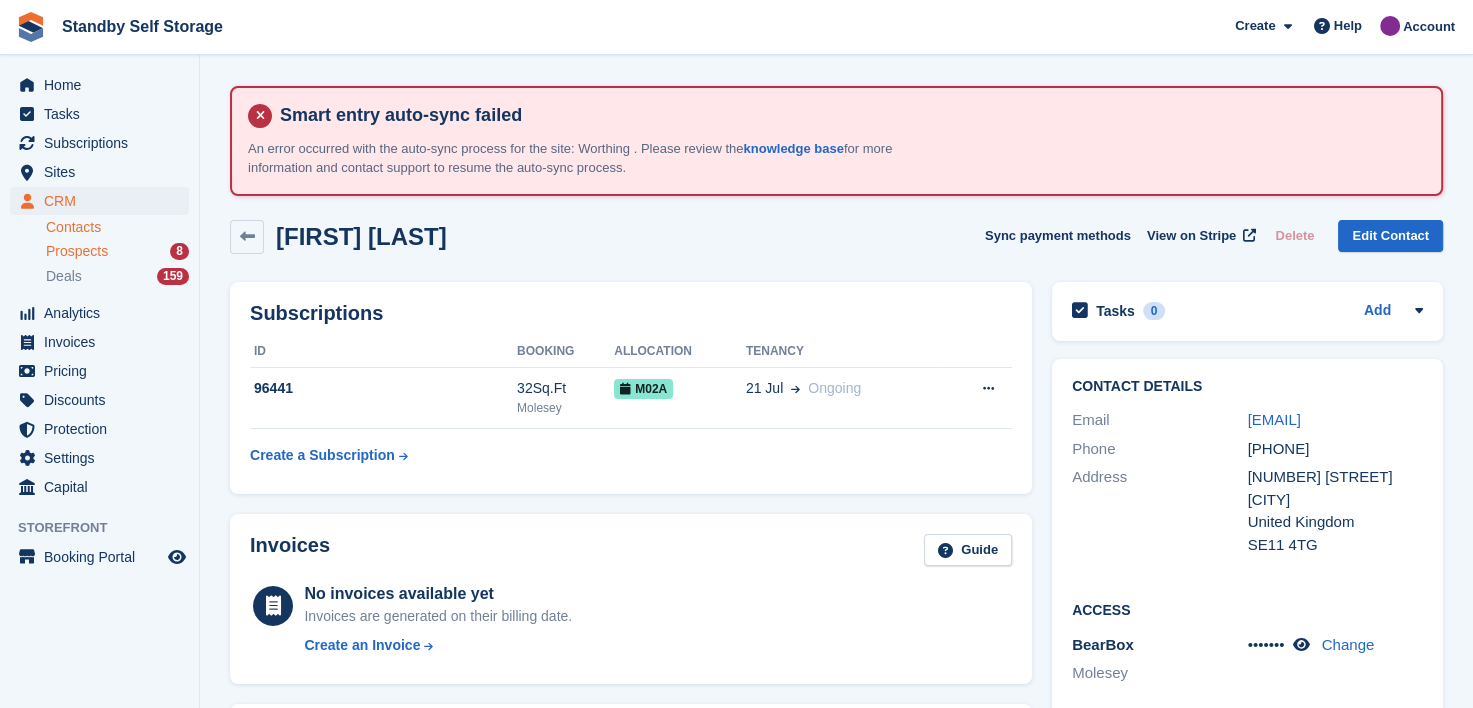 click on "Prospects" at bounding box center (77, 251) 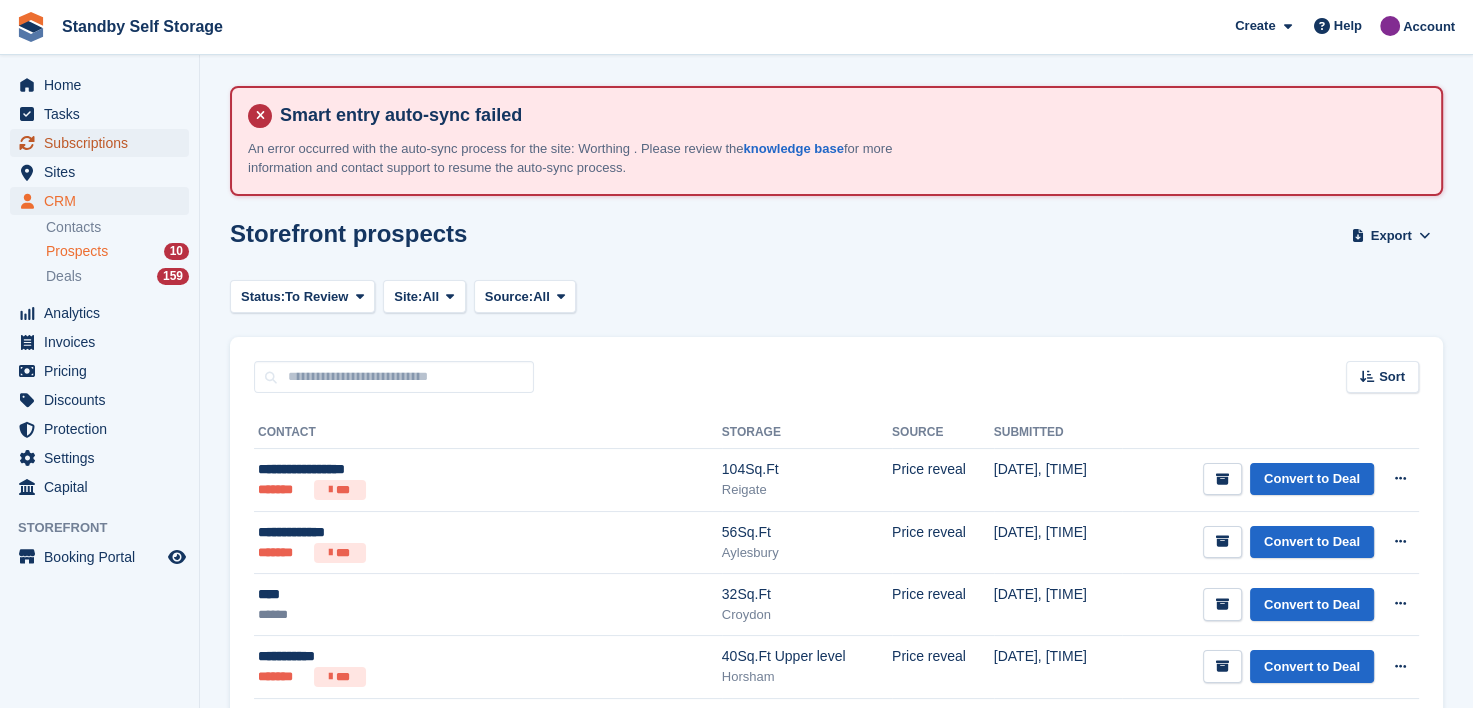 click on "Subscriptions" at bounding box center [104, 143] 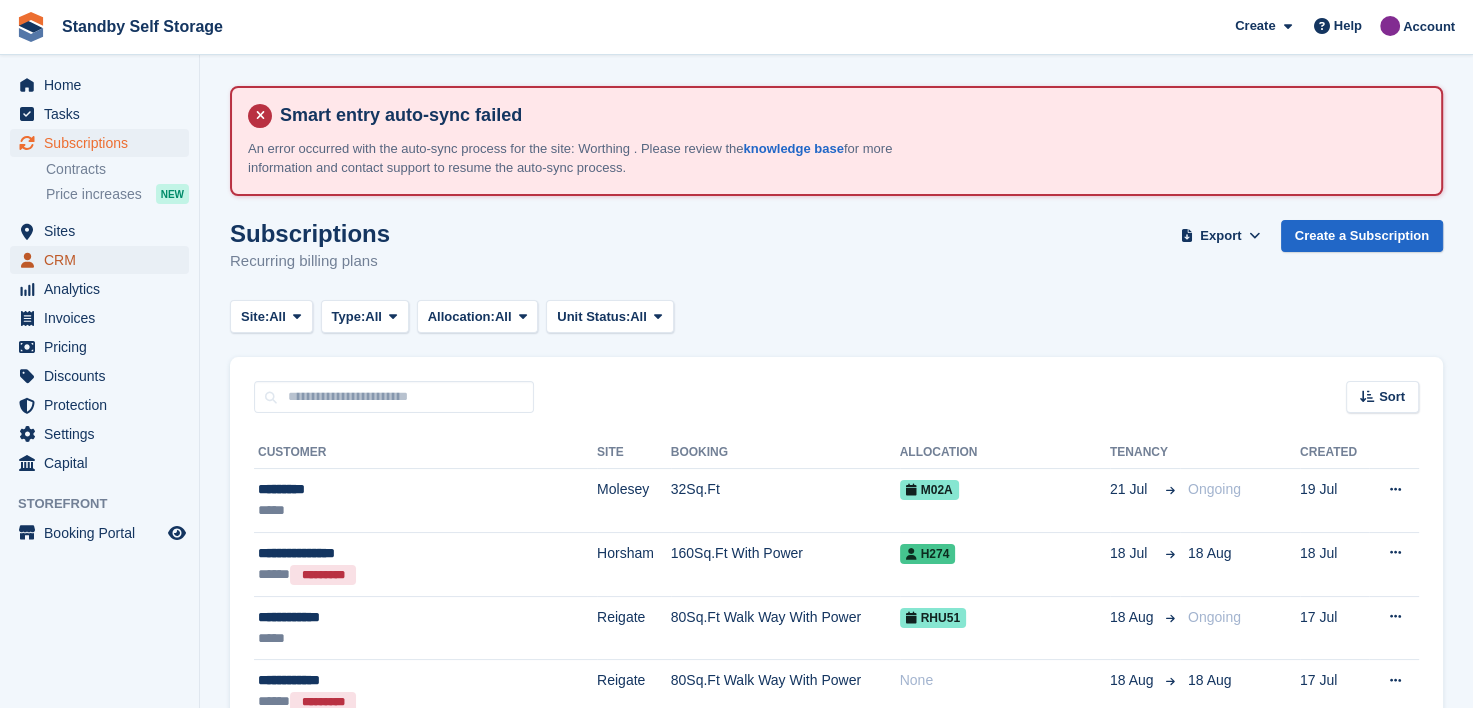 click on "CRM" at bounding box center (104, 260) 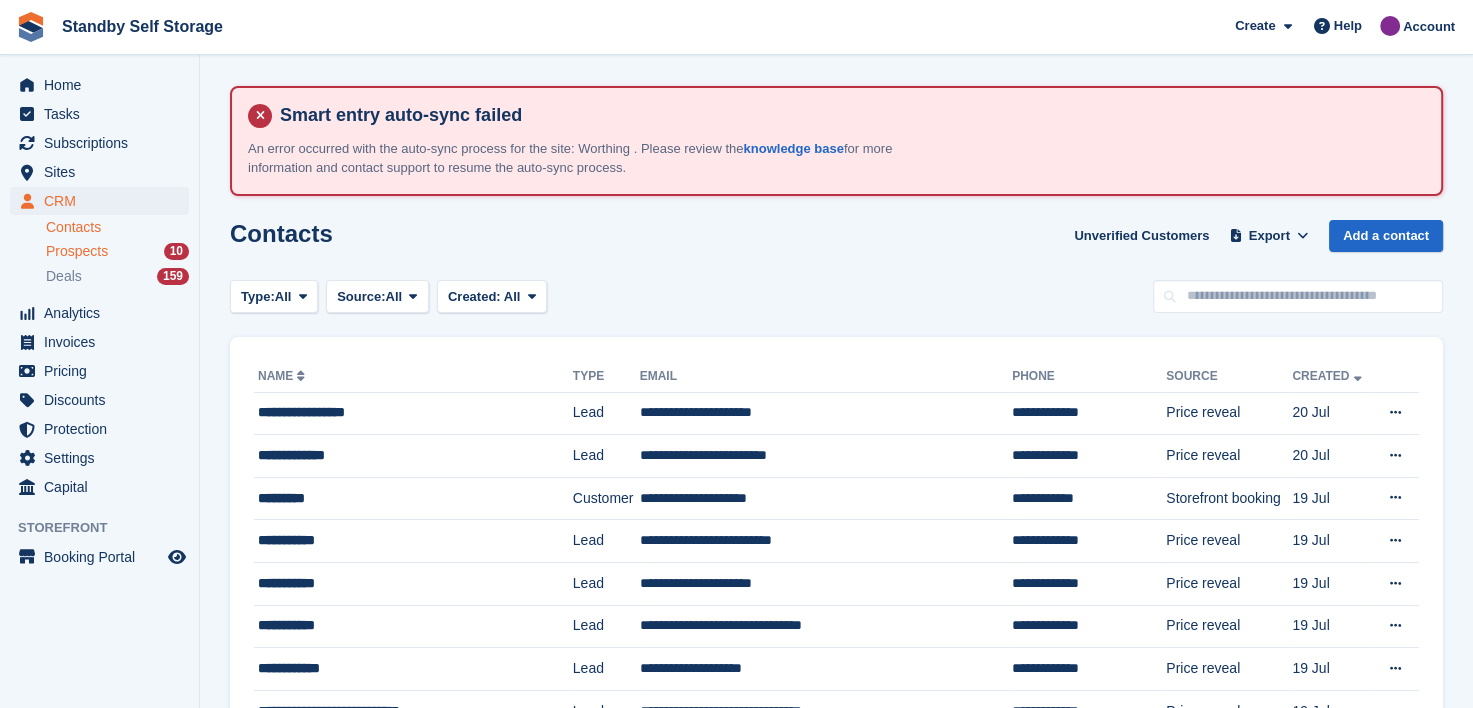 click on "Prospects" at bounding box center [77, 251] 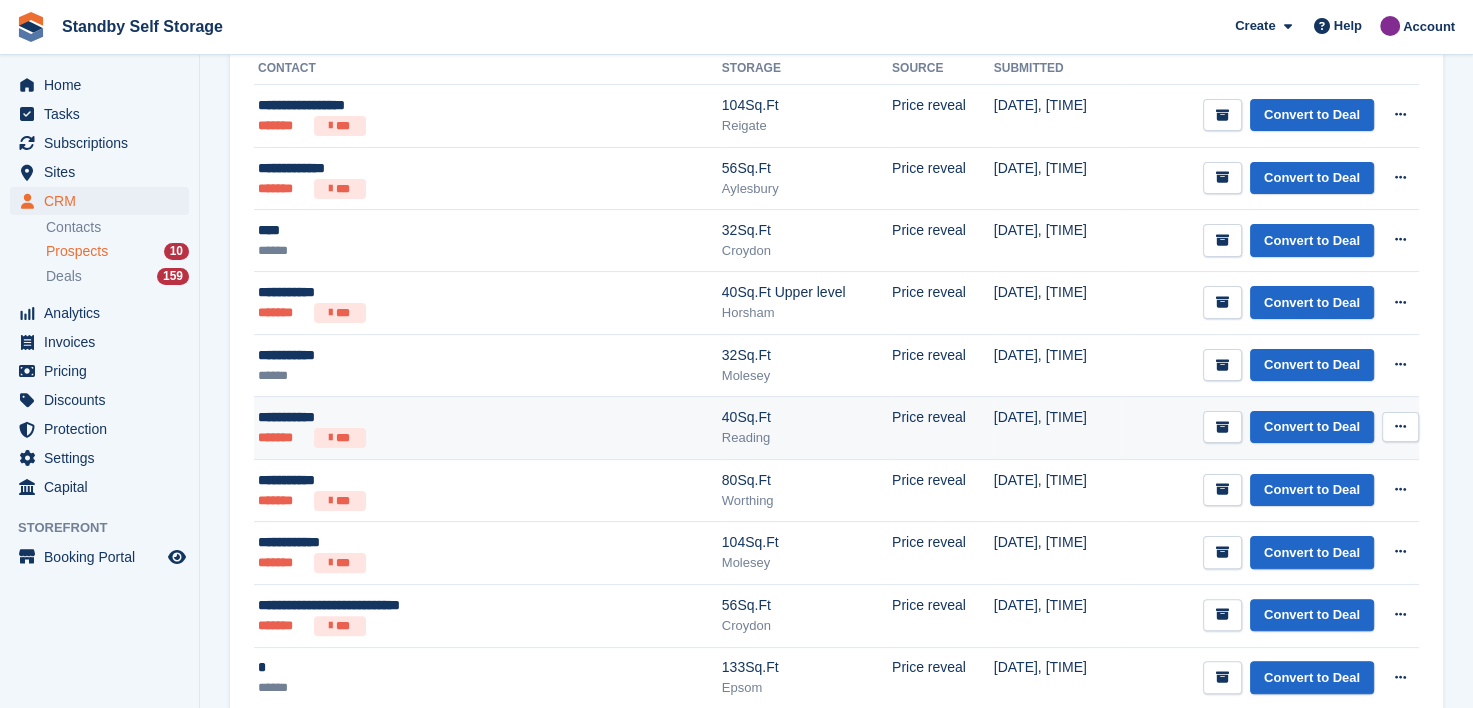 scroll, scrollTop: 461, scrollLeft: 0, axis: vertical 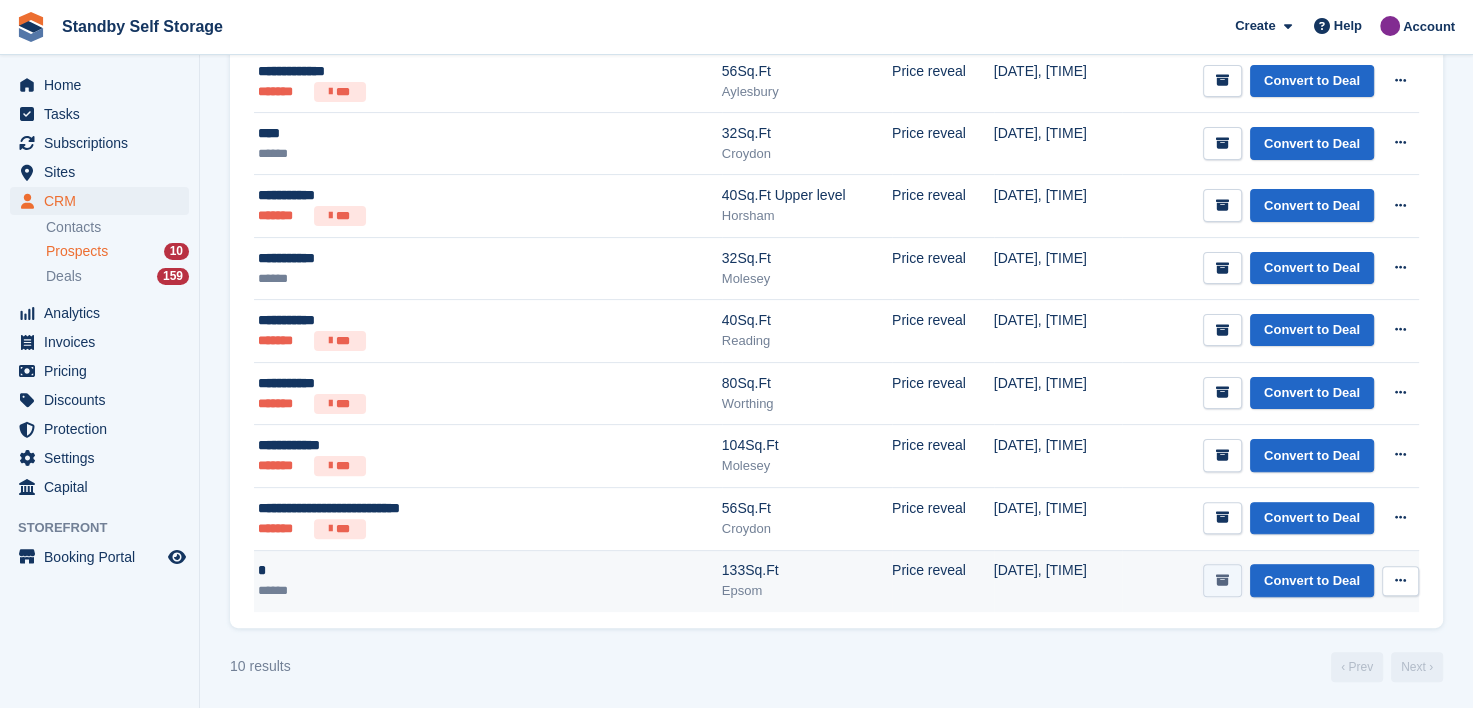 click at bounding box center [1222, 580] 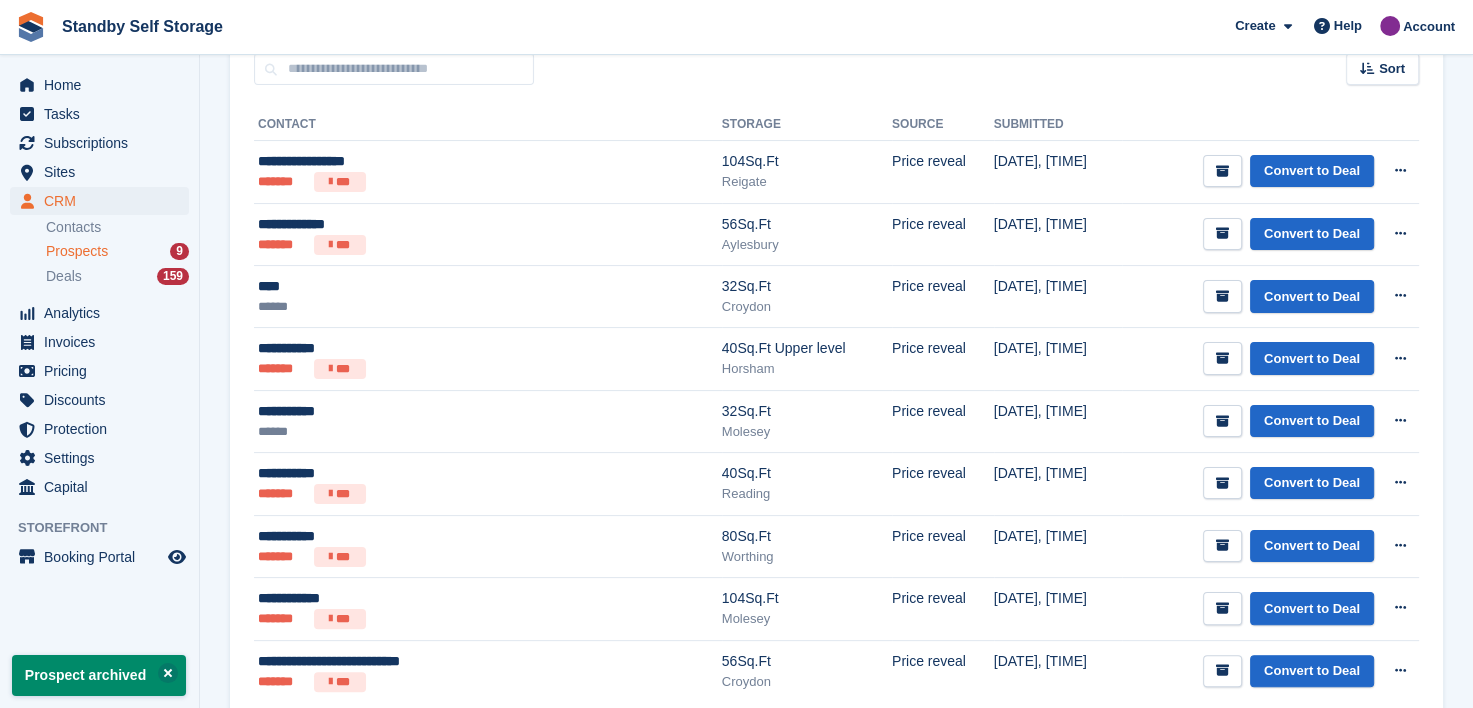 scroll, scrollTop: 200, scrollLeft: 0, axis: vertical 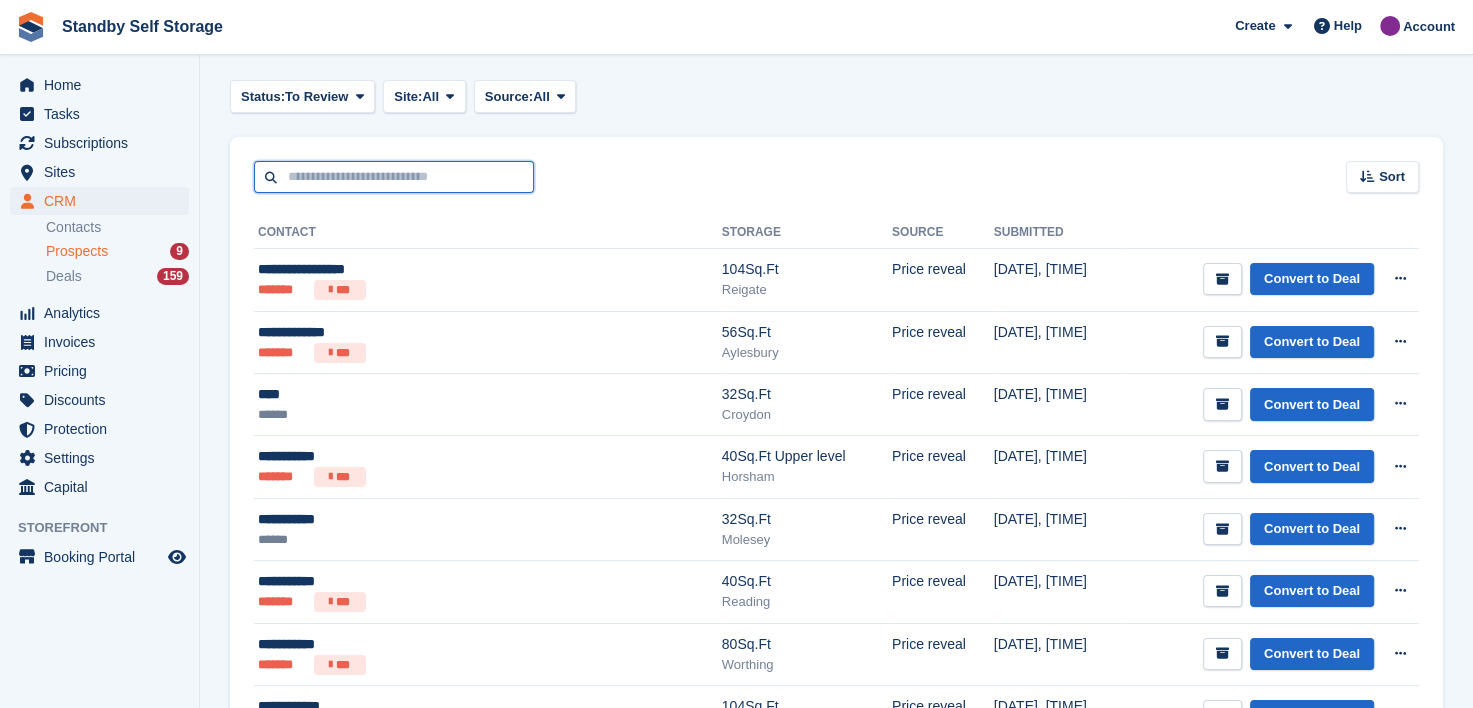 click at bounding box center (394, 177) 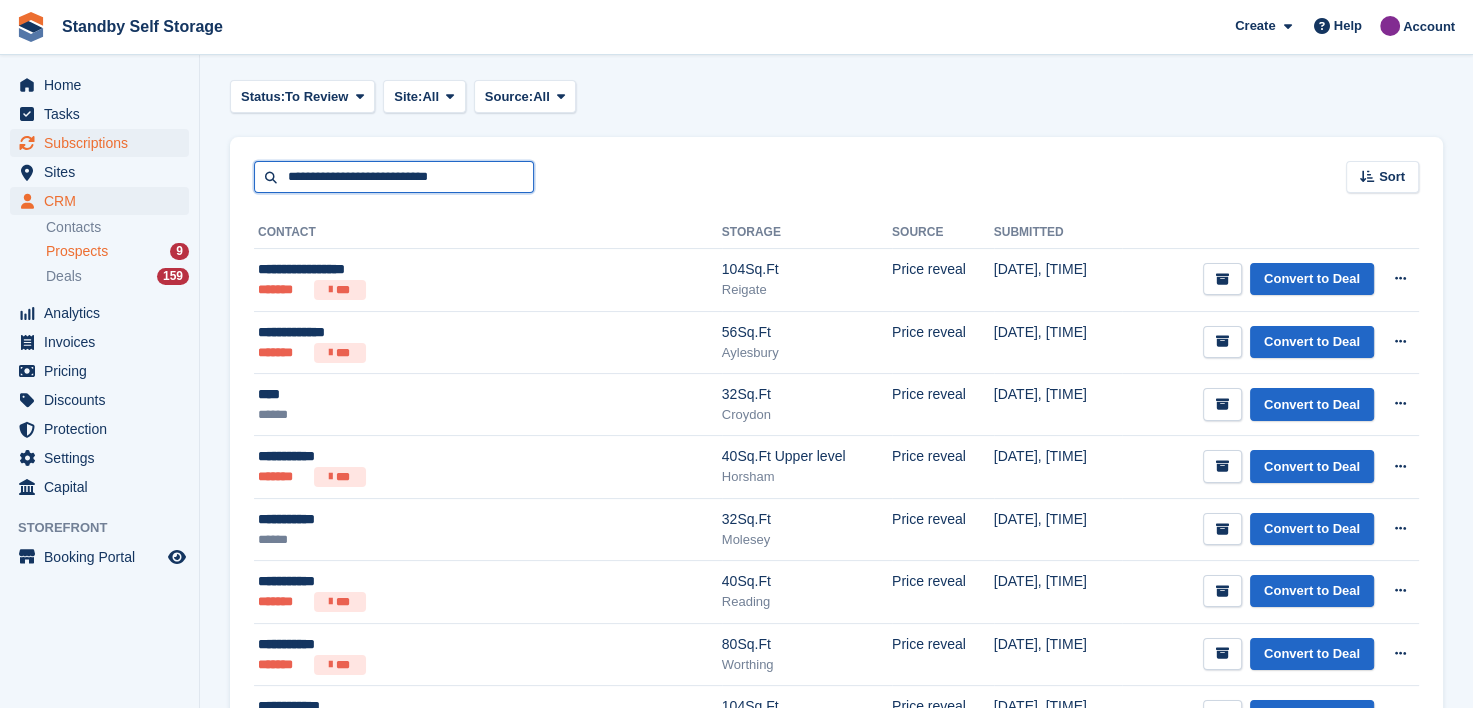 type on "**********" 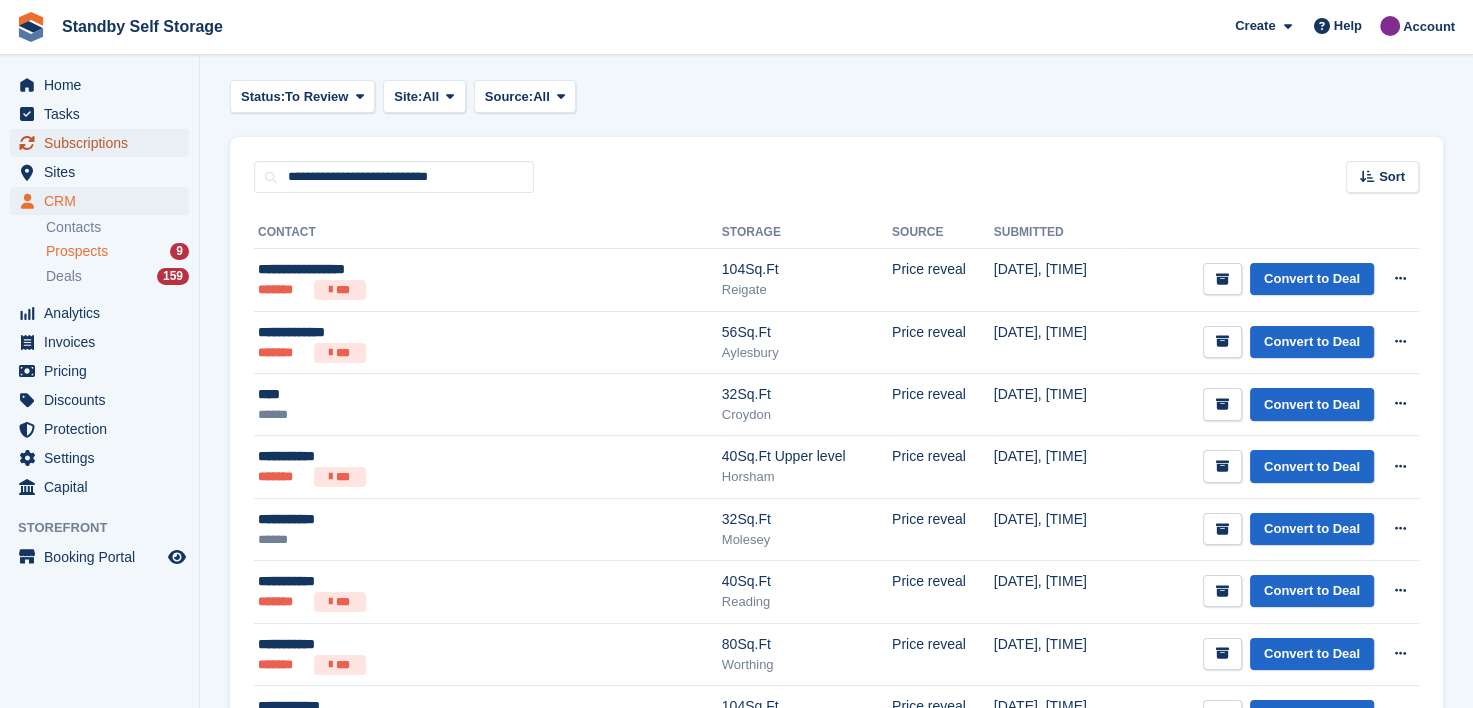 drag, startPoint x: 112, startPoint y: 148, endPoint x: 168, endPoint y: 151, distance: 56.0803 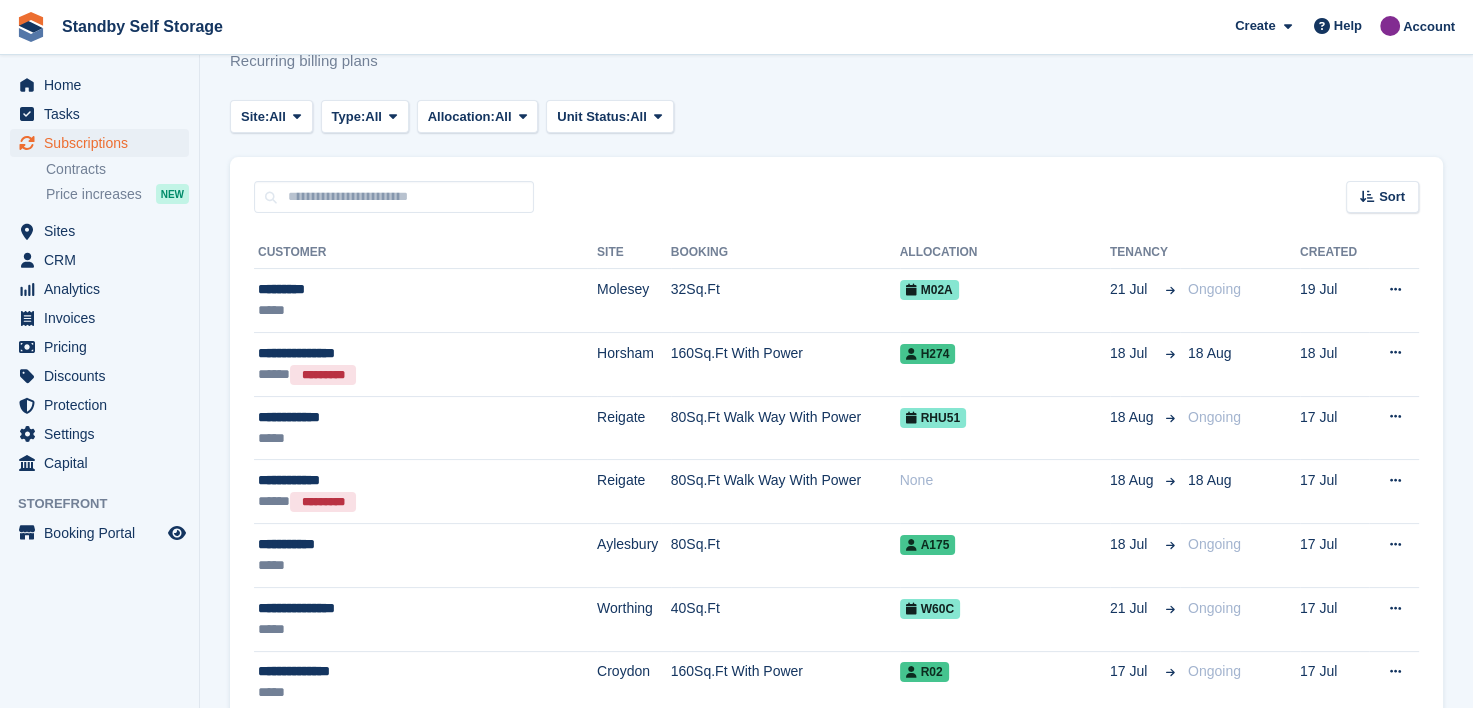 scroll, scrollTop: 0, scrollLeft: 0, axis: both 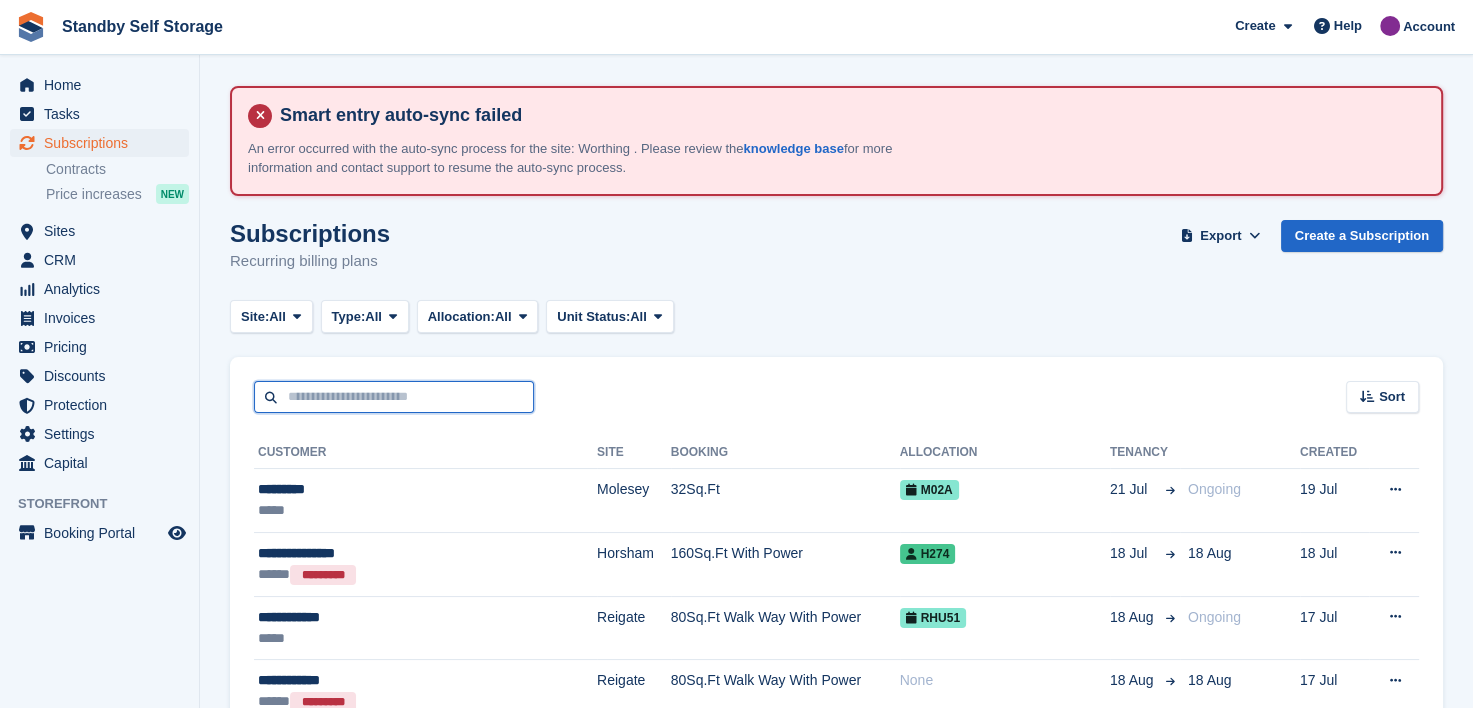 click at bounding box center [394, 397] 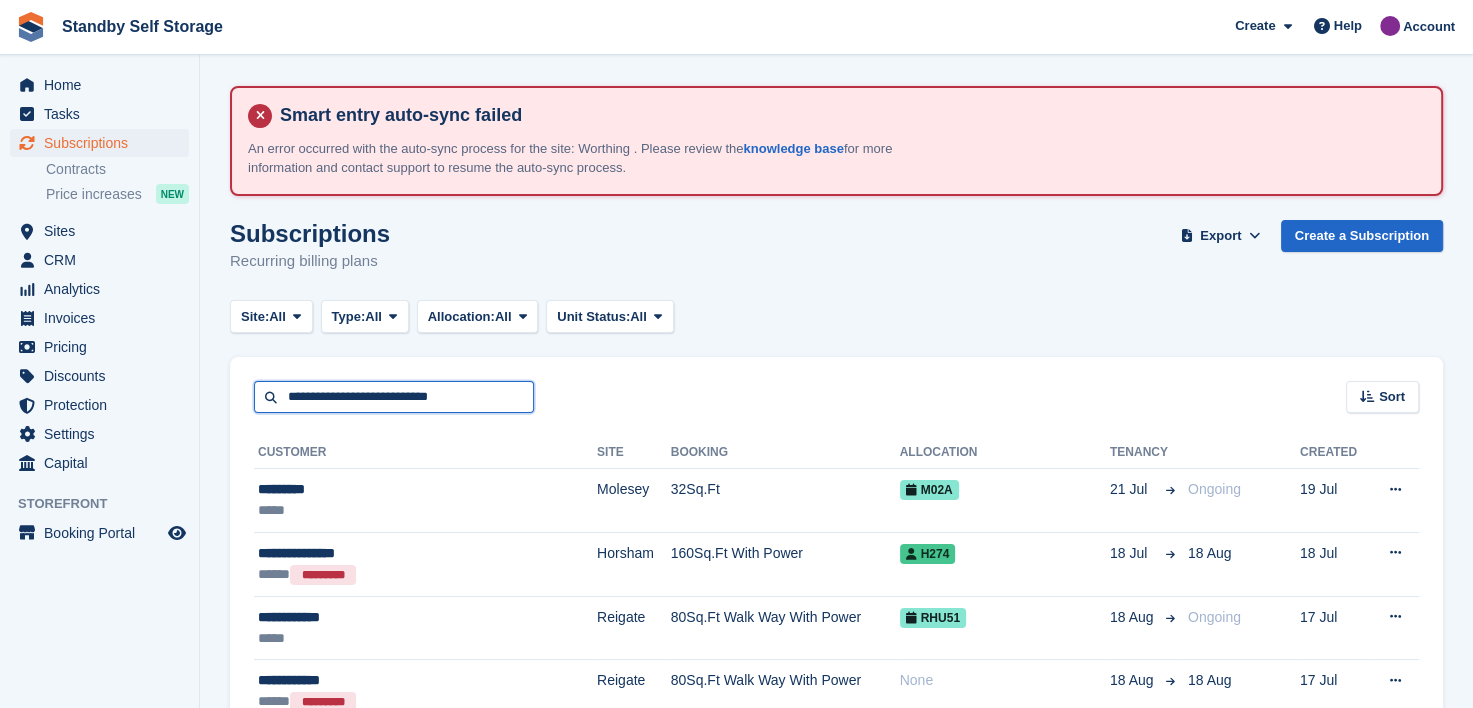 type on "**********" 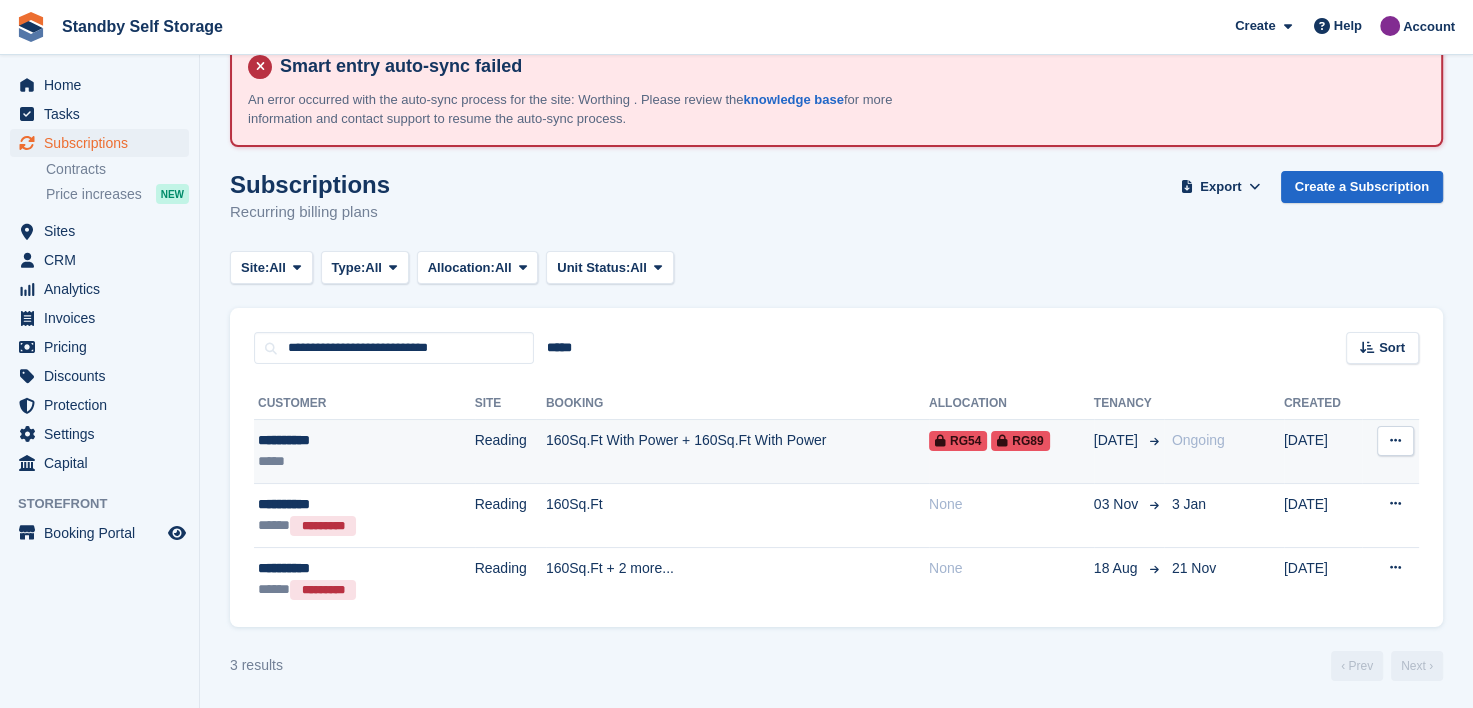 scroll, scrollTop: 50, scrollLeft: 0, axis: vertical 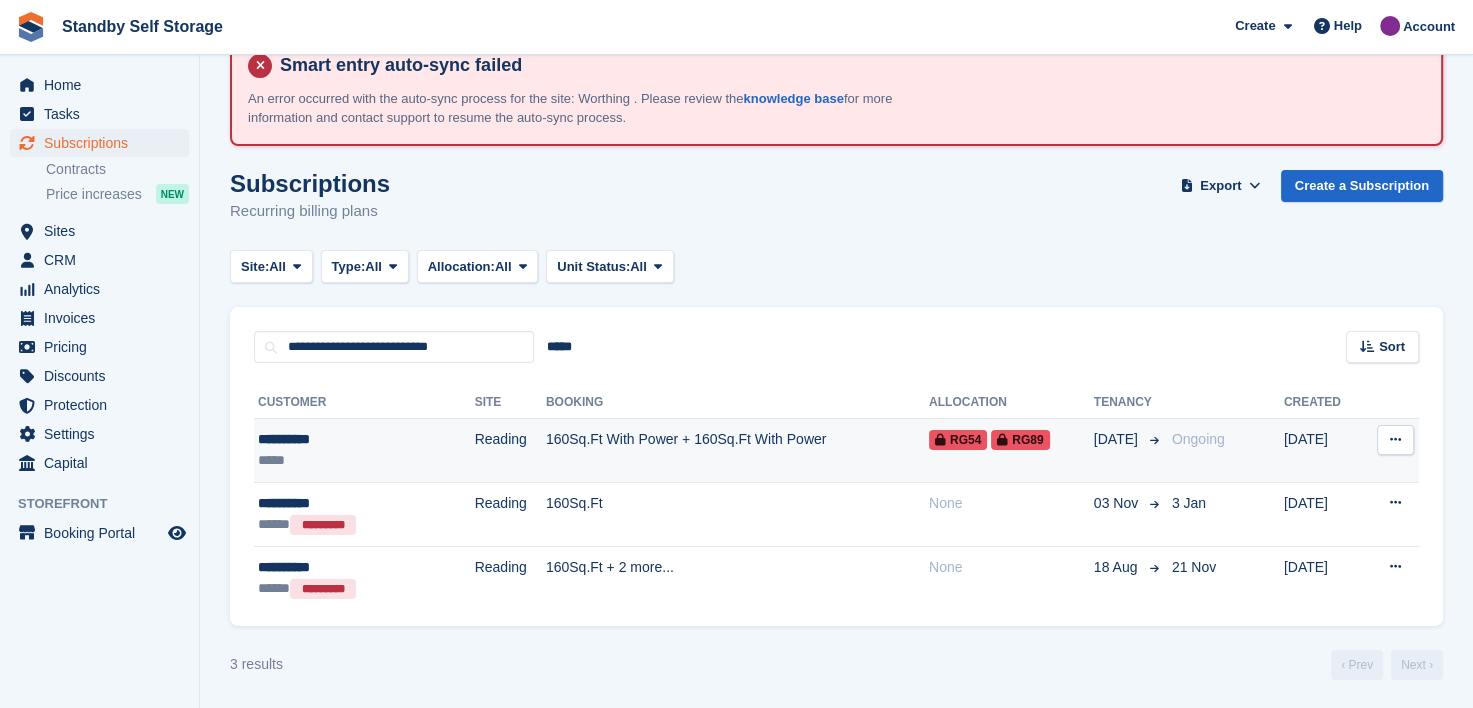 click on "**********" at bounding box center [337, 439] 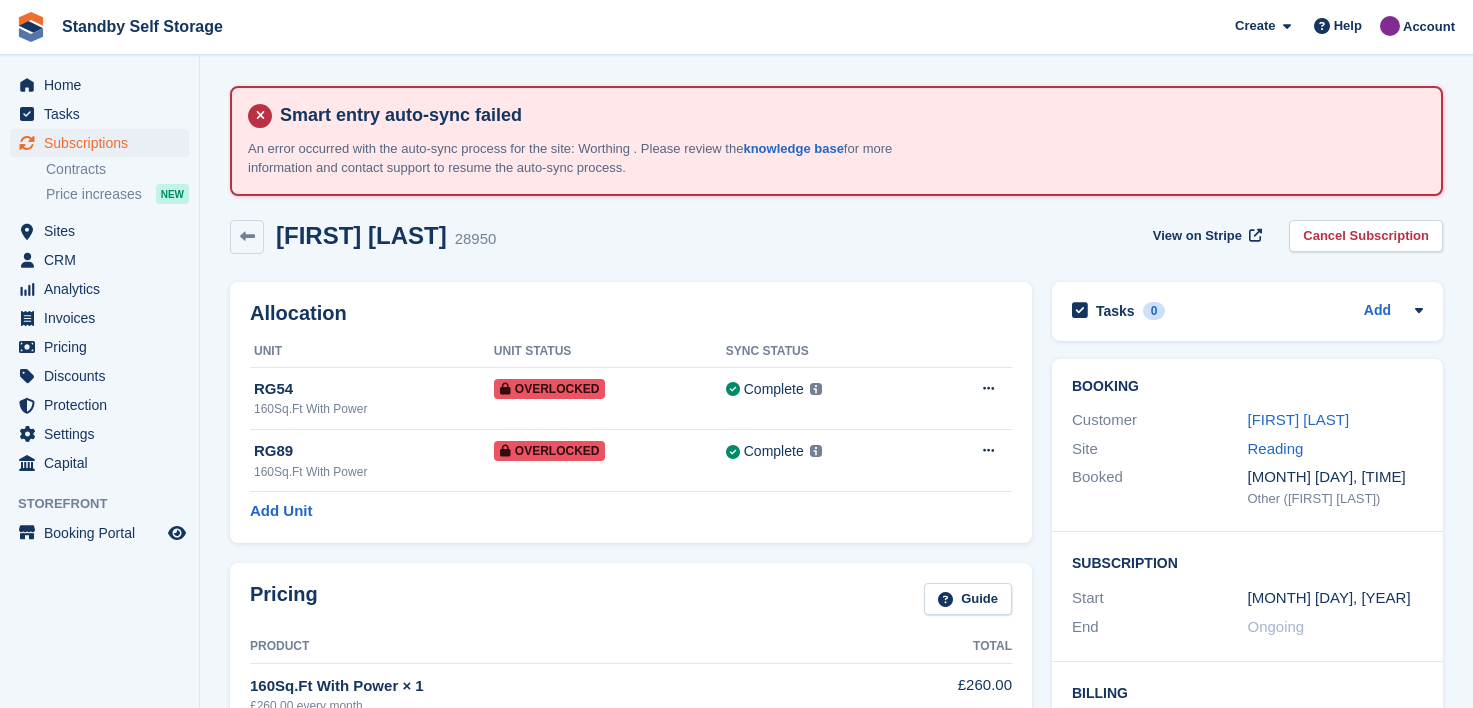 scroll, scrollTop: 0, scrollLeft: 0, axis: both 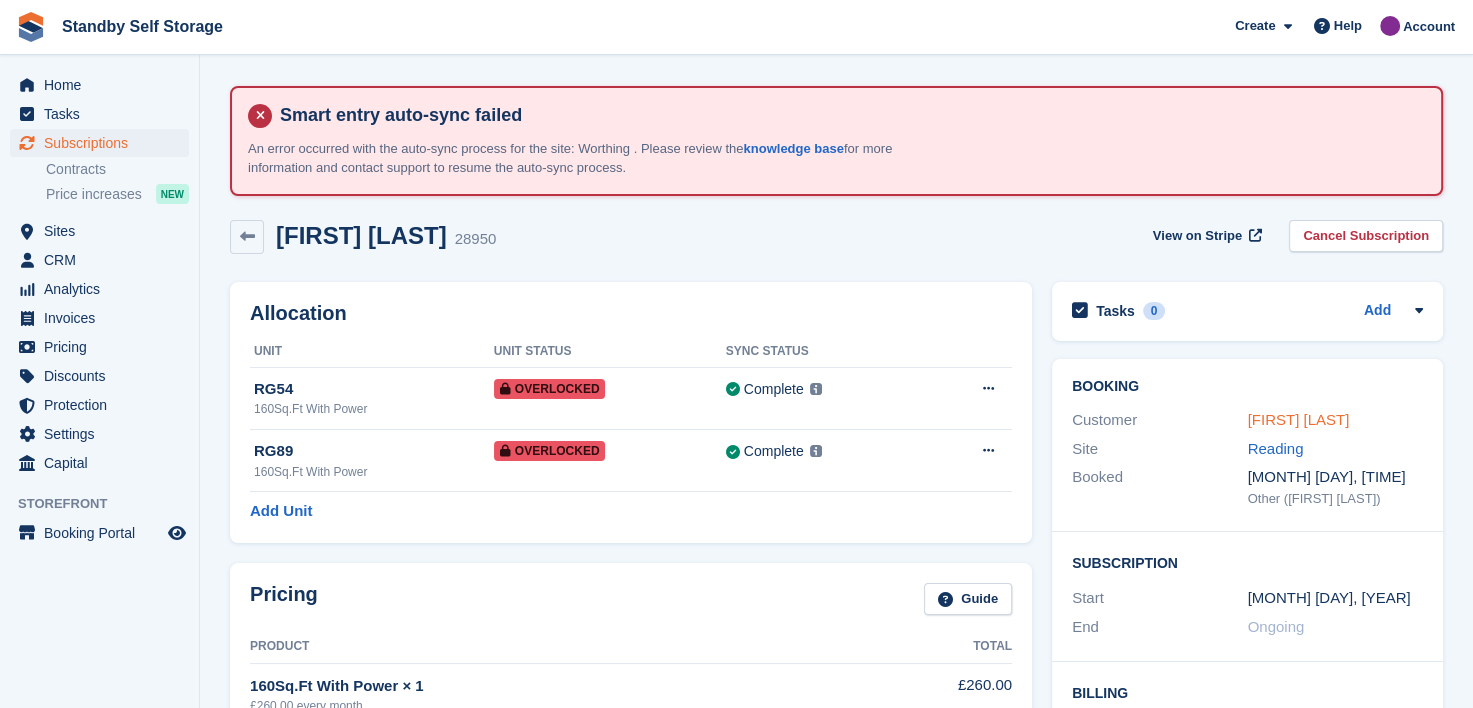 click on "[FIRST] [LAST]" at bounding box center [1299, 419] 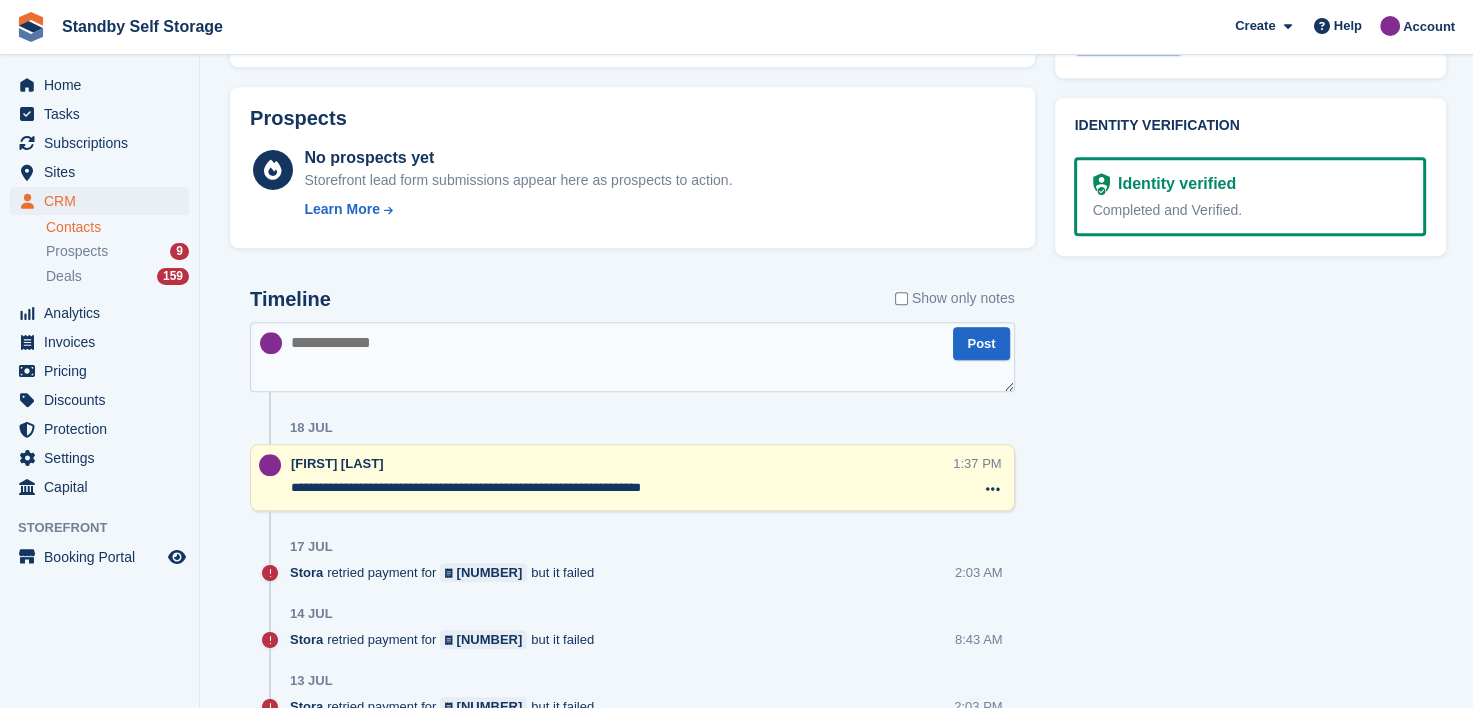 scroll, scrollTop: 1200, scrollLeft: 0, axis: vertical 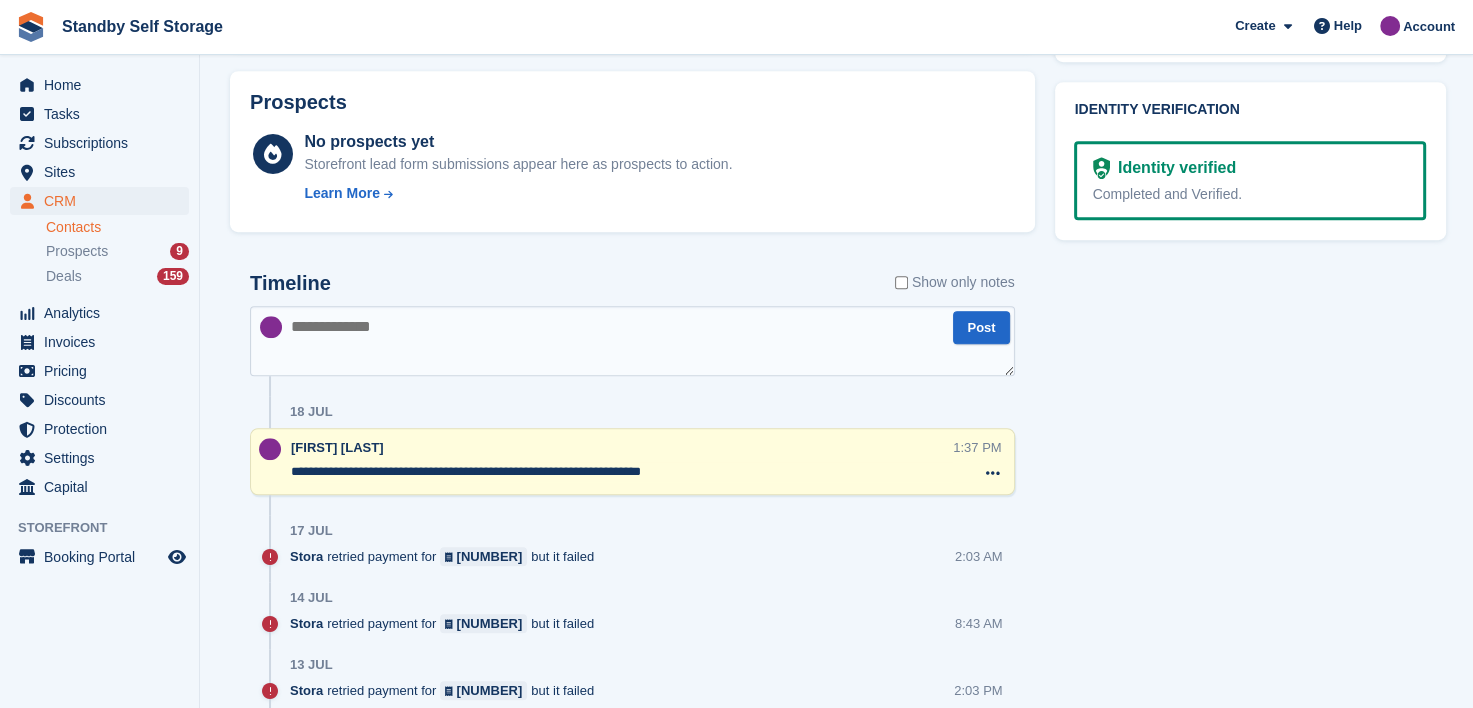 click at bounding box center (632, 341) 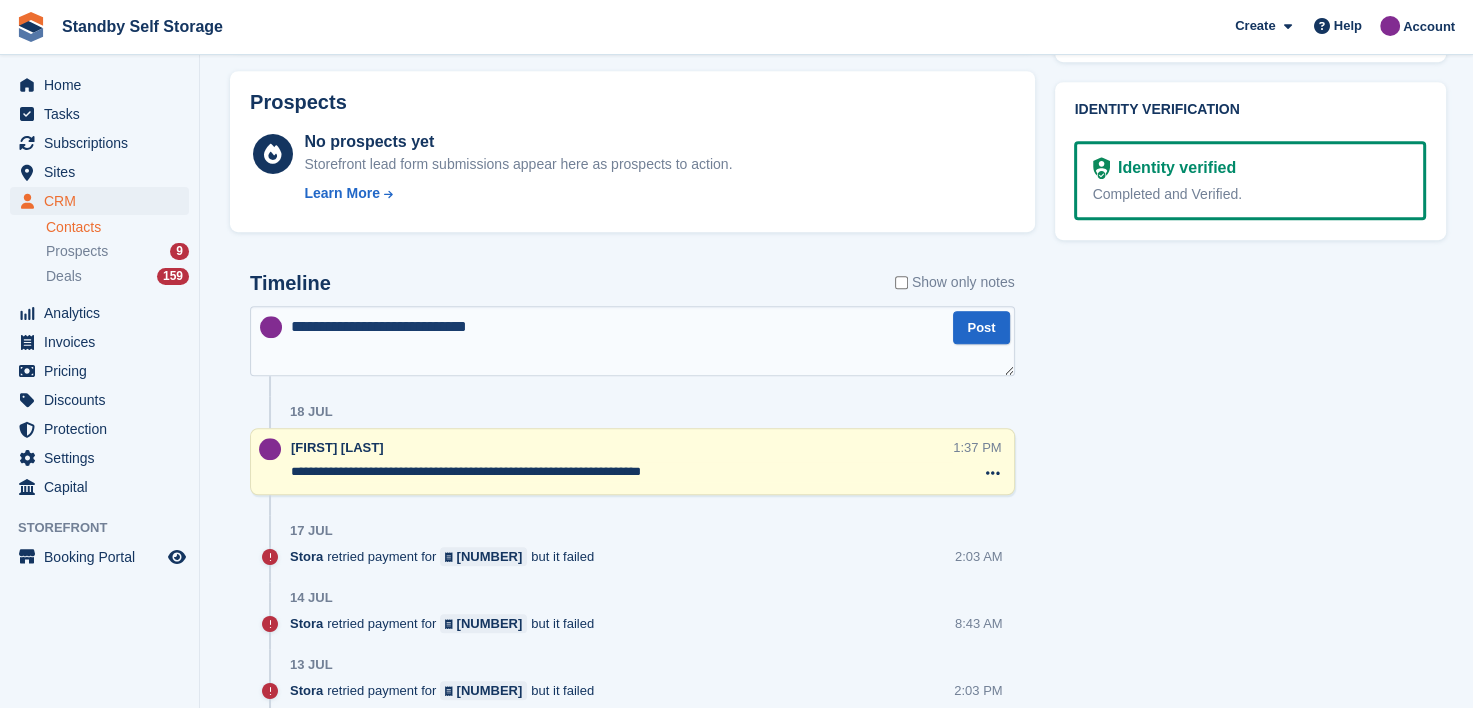 click on "**********" at bounding box center [632, 341] 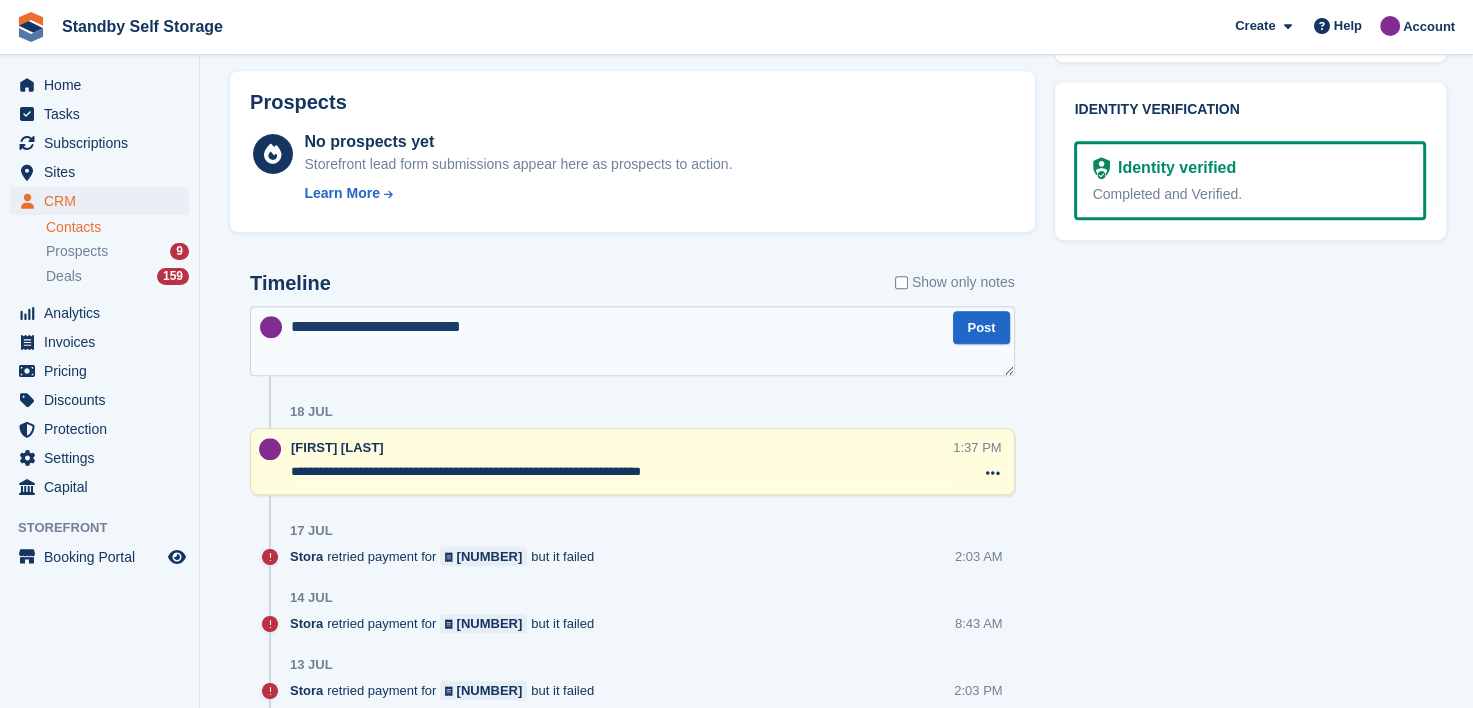 click on "**********" at bounding box center (632, 341) 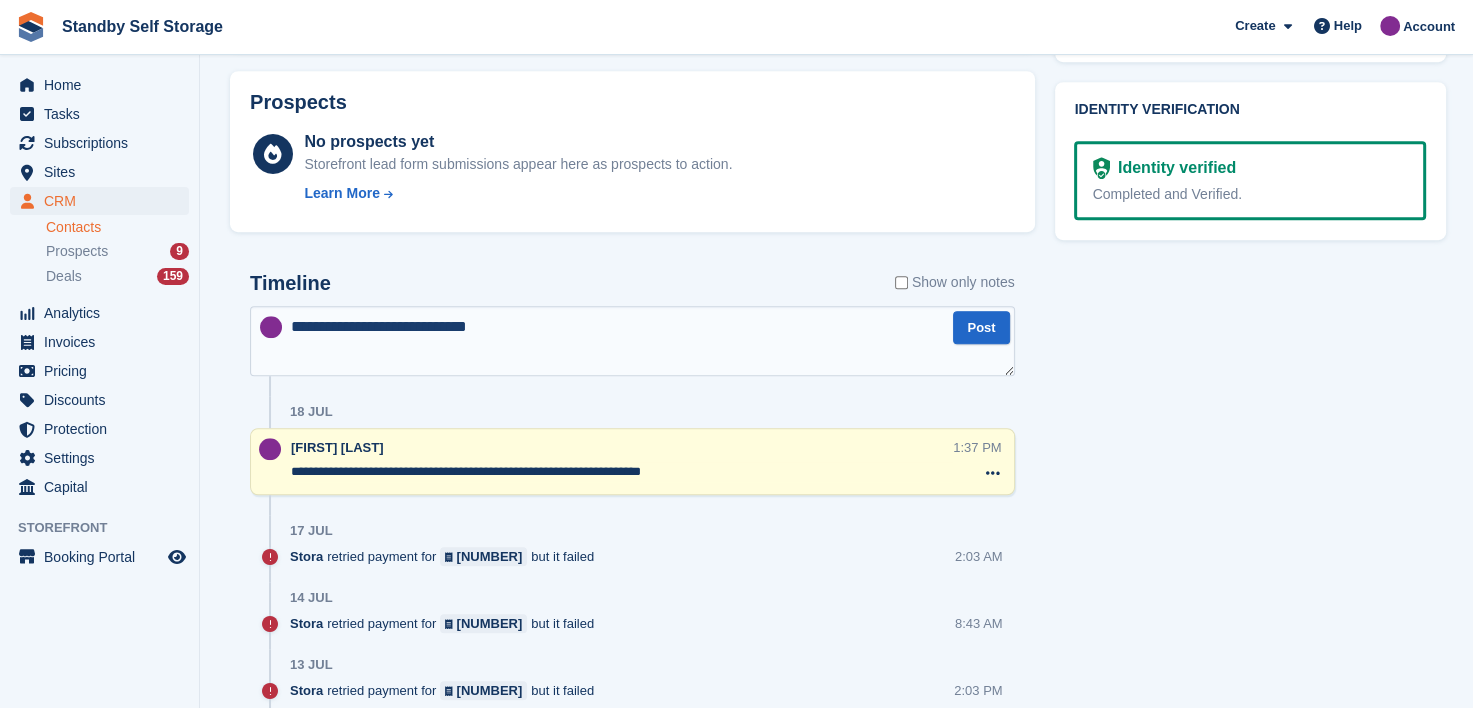 type 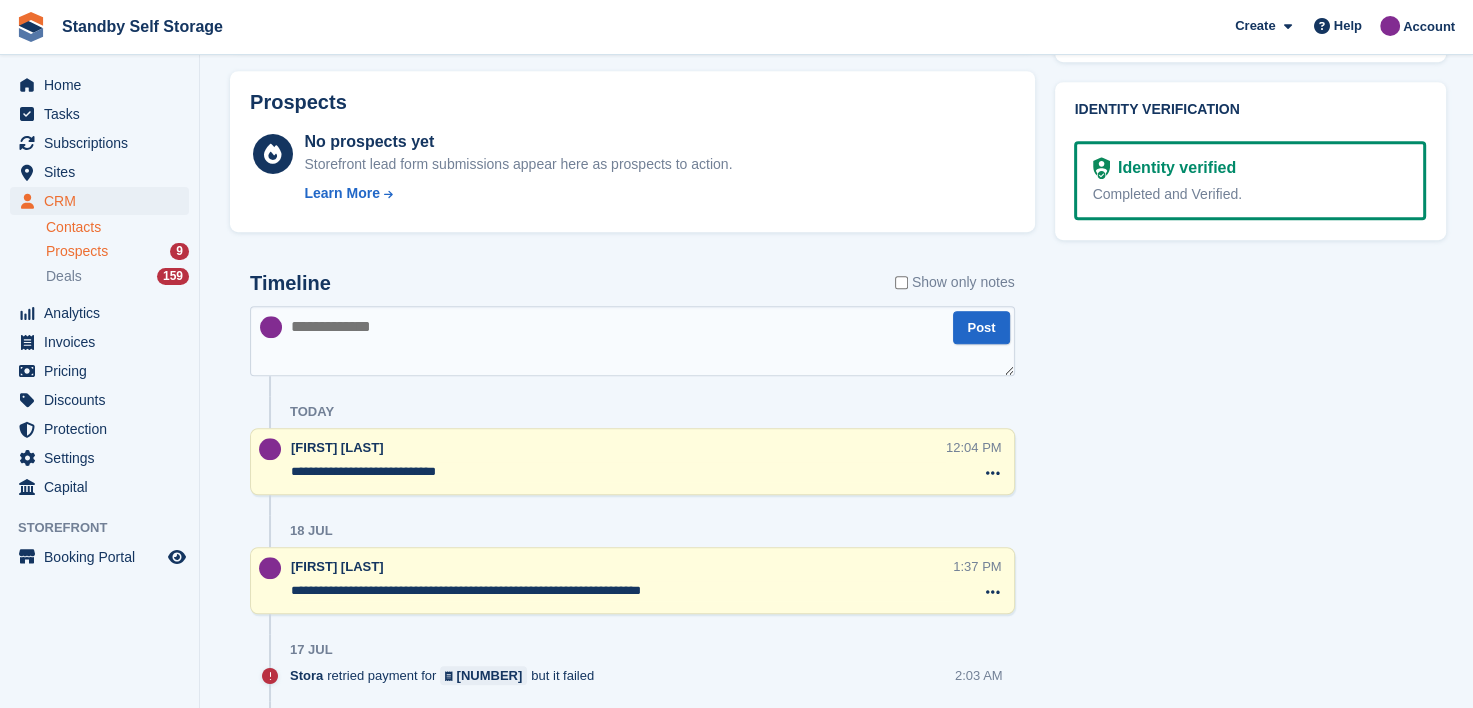 drag, startPoint x: 67, startPoint y: 244, endPoint x: 105, endPoint y: 244, distance: 38 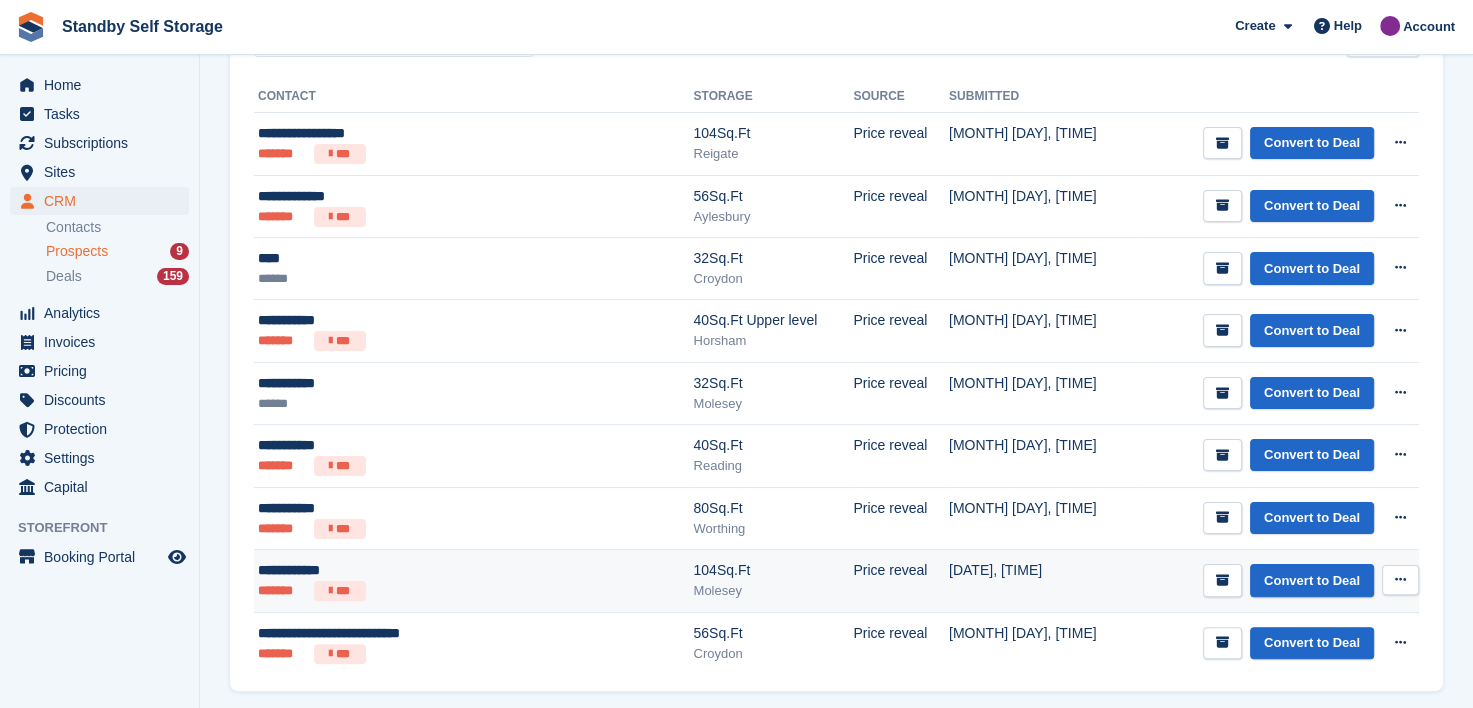 scroll, scrollTop: 400, scrollLeft: 0, axis: vertical 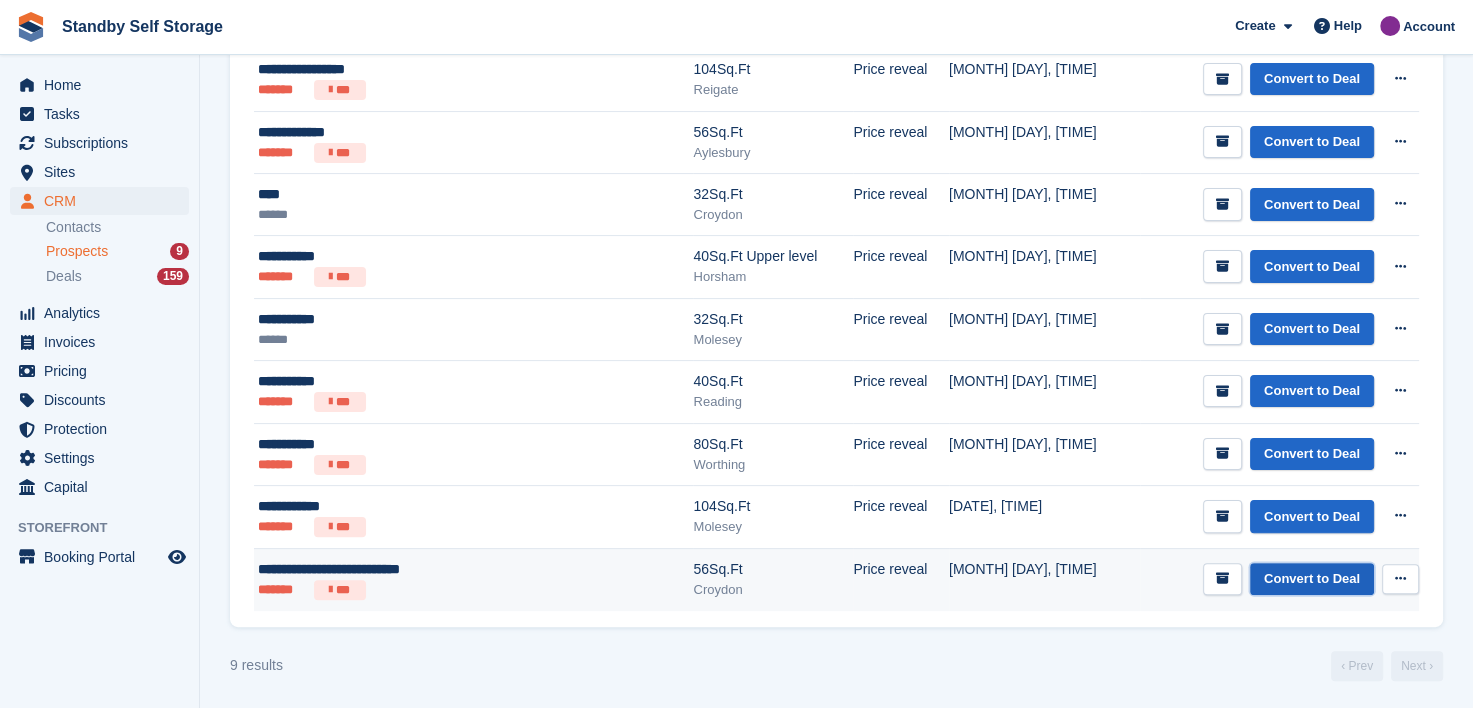 click on "Convert to Deal" at bounding box center [1312, 579] 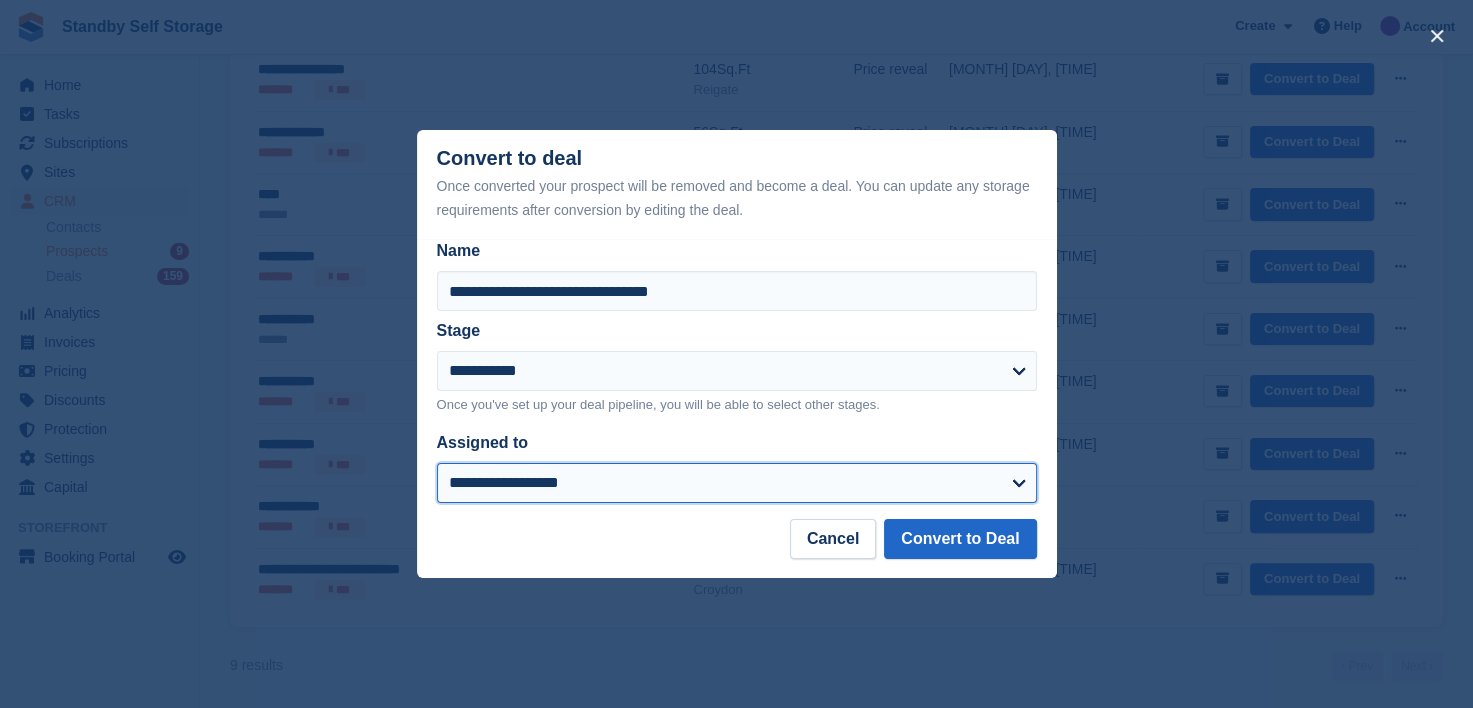click on "**********" at bounding box center [737, 483] 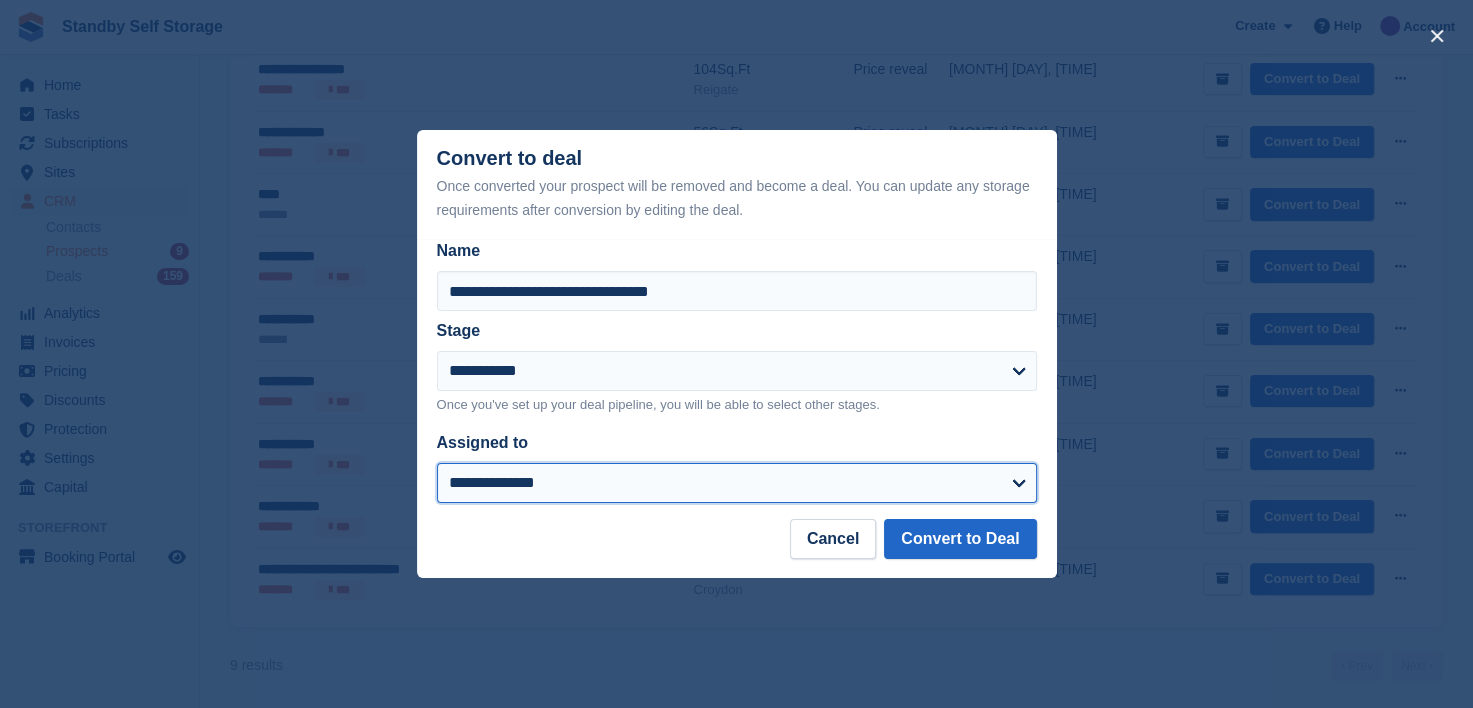 click on "**********" at bounding box center [737, 483] 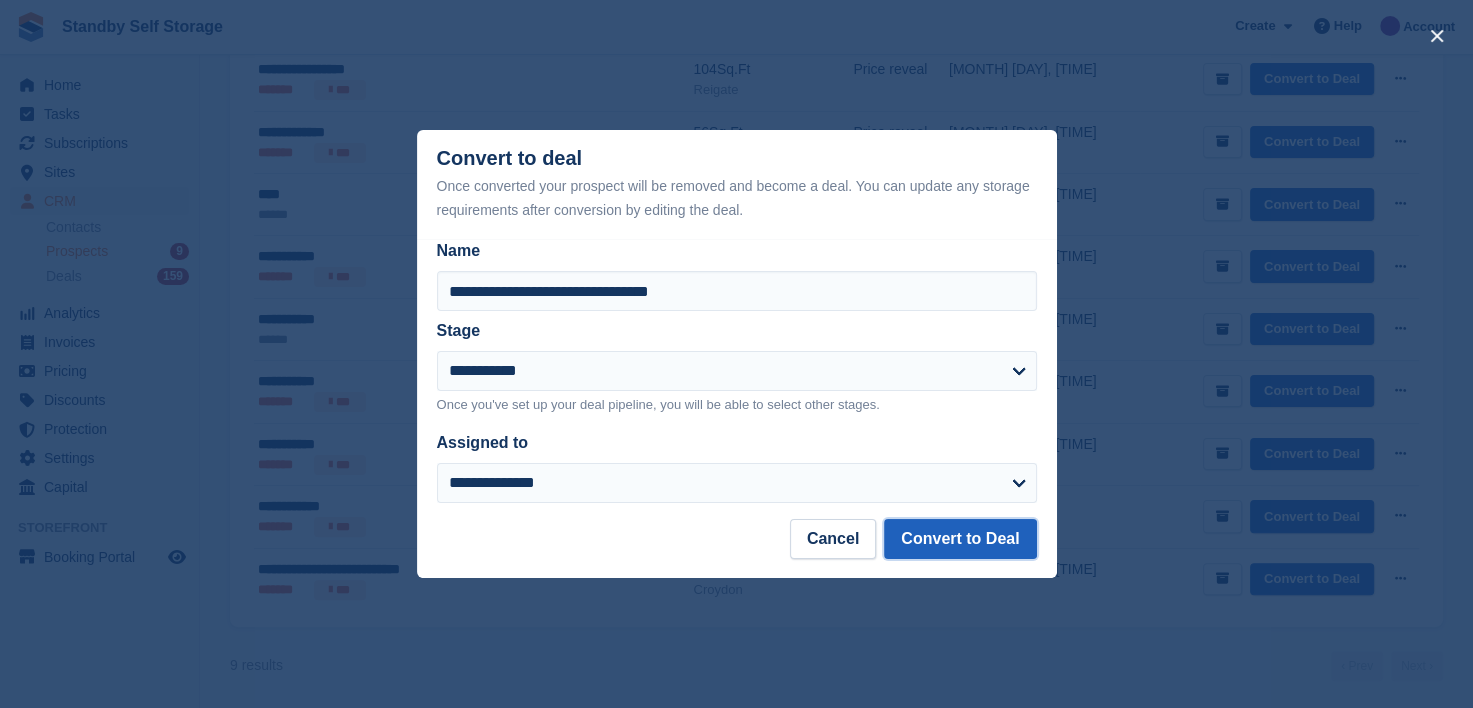 click on "Convert to Deal" at bounding box center [960, 539] 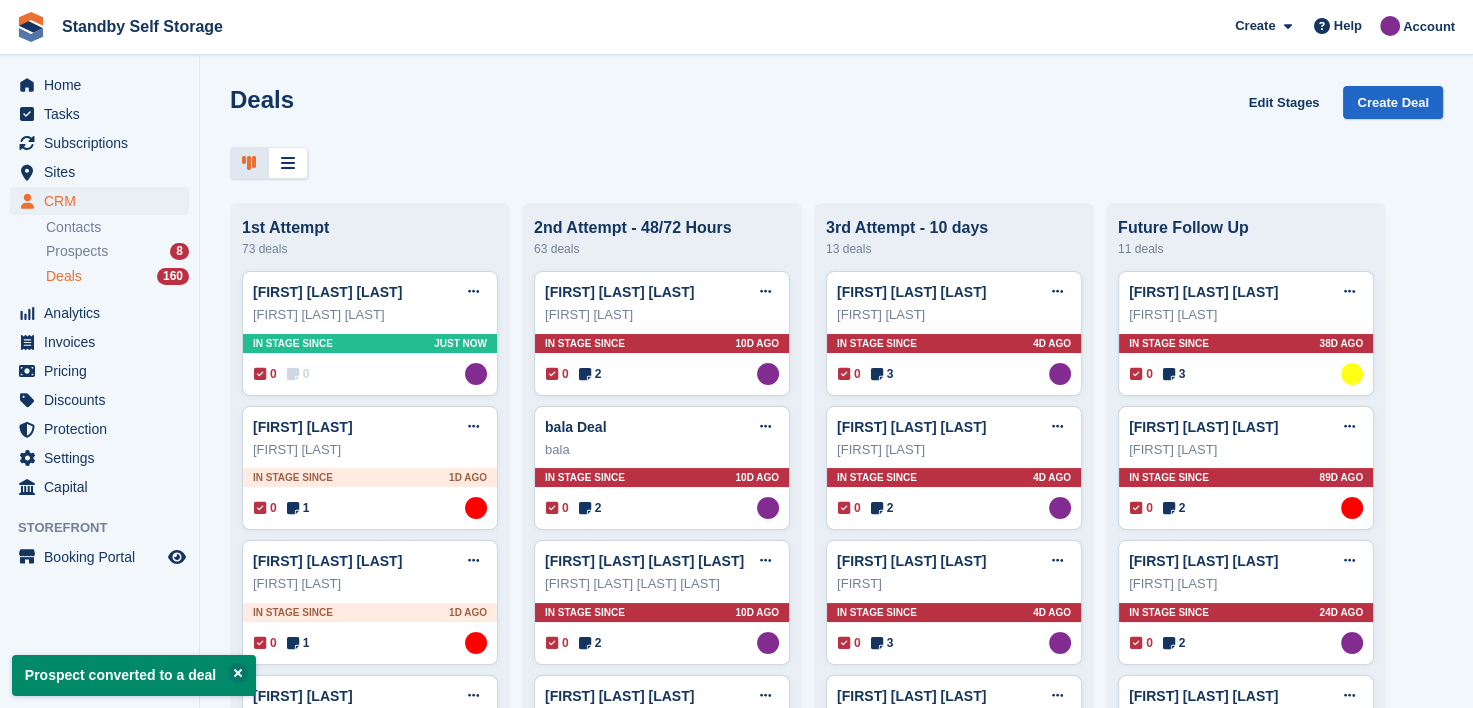 scroll, scrollTop: 0, scrollLeft: 0, axis: both 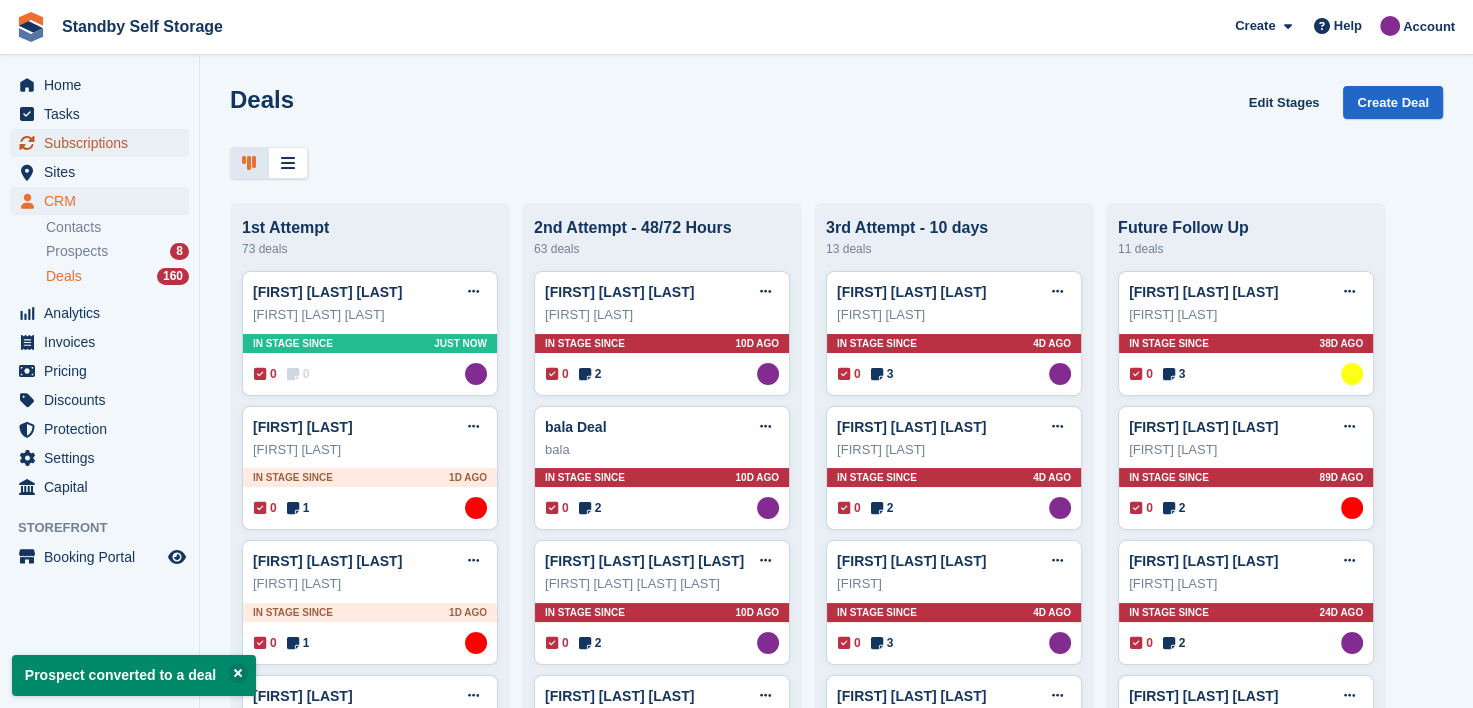 click on "Subscriptions" at bounding box center (104, 143) 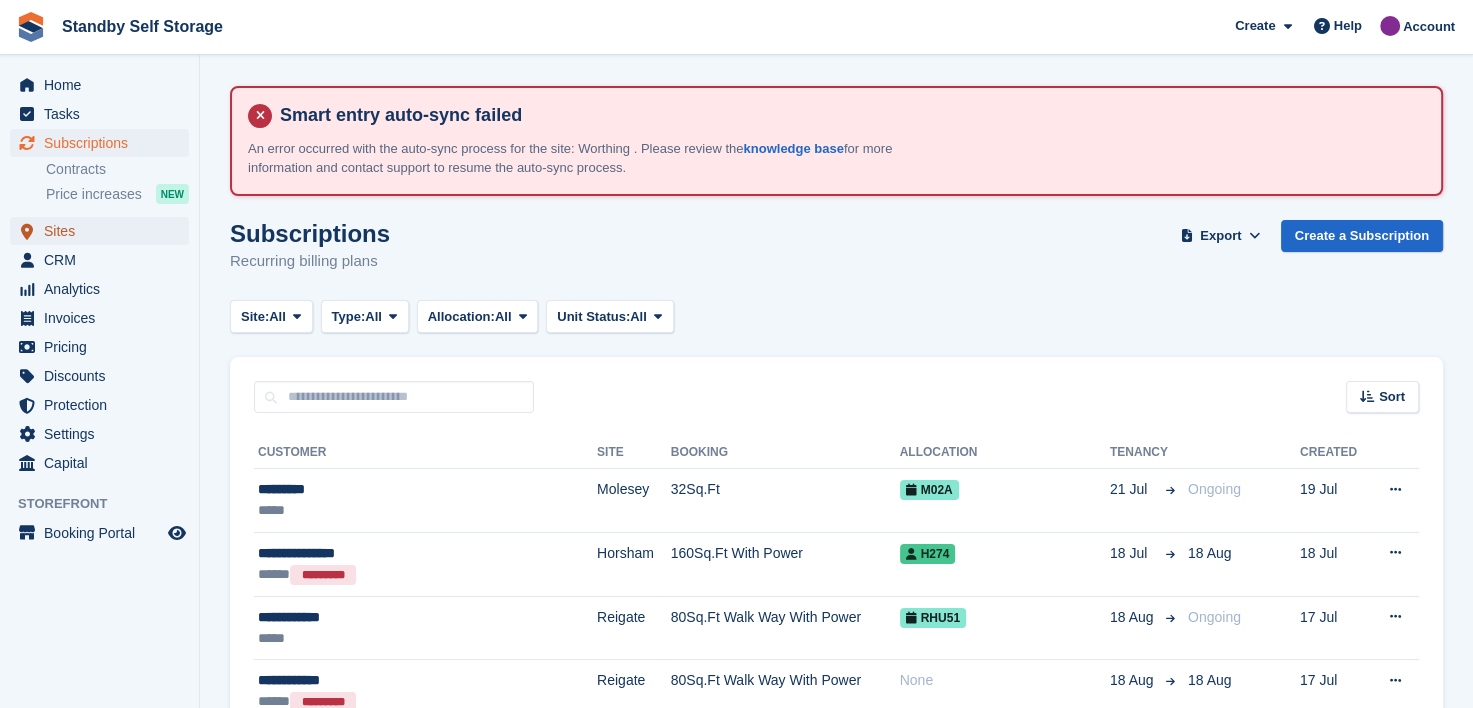 click on "Sites" at bounding box center (104, 231) 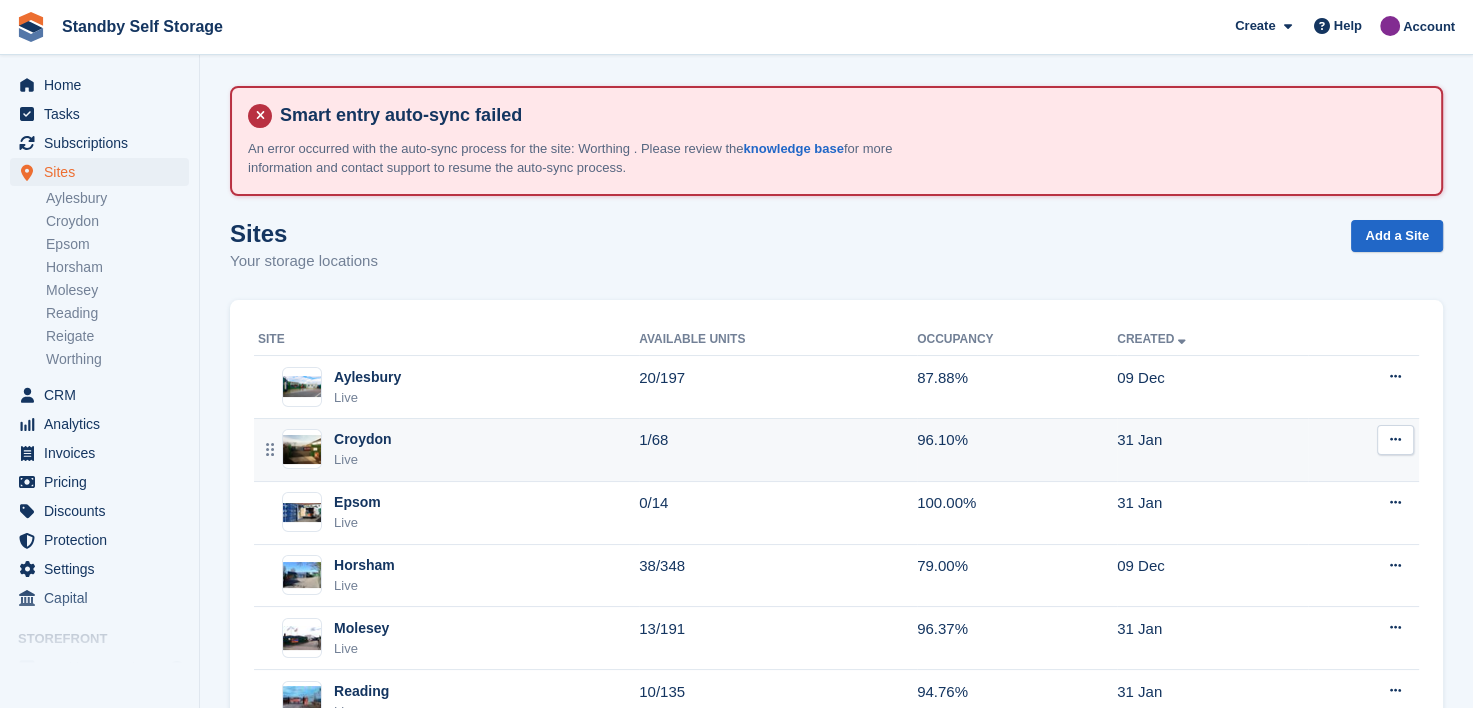 click on "Croydon" at bounding box center (363, 439) 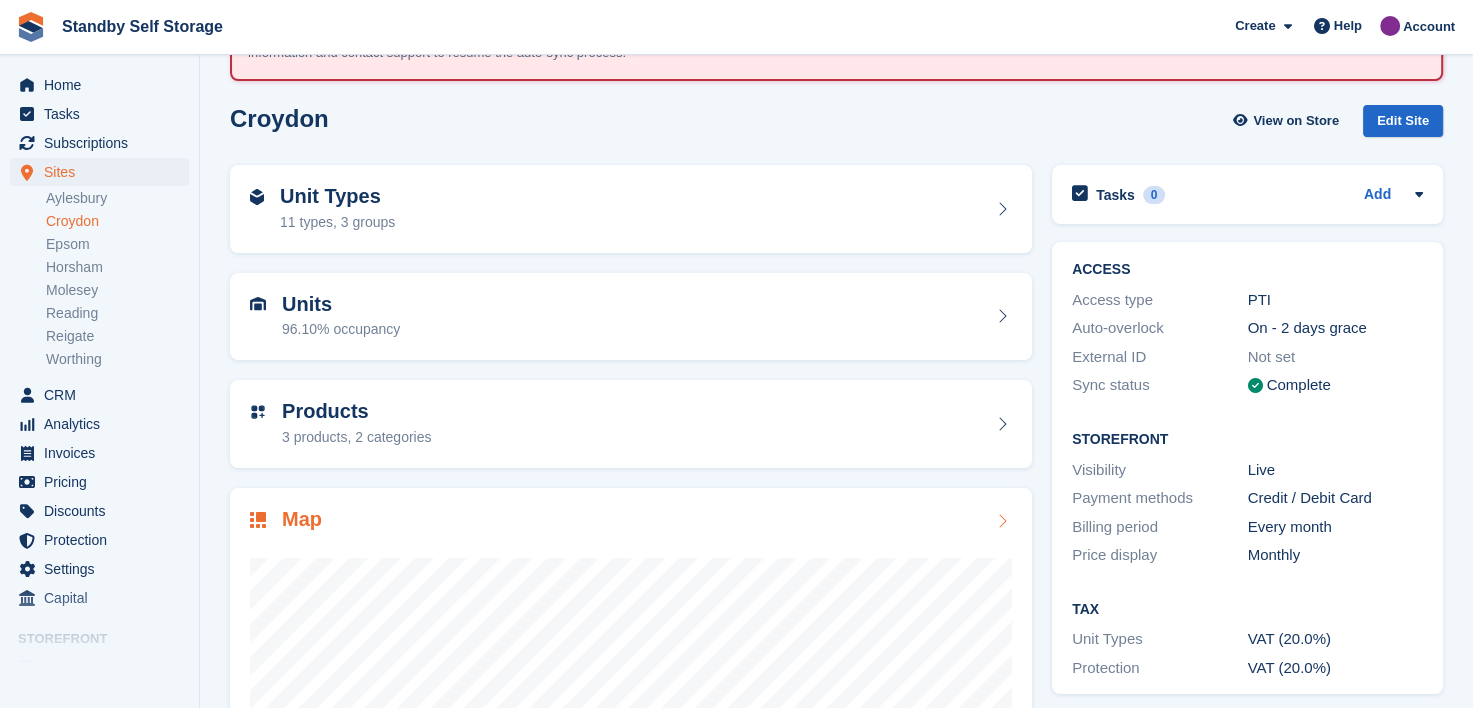 scroll, scrollTop: 300, scrollLeft: 0, axis: vertical 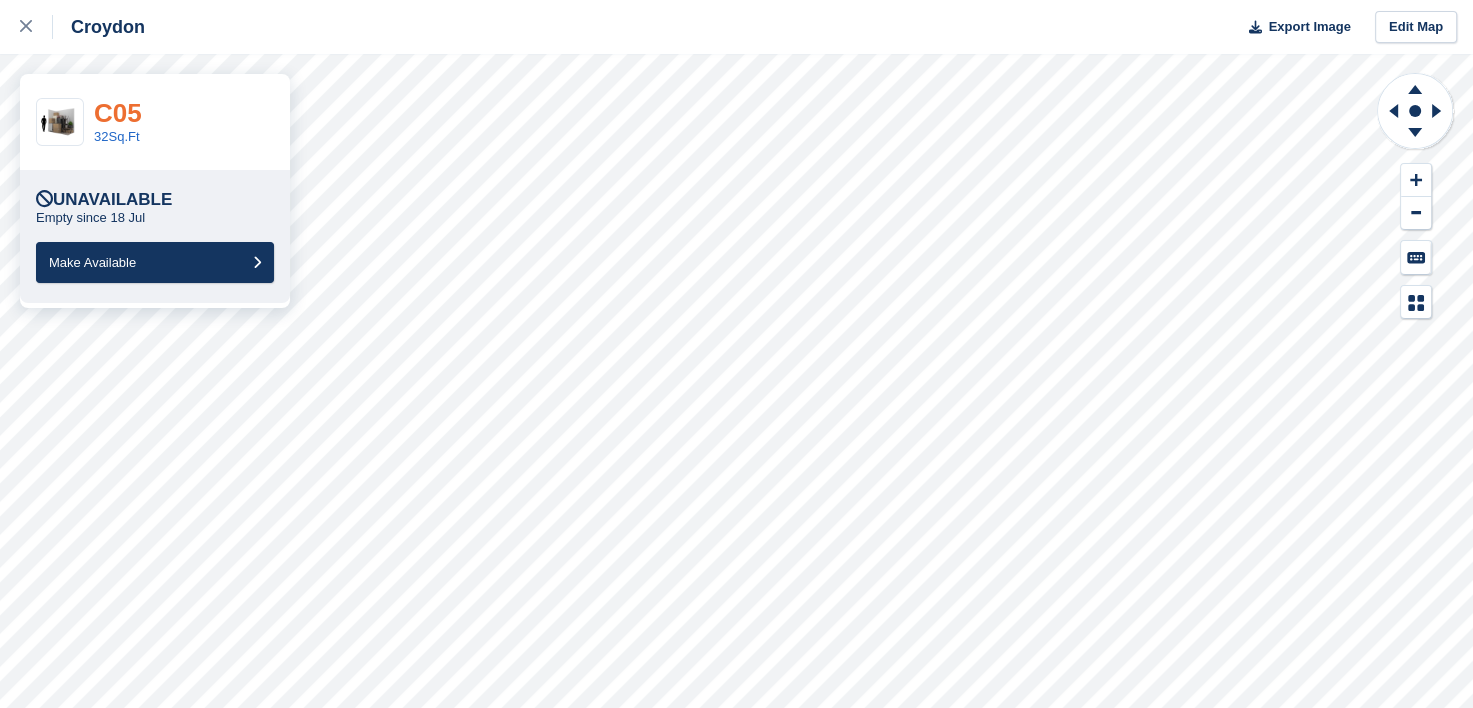 click on "C05" at bounding box center [118, 113] 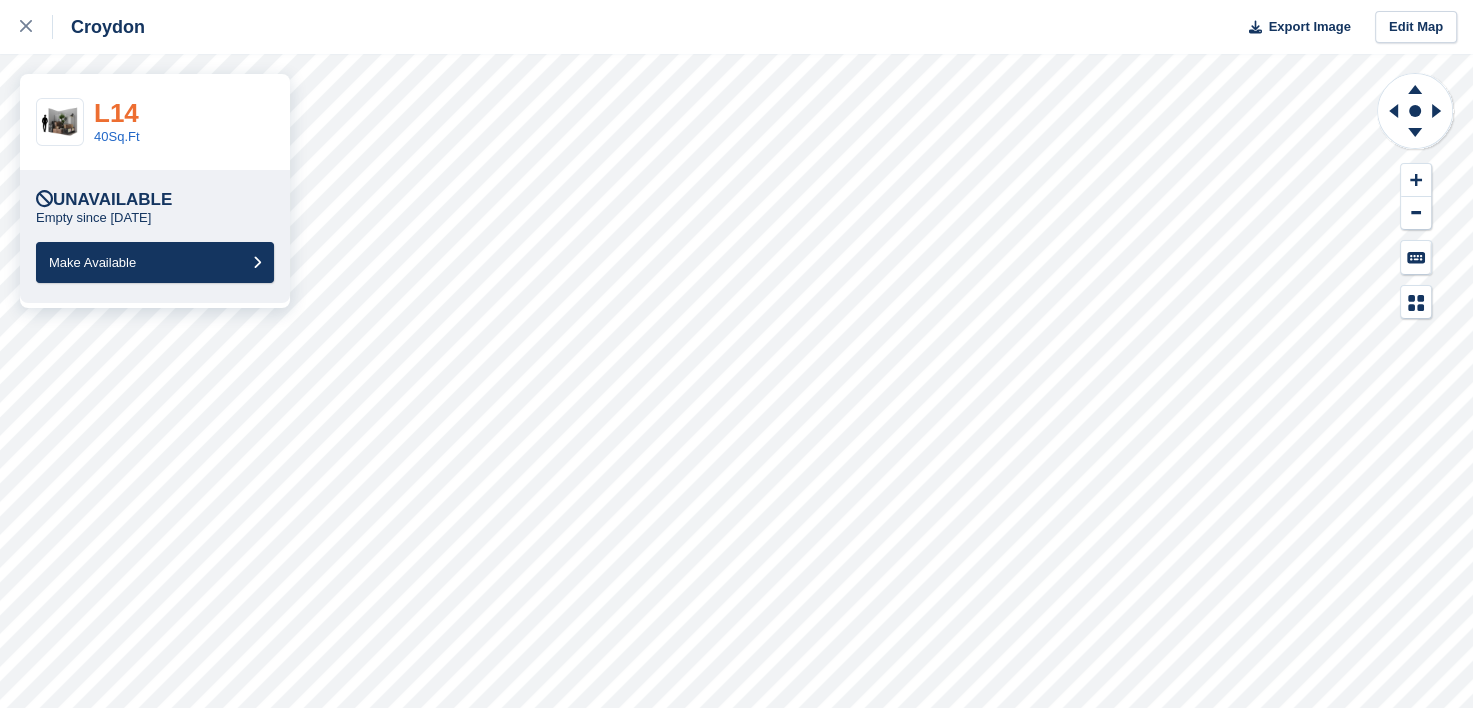 click on "L14" at bounding box center [116, 113] 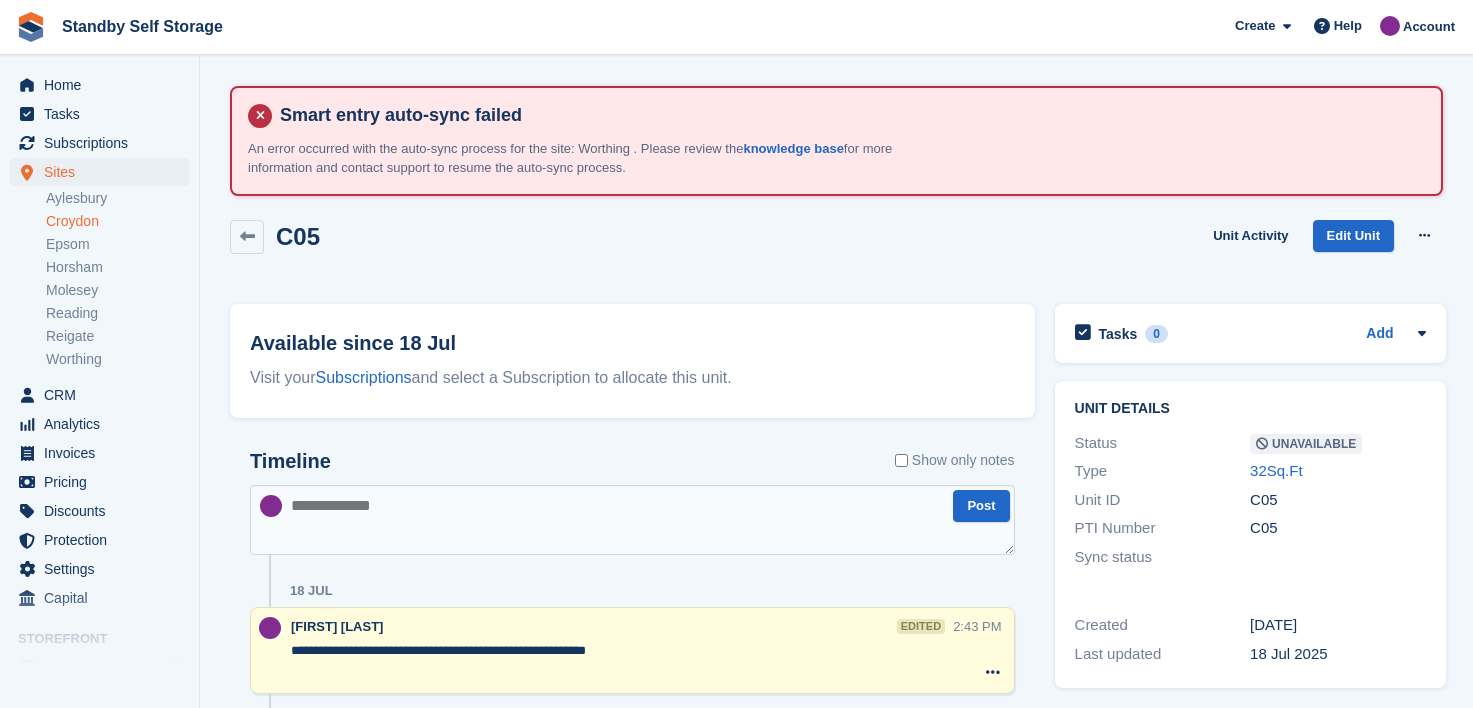 scroll, scrollTop: 0, scrollLeft: 0, axis: both 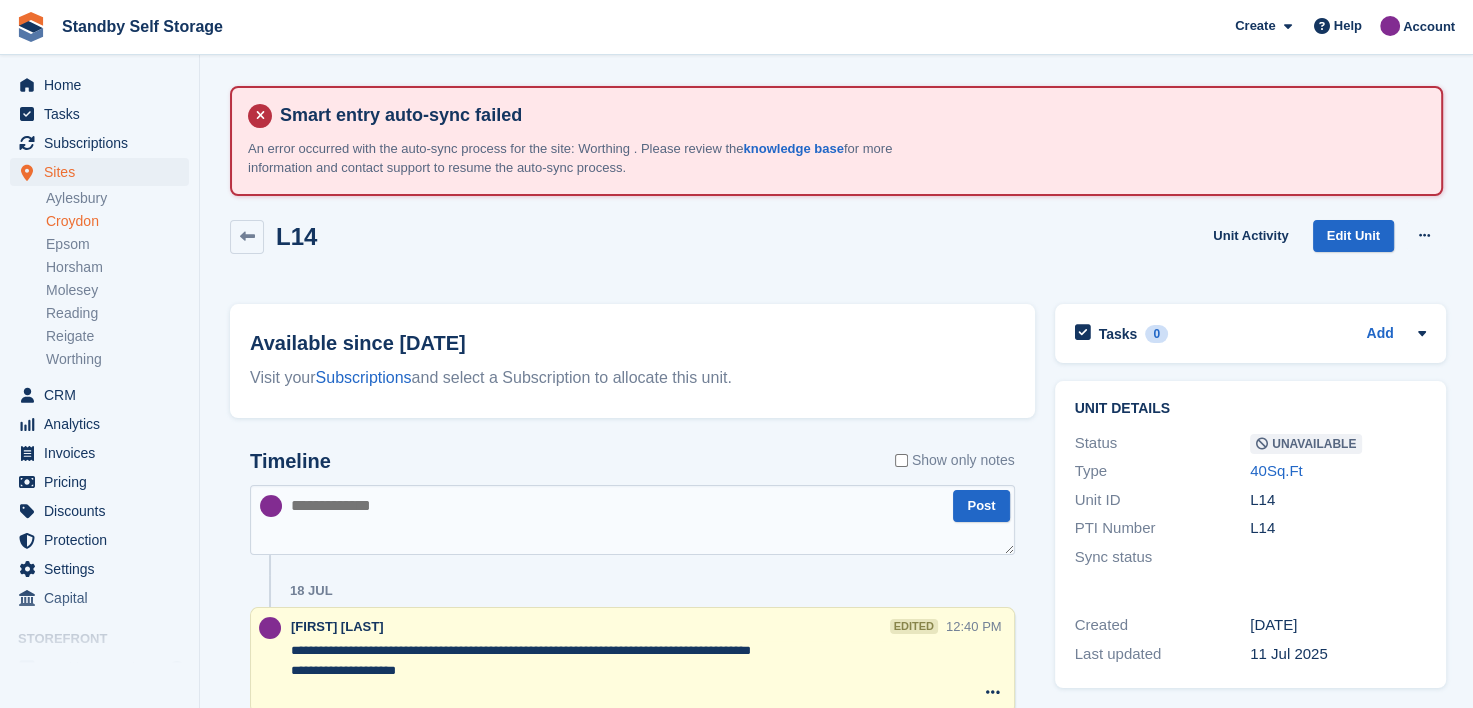 click on "Croydon" at bounding box center [117, 221] 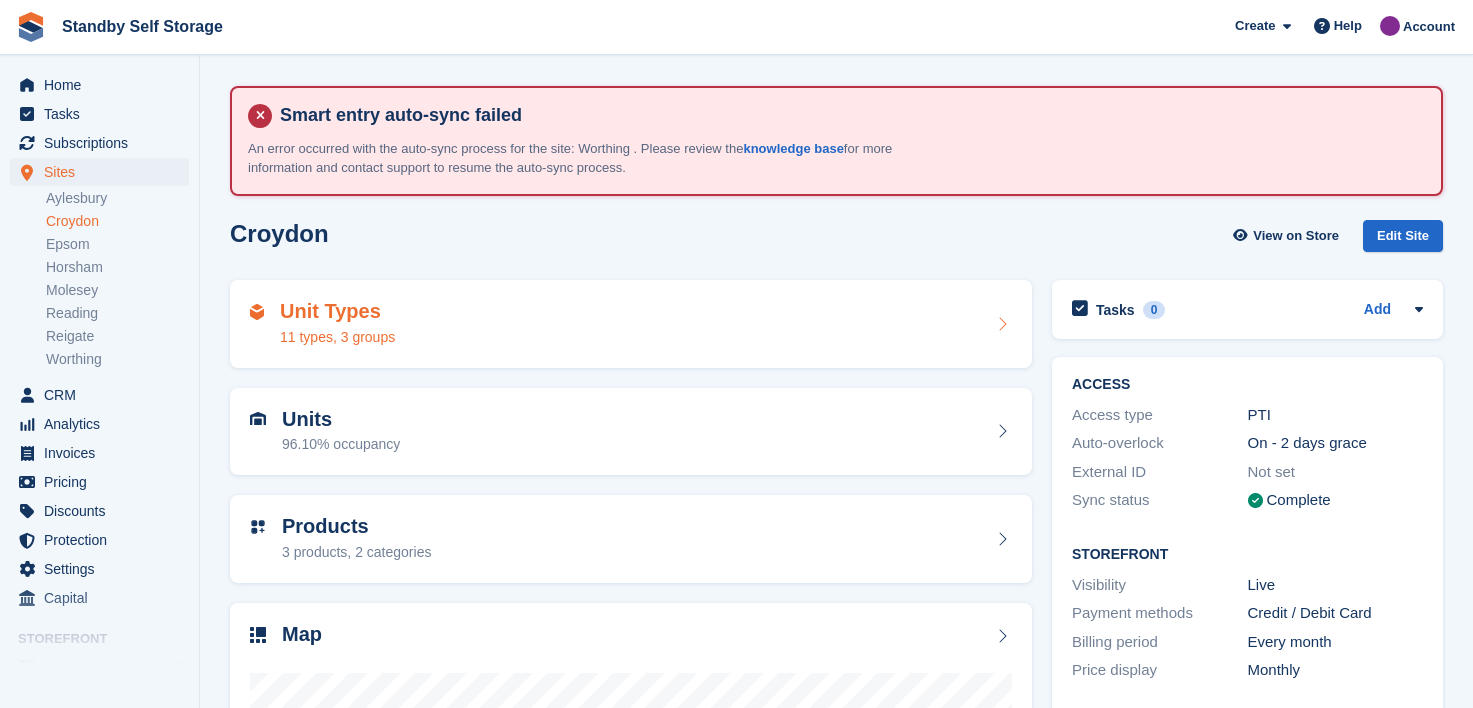 scroll, scrollTop: 0, scrollLeft: 0, axis: both 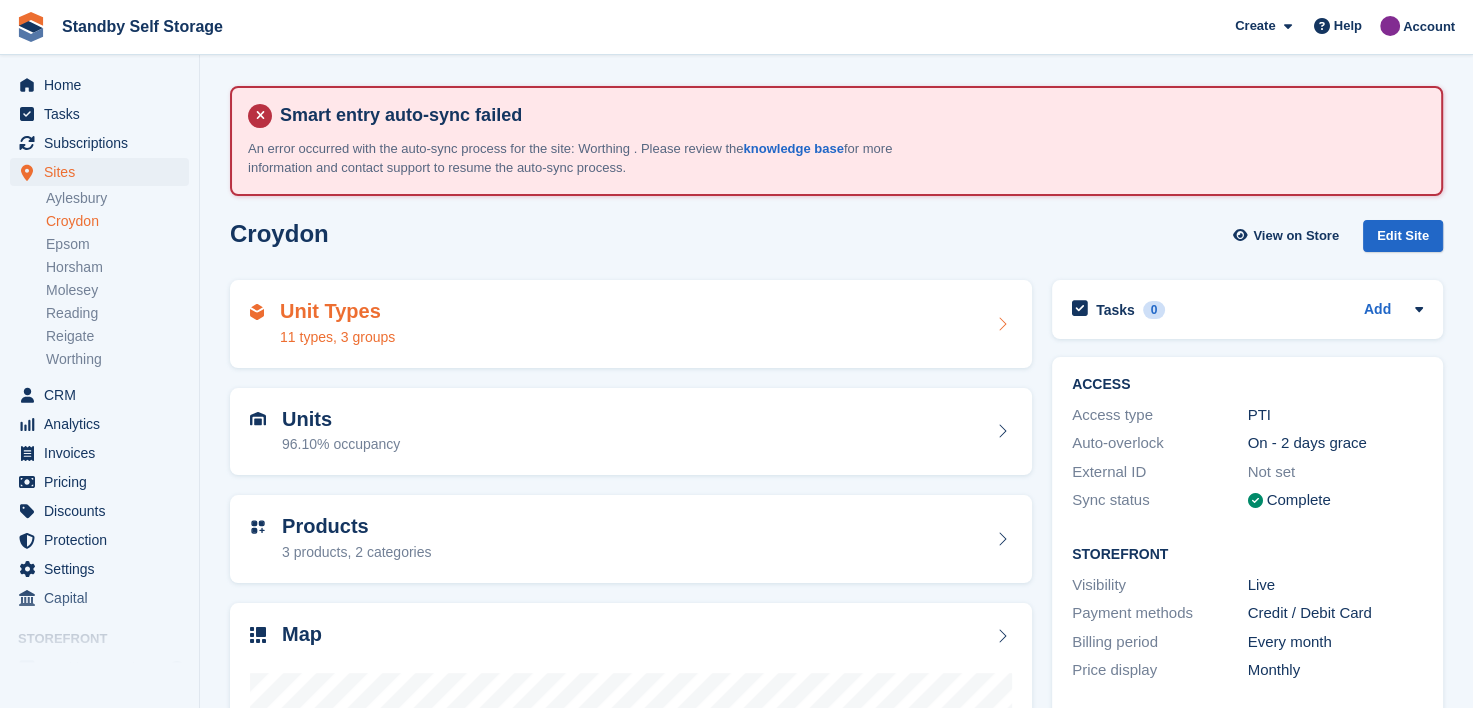 click on "Unit Types
11 types, 3 groups" at bounding box center (631, 324) 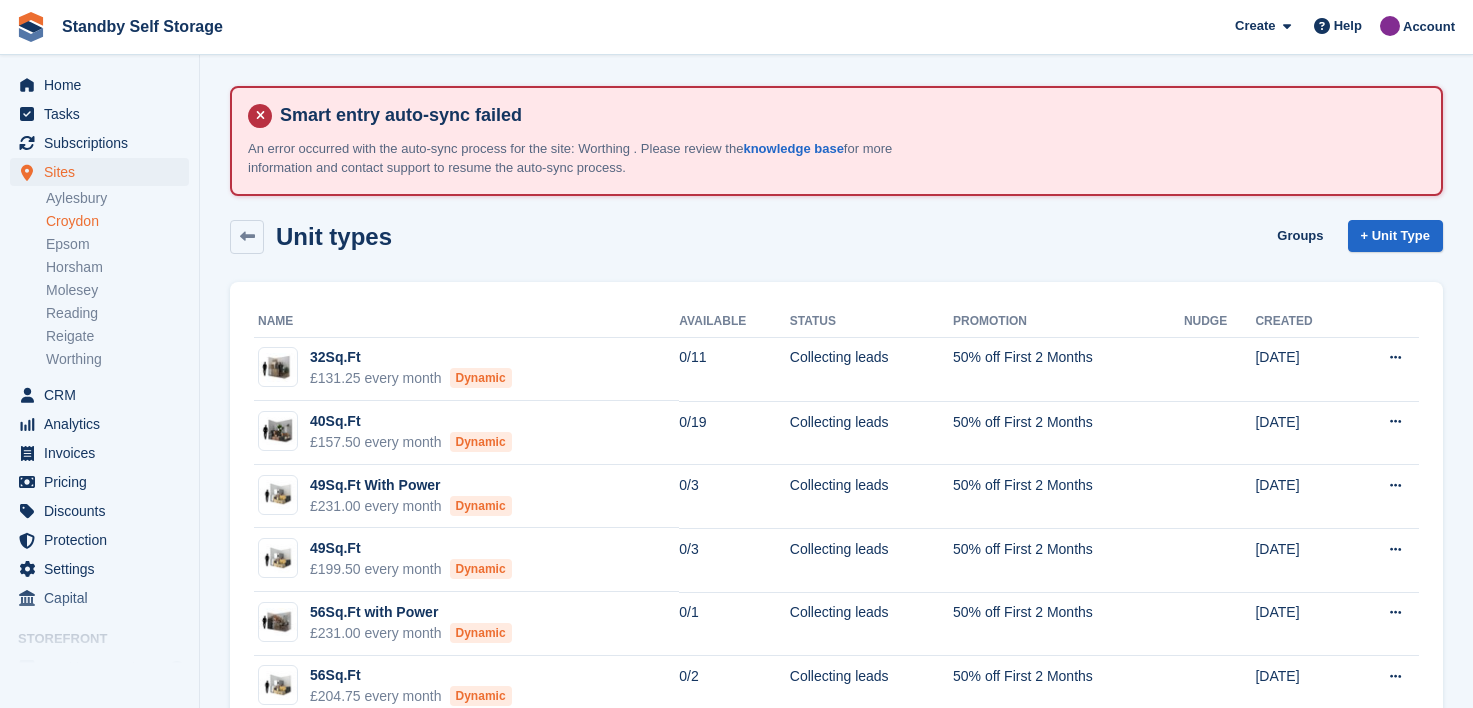 scroll, scrollTop: 0, scrollLeft: 0, axis: both 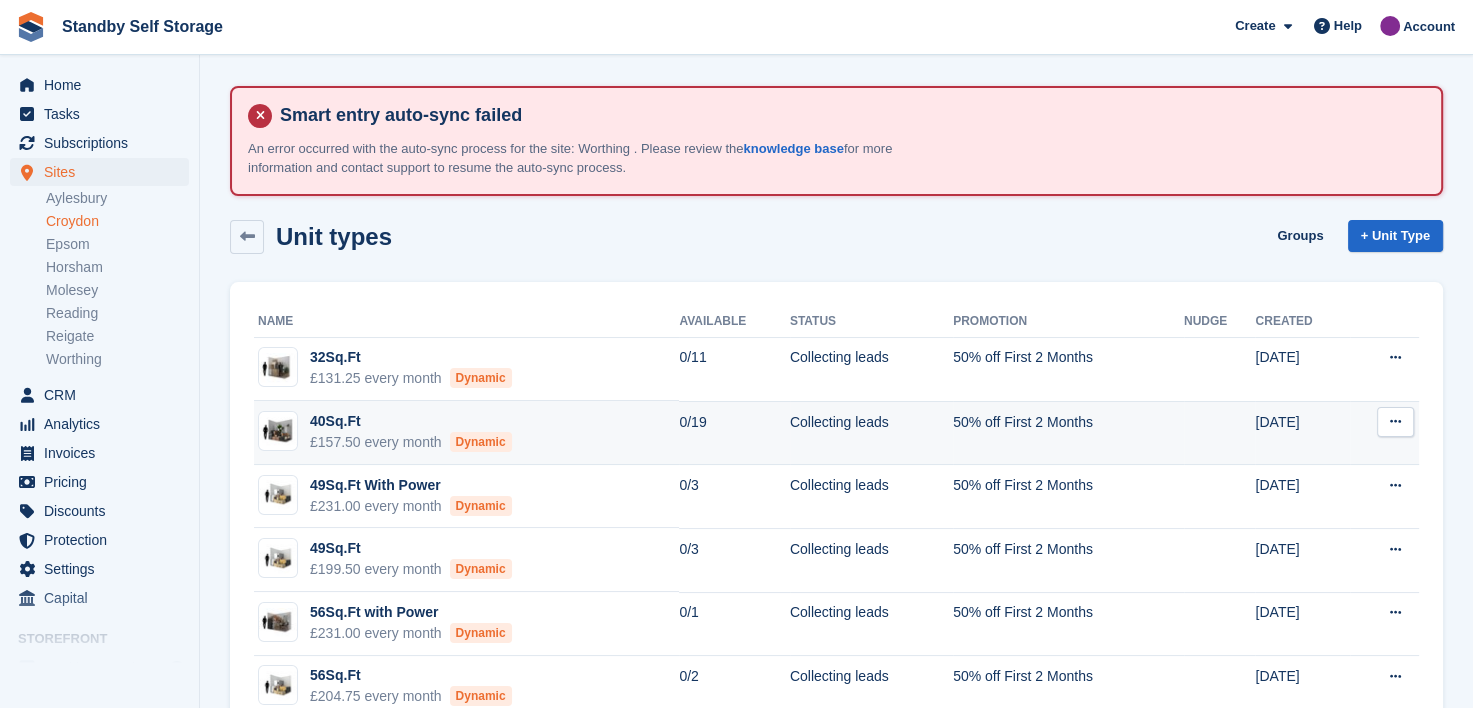 click on "40Sq.Ft
£157.50 every month
Dynamic" at bounding box center [466, 433] 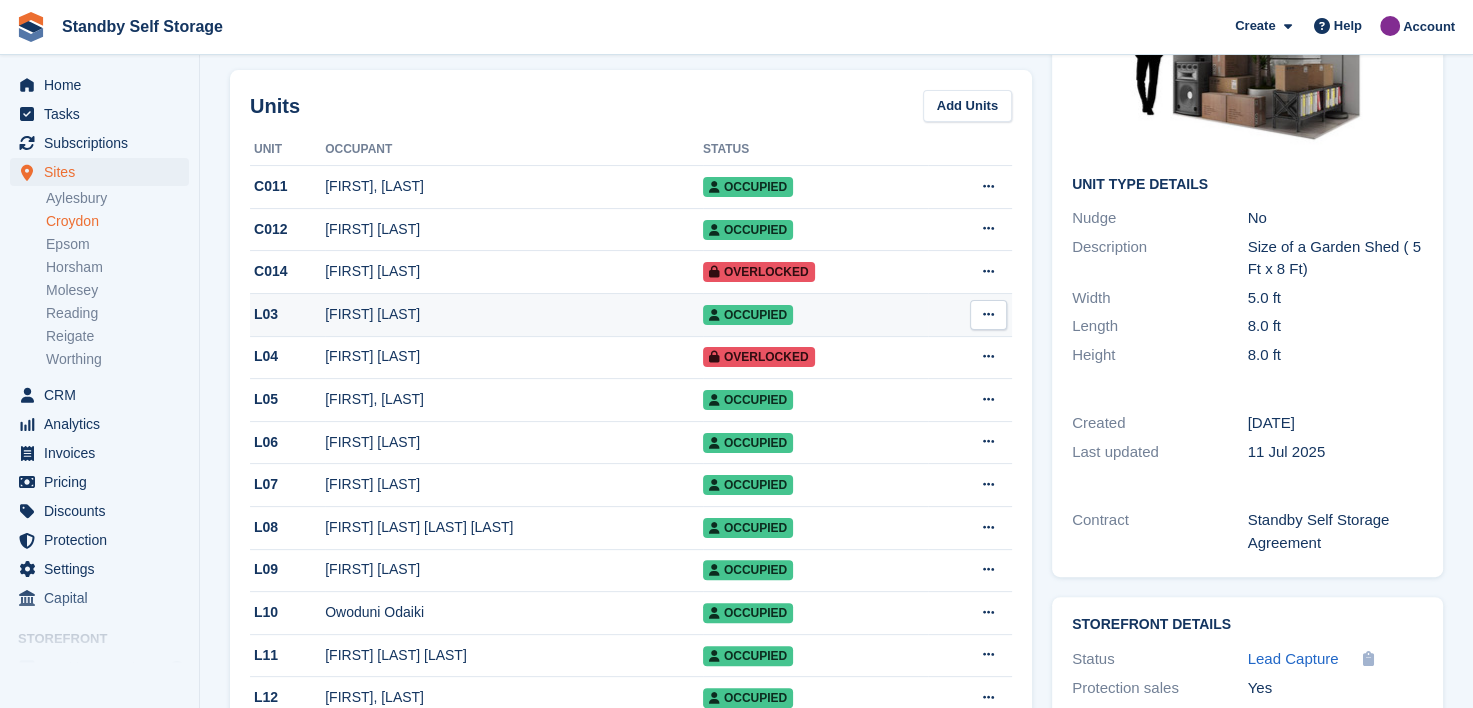 scroll, scrollTop: 0, scrollLeft: 0, axis: both 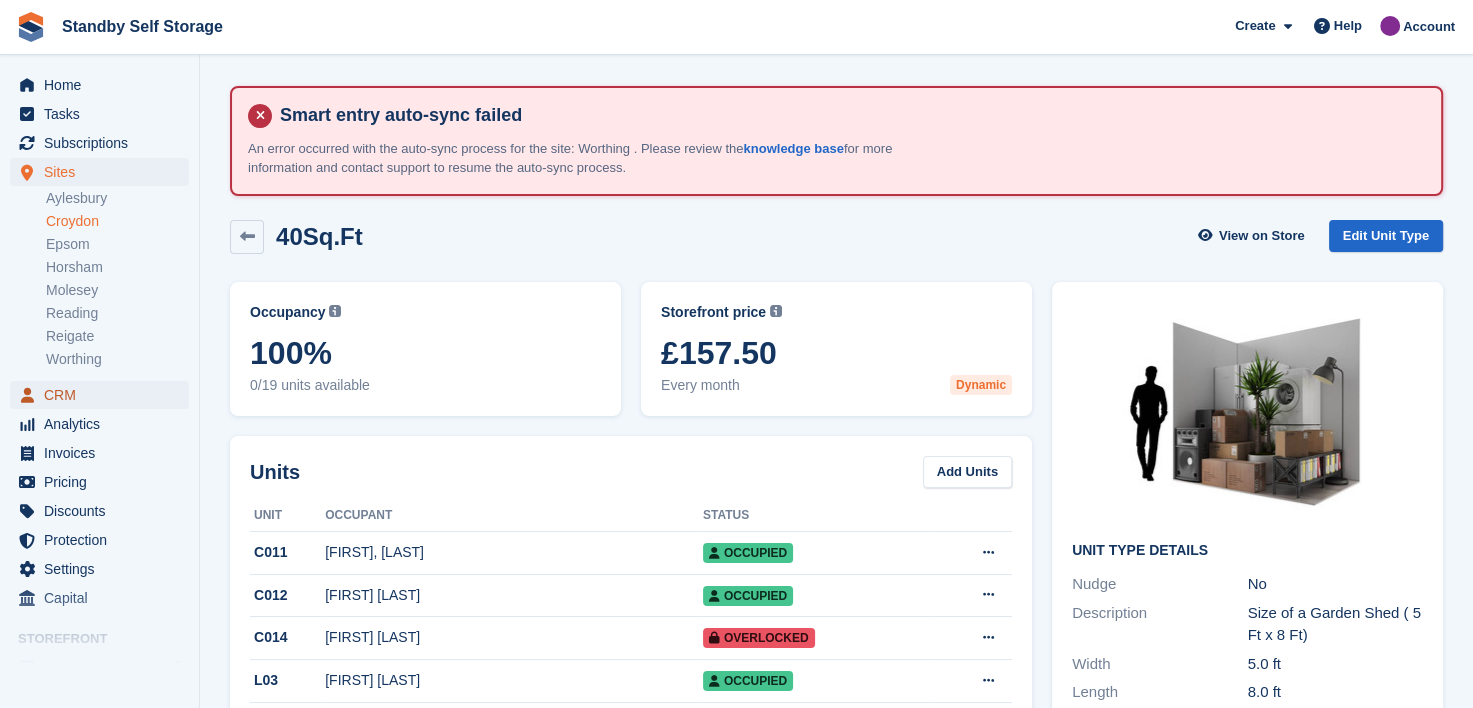 click on "CRM" at bounding box center (104, 395) 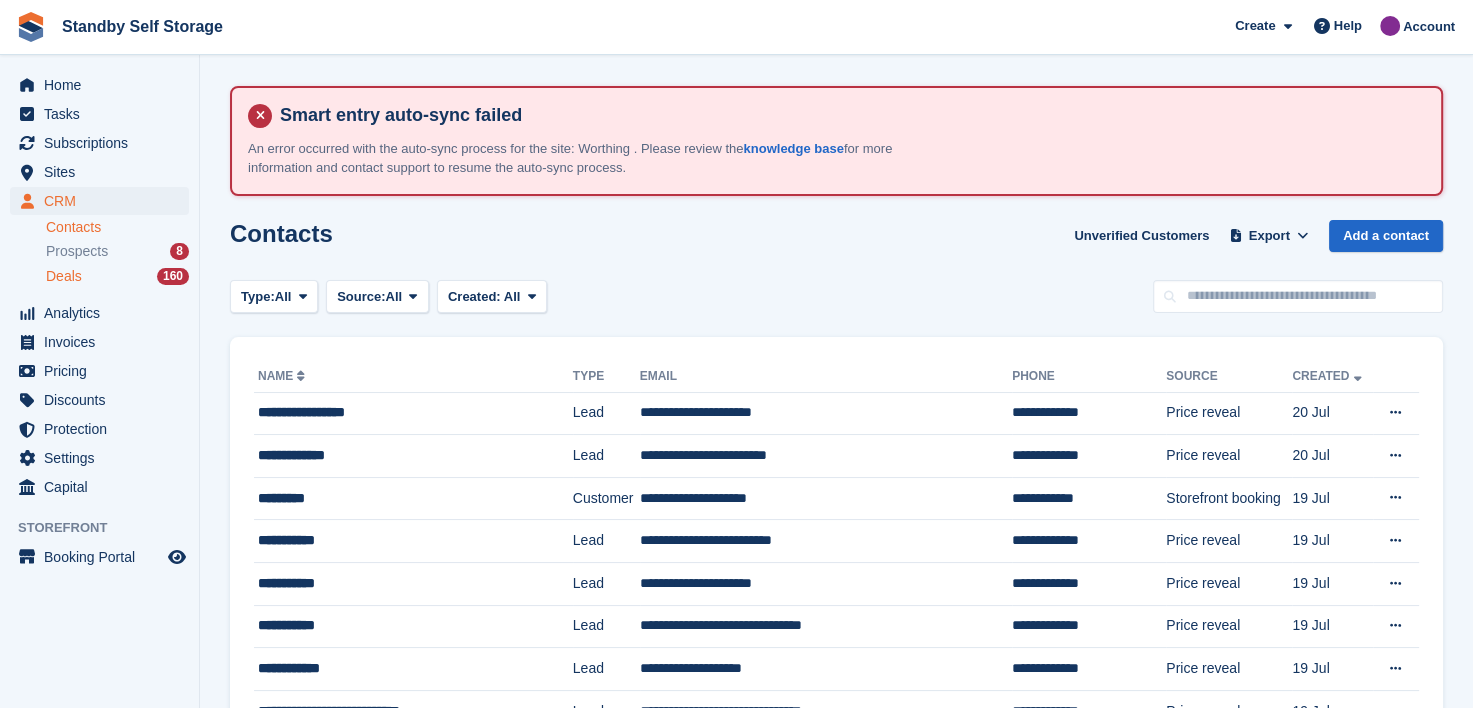 click on "Deals" at bounding box center (64, 276) 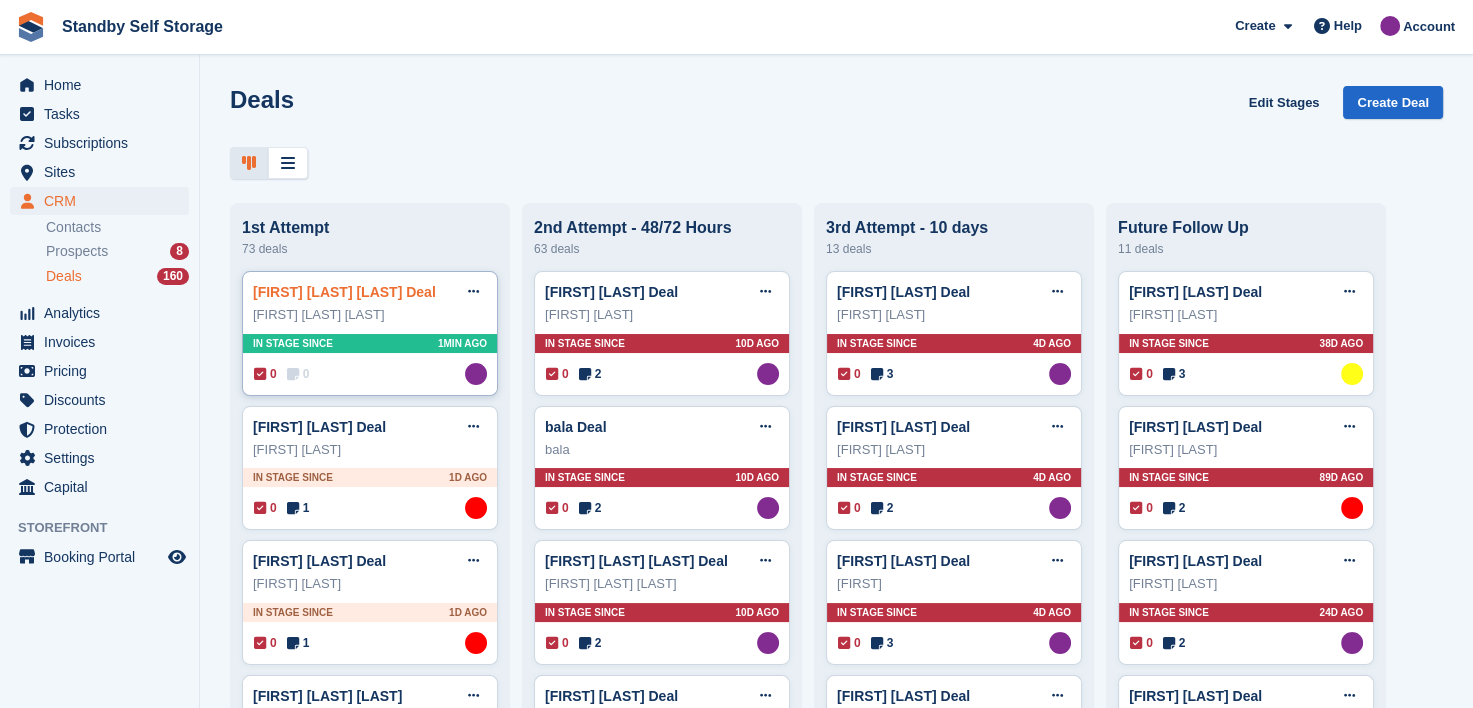 click on "[FIRST] [LAST] [LAST] Deal" at bounding box center (344, 292) 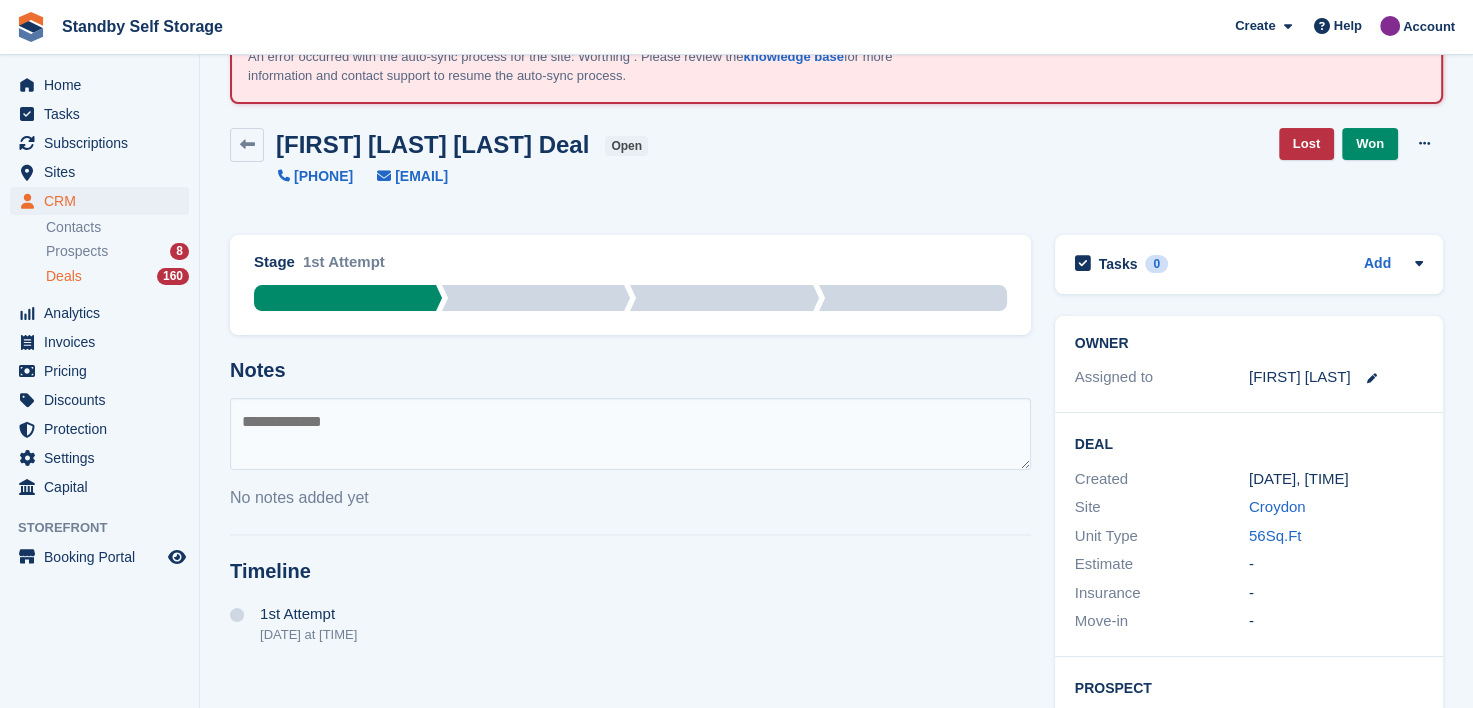 scroll, scrollTop: 430, scrollLeft: 0, axis: vertical 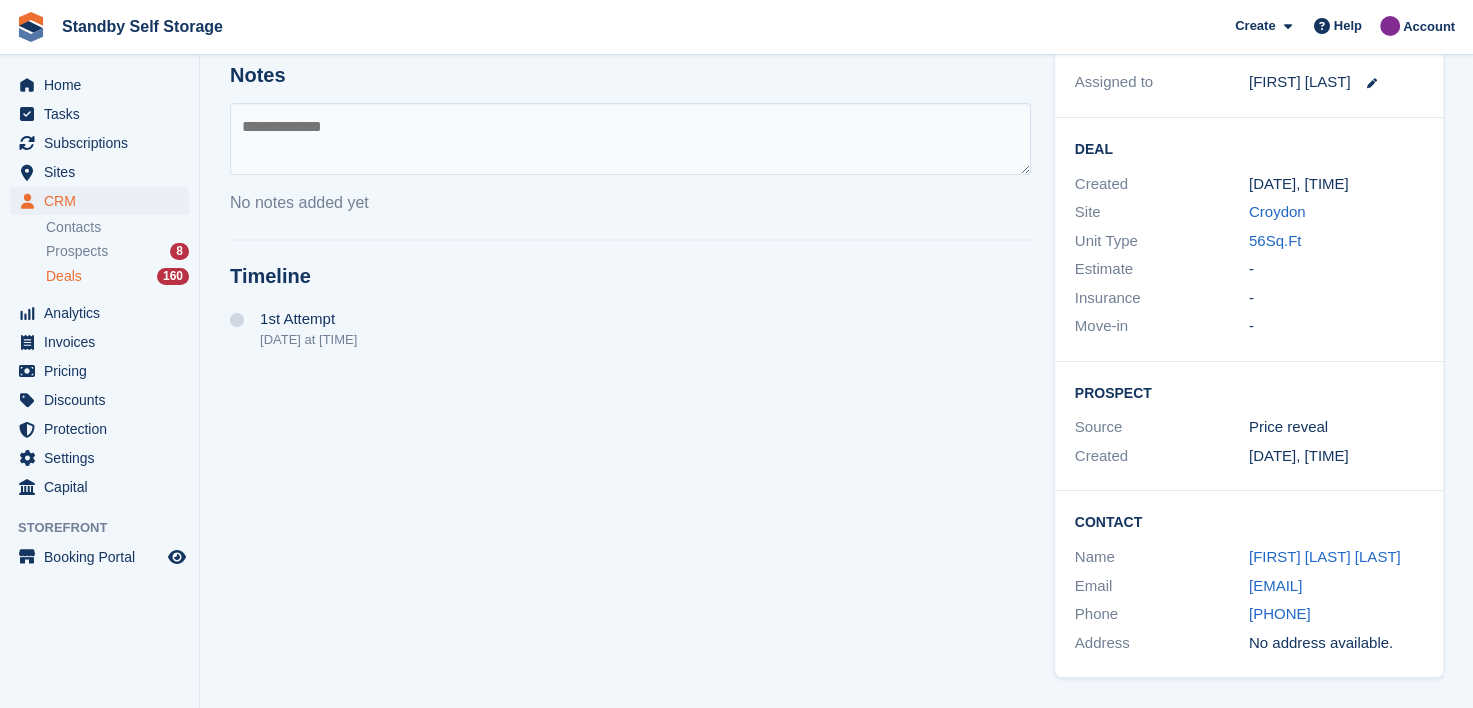 drag, startPoint x: 1352, startPoint y: 587, endPoint x: 1248, endPoint y: 573, distance: 104.93808 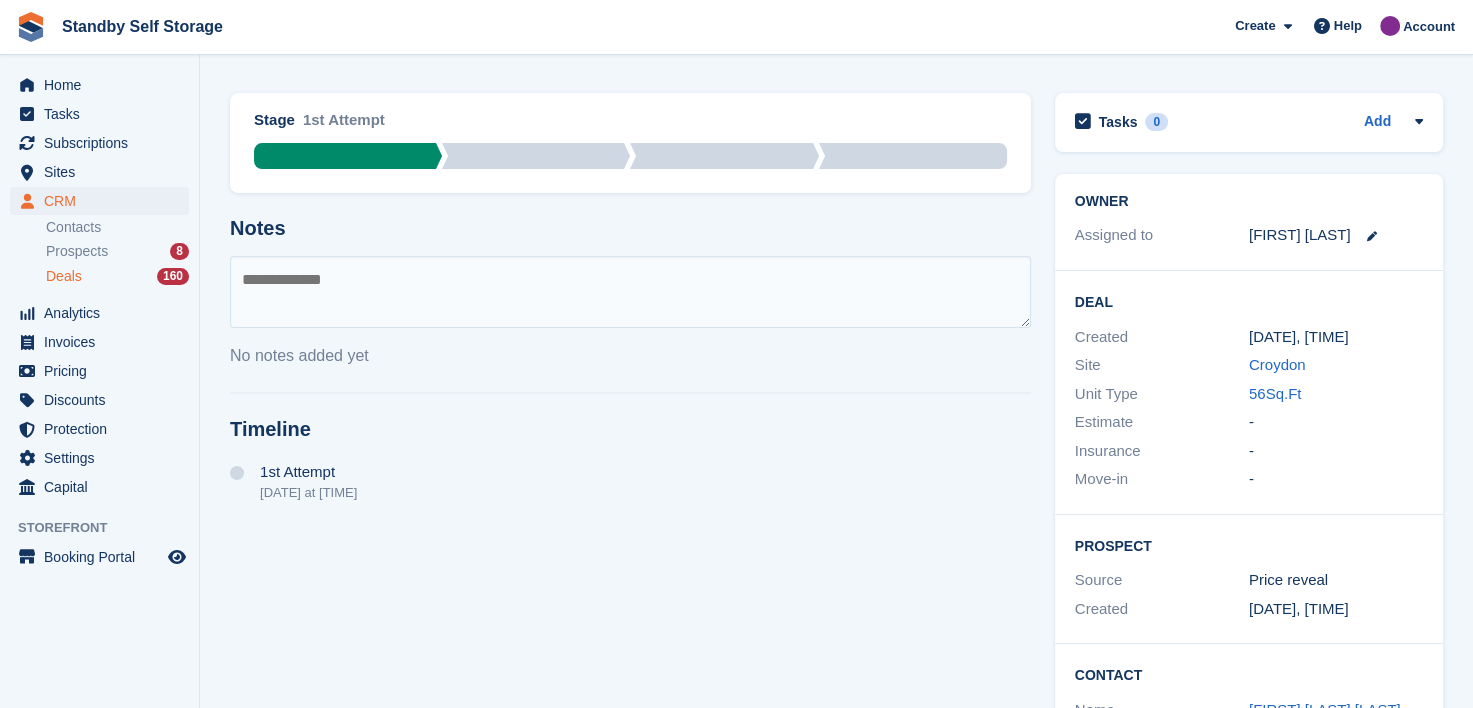 scroll, scrollTop: 230, scrollLeft: 0, axis: vertical 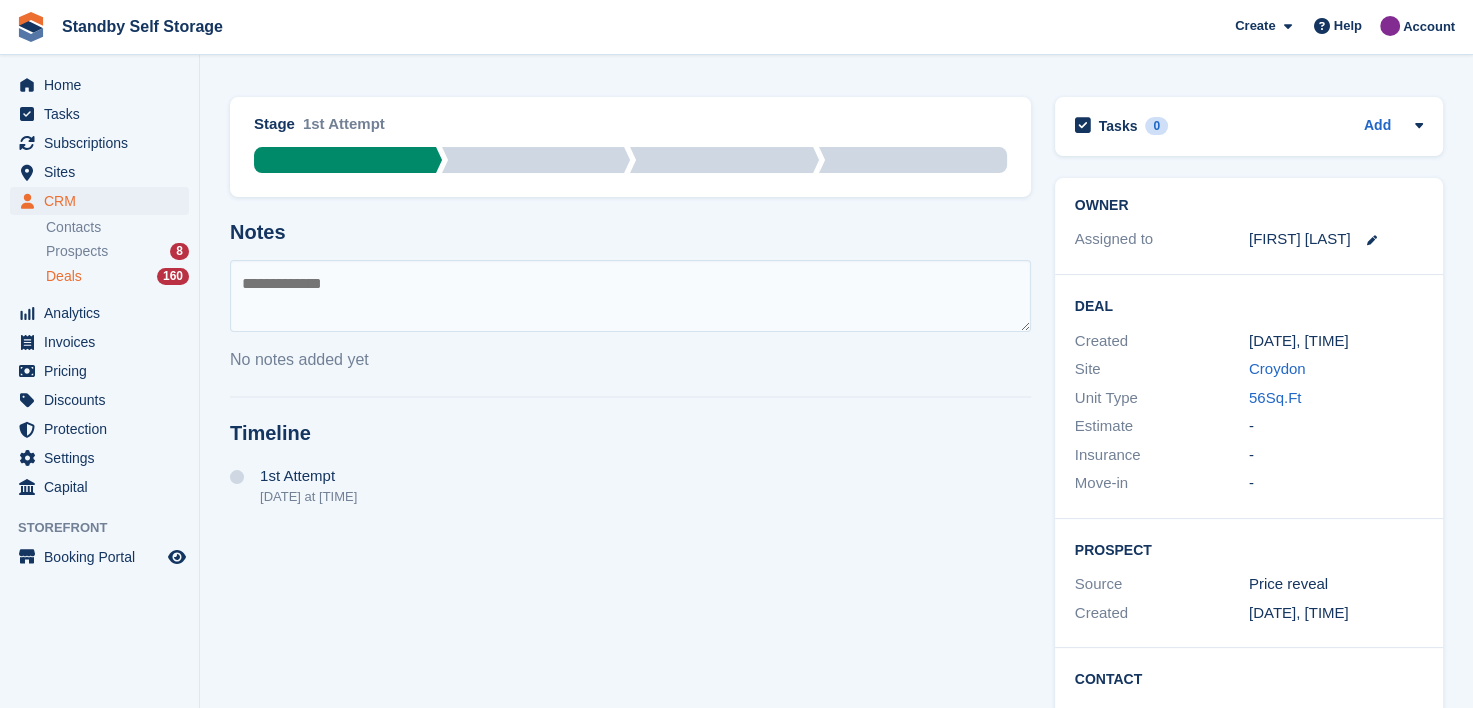 click at bounding box center (630, 296) 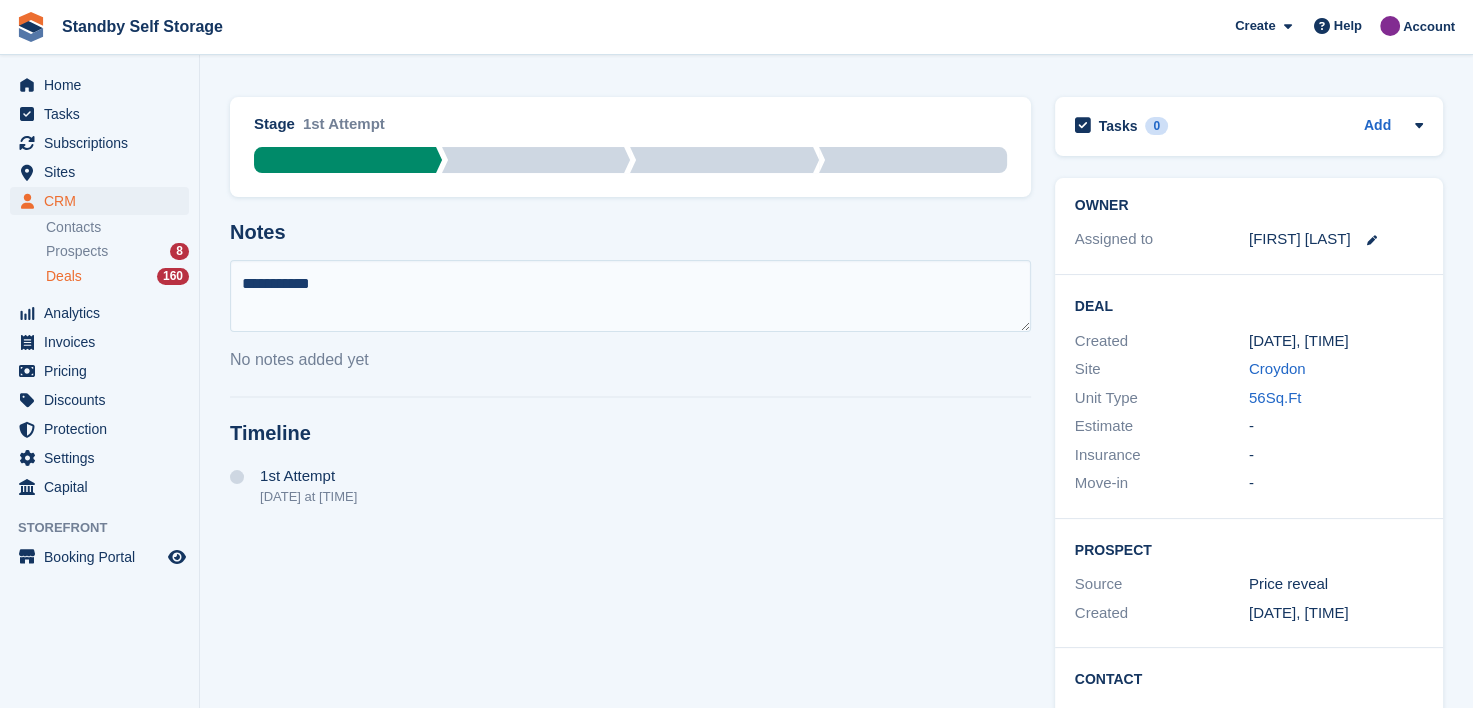 type on "**********" 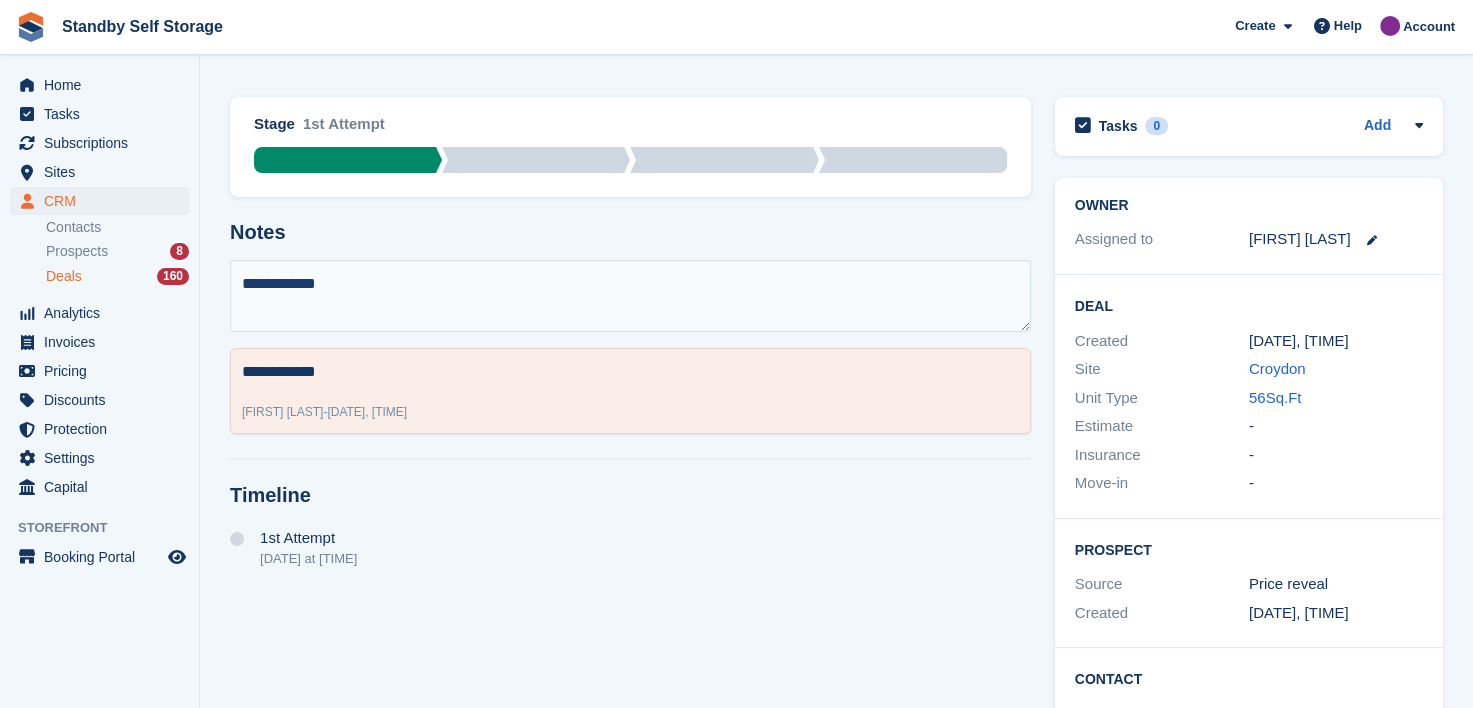 type 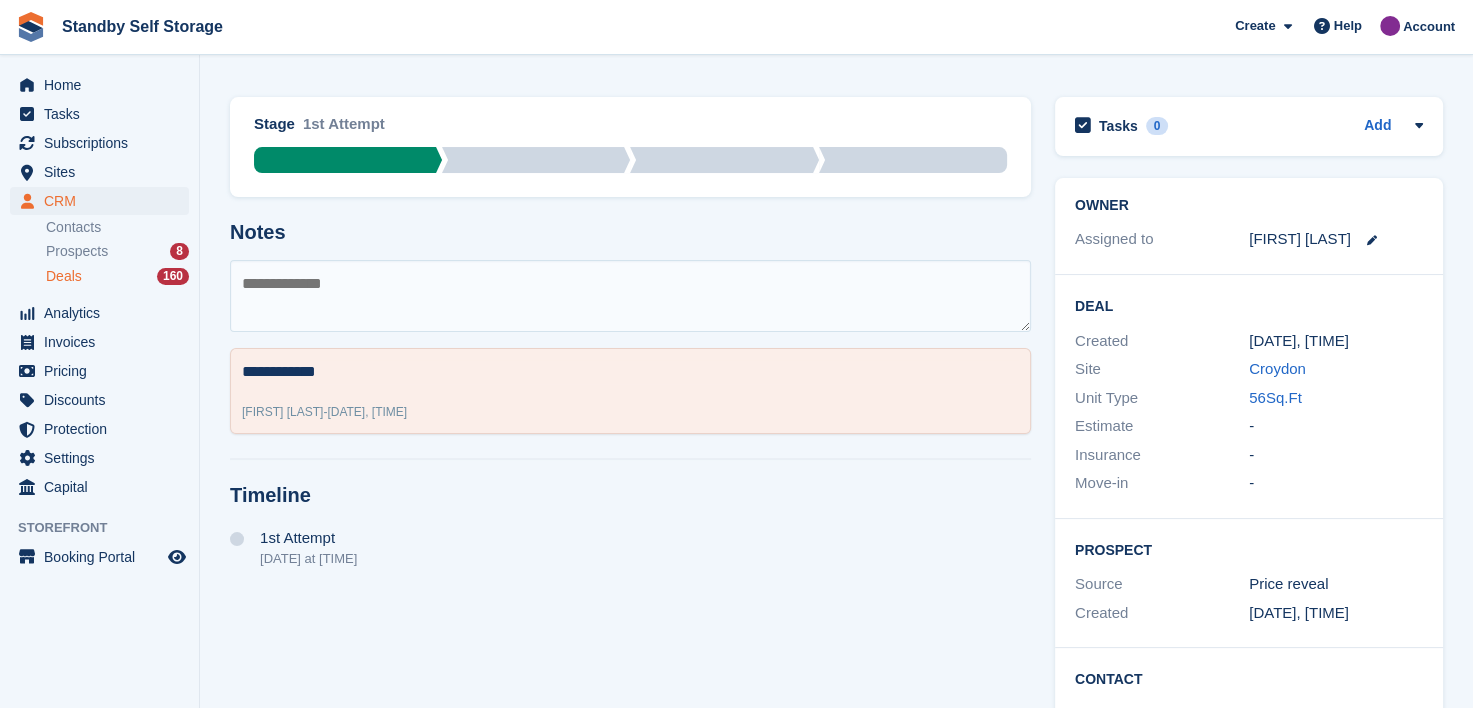 click on "Deals" at bounding box center [64, 276] 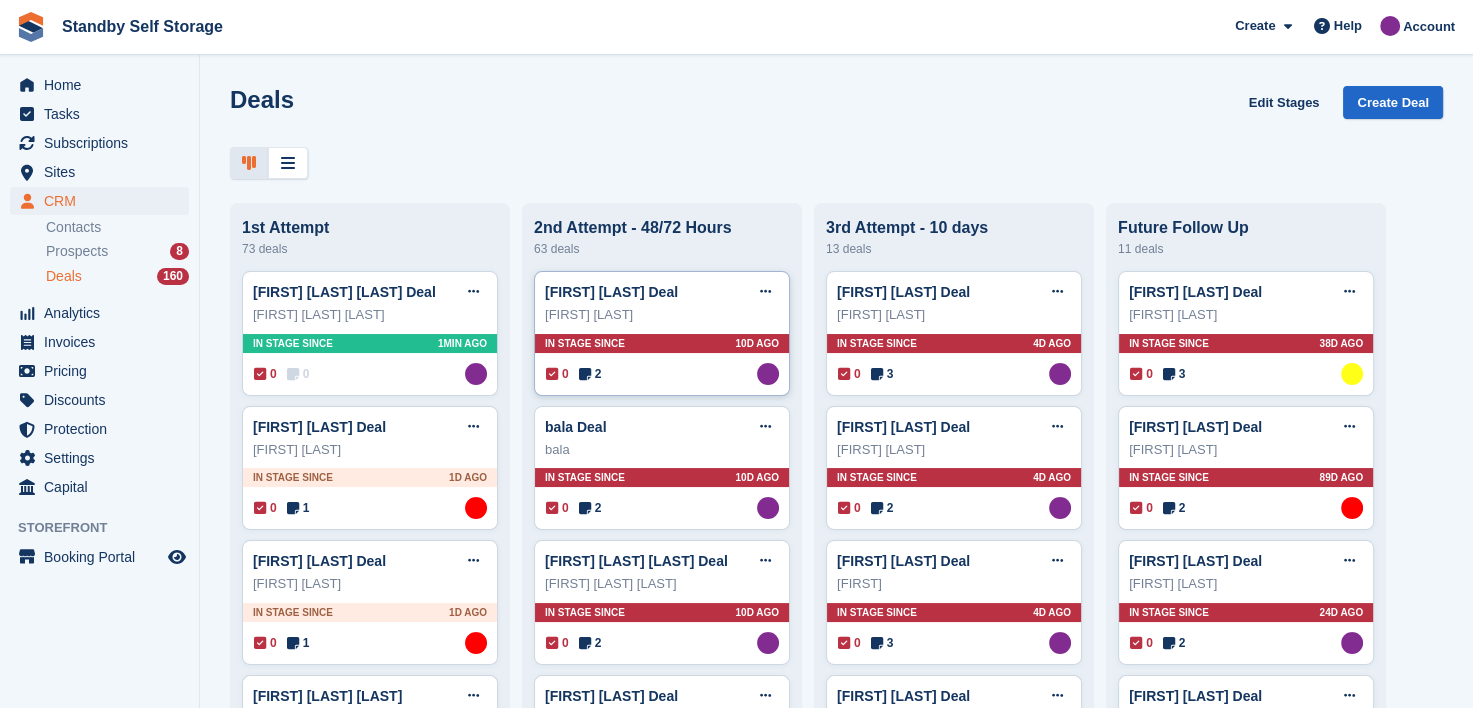 scroll, scrollTop: 0, scrollLeft: 0, axis: both 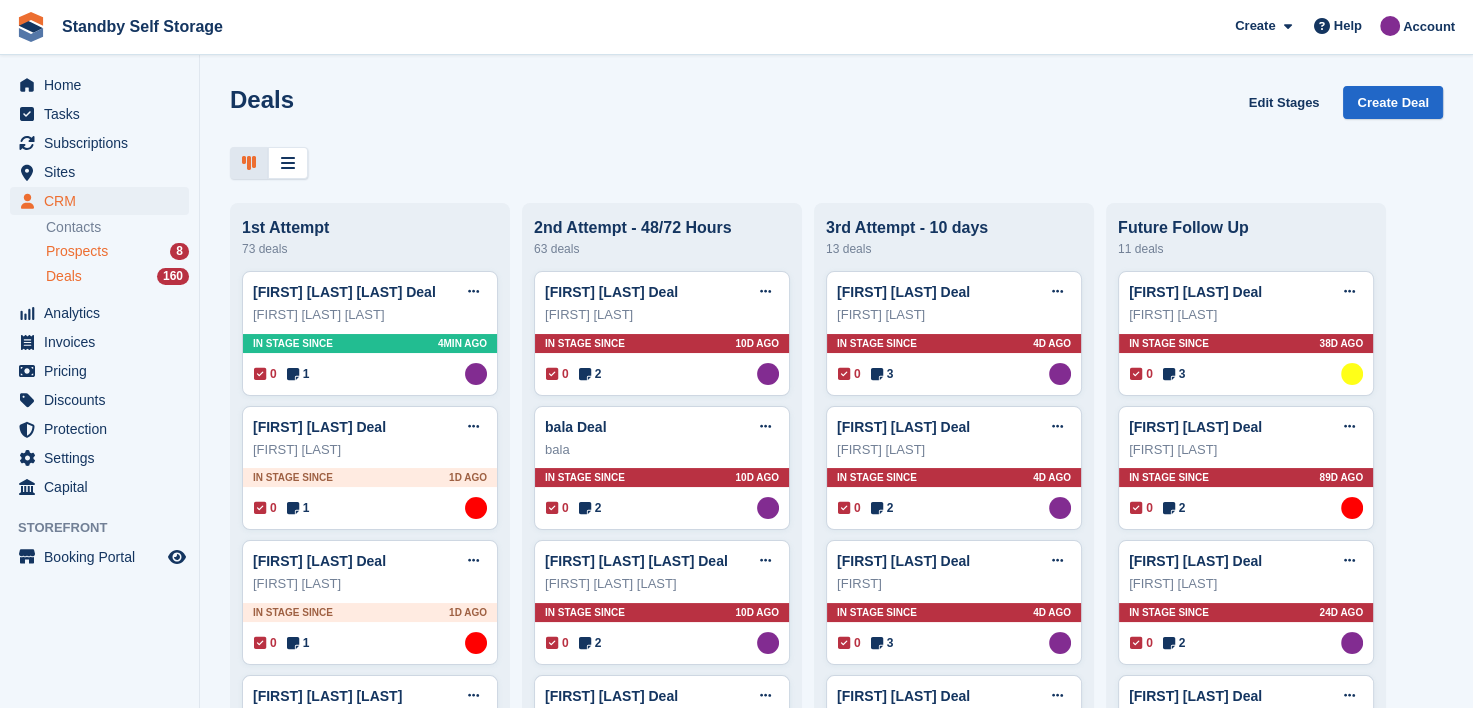 click on "Prospects" at bounding box center [77, 251] 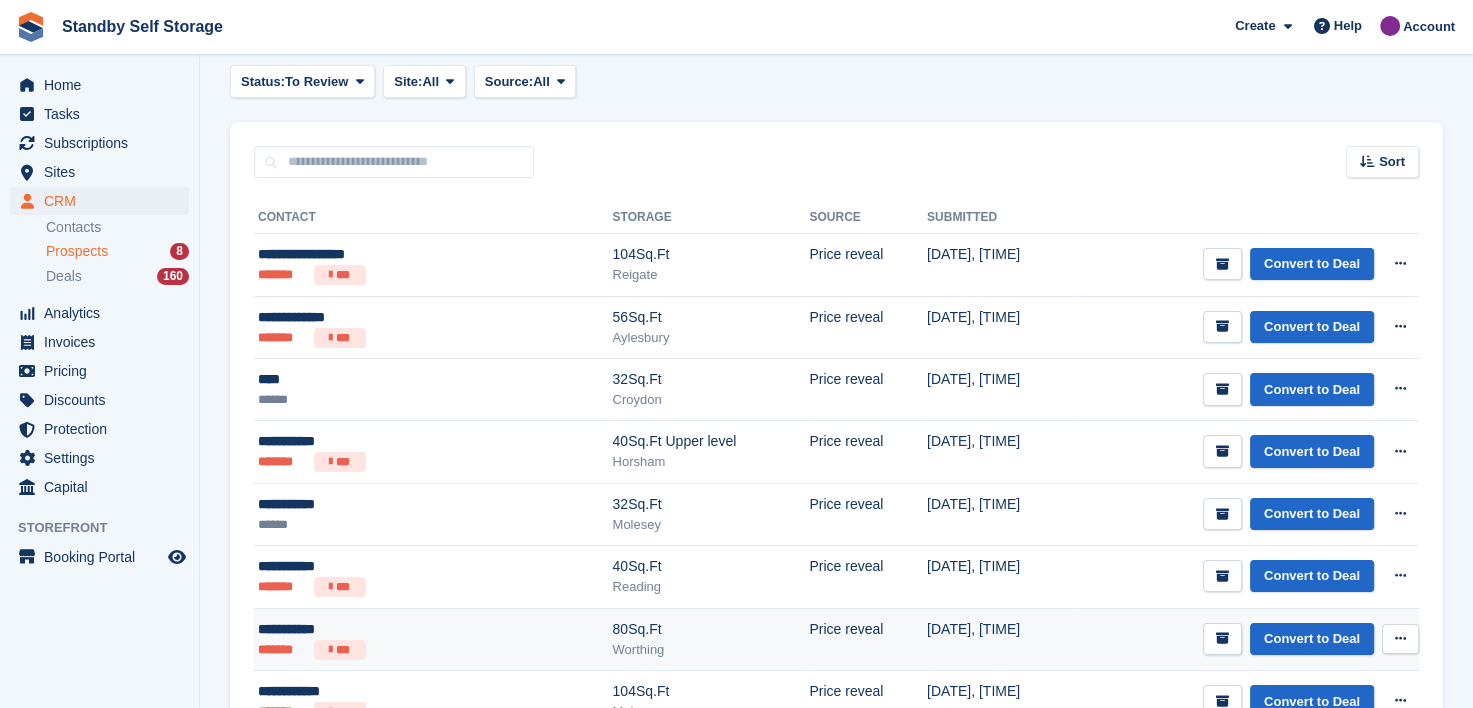 scroll, scrollTop: 337, scrollLeft: 0, axis: vertical 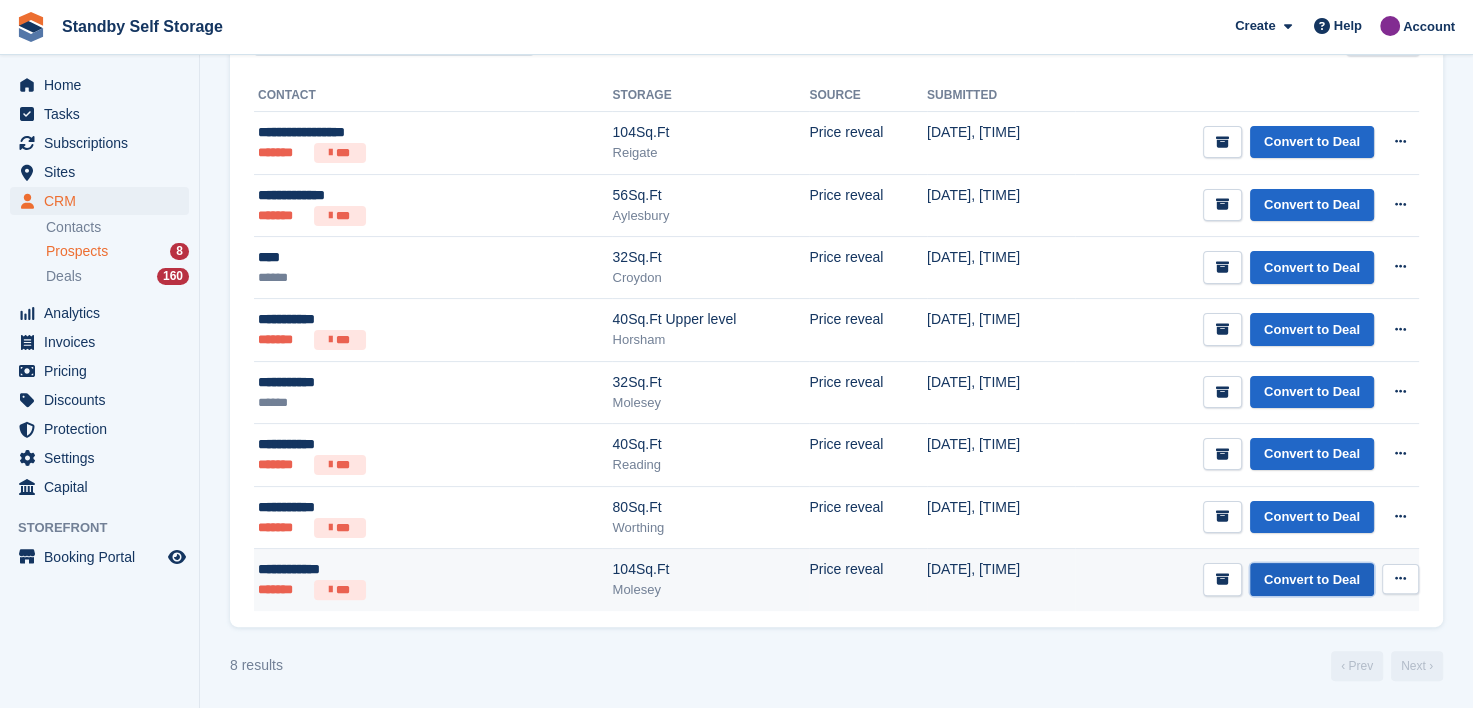 click on "Convert to Deal" at bounding box center (1312, 579) 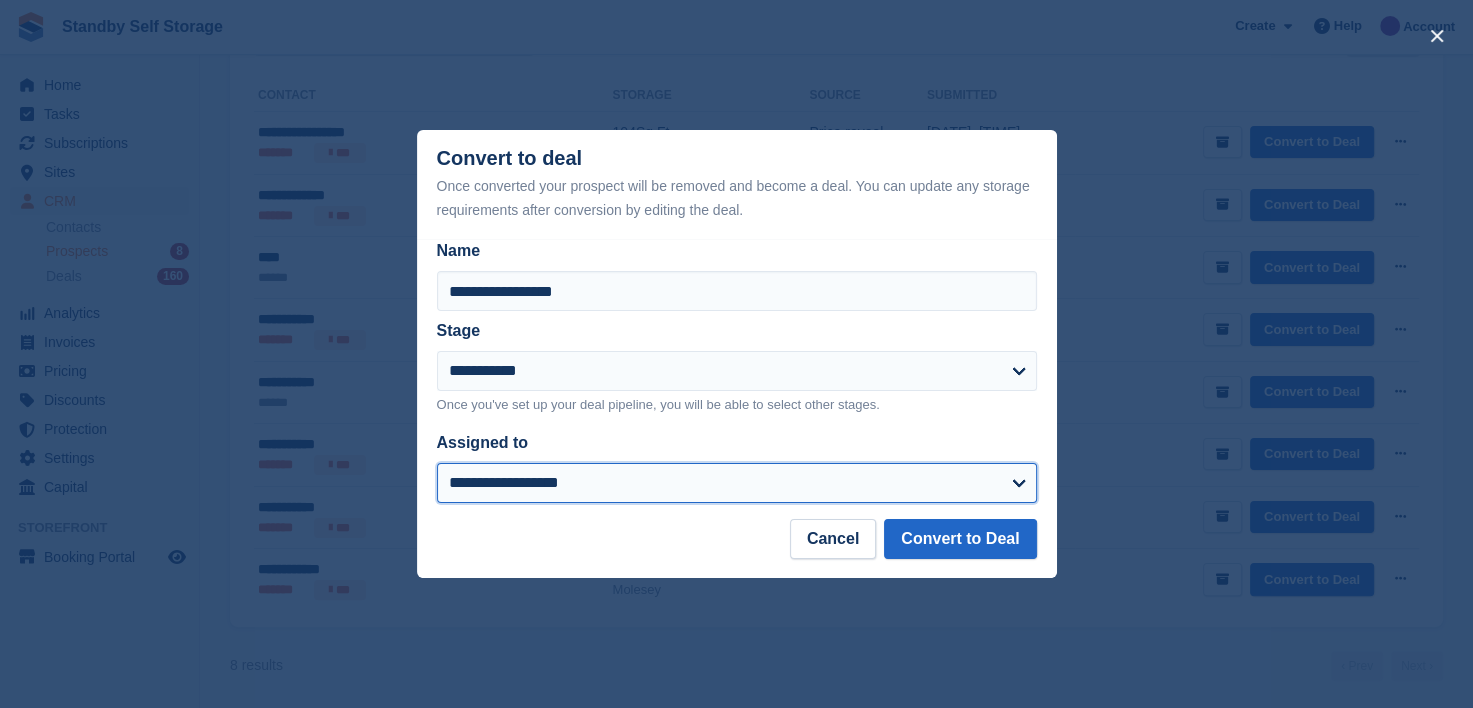 click on "**********" at bounding box center (737, 483) 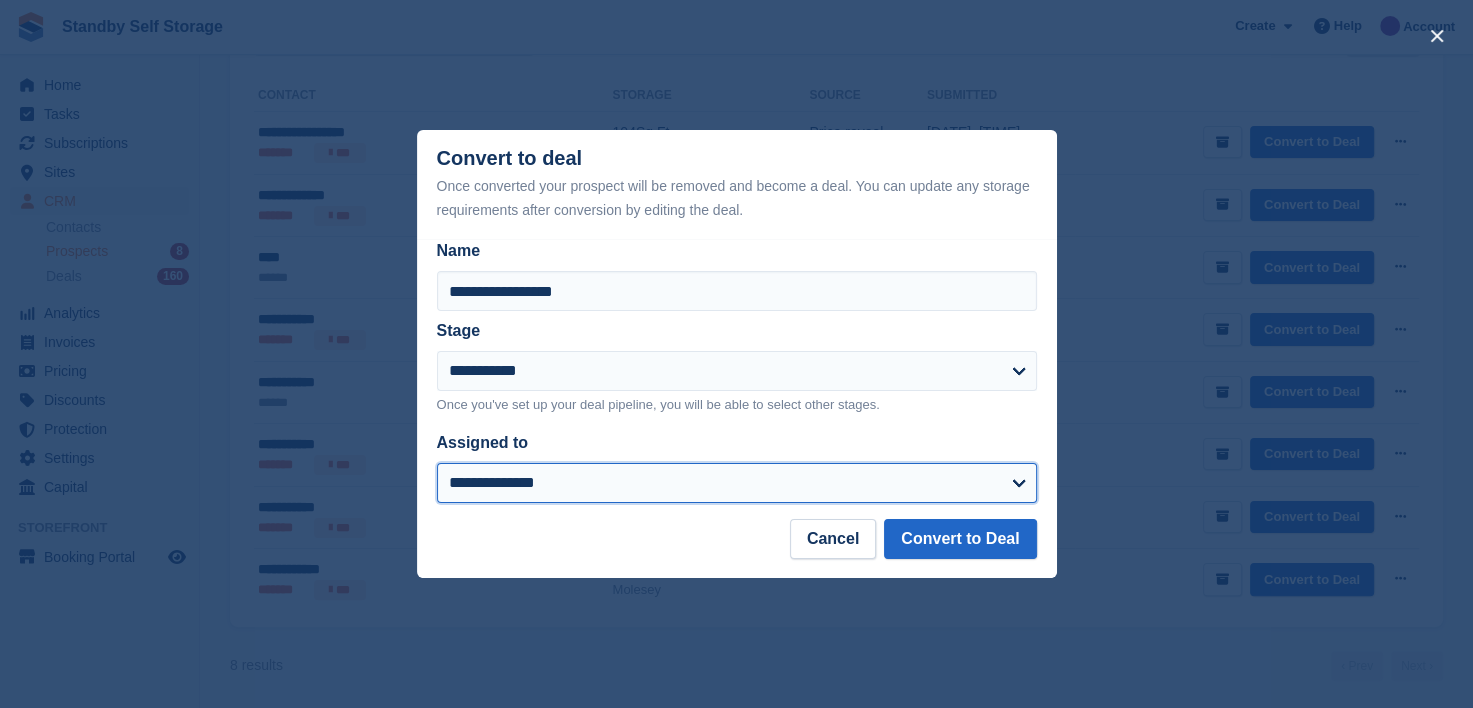 click on "**********" at bounding box center (737, 483) 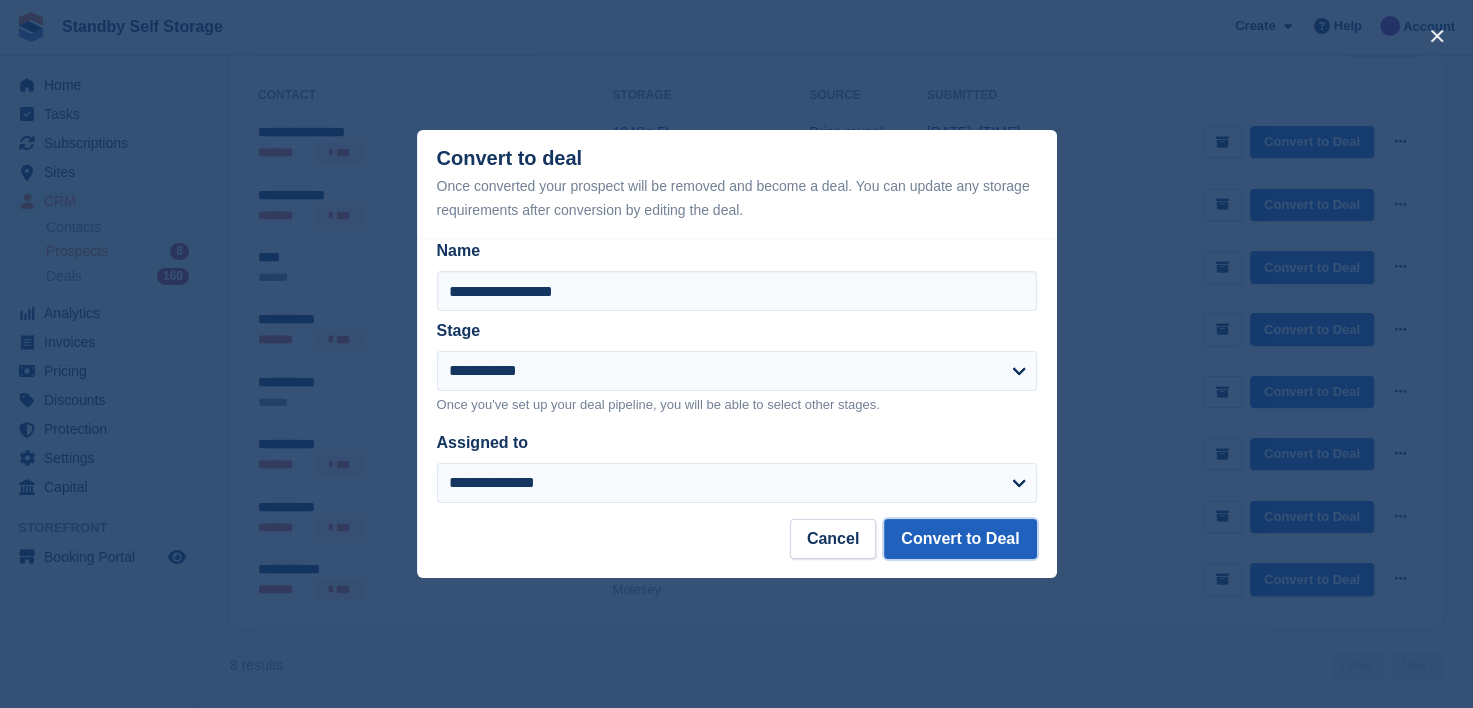 click on "Convert to Deal" at bounding box center [960, 539] 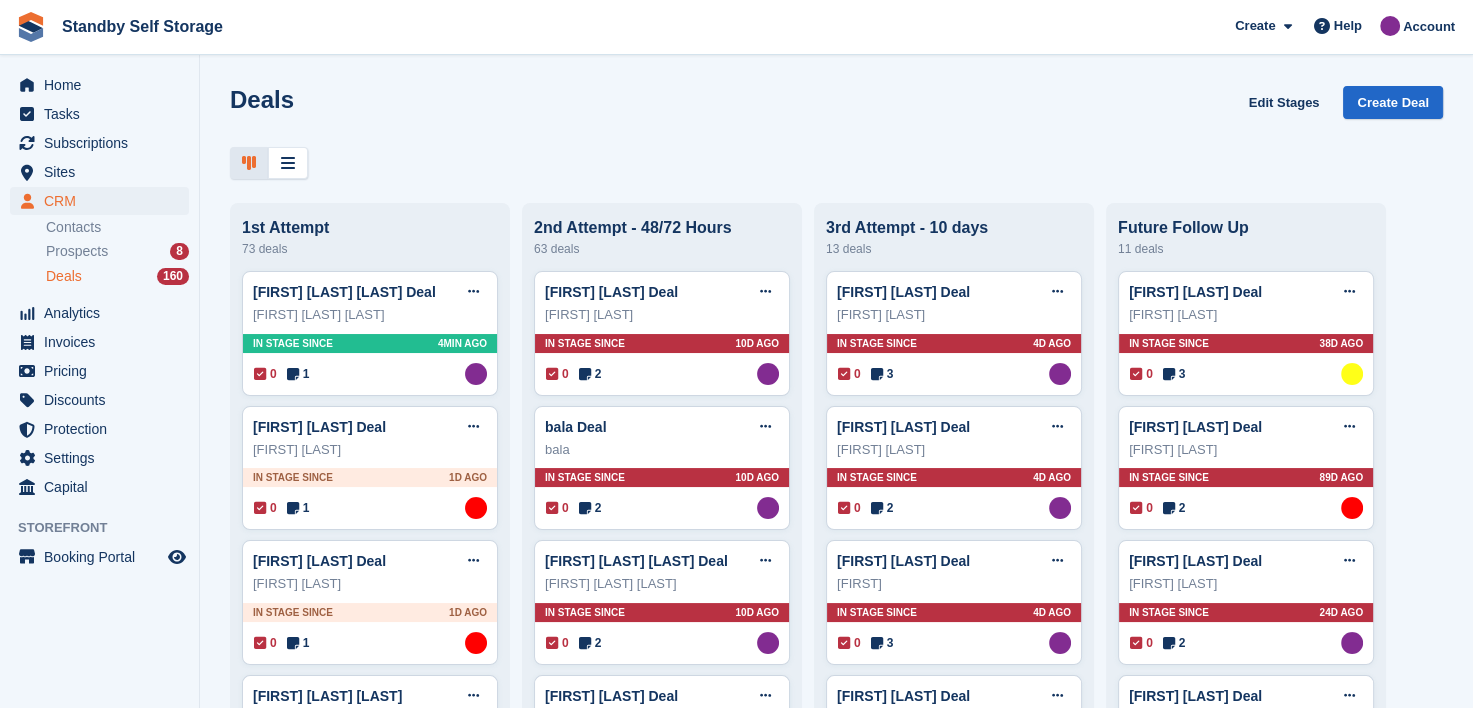 scroll, scrollTop: 0, scrollLeft: 0, axis: both 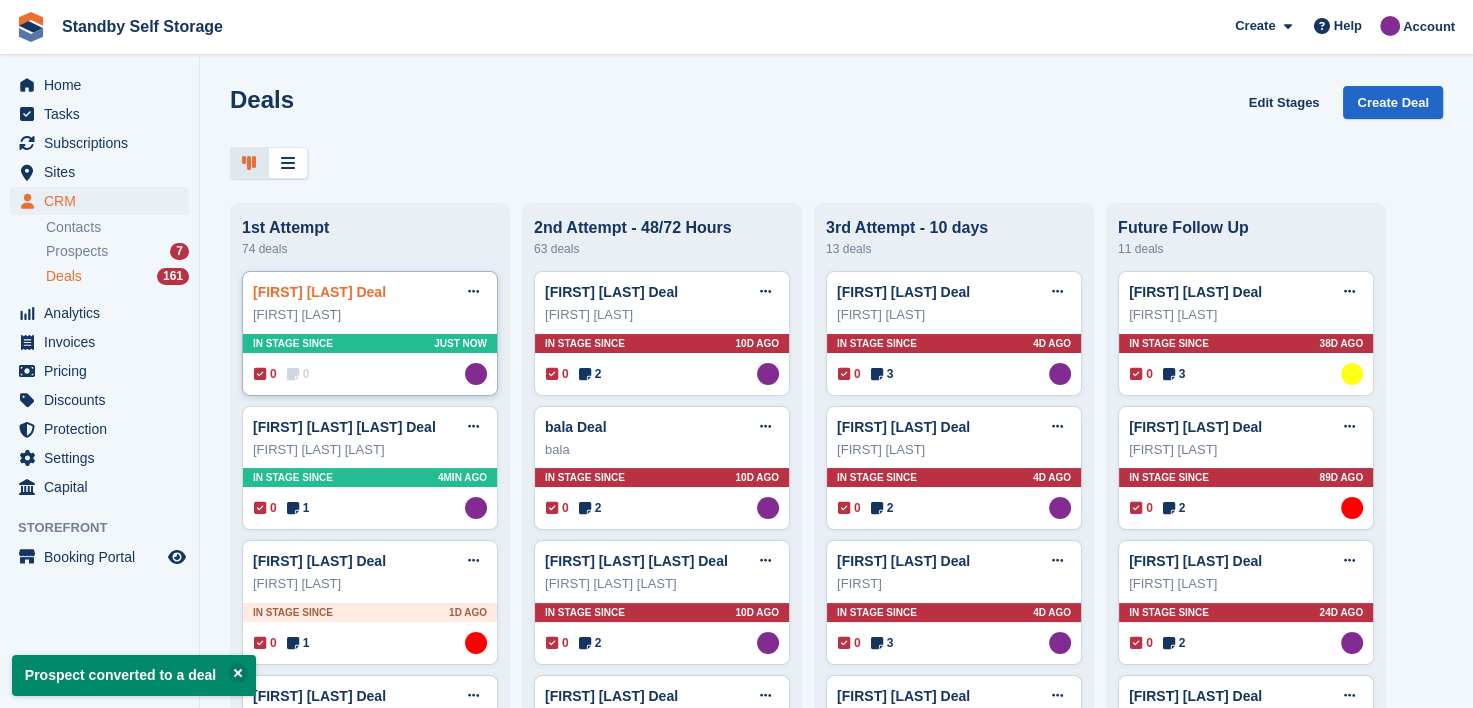 click on "Ryan Mcmilan Deal" at bounding box center (319, 292) 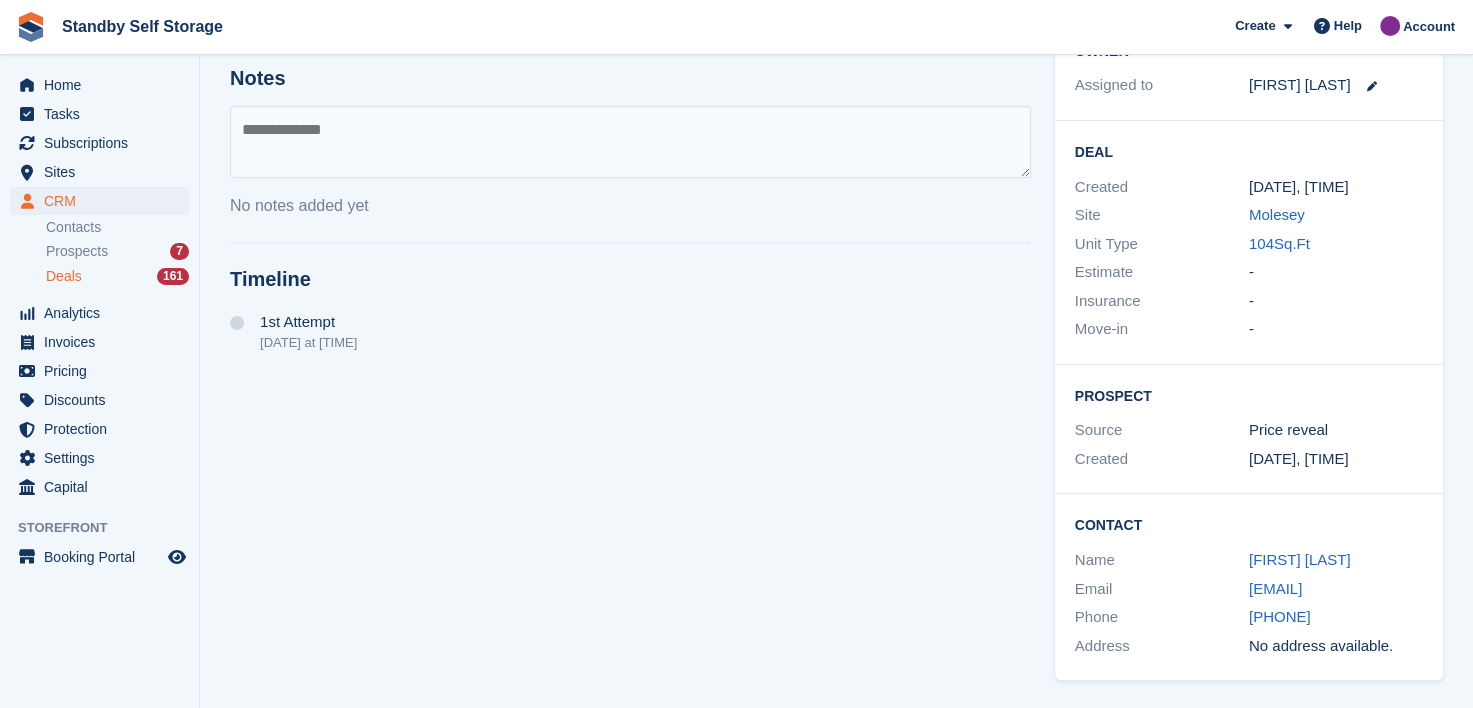 scroll, scrollTop: 385, scrollLeft: 0, axis: vertical 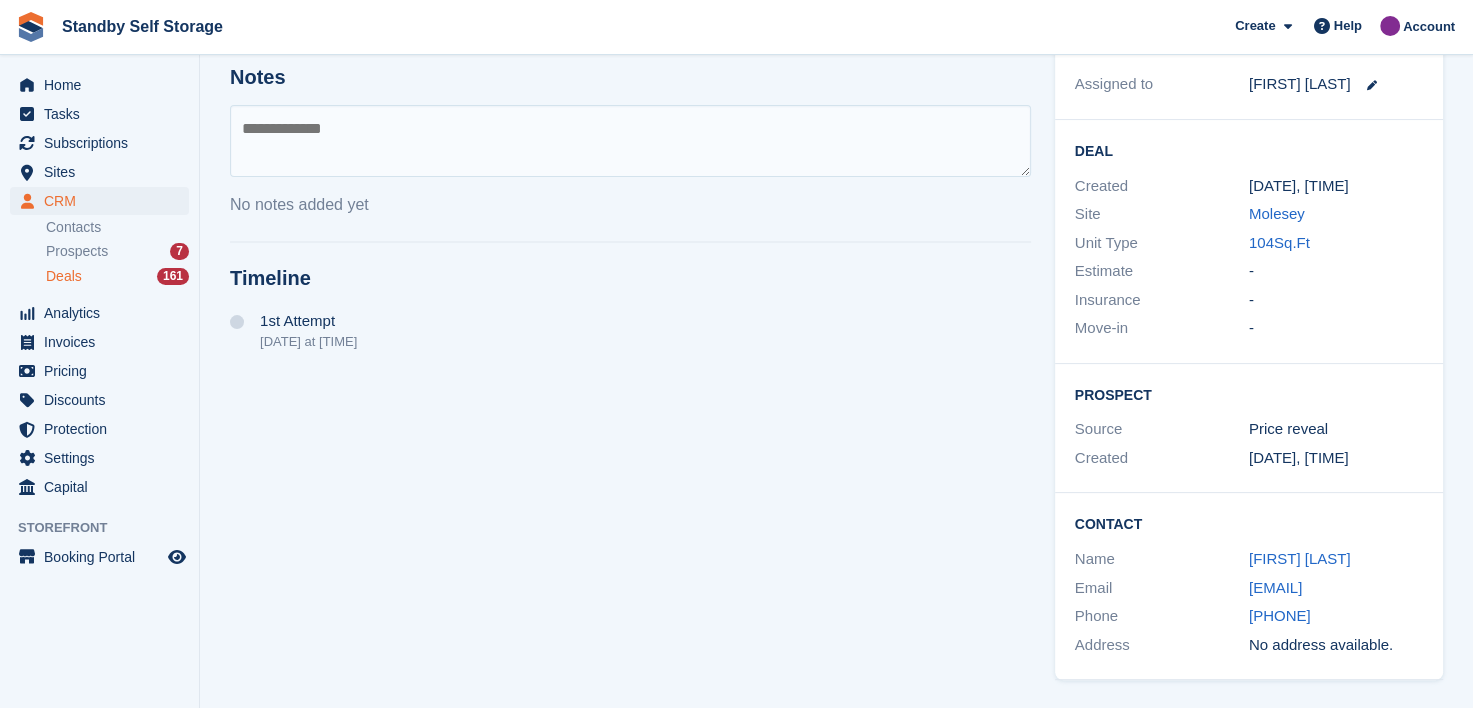 drag, startPoint x: 1209, startPoint y: 588, endPoint x: 1455, endPoint y: 579, distance: 246.16458 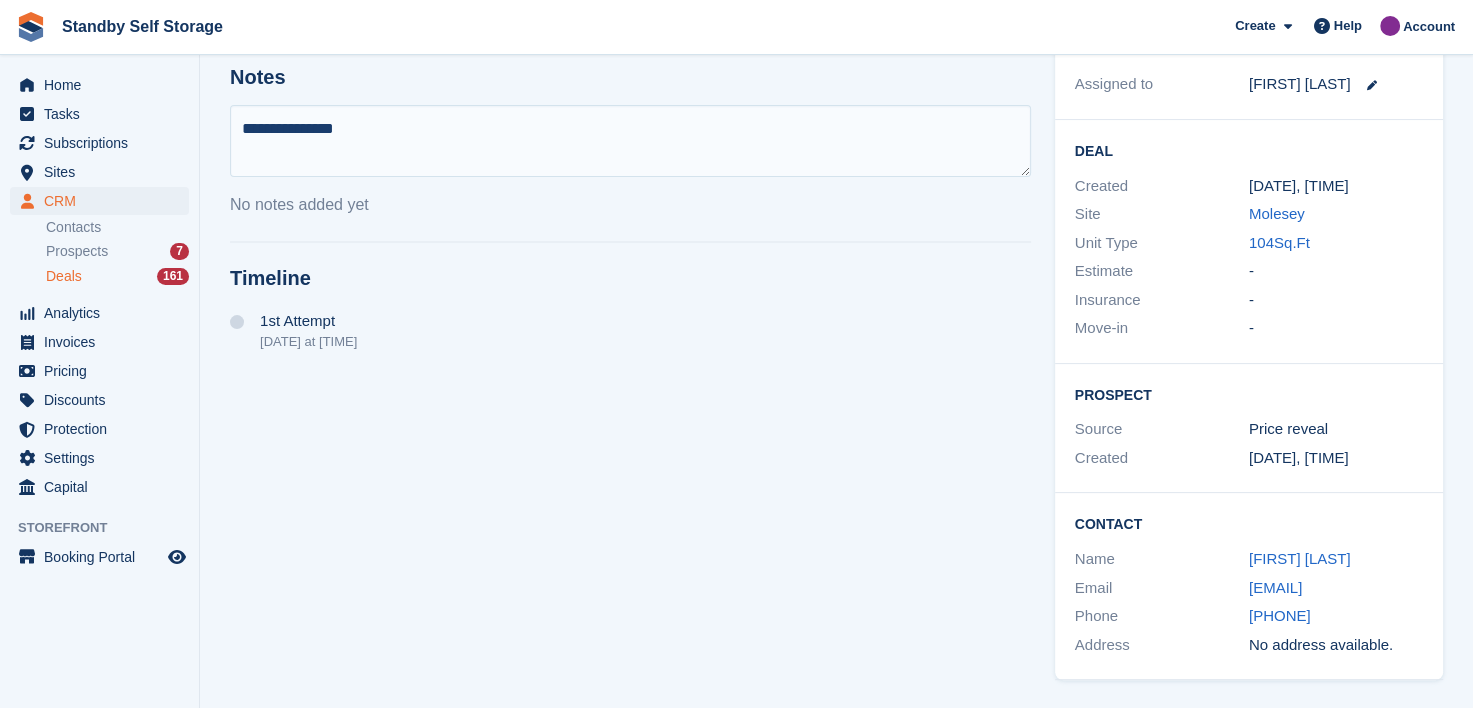 type on "**********" 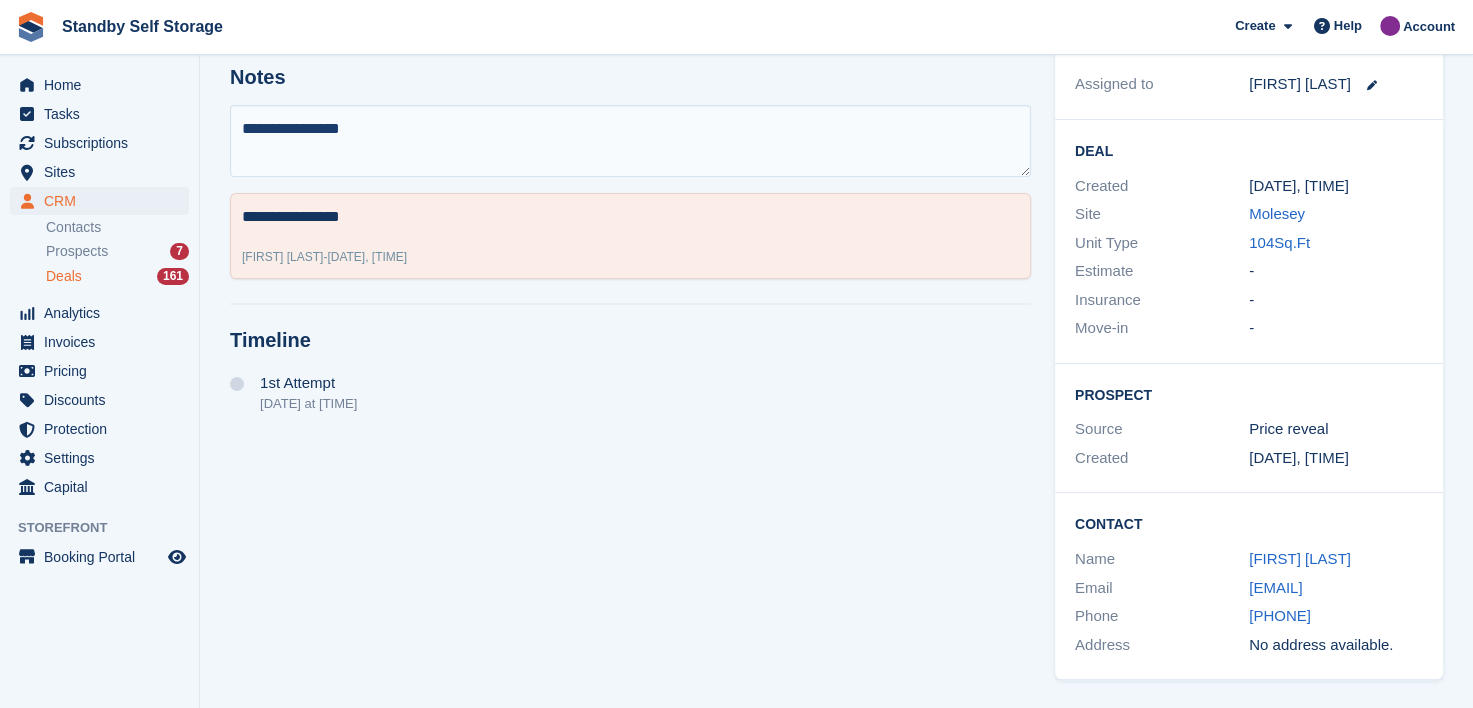 type 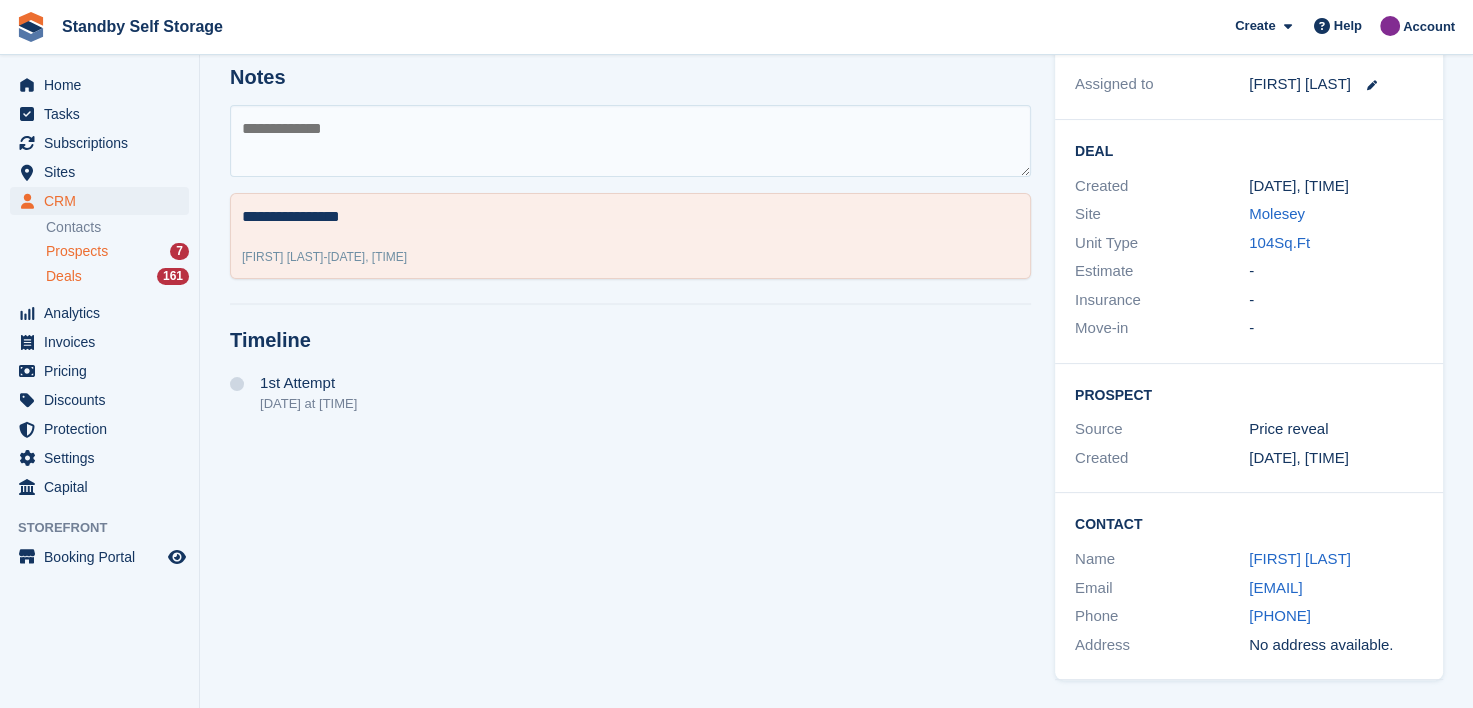 click on "Prospects" at bounding box center [77, 251] 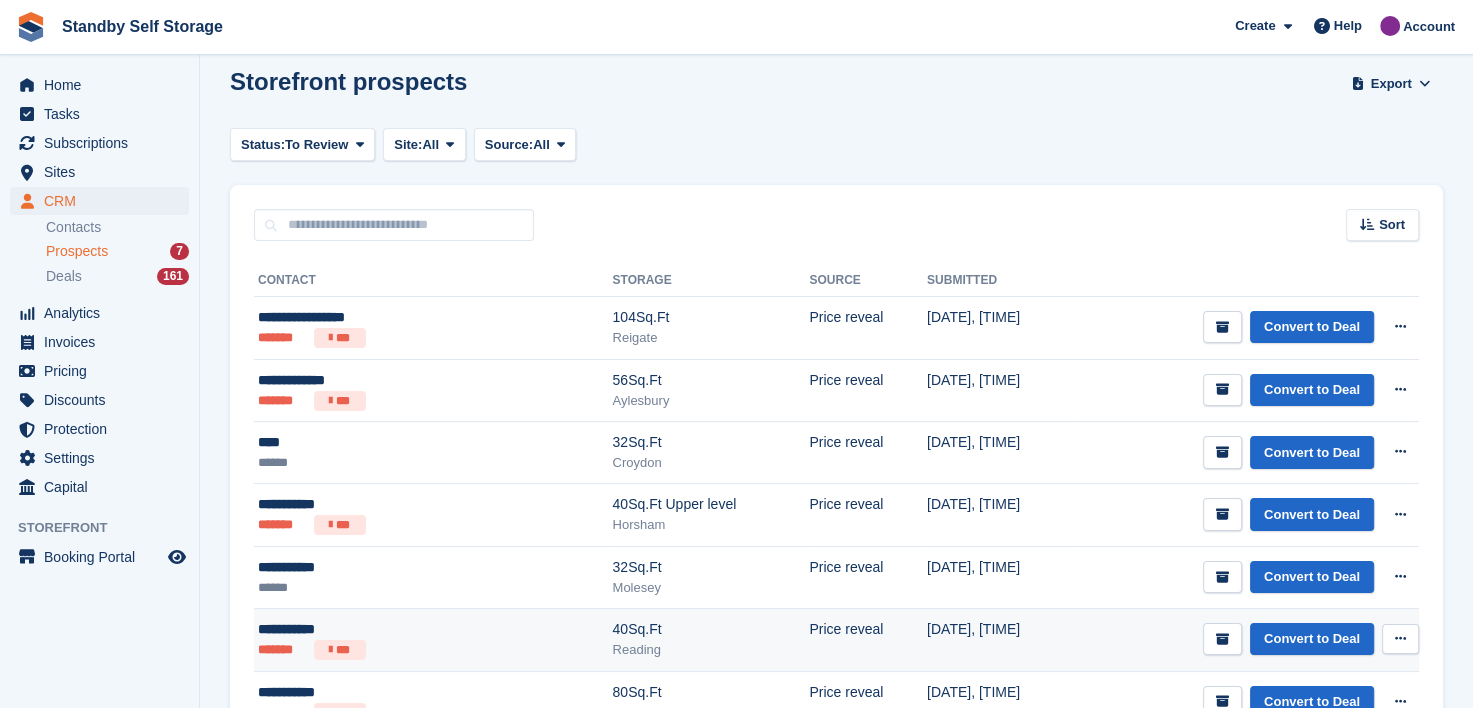 scroll, scrollTop: 275, scrollLeft: 0, axis: vertical 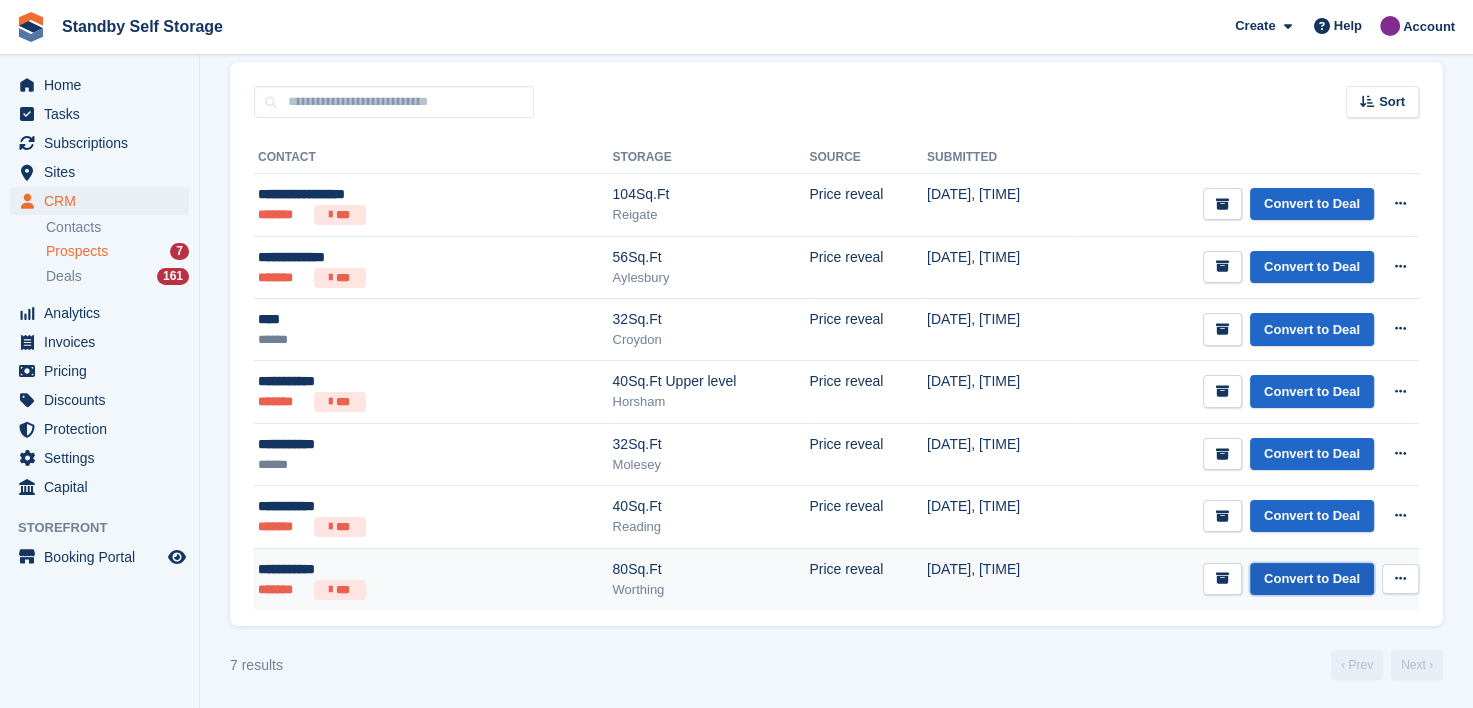 click on "Convert to Deal" at bounding box center [1312, 579] 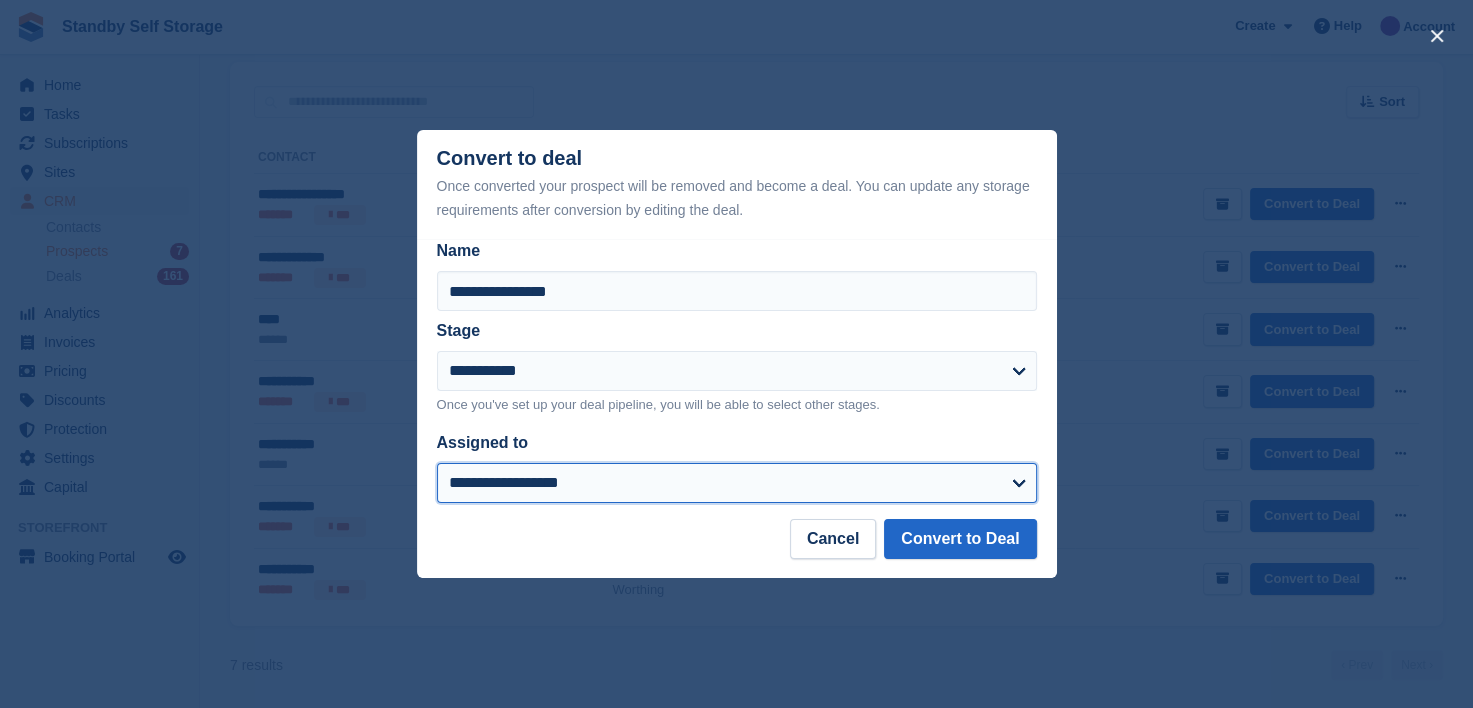 click on "**********" at bounding box center (737, 483) 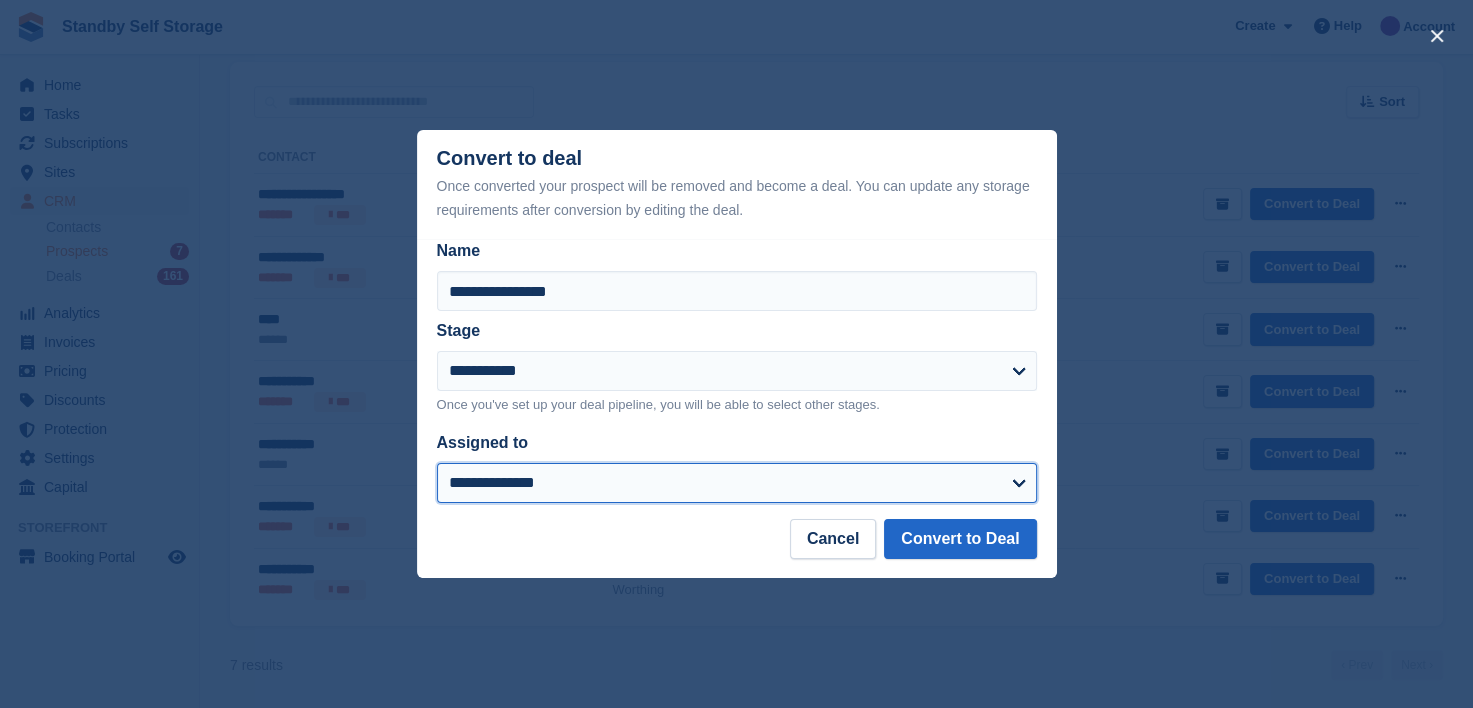 click on "**********" at bounding box center [737, 483] 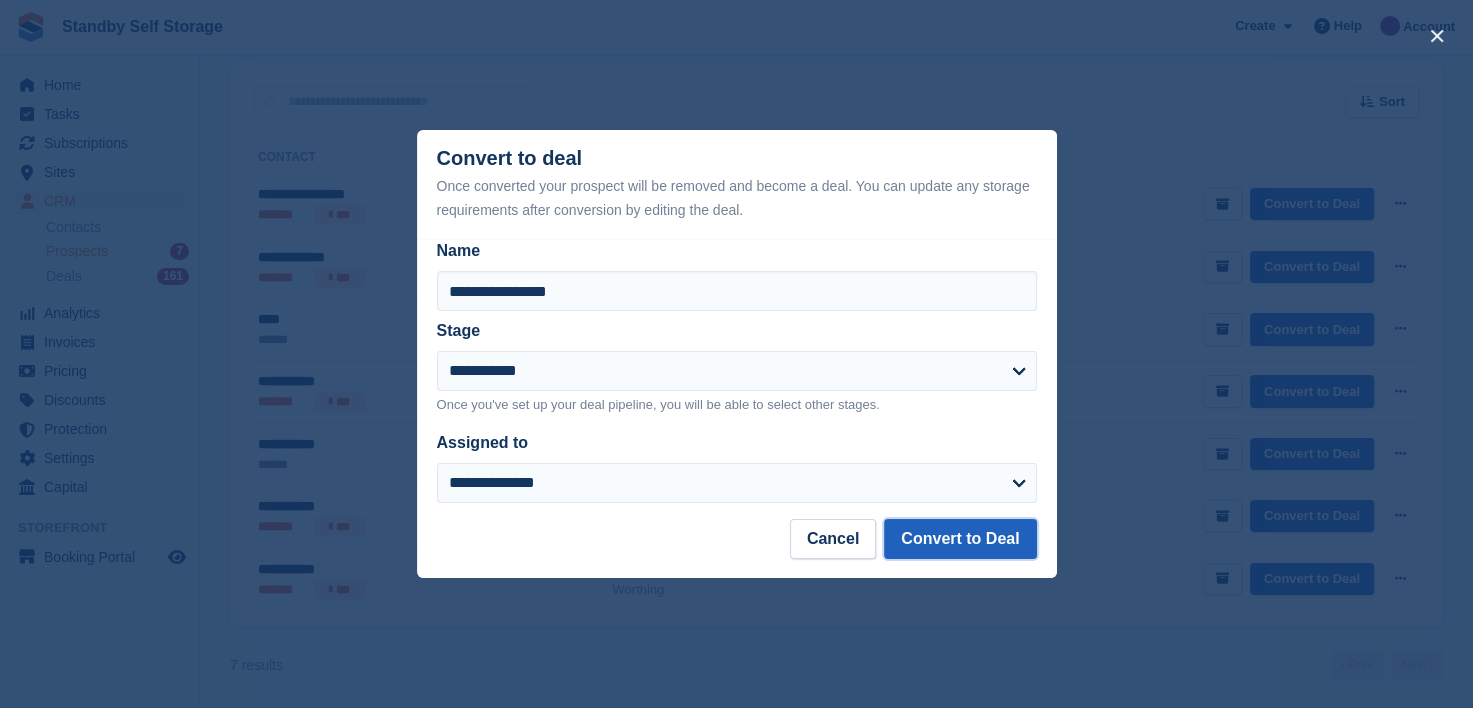 click on "Convert to Deal" at bounding box center [960, 539] 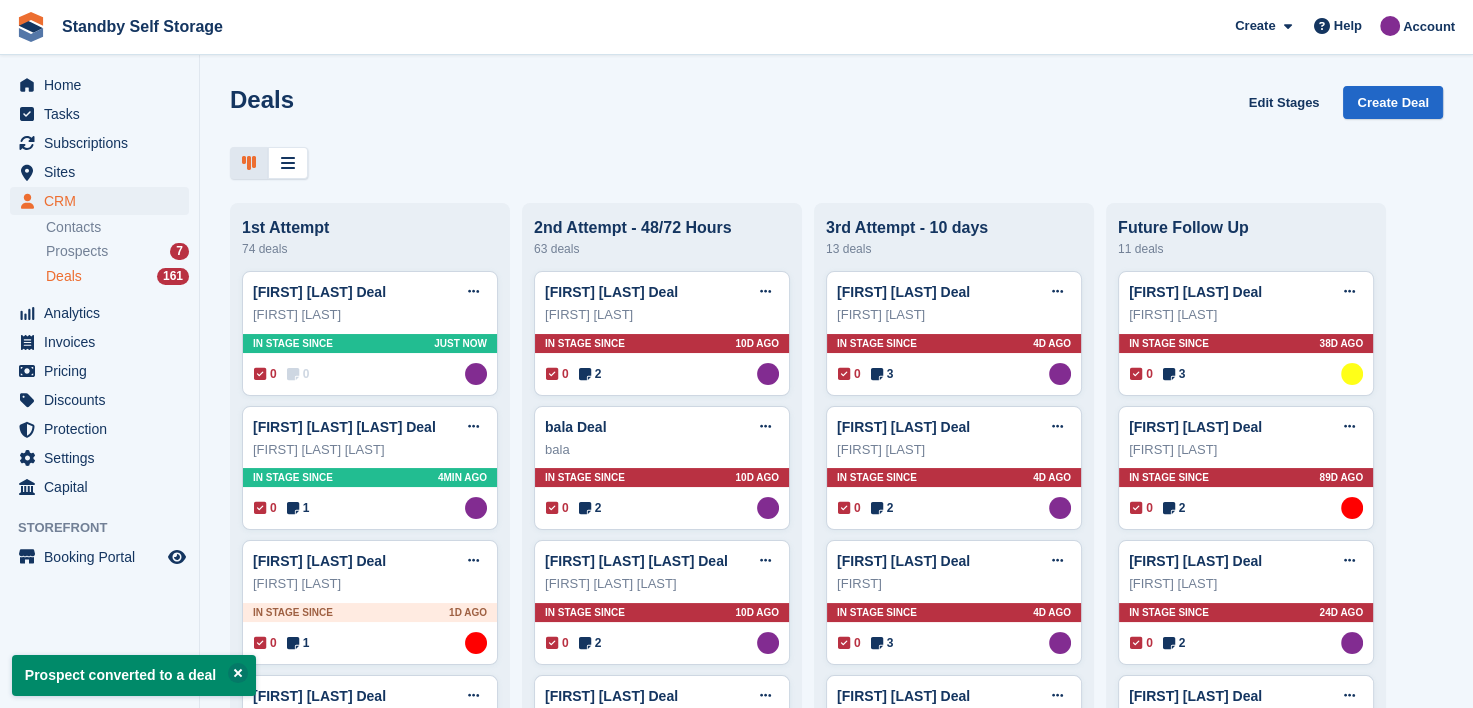 scroll, scrollTop: 0, scrollLeft: 0, axis: both 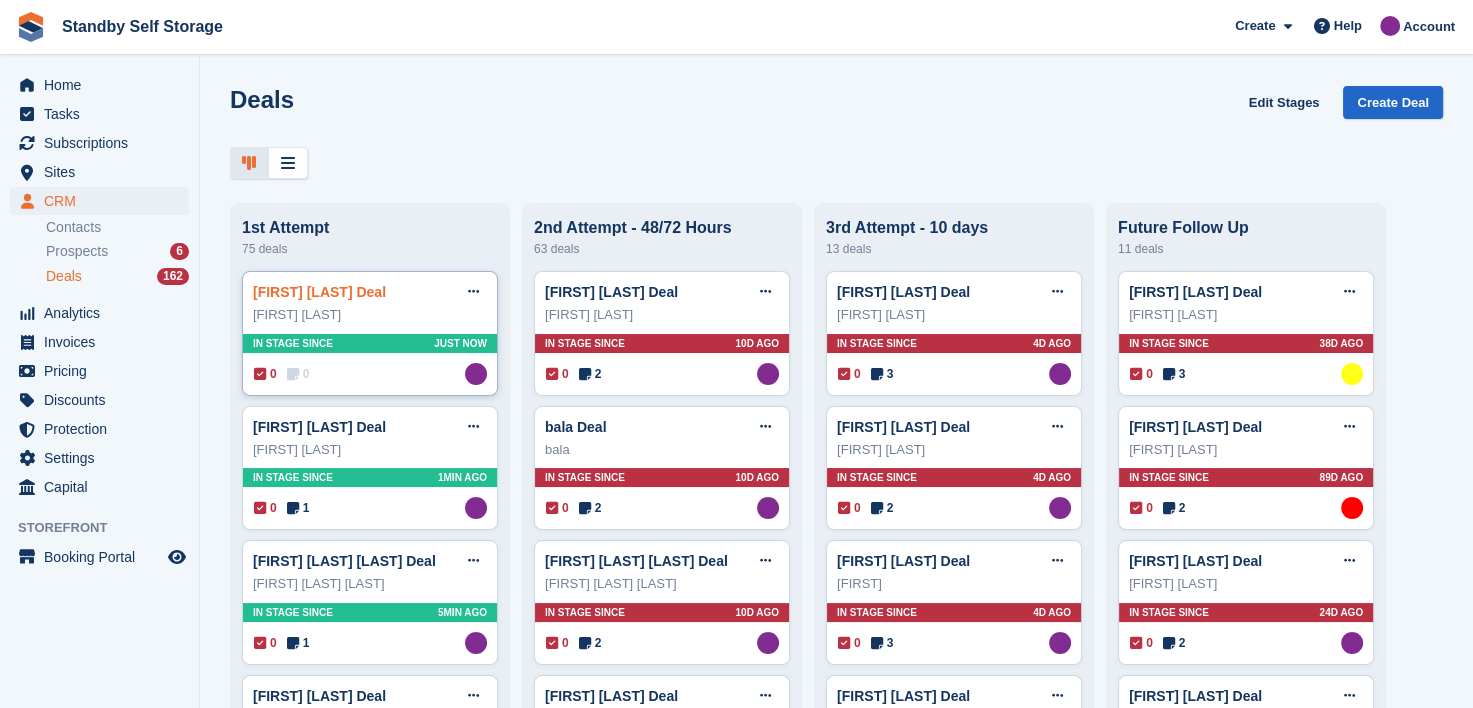click on "[FIRST] [LAST] Deal" at bounding box center [319, 292] 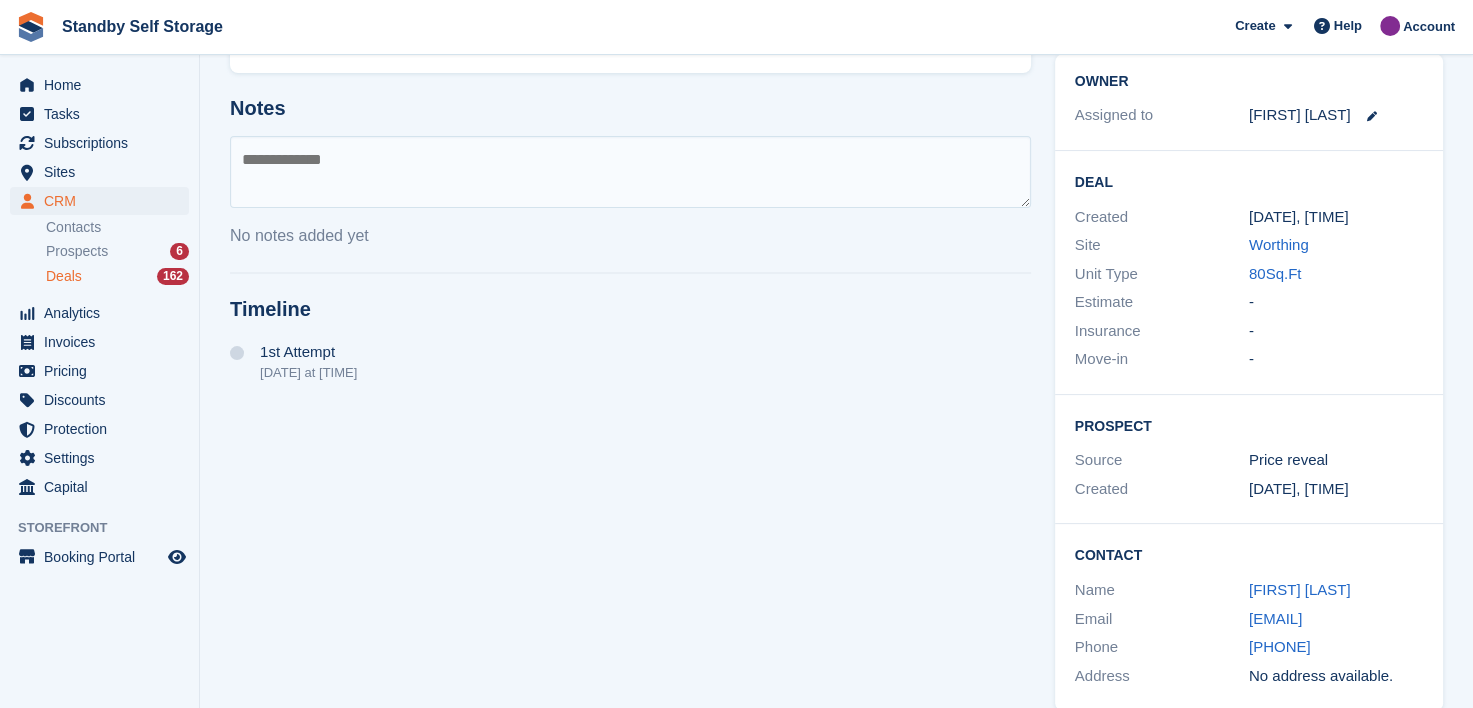 scroll, scrollTop: 400, scrollLeft: 0, axis: vertical 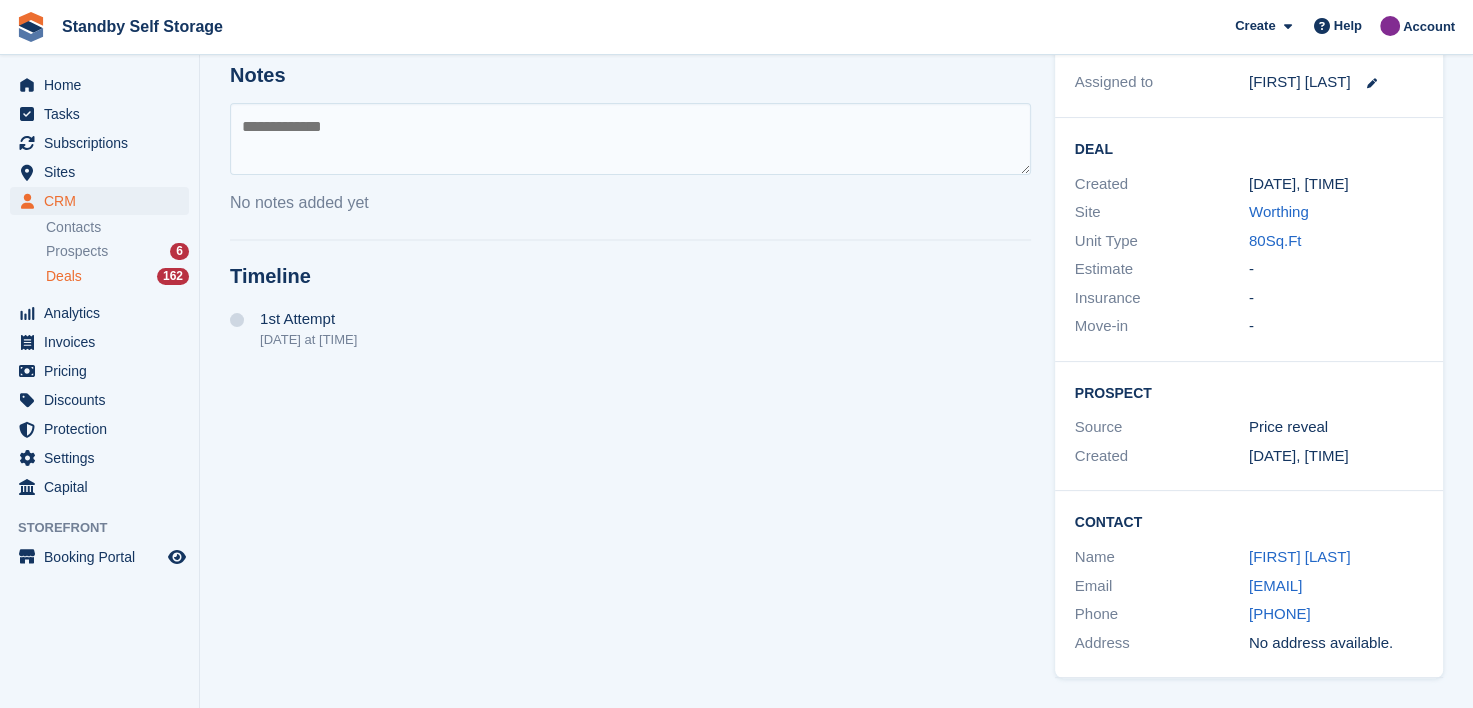 drag, startPoint x: 1323, startPoint y: 591, endPoint x: 1232, endPoint y: 591, distance: 91 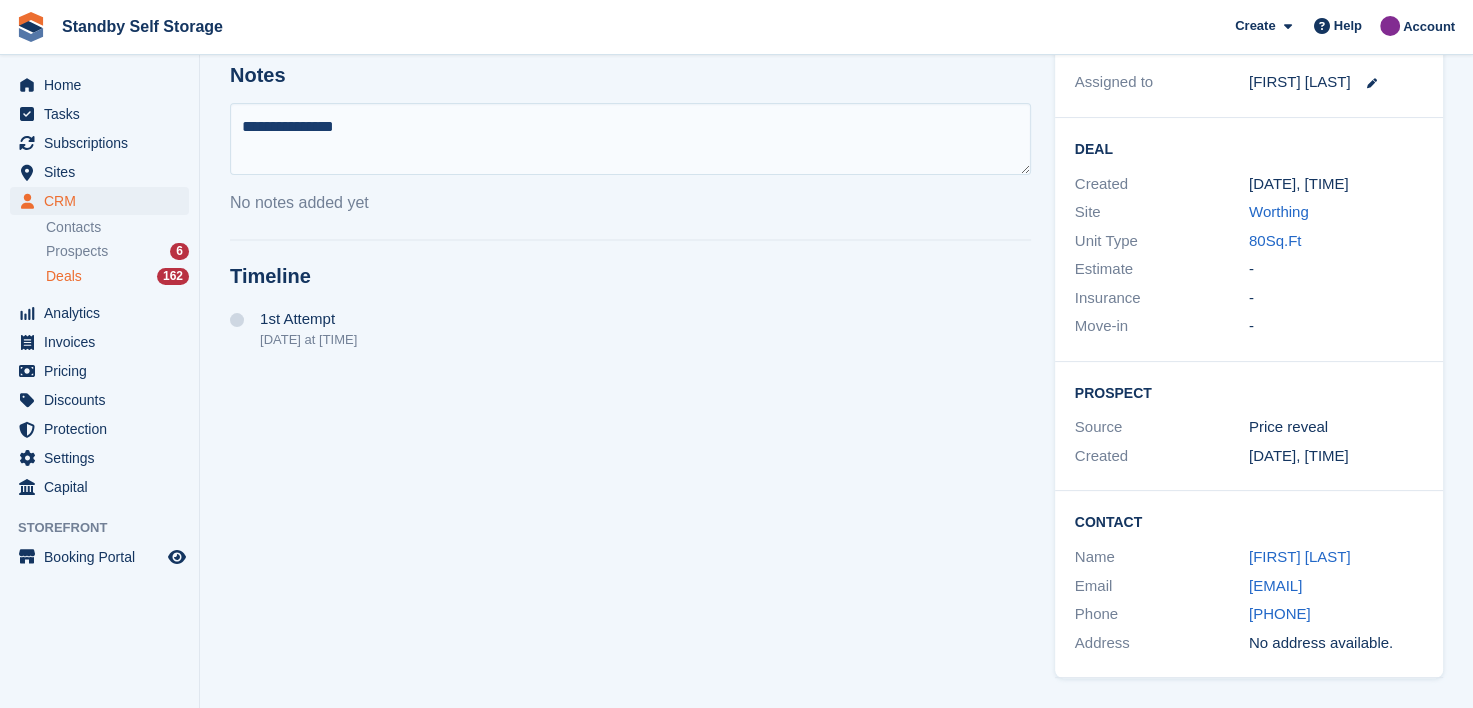 type on "**********" 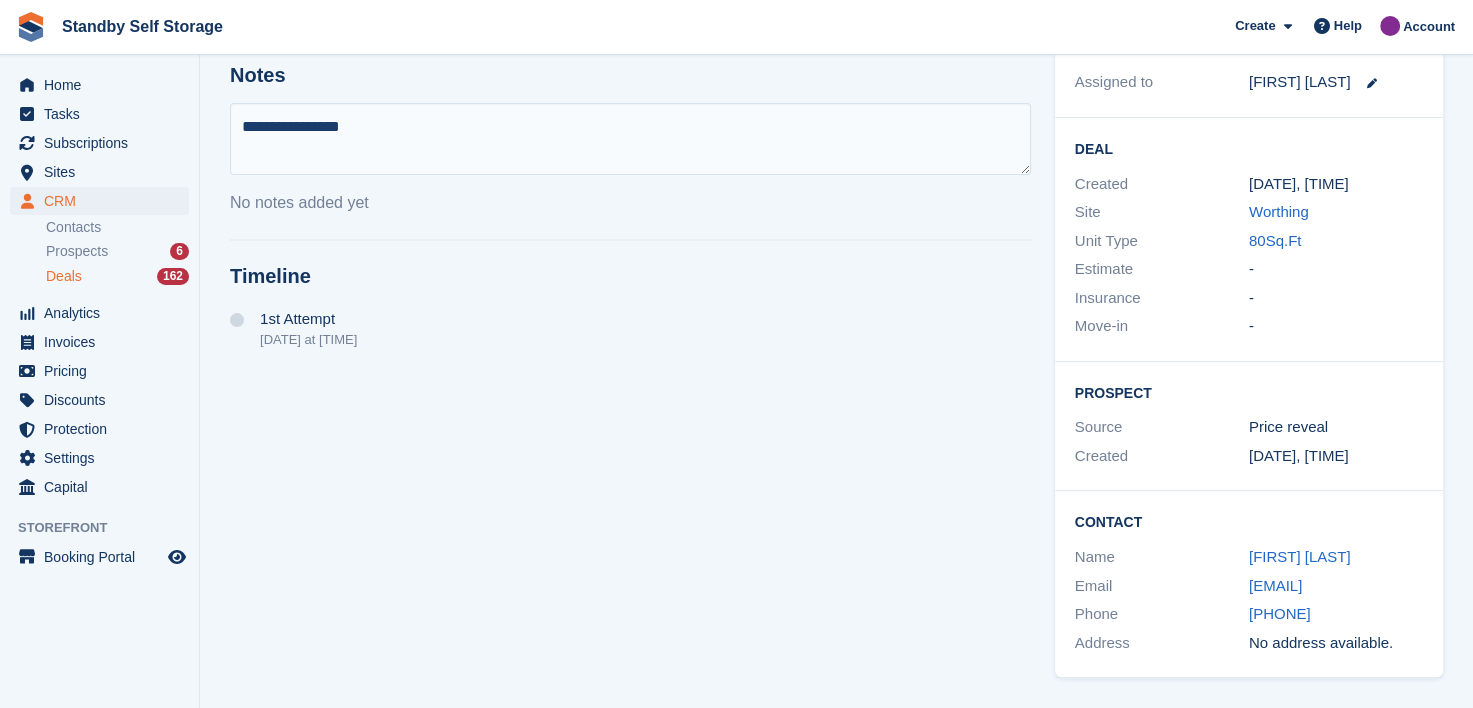 type 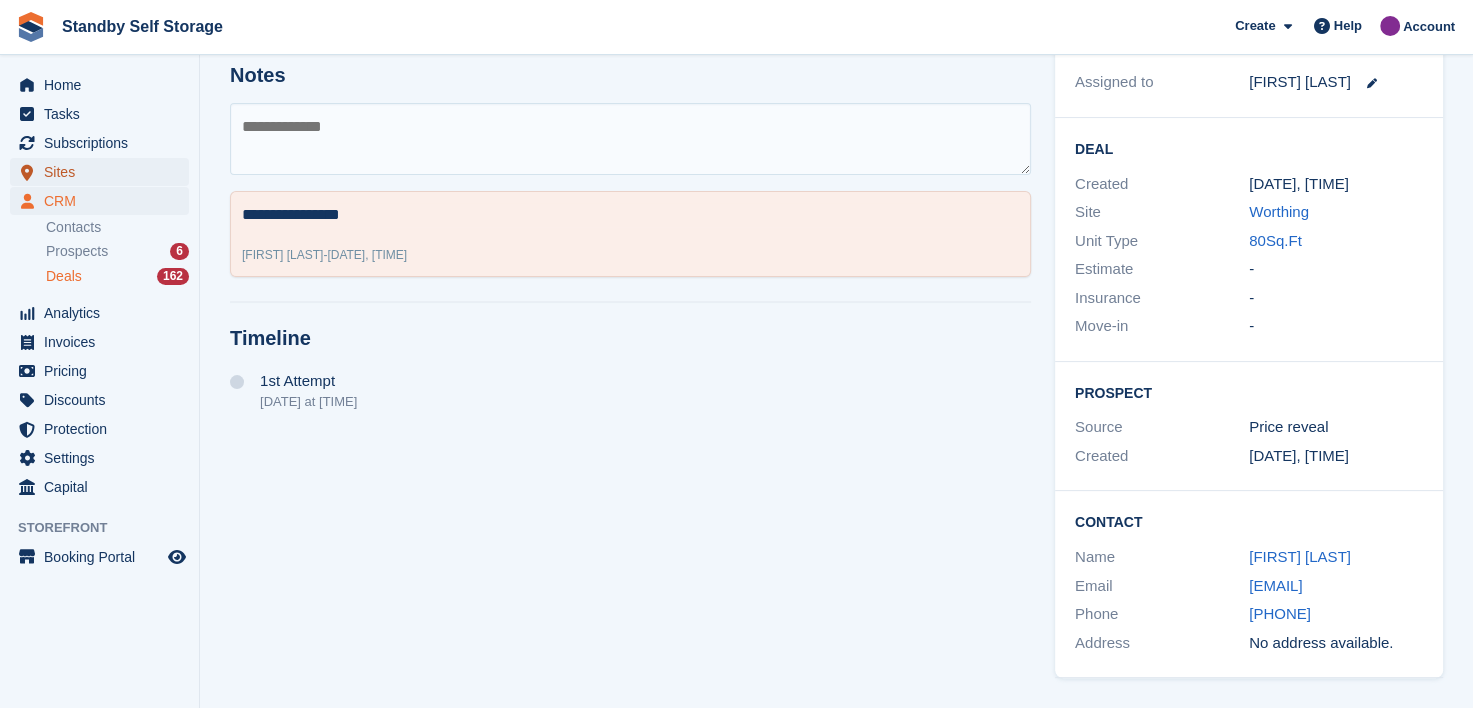 click on "Sites" at bounding box center (104, 172) 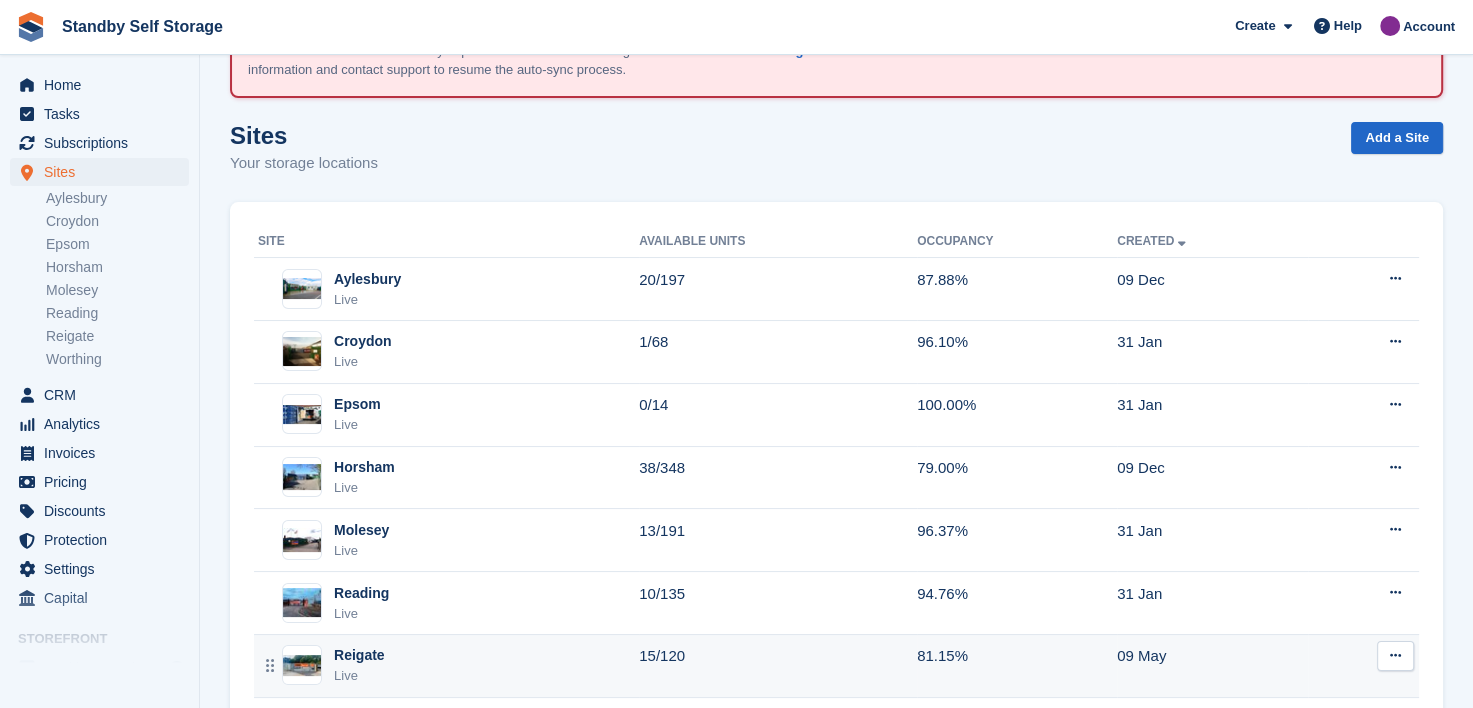 scroll, scrollTop: 205, scrollLeft: 0, axis: vertical 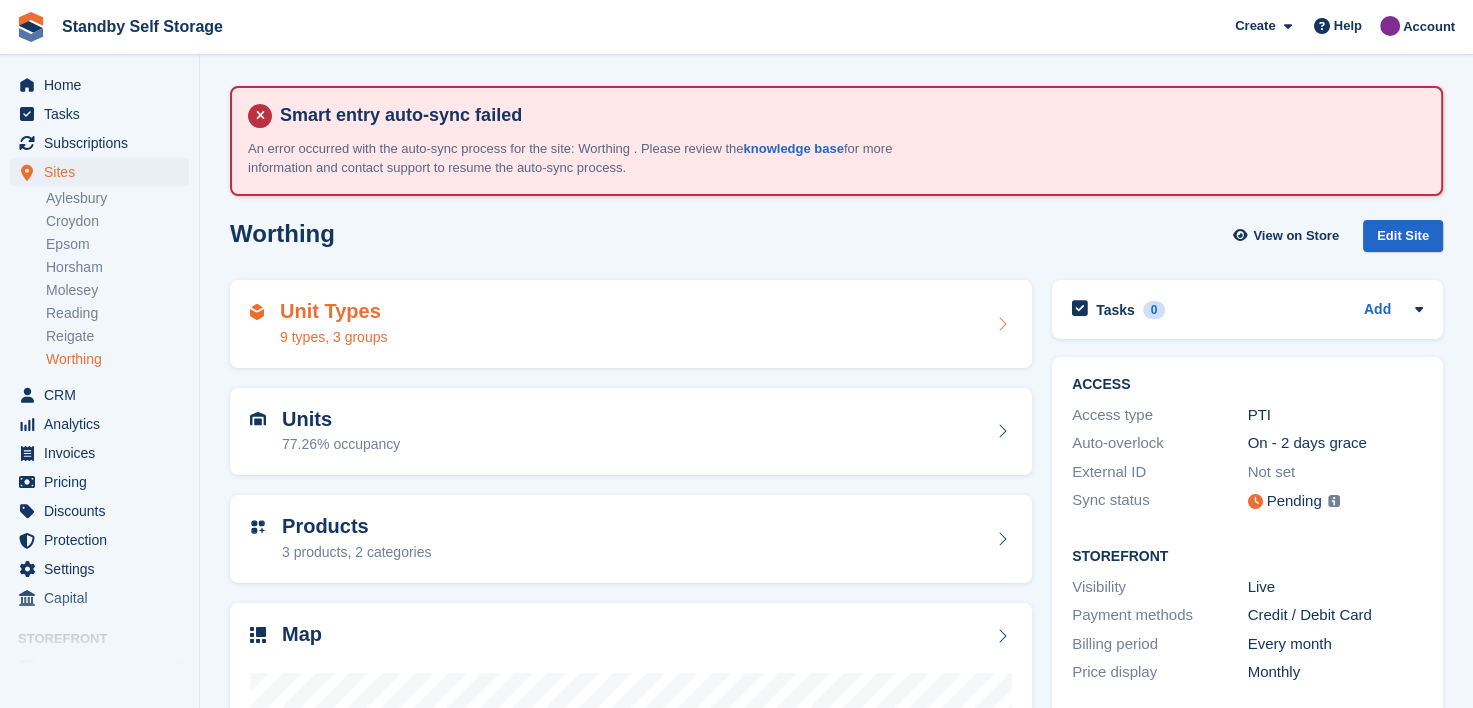 click on "Unit Types
9 types, 3 groups" at bounding box center [631, 324] 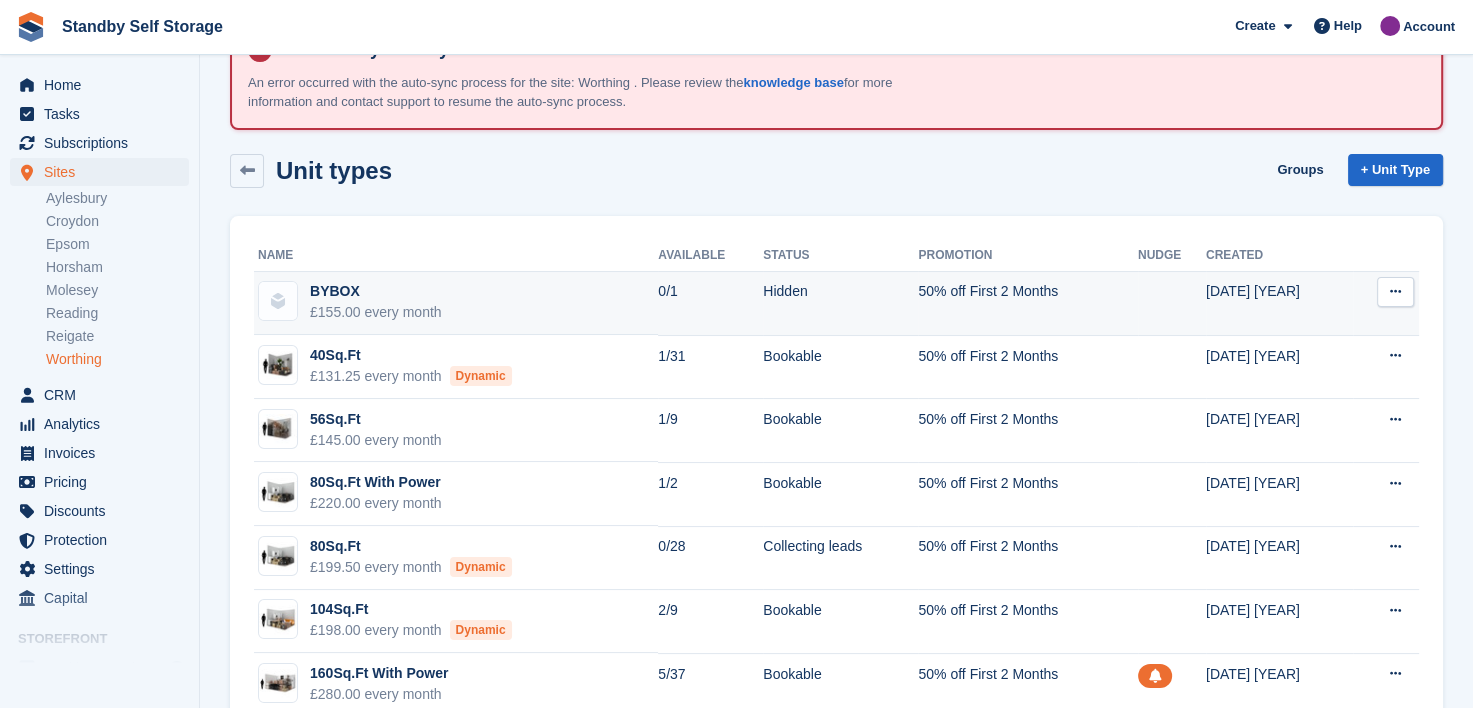 scroll, scrollTop: 244, scrollLeft: 0, axis: vertical 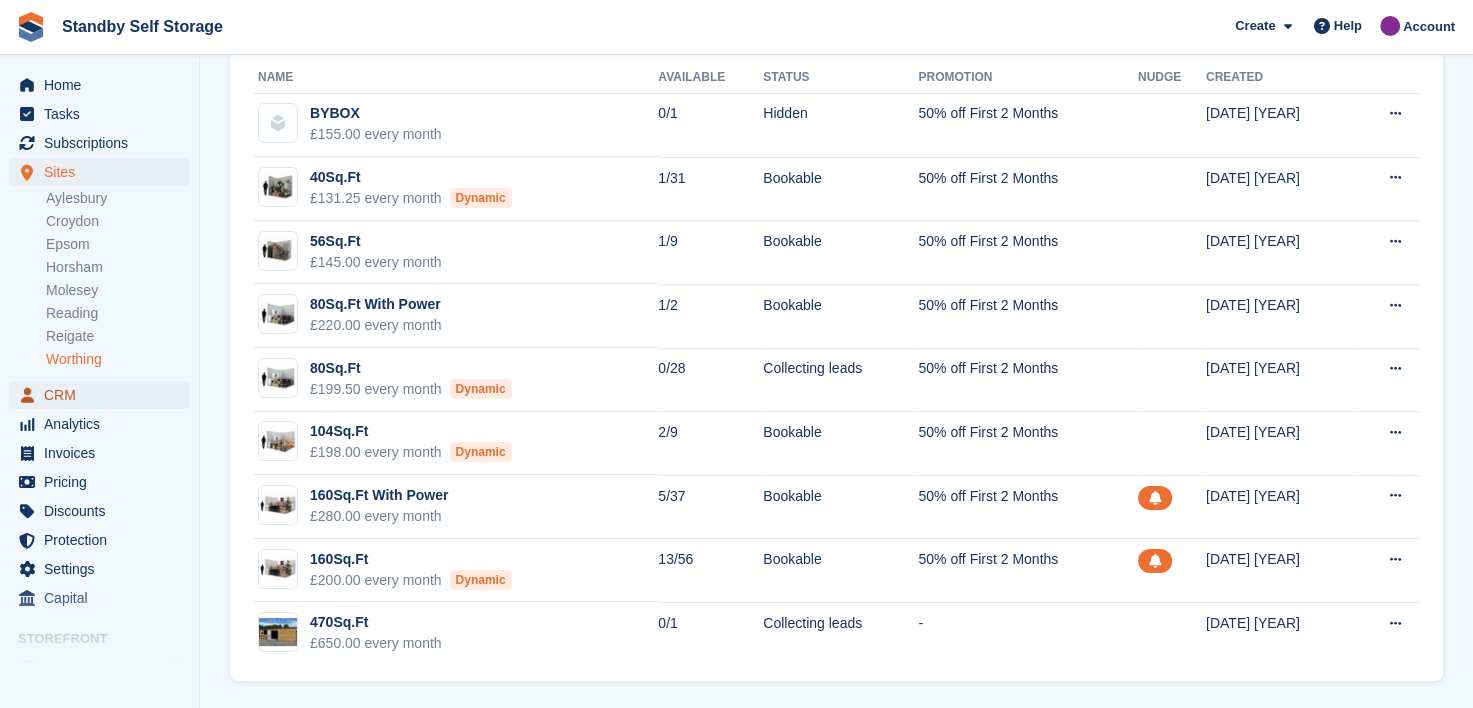 click on "CRM" at bounding box center (104, 395) 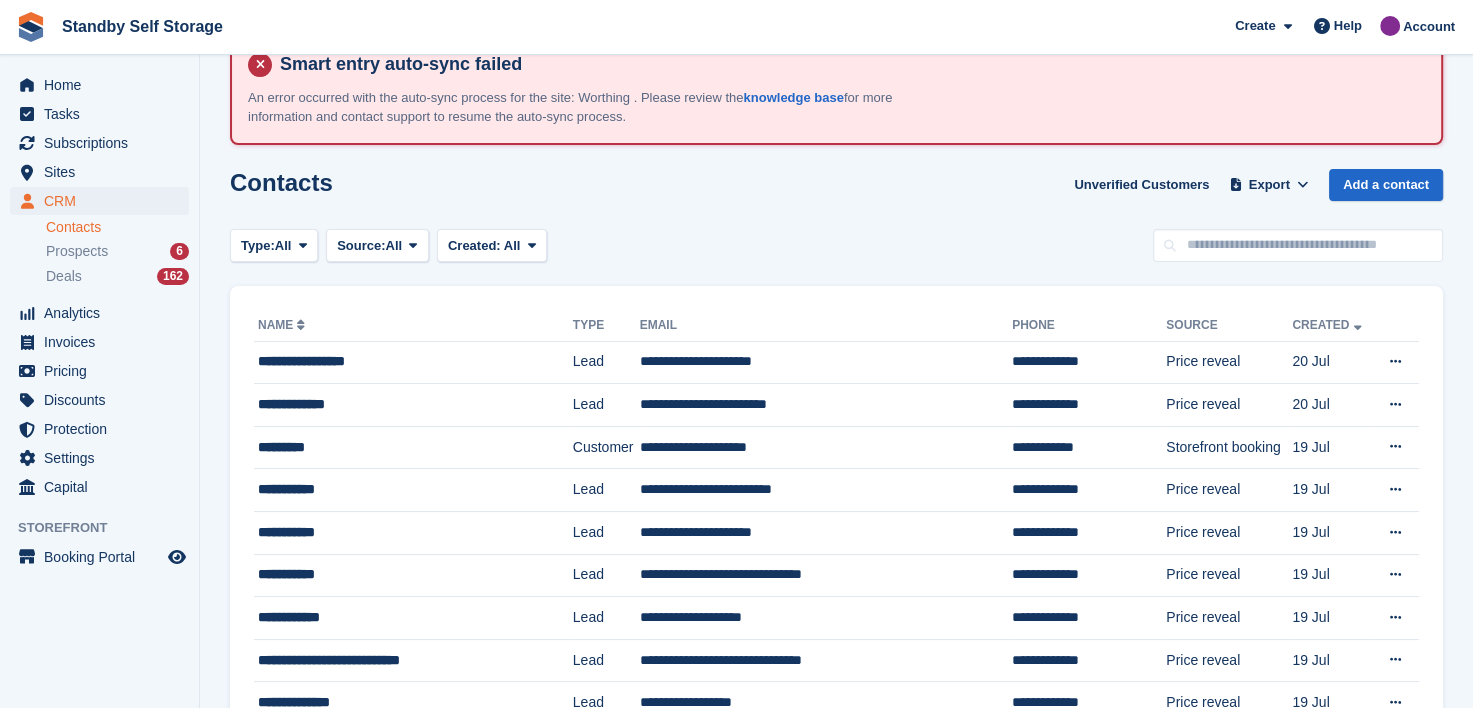 scroll, scrollTop: 100, scrollLeft: 0, axis: vertical 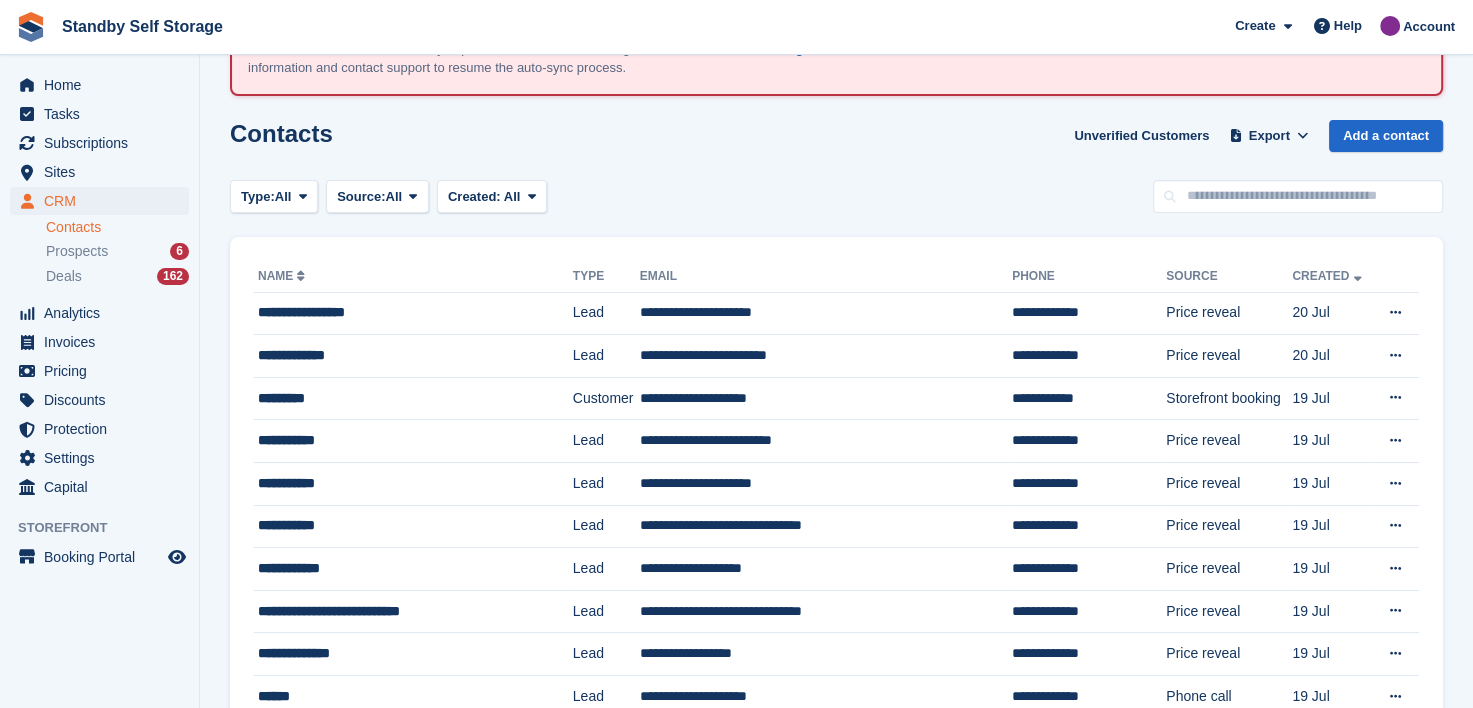 drag, startPoint x: 89, startPoint y: 245, endPoint x: 253, endPoint y: 284, distance: 168.57343 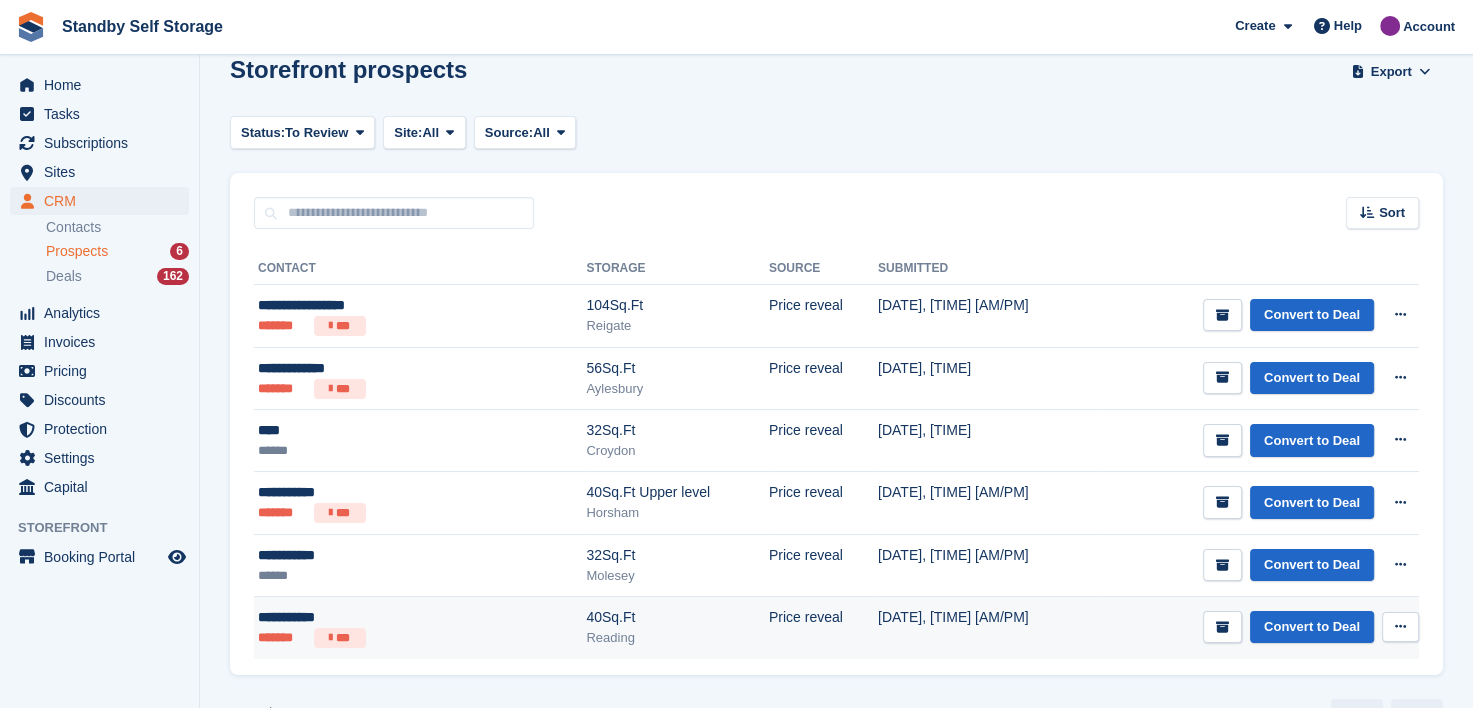 scroll, scrollTop: 212, scrollLeft: 0, axis: vertical 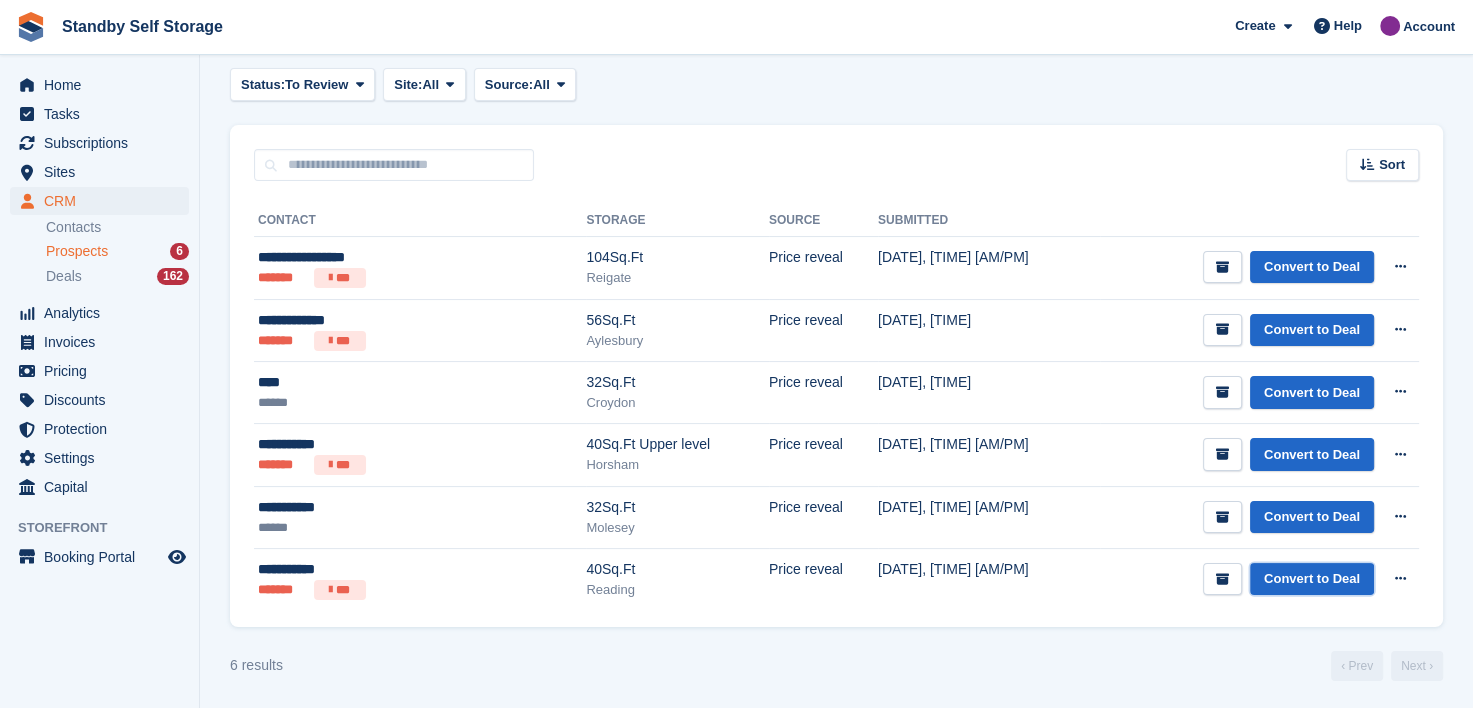 drag, startPoint x: 1308, startPoint y: 576, endPoint x: 1188, endPoint y: 619, distance: 127.471565 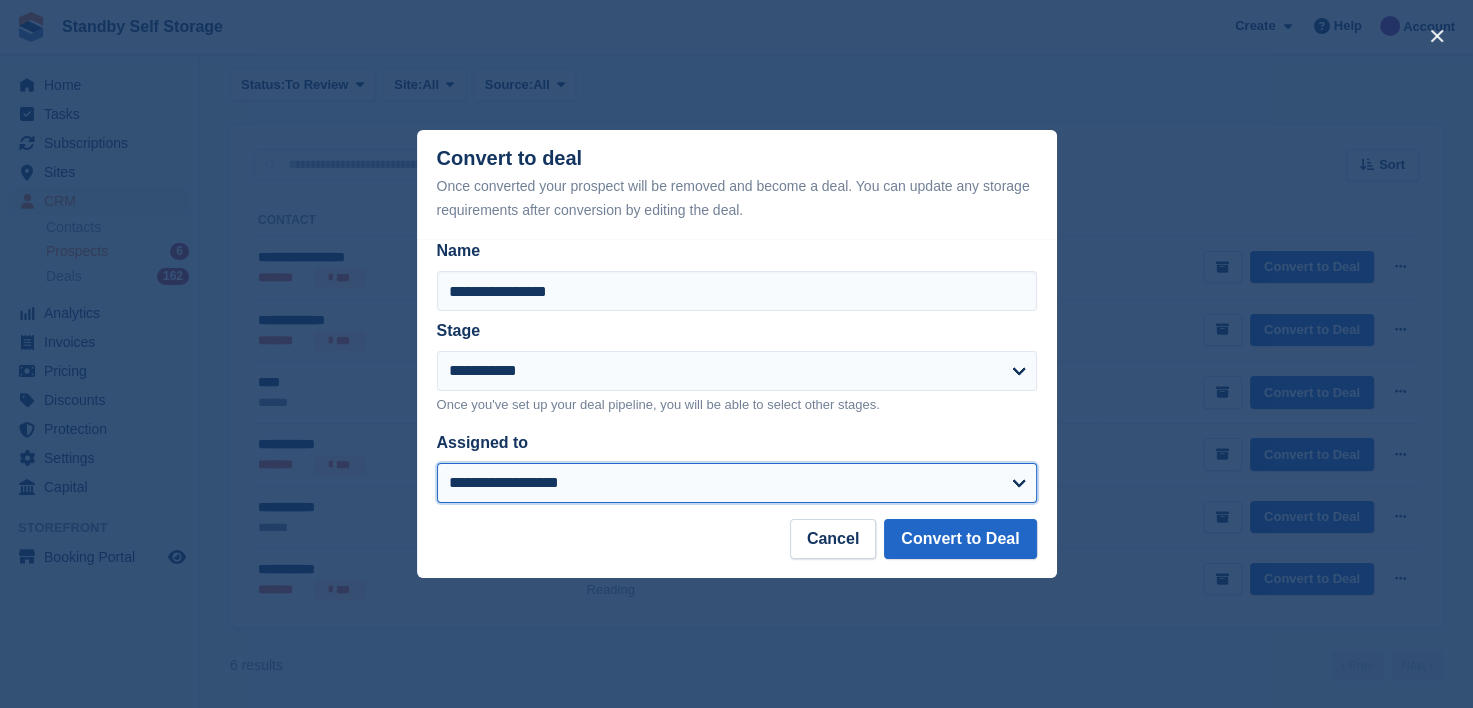 click on "**********" at bounding box center (737, 483) 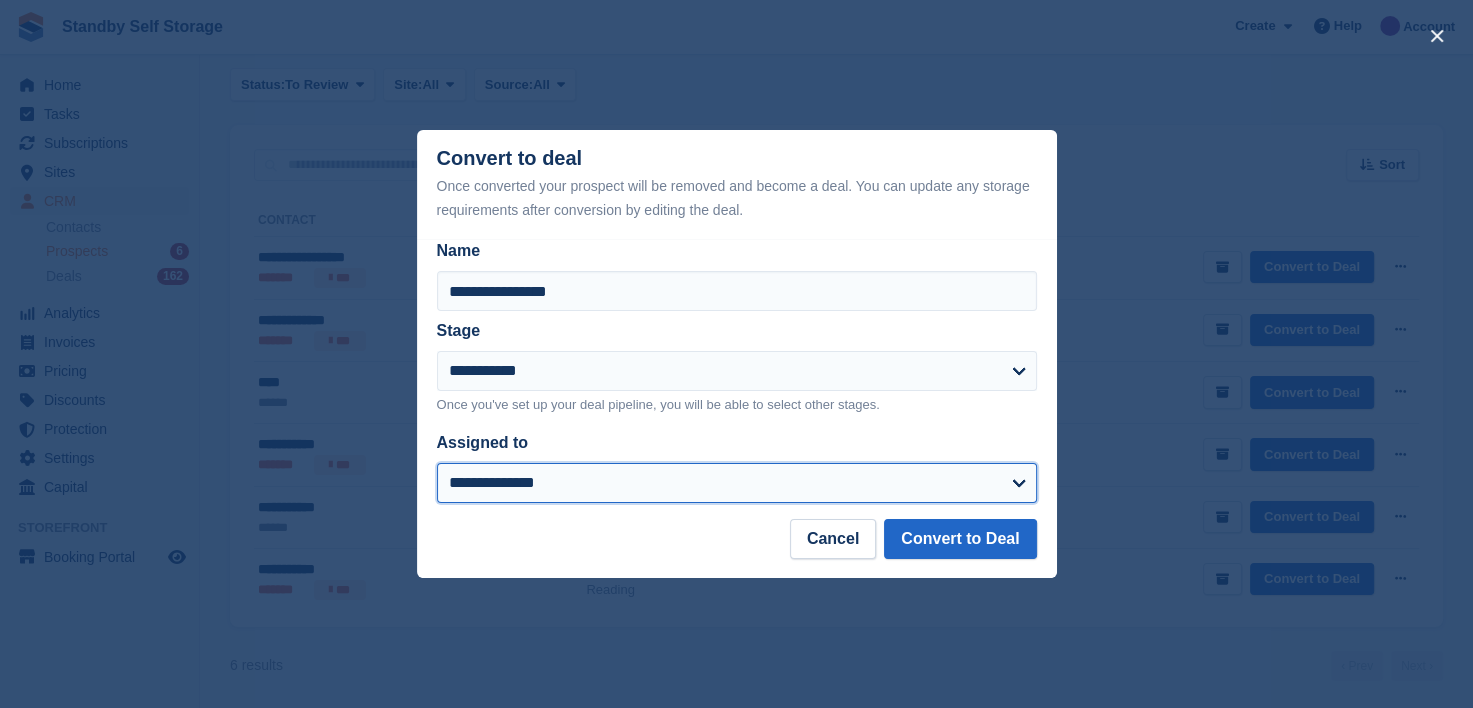 click on "**********" at bounding box center [737, 483] 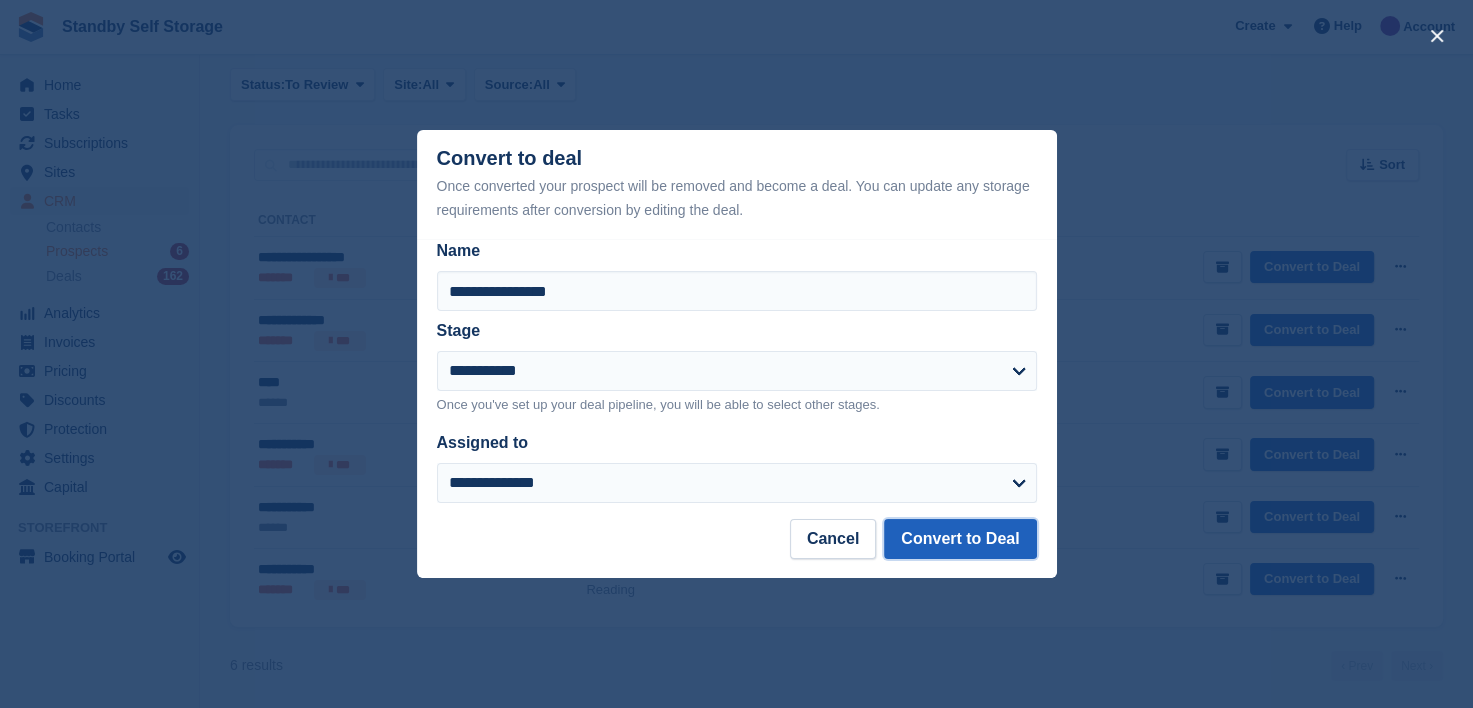 click on "Convert to Deal" at bounding box center [960, 539] 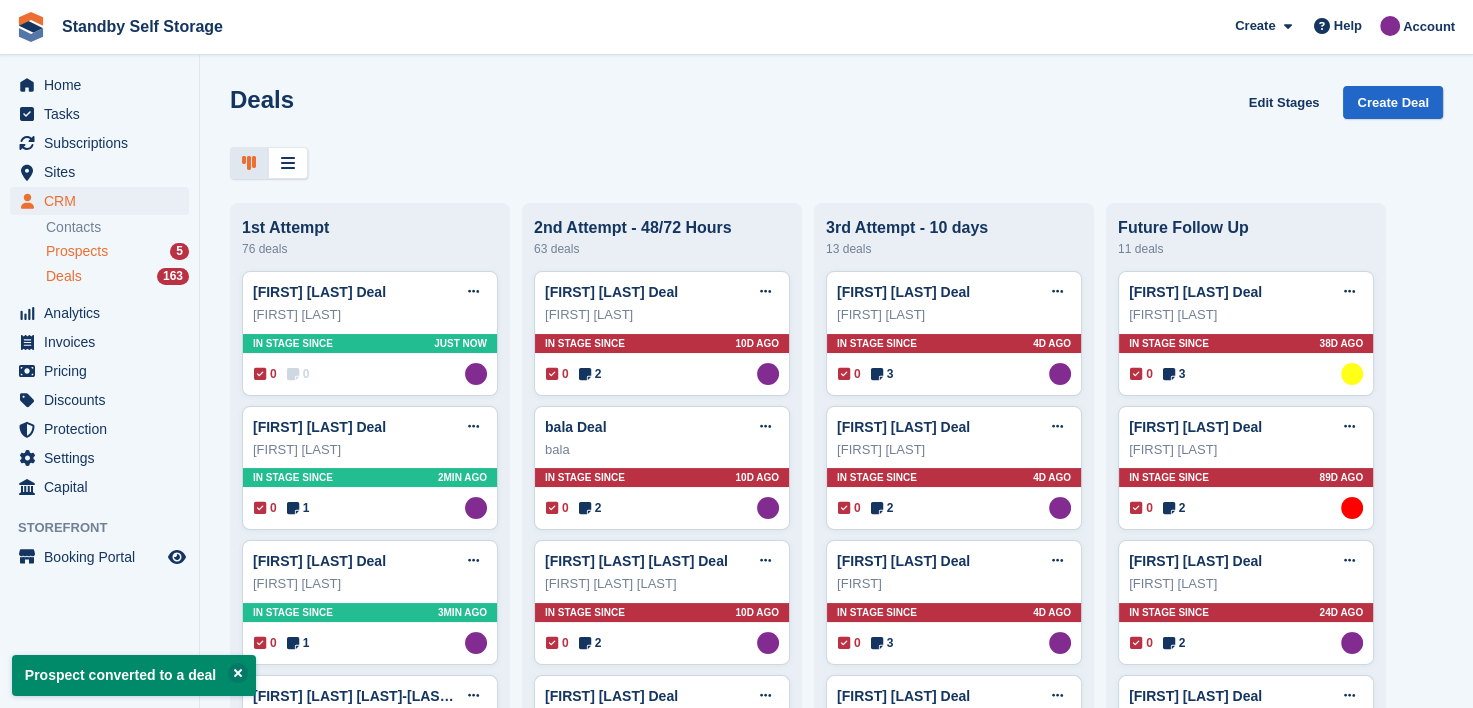 scroll, scrollTop: 0, scrollLeft: 0, axis: both 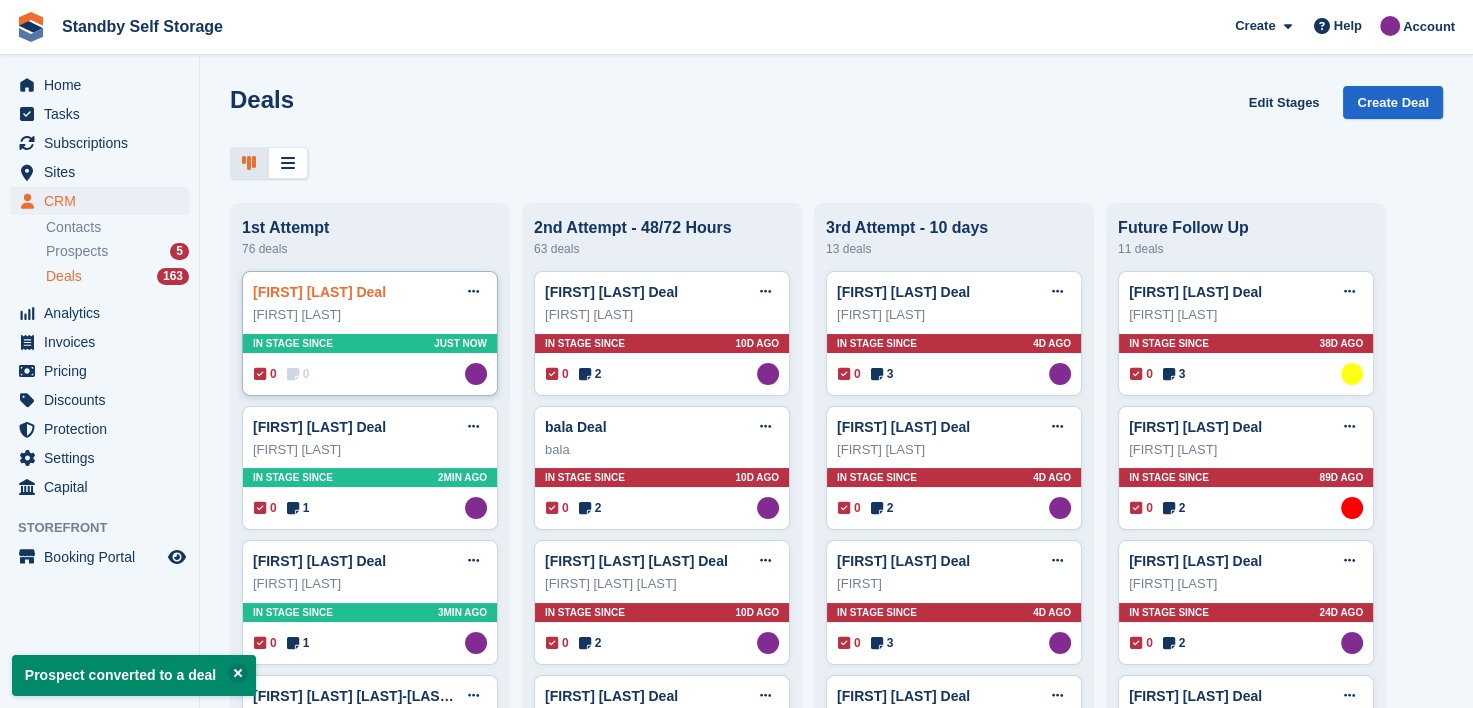 click on "[FIRST] [LAST] Deal" at bounding box center (319, 292) 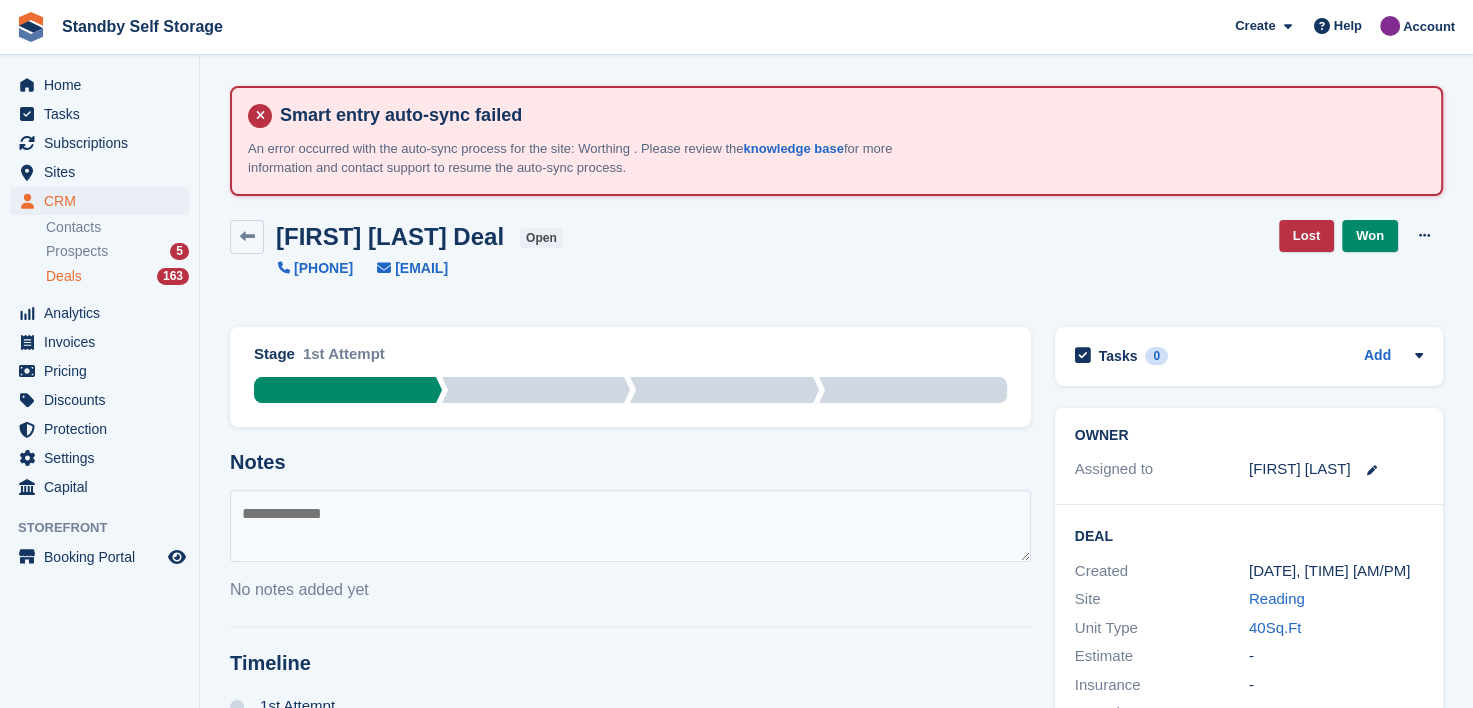 scroll, scrollTop: 100, scrollLeft: 0, axis: vertical 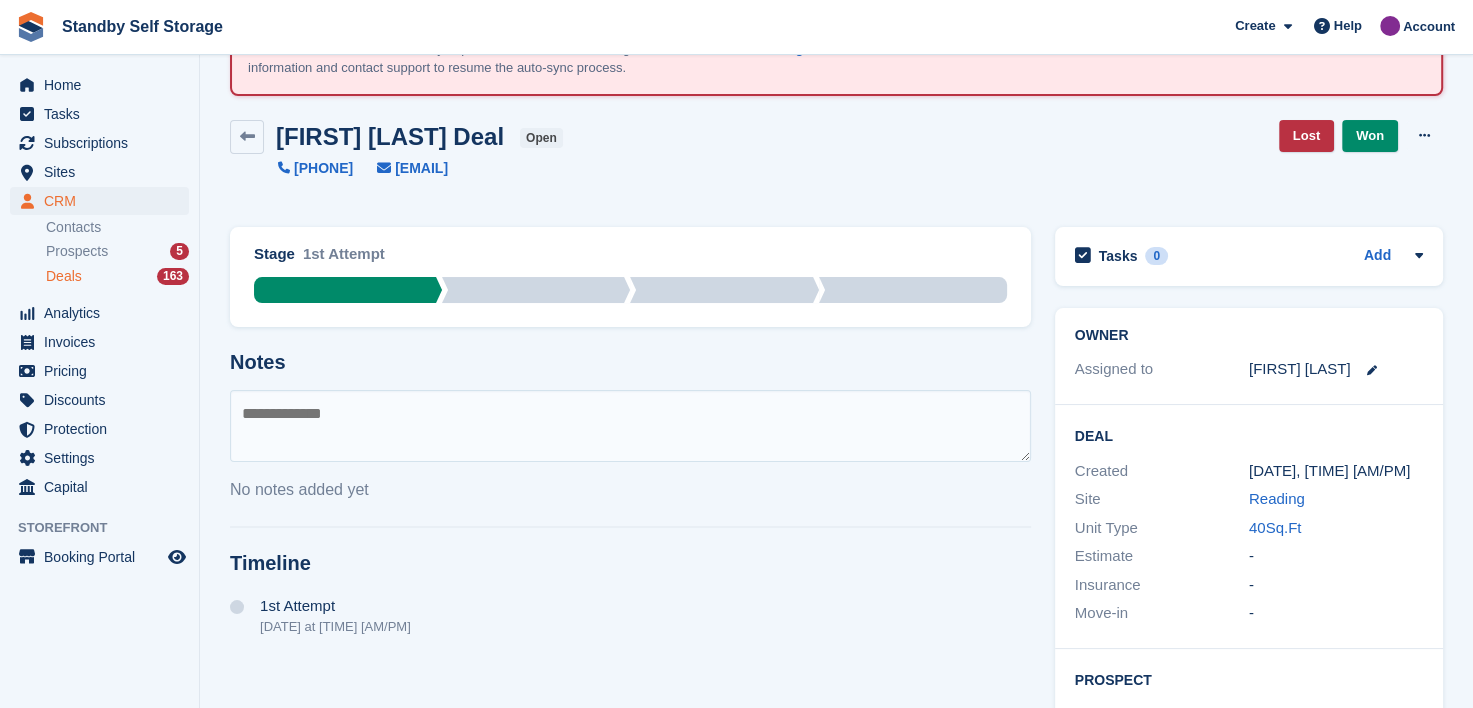 click on "Stage
1st Attempt
1st Attempt
2nd Attempt - 48/72 Hours
3rd Attempt - 10 days
Future Follow Up
Notes
No notes added yet
Timeline
1st Attempt
20 Jul at 12:13 PM" at bounding box center (630, 596) 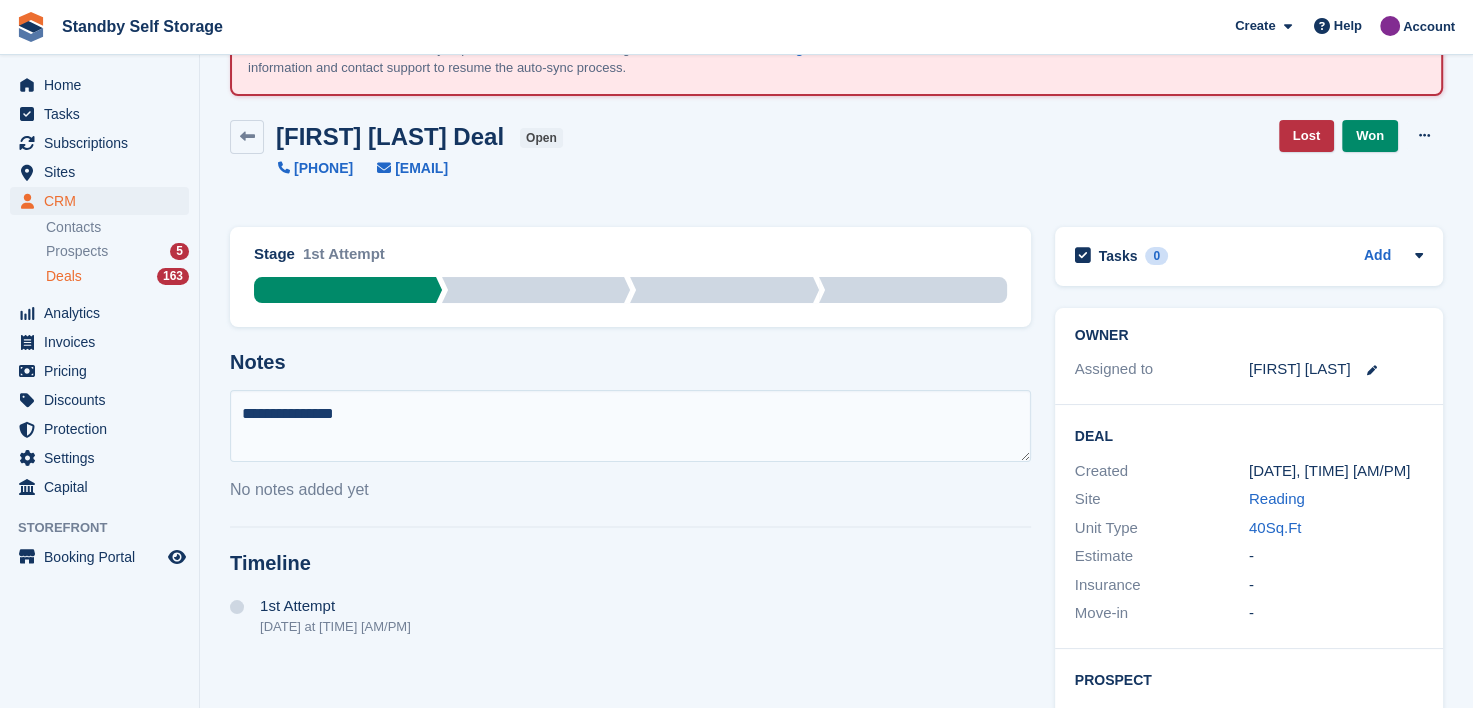 type on "**********" 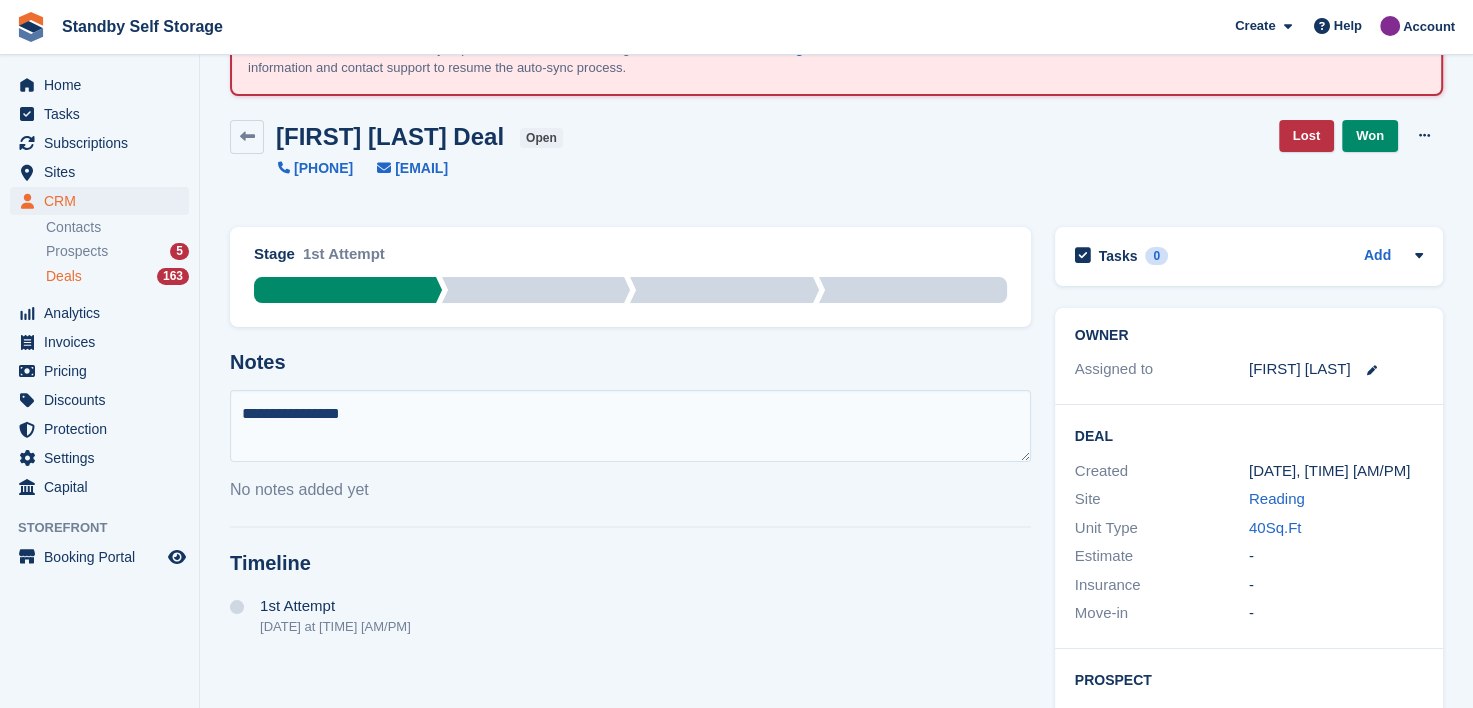 type 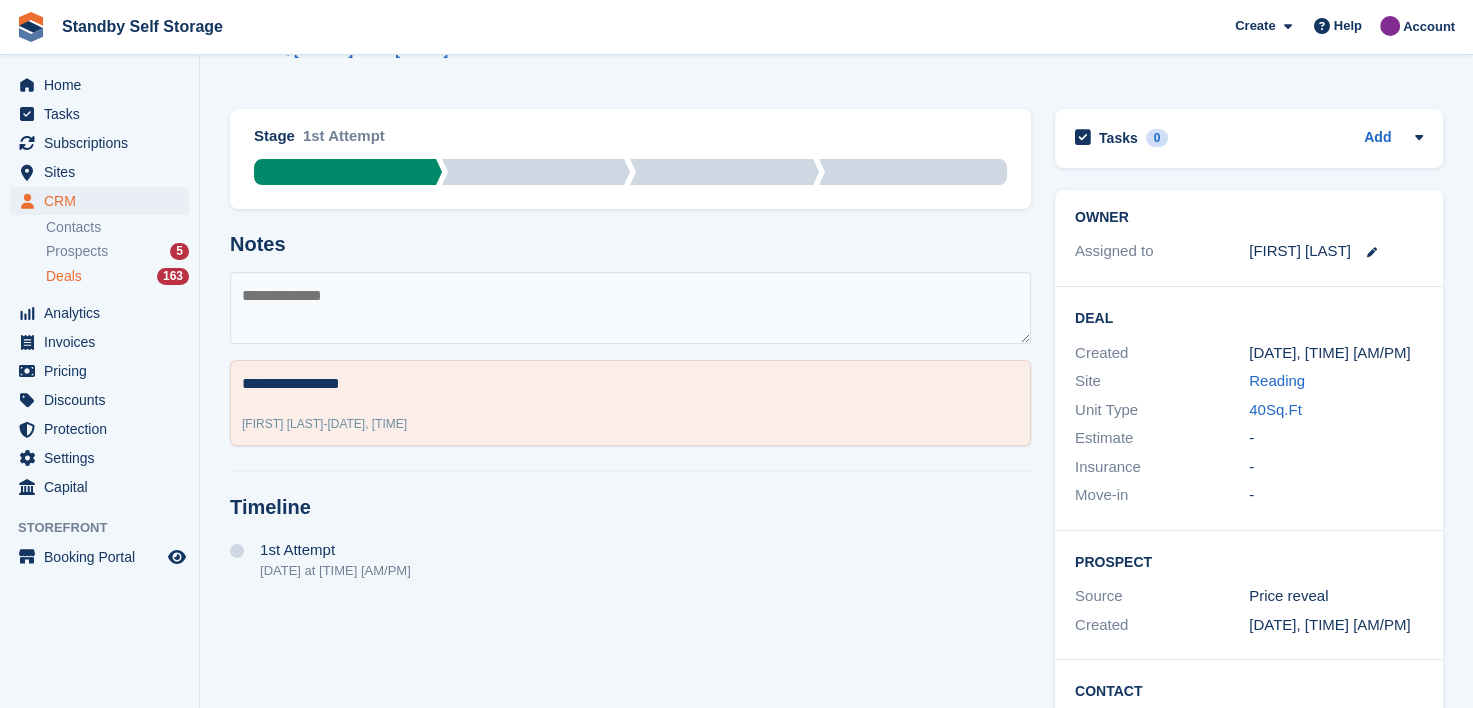 scroll, scrollTop: 385, scrollLeft: 0, axis: vertical 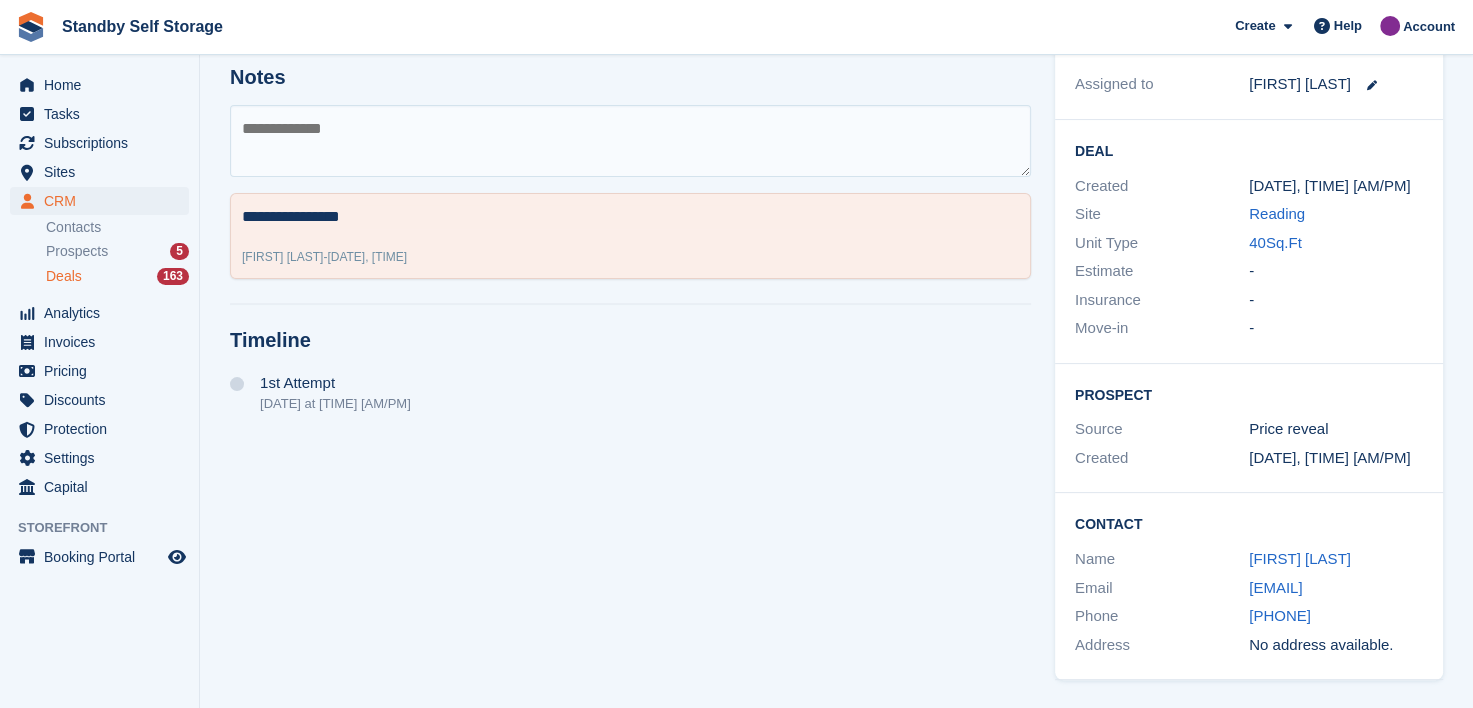 drag, startPoint x: 1240, startPoint y: 591, endPoint x: 1448, endPoint y: 586, distance: 208.06009 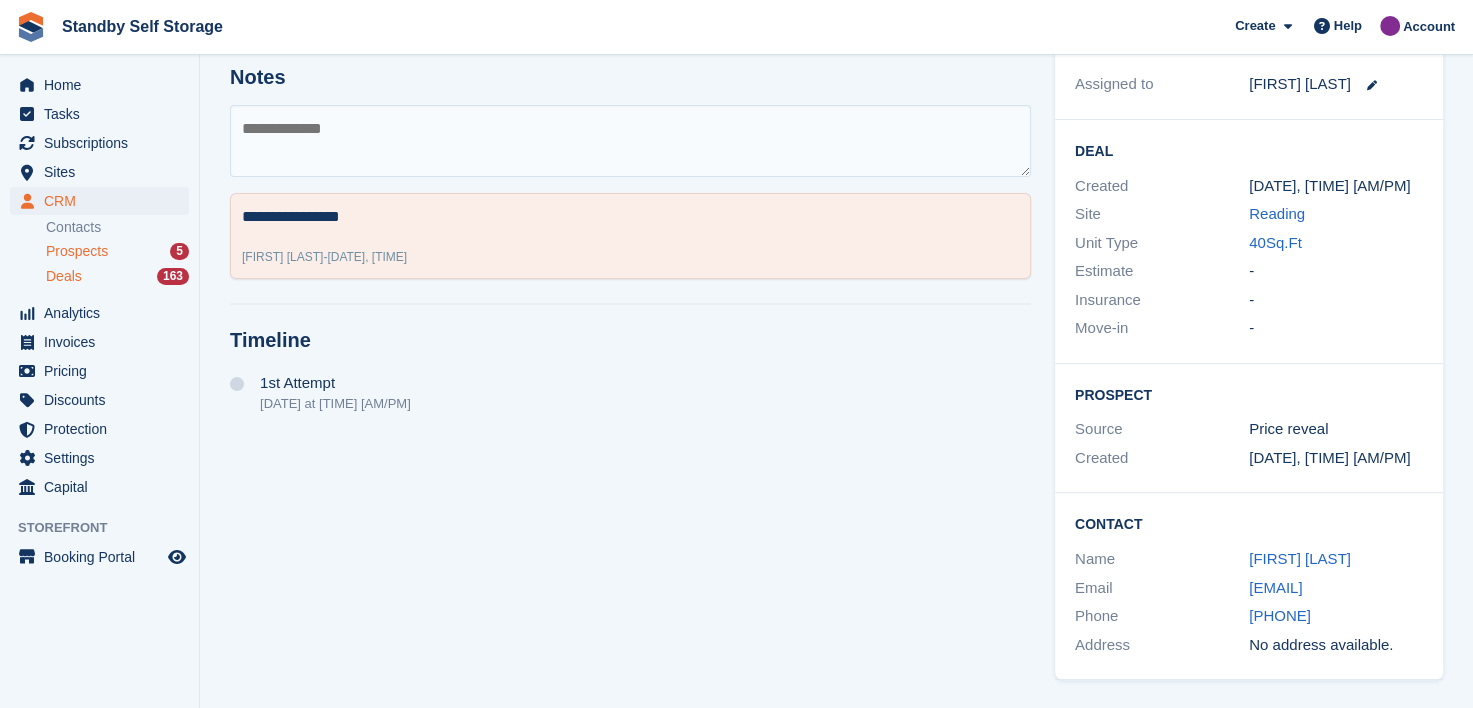 click on "Prospects" at bounding box center (77, 251) 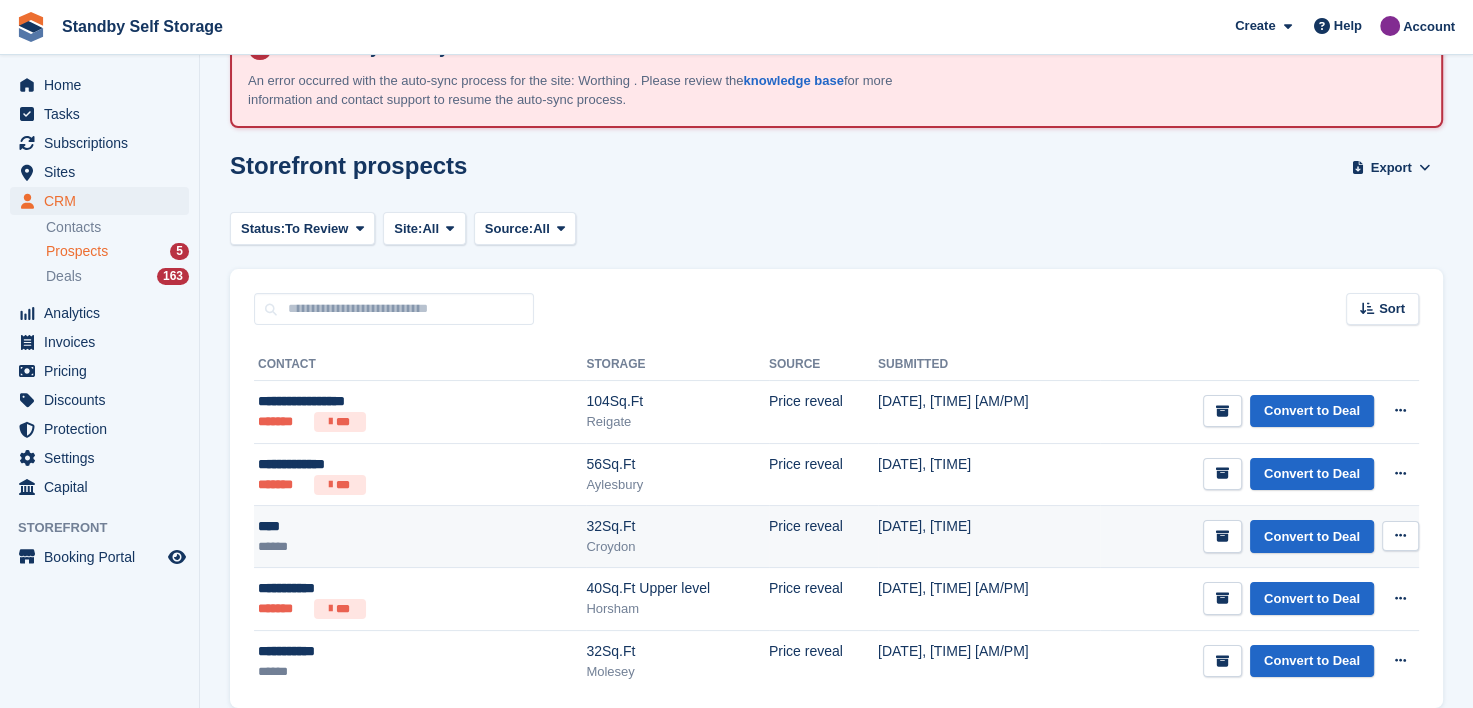 scroll, scrollTop: 150, scrollLeft: 0, axis: vertical 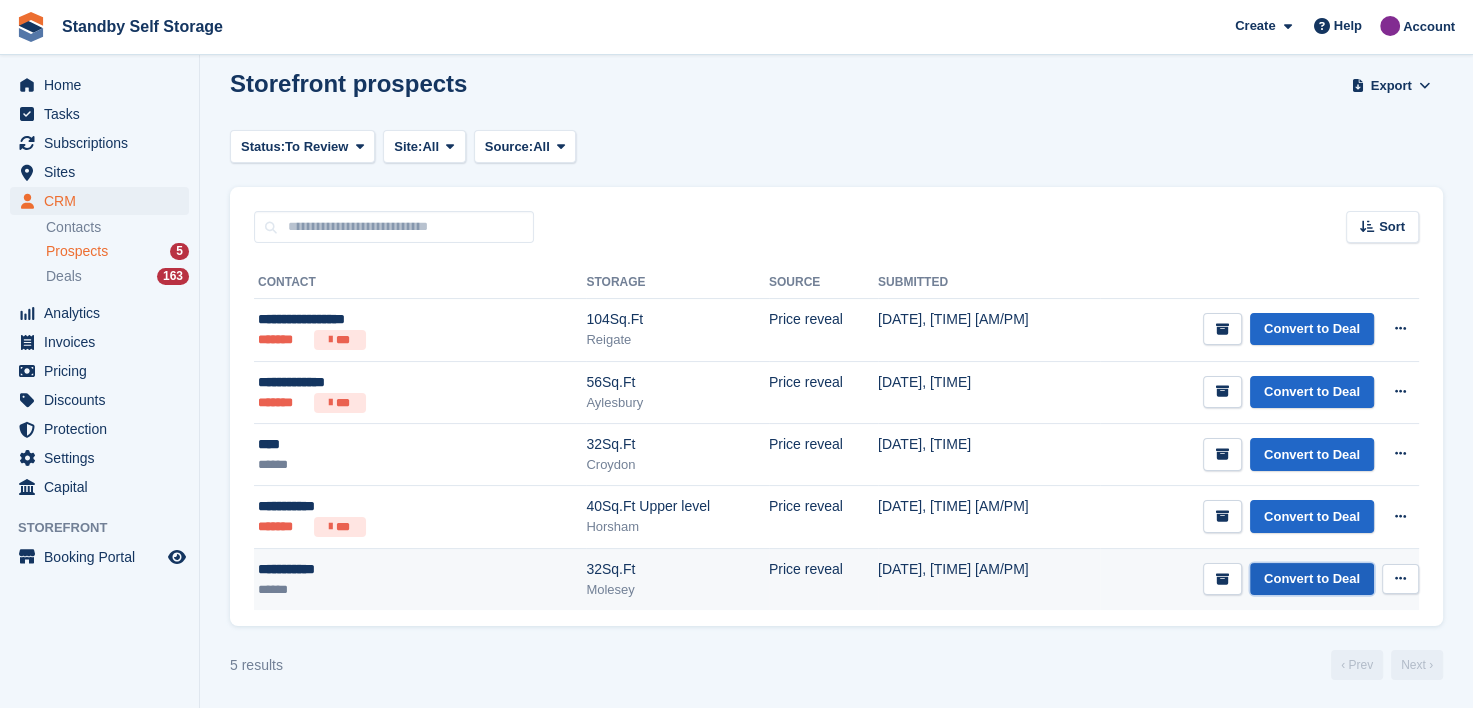click on "Convert to Deal" at bounding box center (1312, 579) 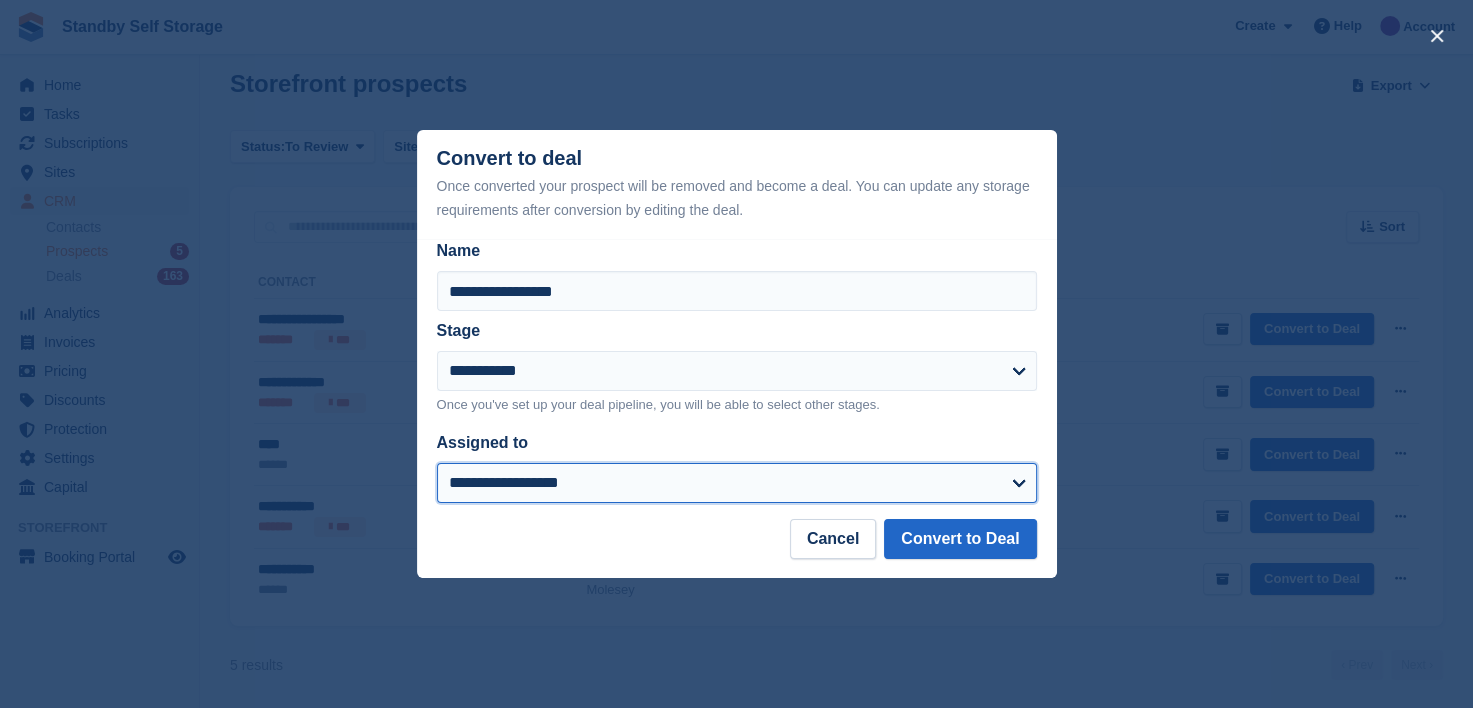 click on "**********" at bounding box center (737, 483) 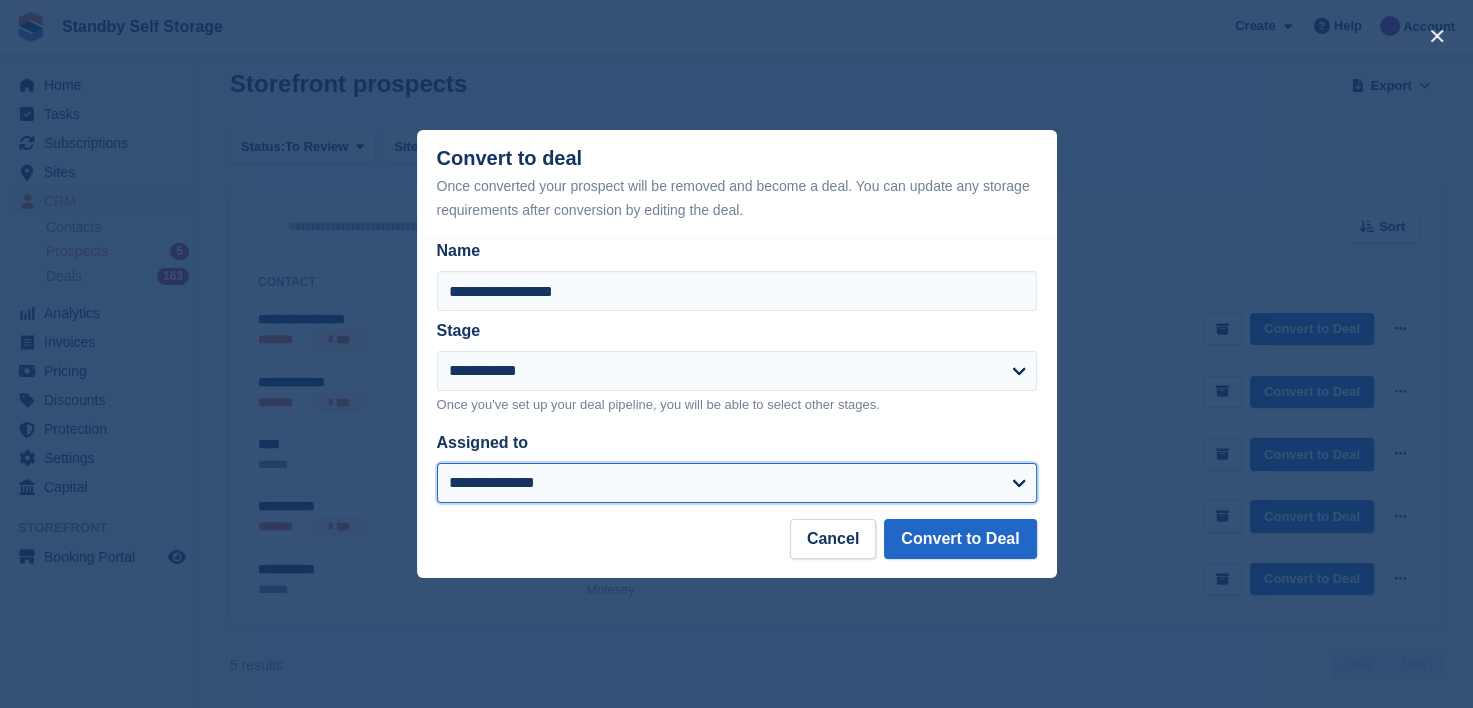 click on "**********" at bounding box center [737, 483] 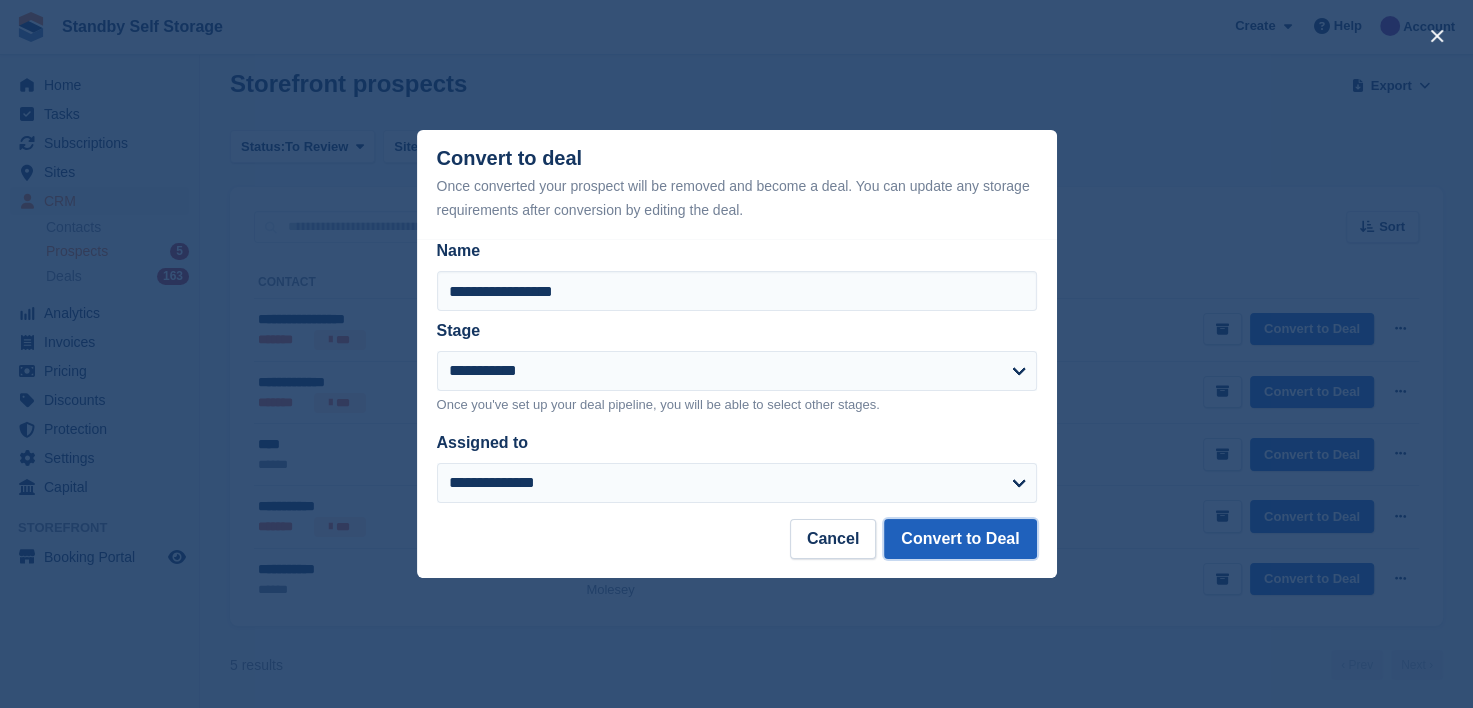 click on "Convert to Deal" at bounding box center (960, 539) 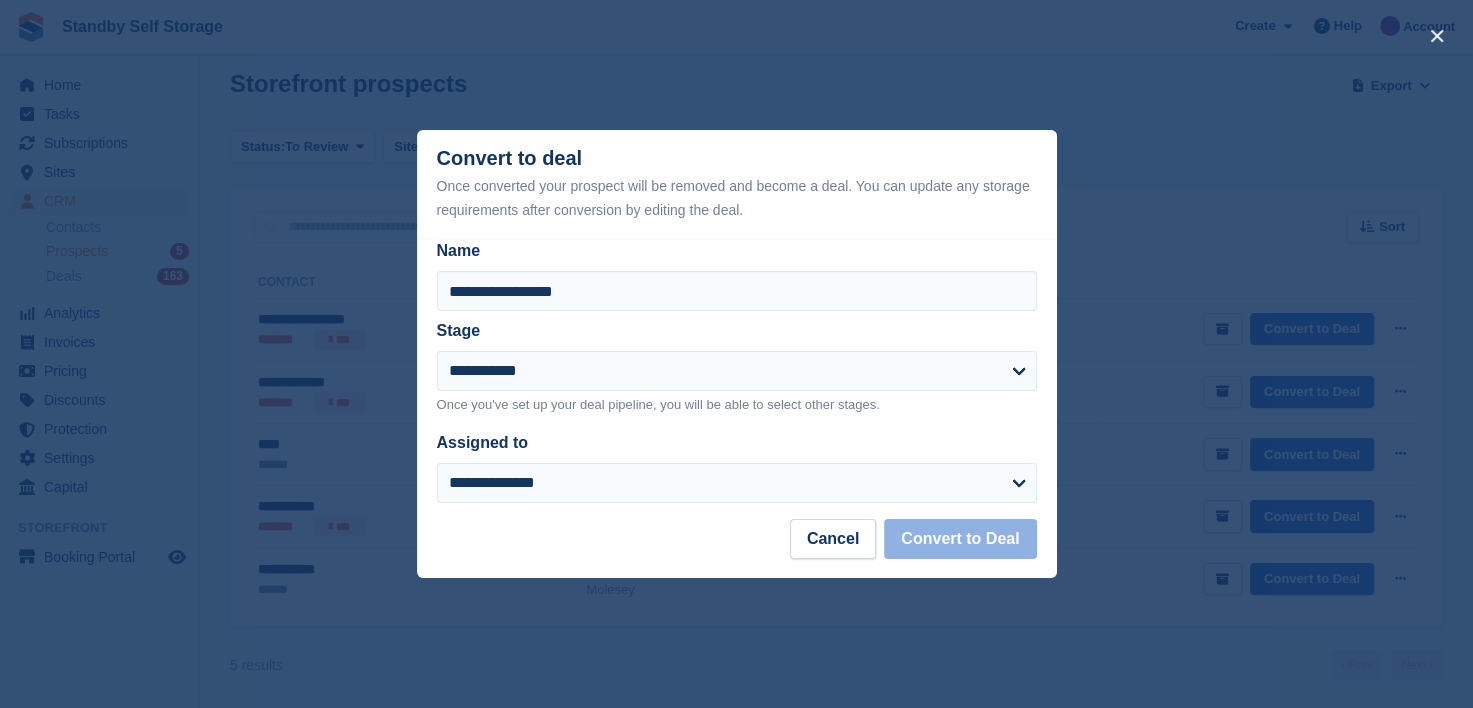scroll, scrollTop: 0, scrollLeft: 0, axis: both 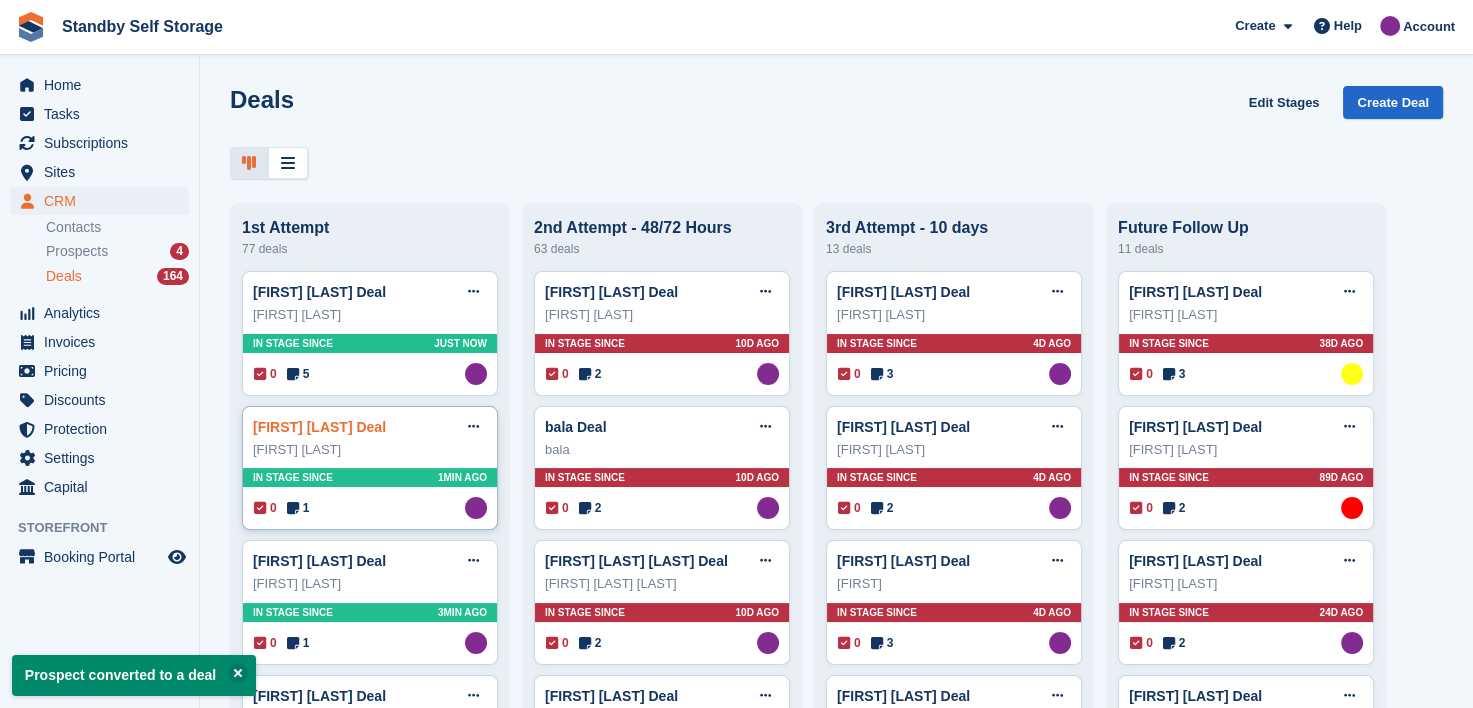 click on "Thomas Earl Deal" at bounding box center (319, 427) 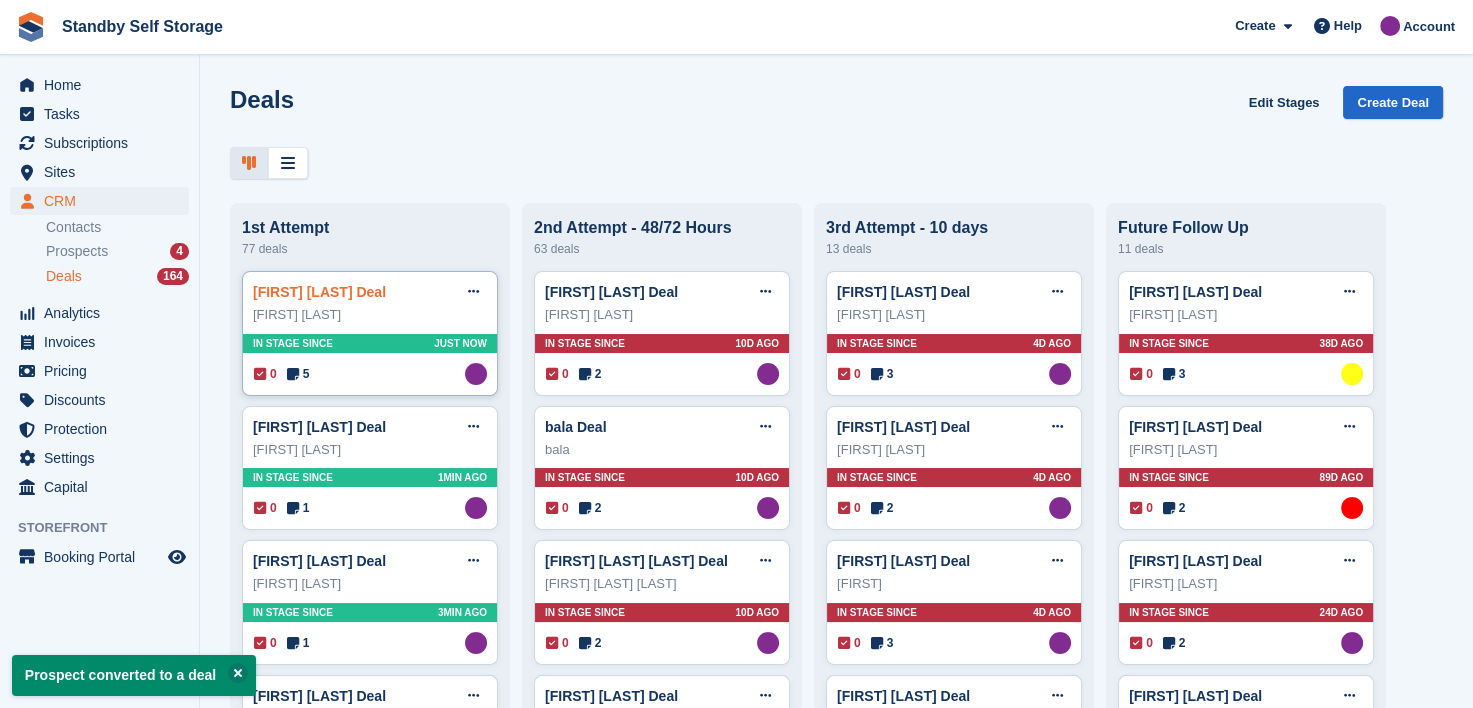 click on "Ayesha Fuad  Deal" at bounding box center [319, 292] 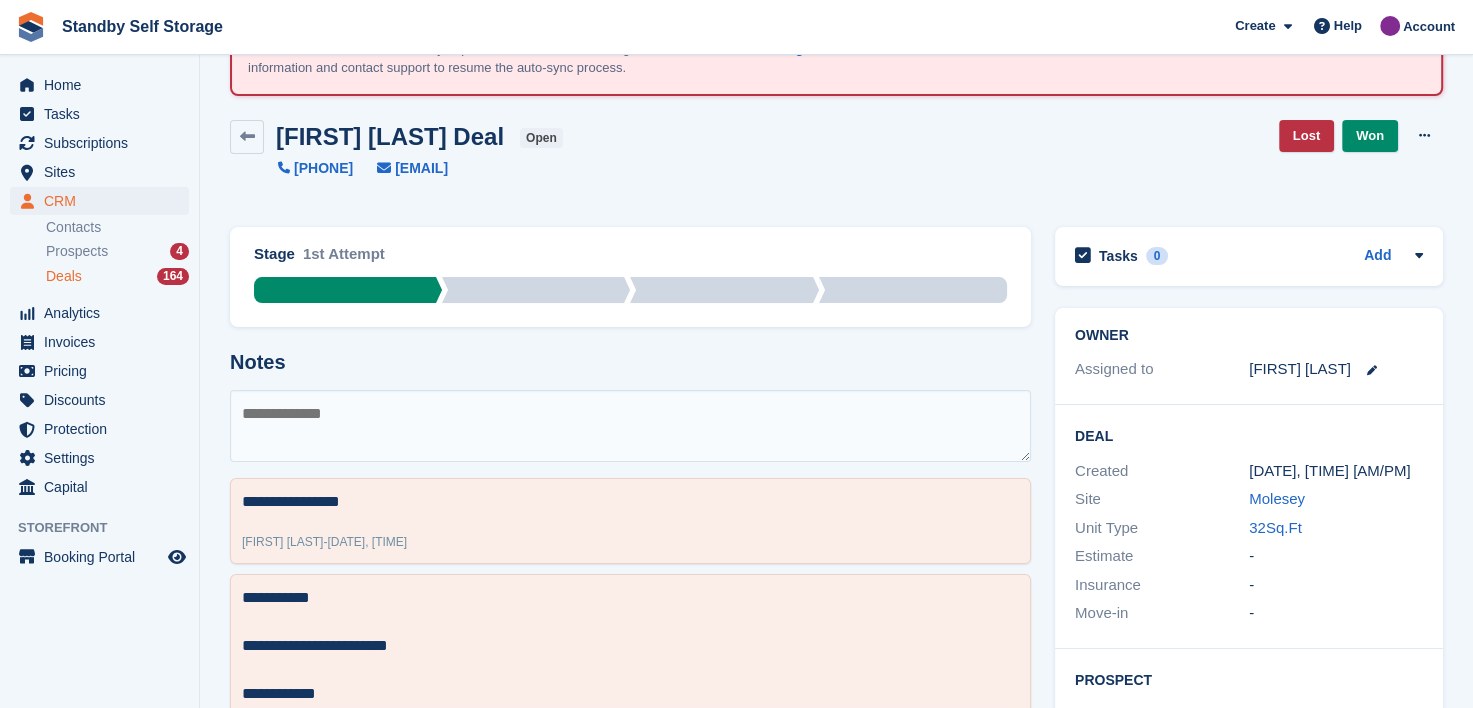 scroll, scrollTop: 200, scrollLeft: 0, axis: vertical 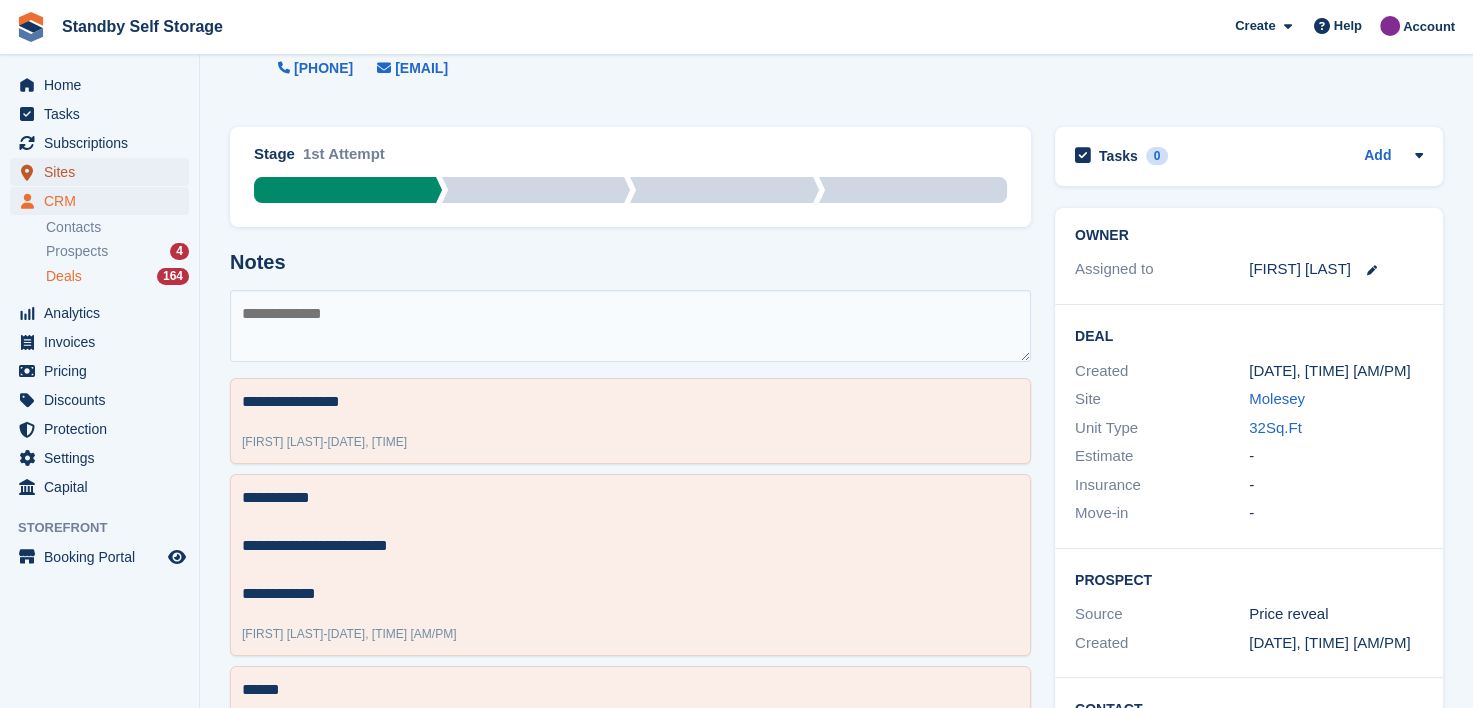 click on "Sites" at bounding box center (104, 172) 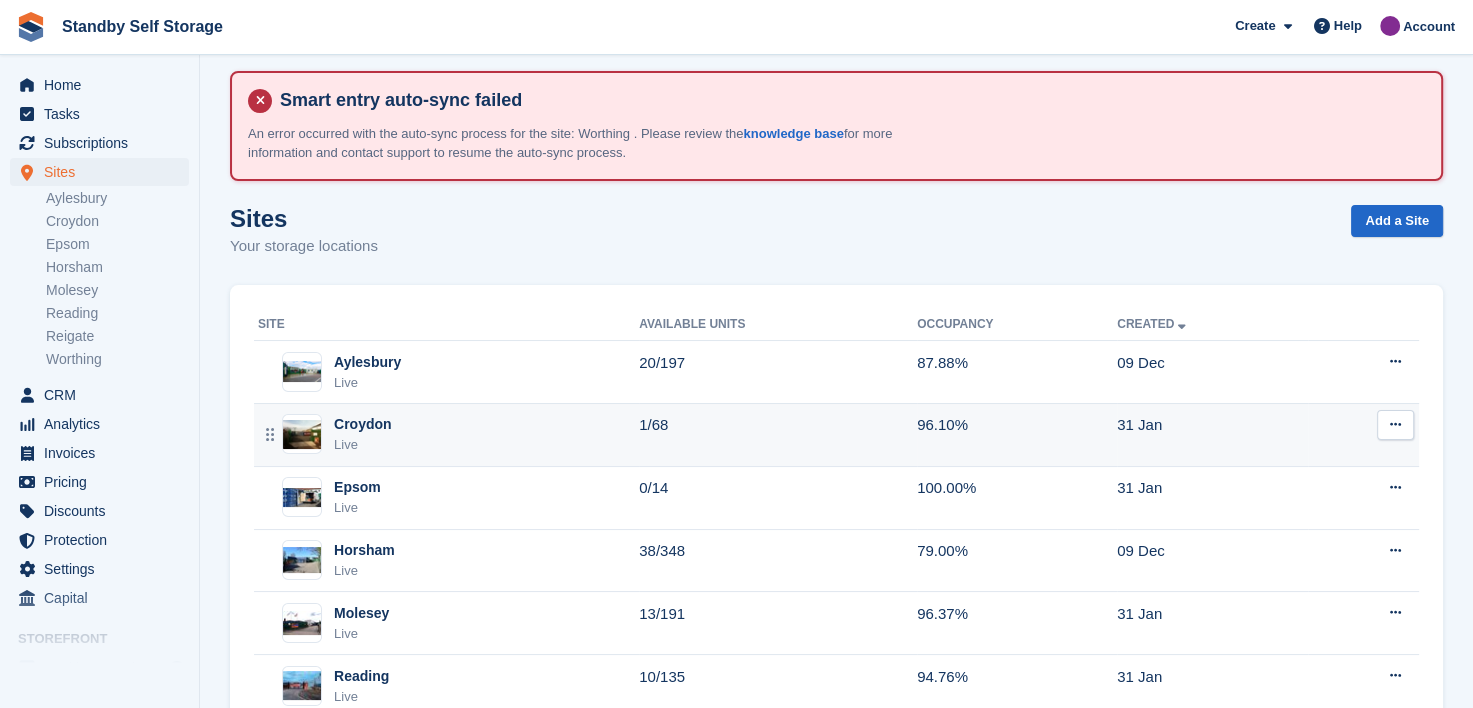 scroll, scrollTop: 205, scrollLeft: 0, axis: vertical 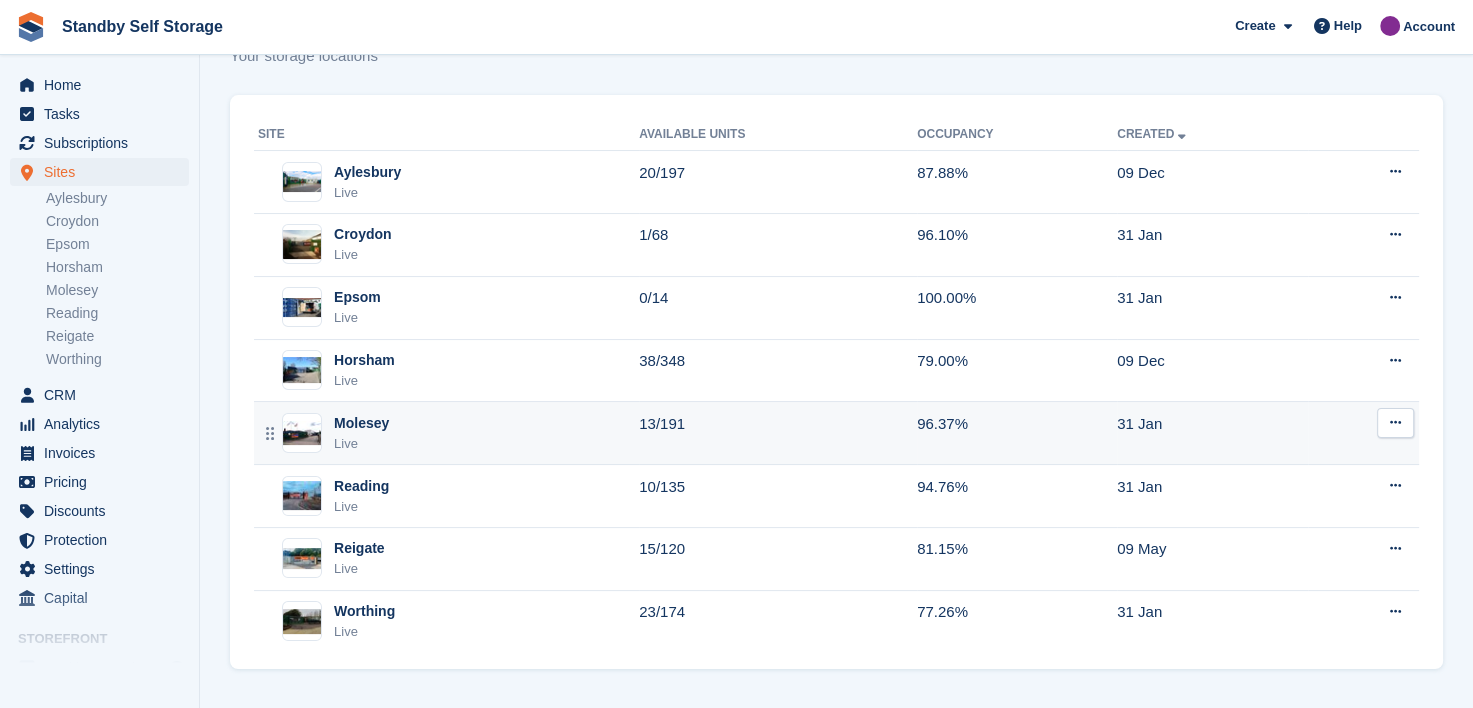 click on "Molesey" at bounding box center [361, 423] 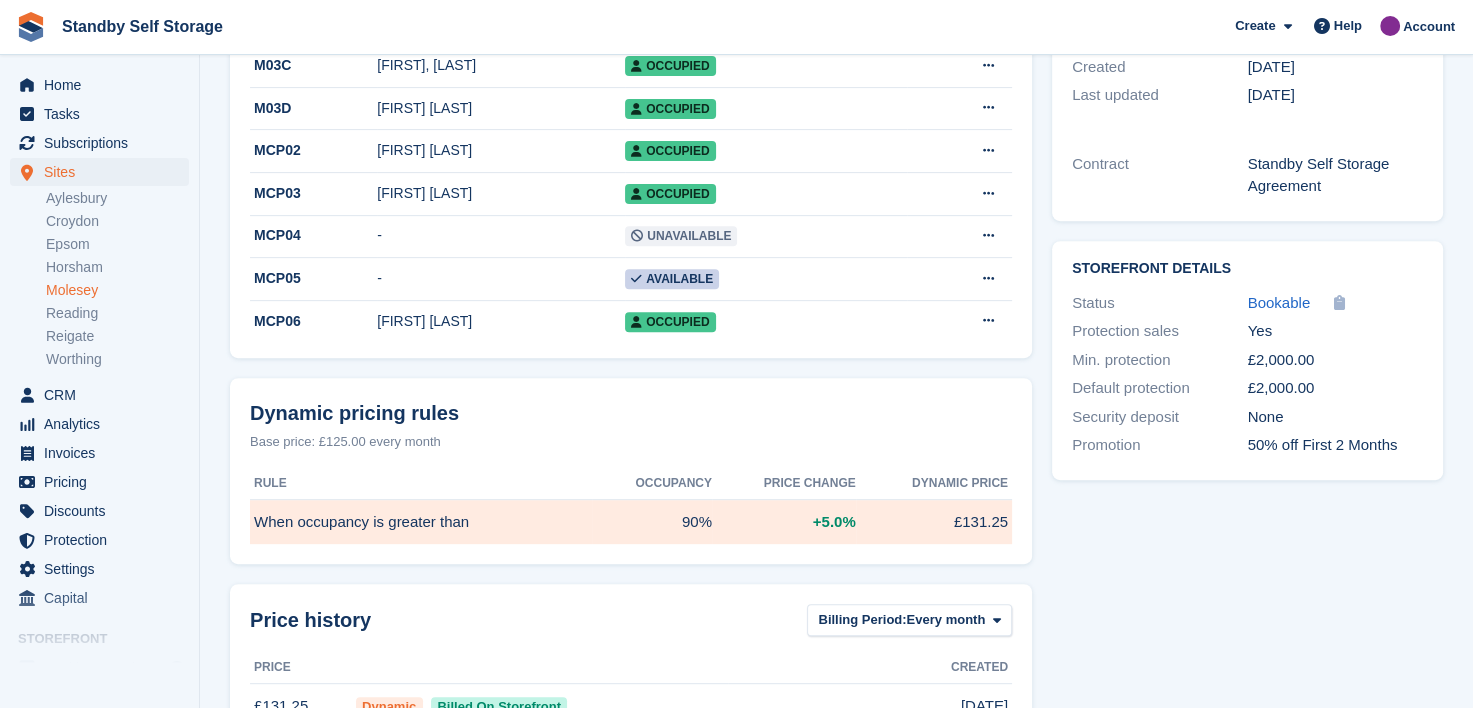 scroll, scrollTop: 900, scrollLeft: 0, axis: vertical 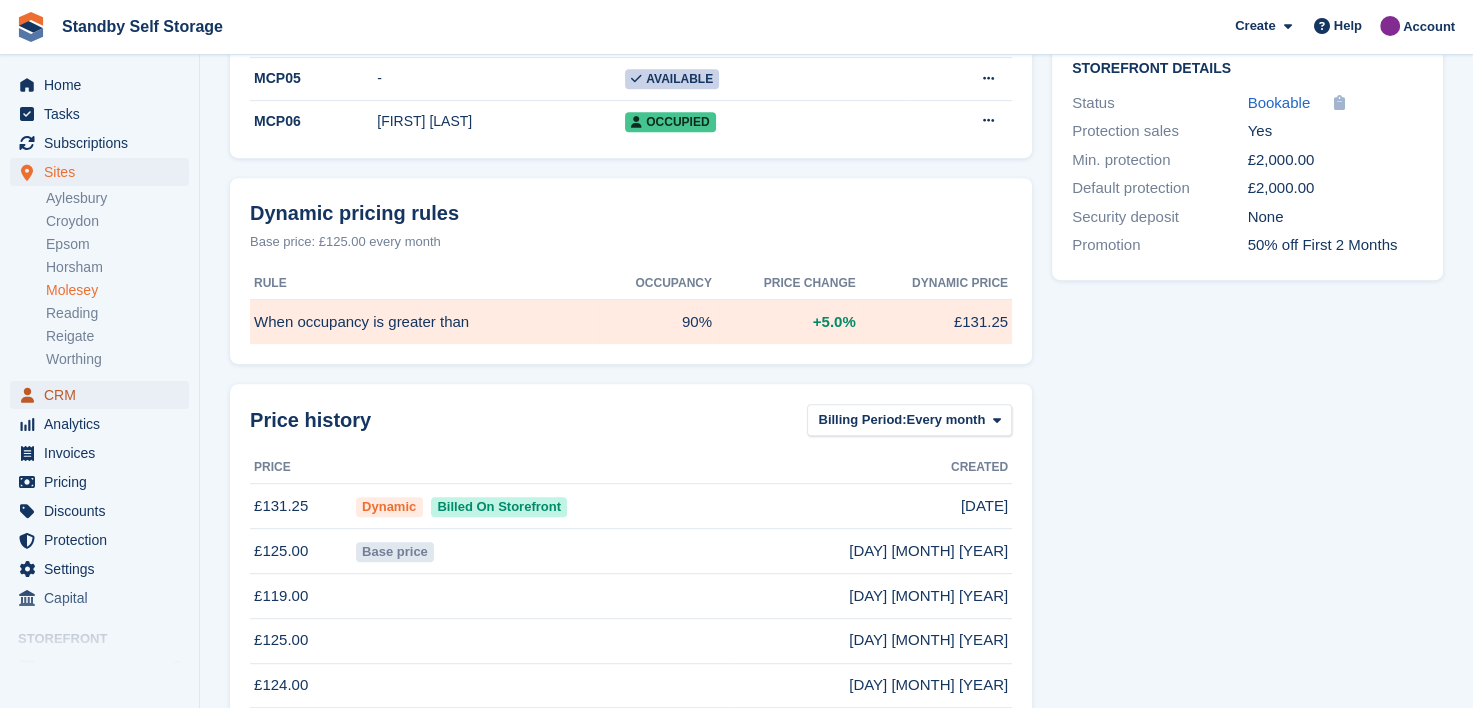 click on "CRM" at bounding box center (104, 395) 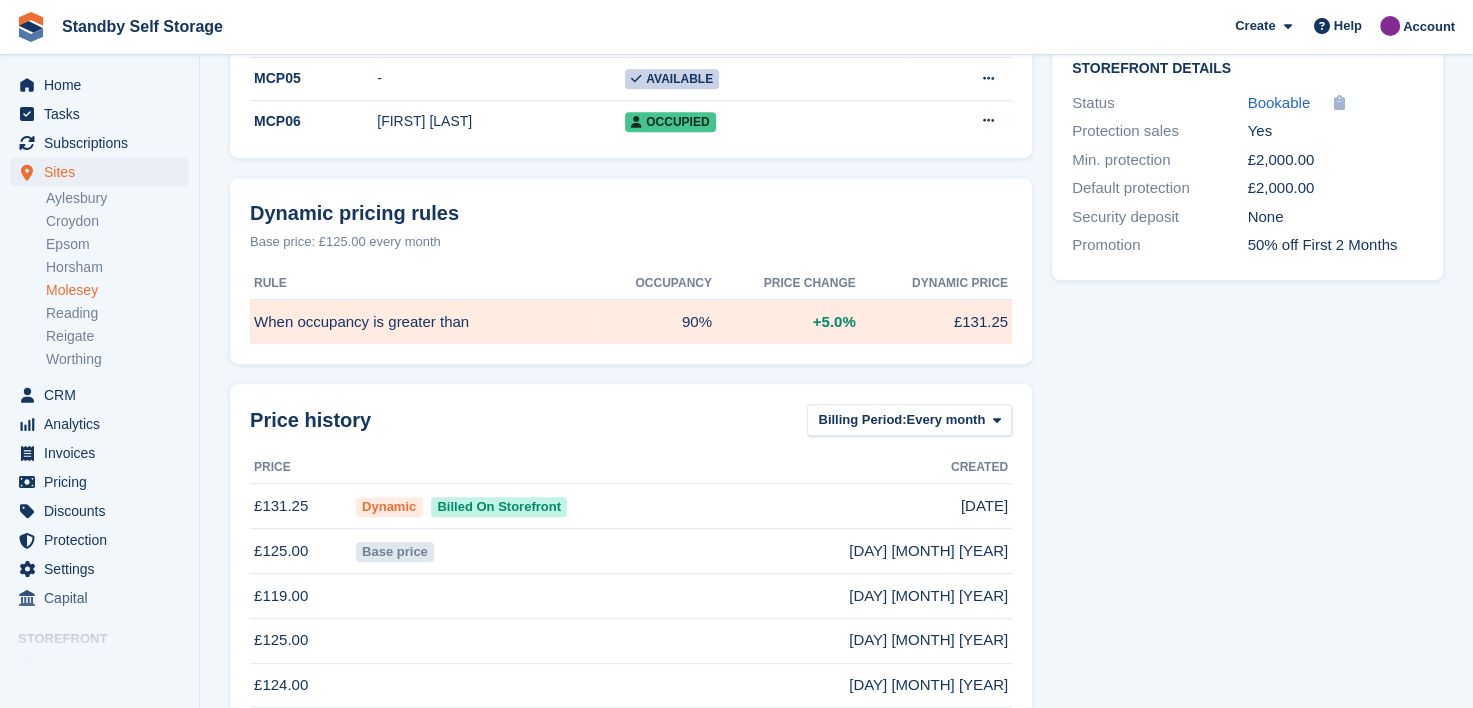scroll, scrollTop: 0, scrollLeft: 0, axis: both 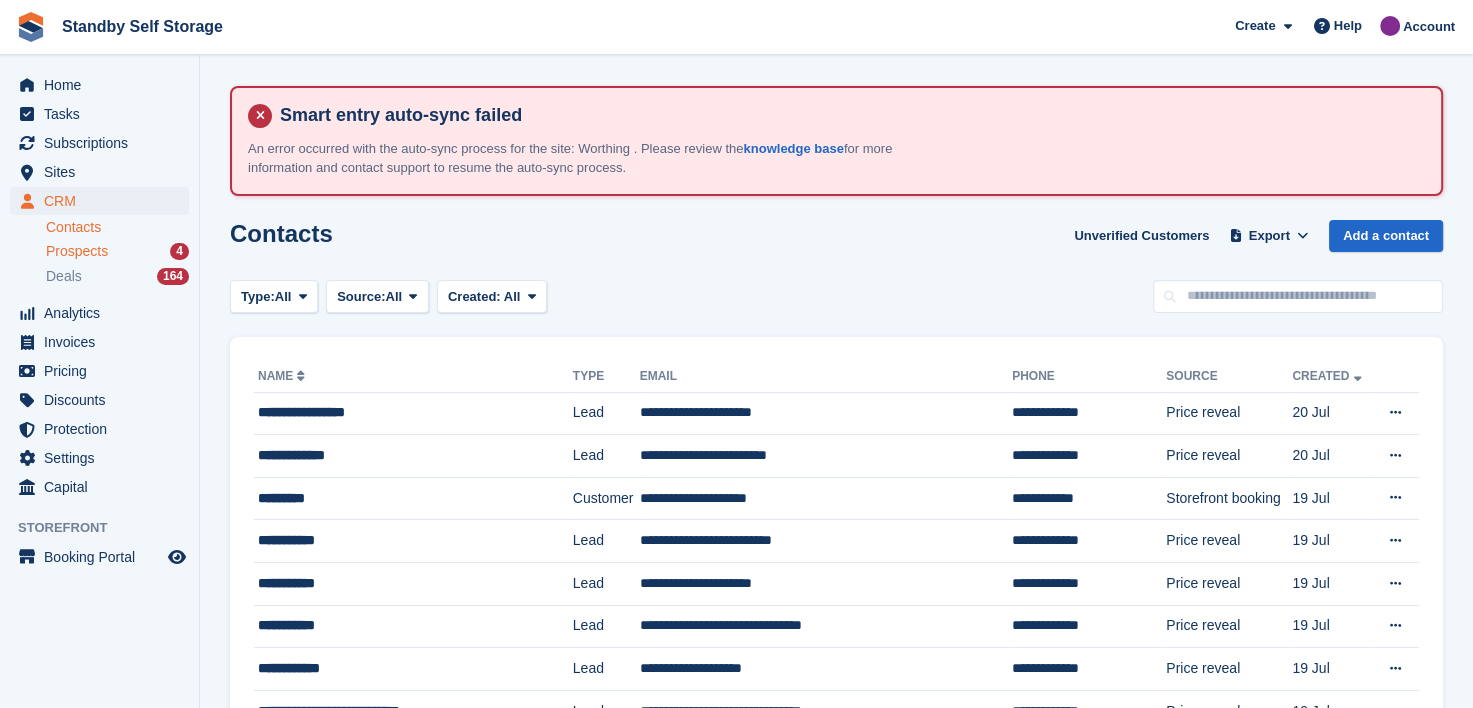 click on "Prospects" at bounding box center [77, 251] 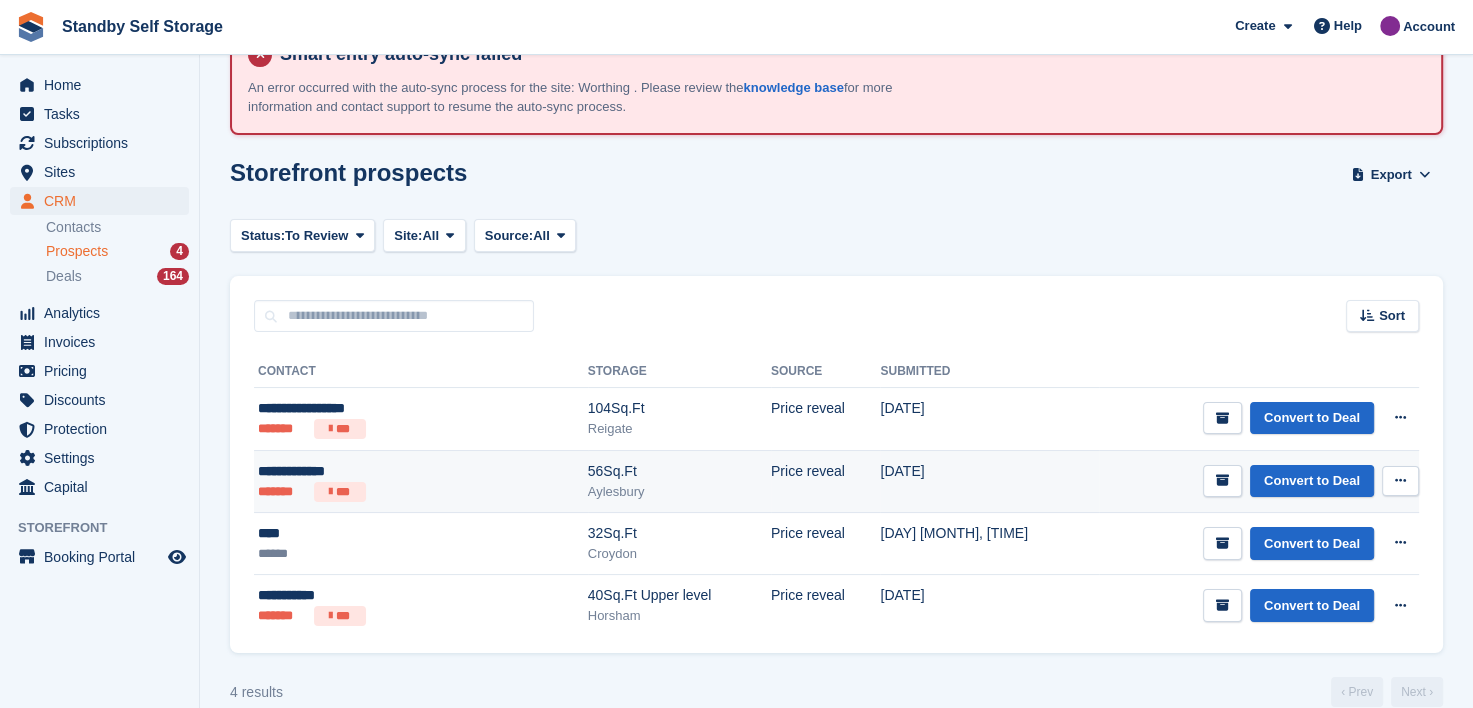scroll, scrollTop: 88, scrollLeft: 0, axis: vertical 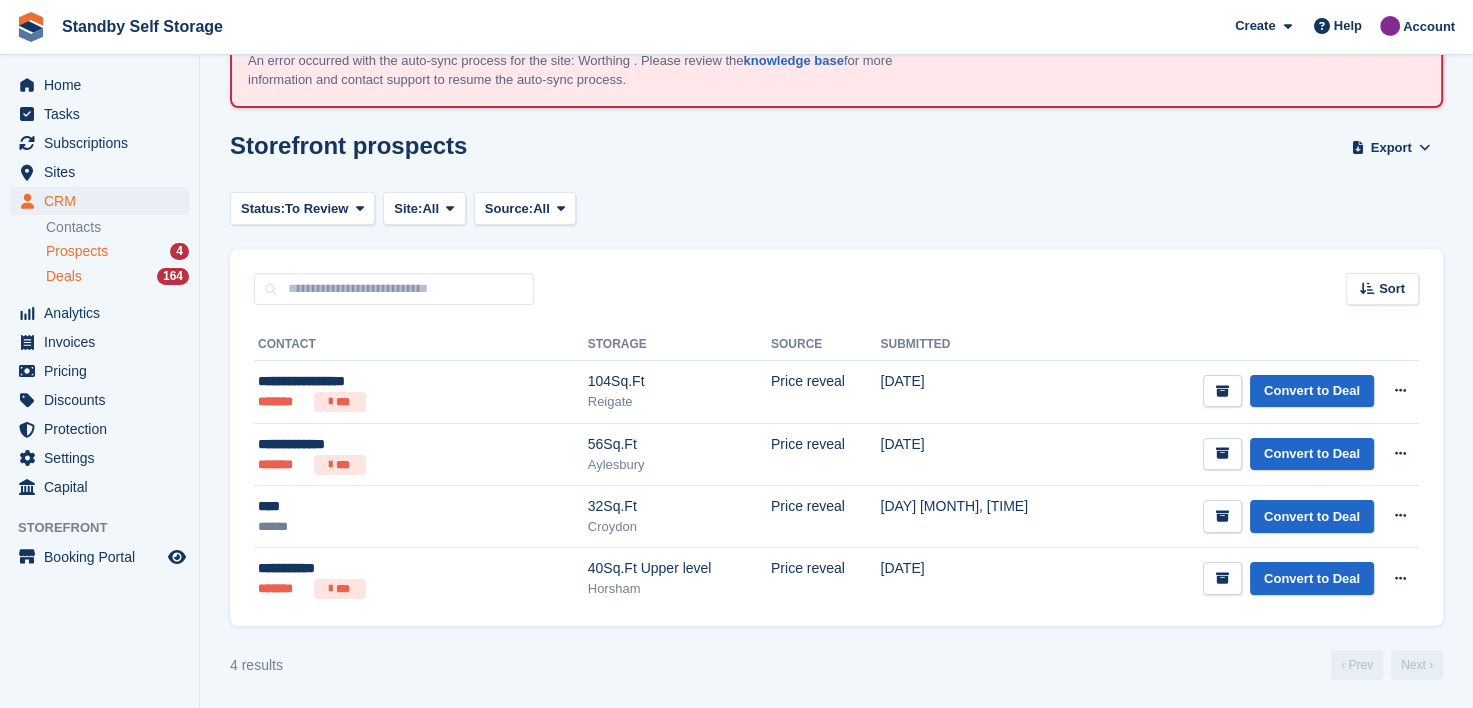 click on "Deals" at bounding box center [64, 276] 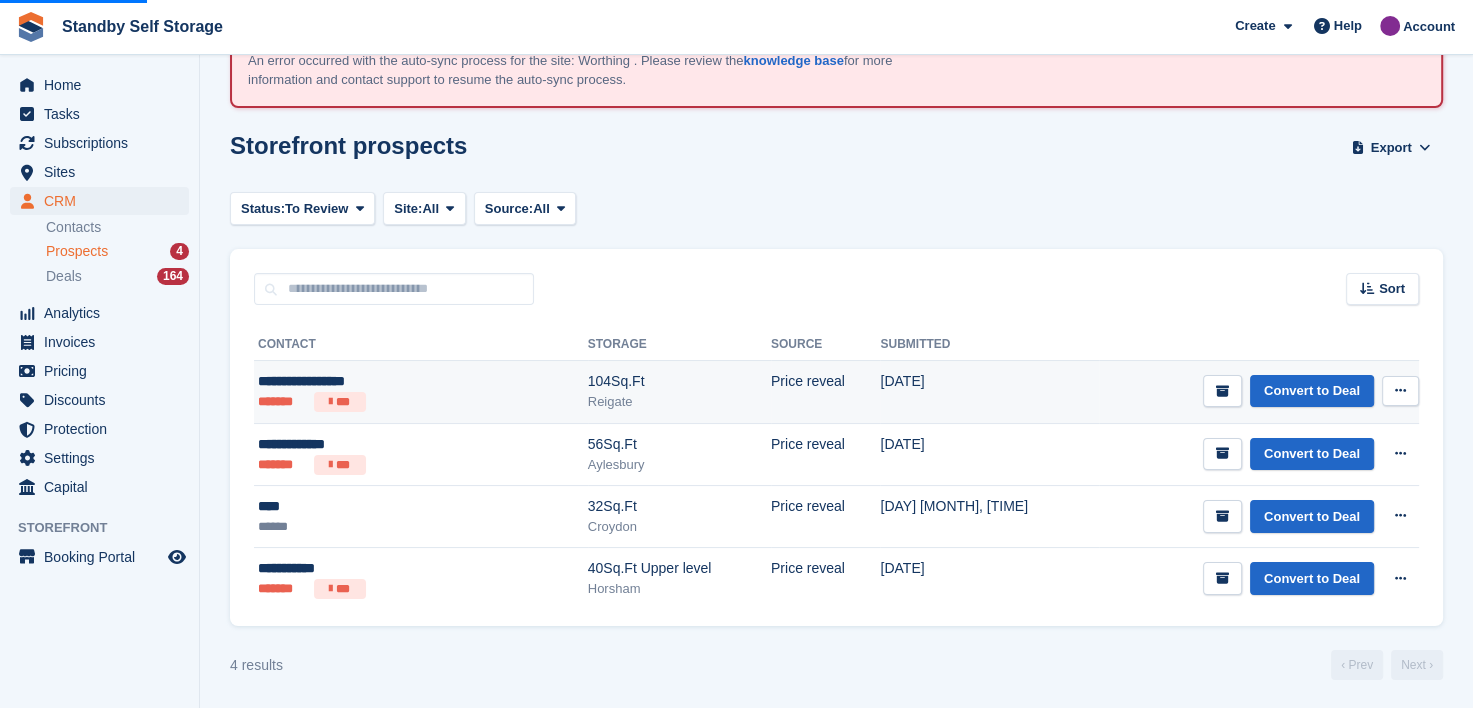 scroll, scrollTop: 0, scrollLeft: 0, axis: both 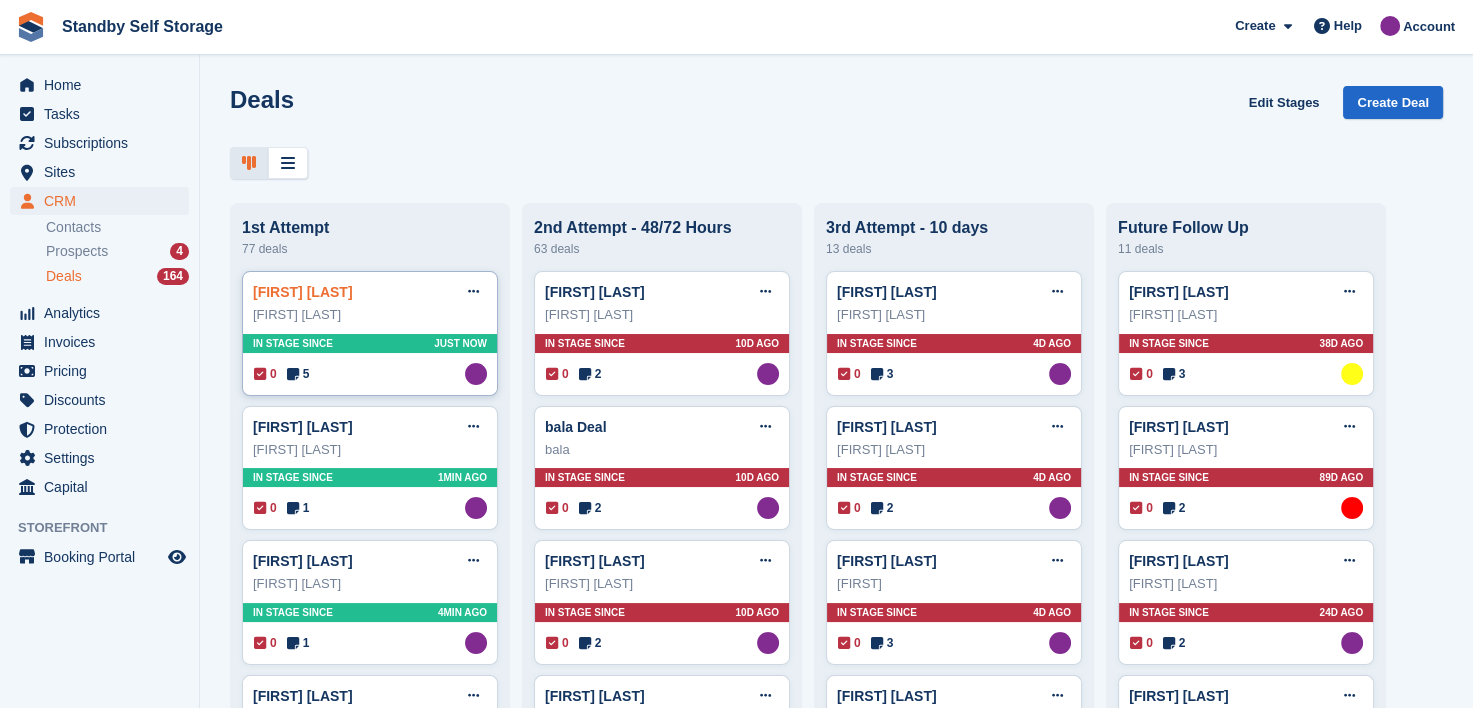 click on "[FIRST] [LAST]" at bounding box center [303, 292] 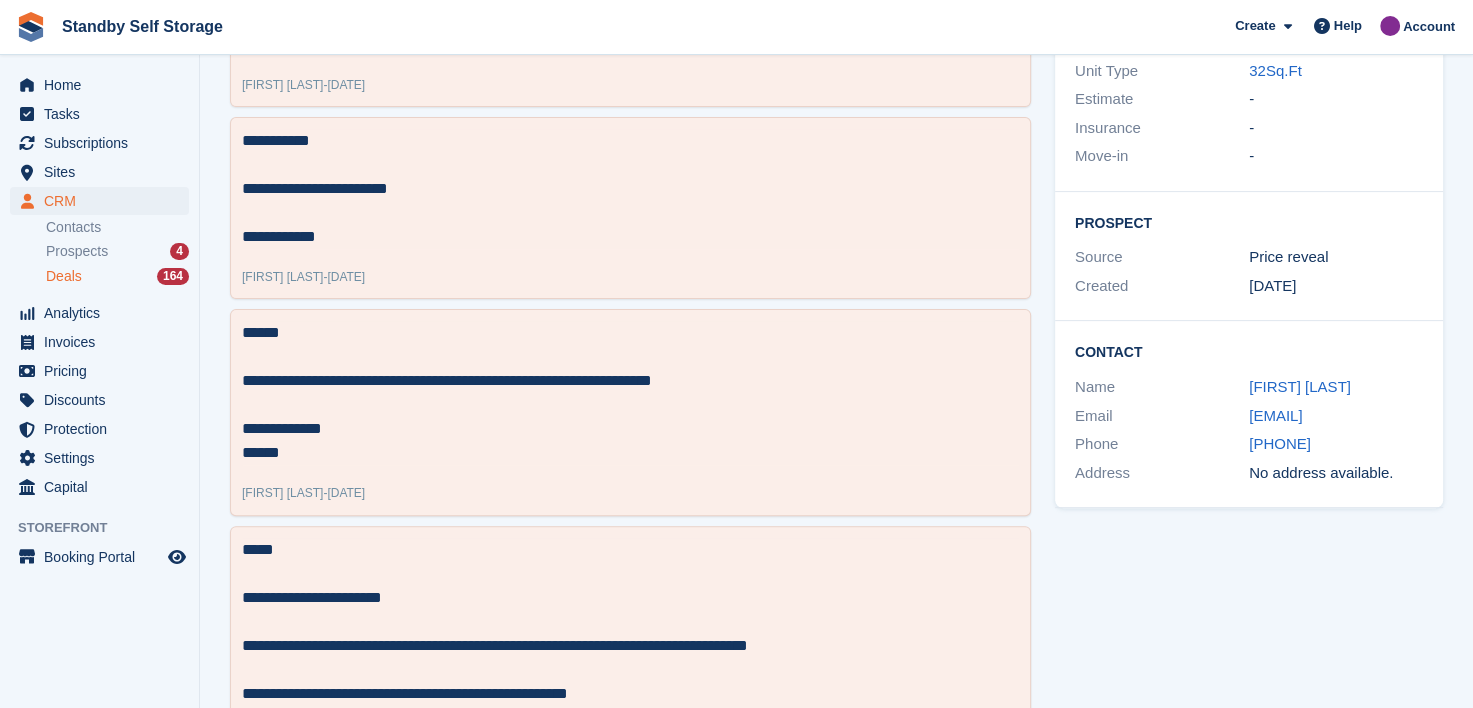 scroll, scrollTop: 600, scrollLeft: 0, axis: vertical 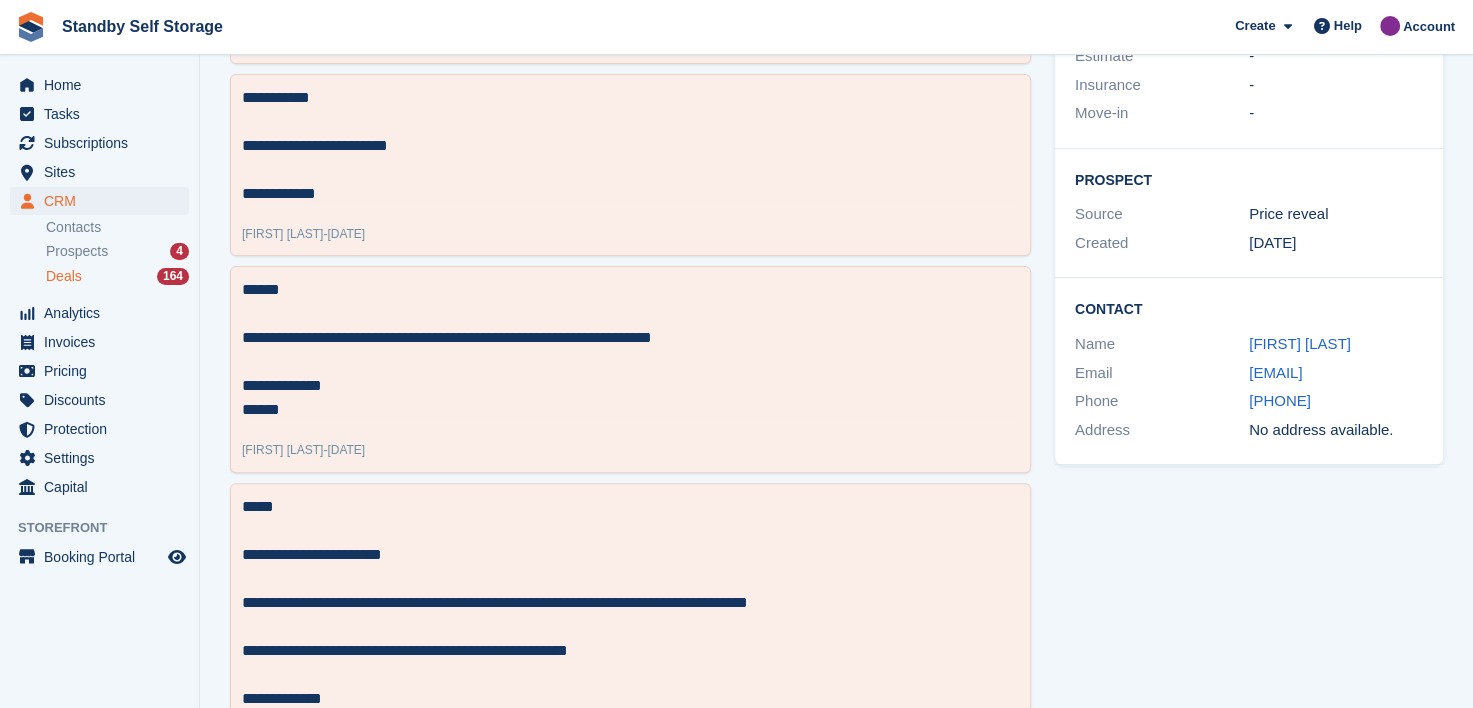 drag, startPoint x: 1226, startPoint y: 371, endPoint x: 1476, endPoint y: 379, distance: 250.12796 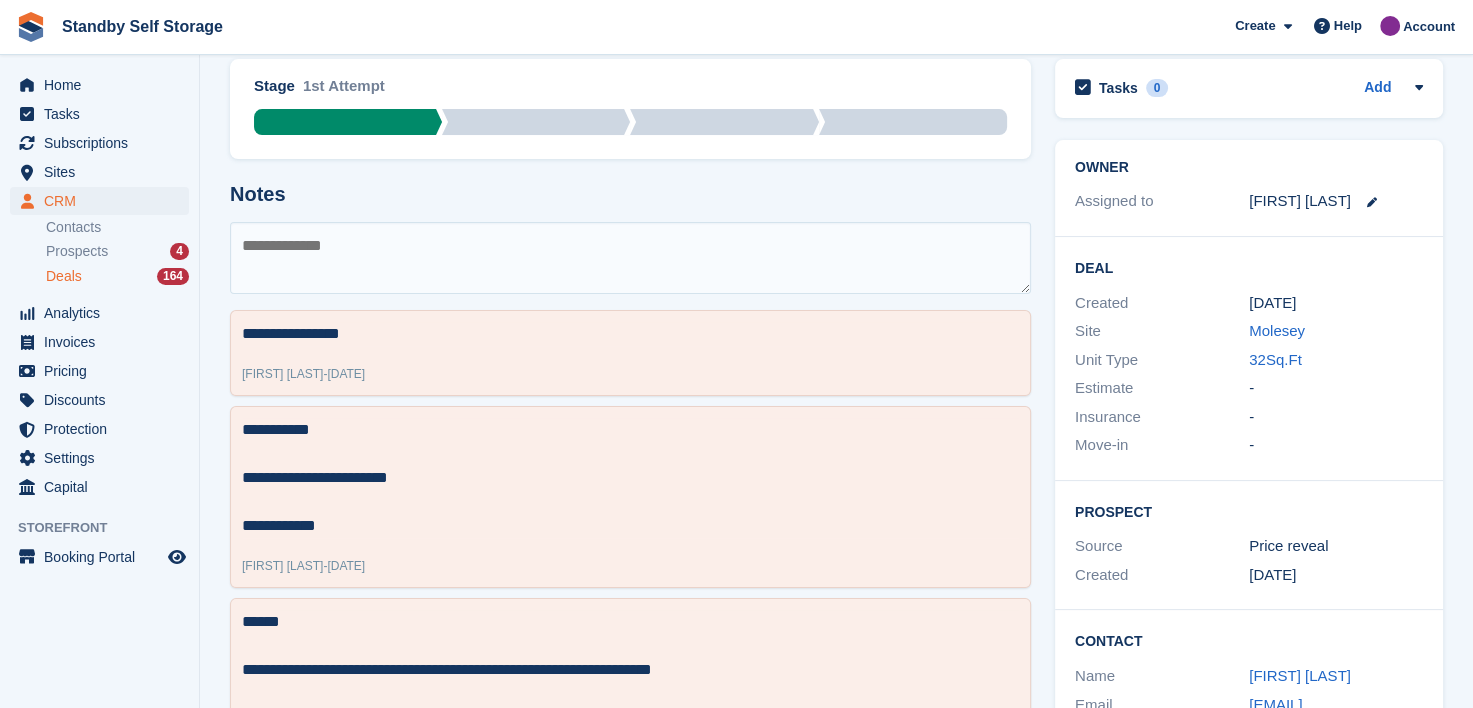 scroll, scrollTop: 0, scrollLeft: 0, axis: both 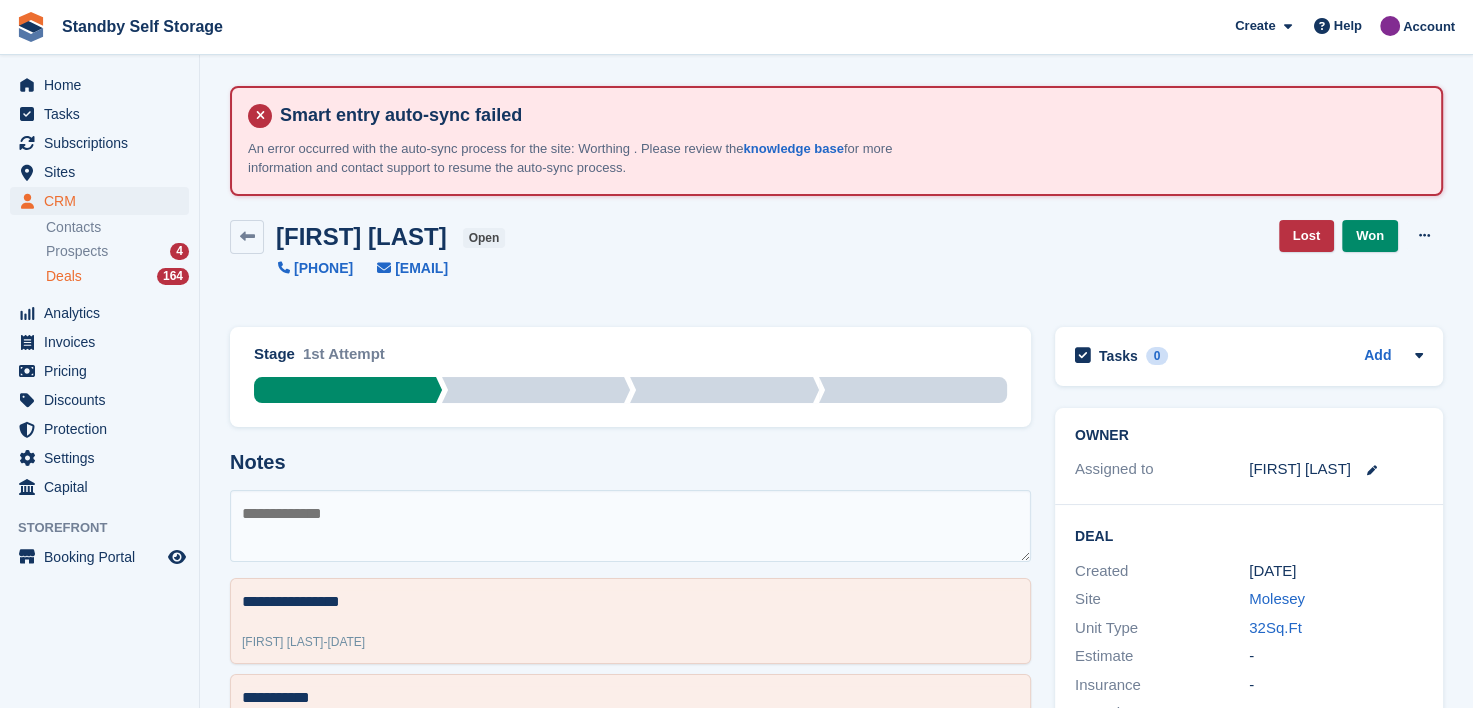 click at bounding box center (630, 526) 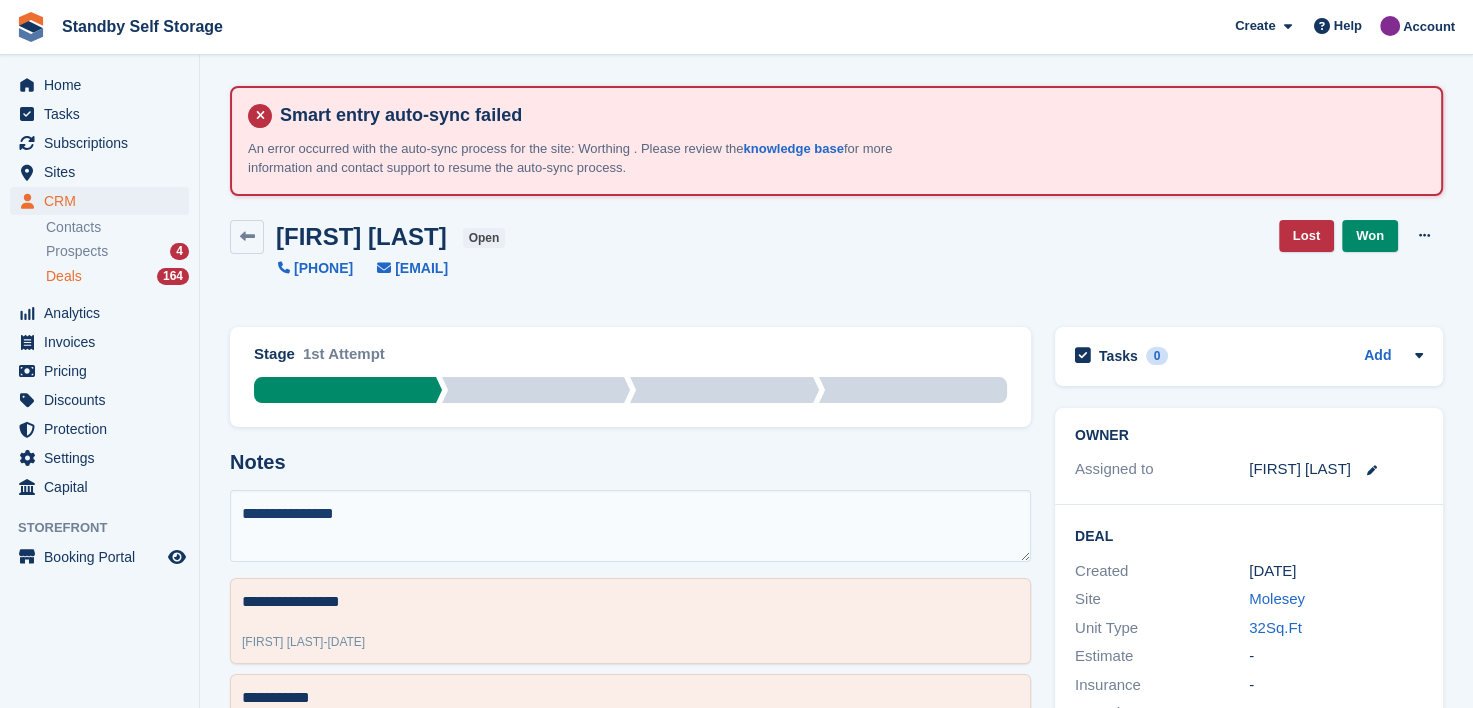type on "**********" 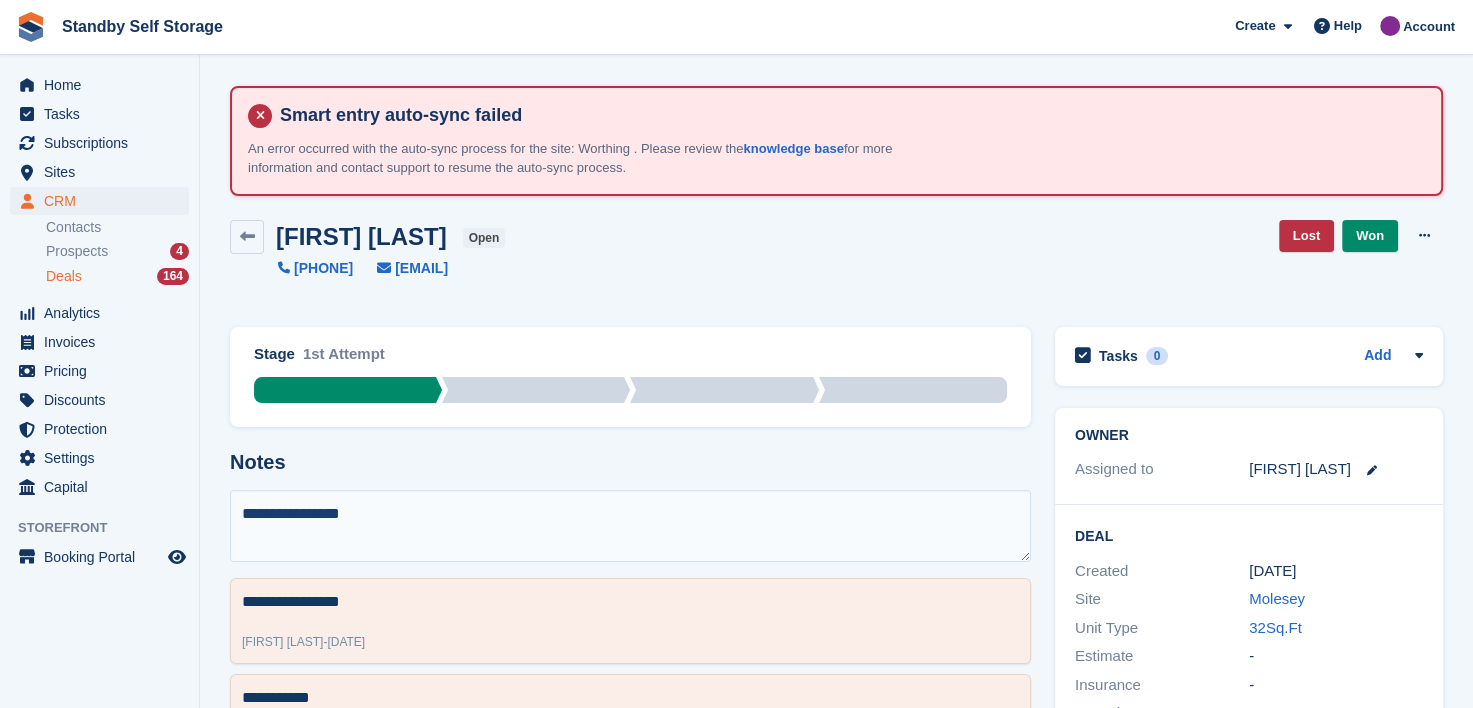 type 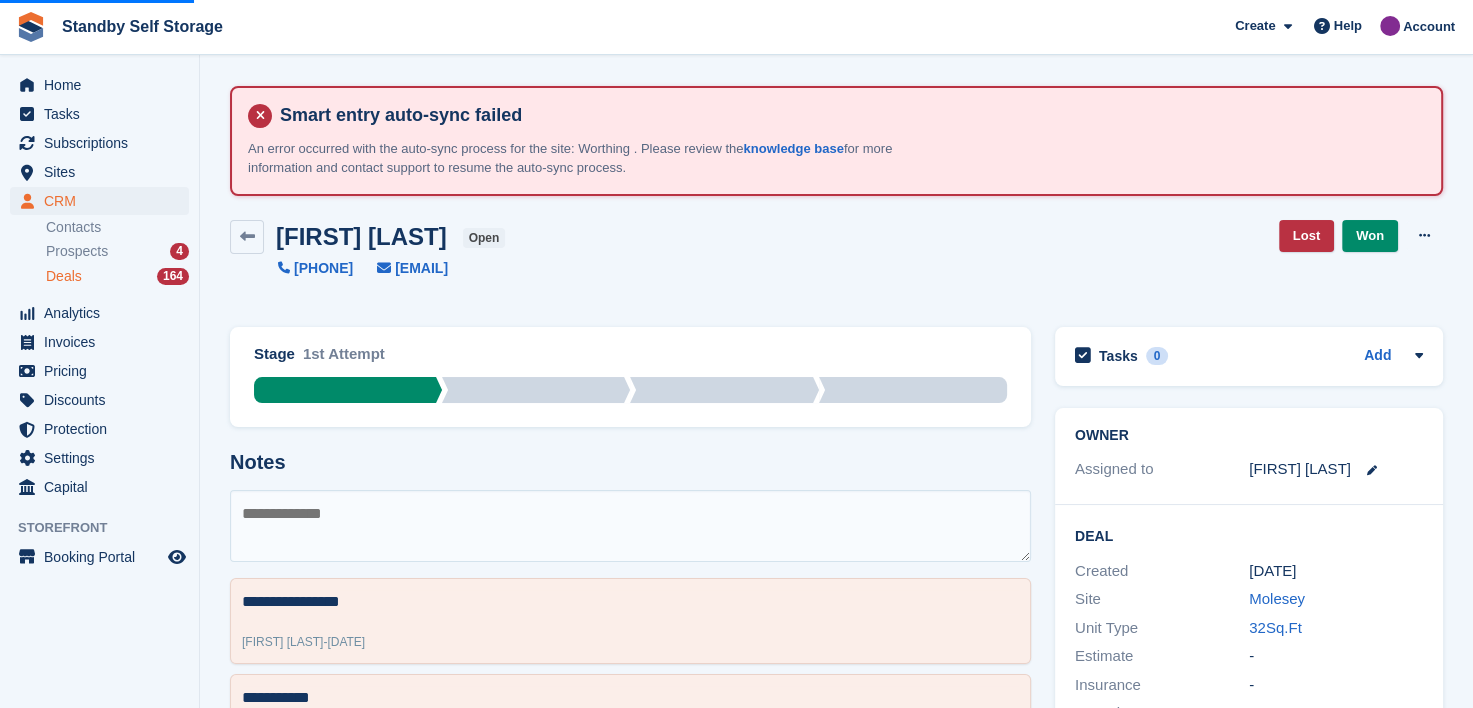 click on "Deals" at bounding box center (64, 276) 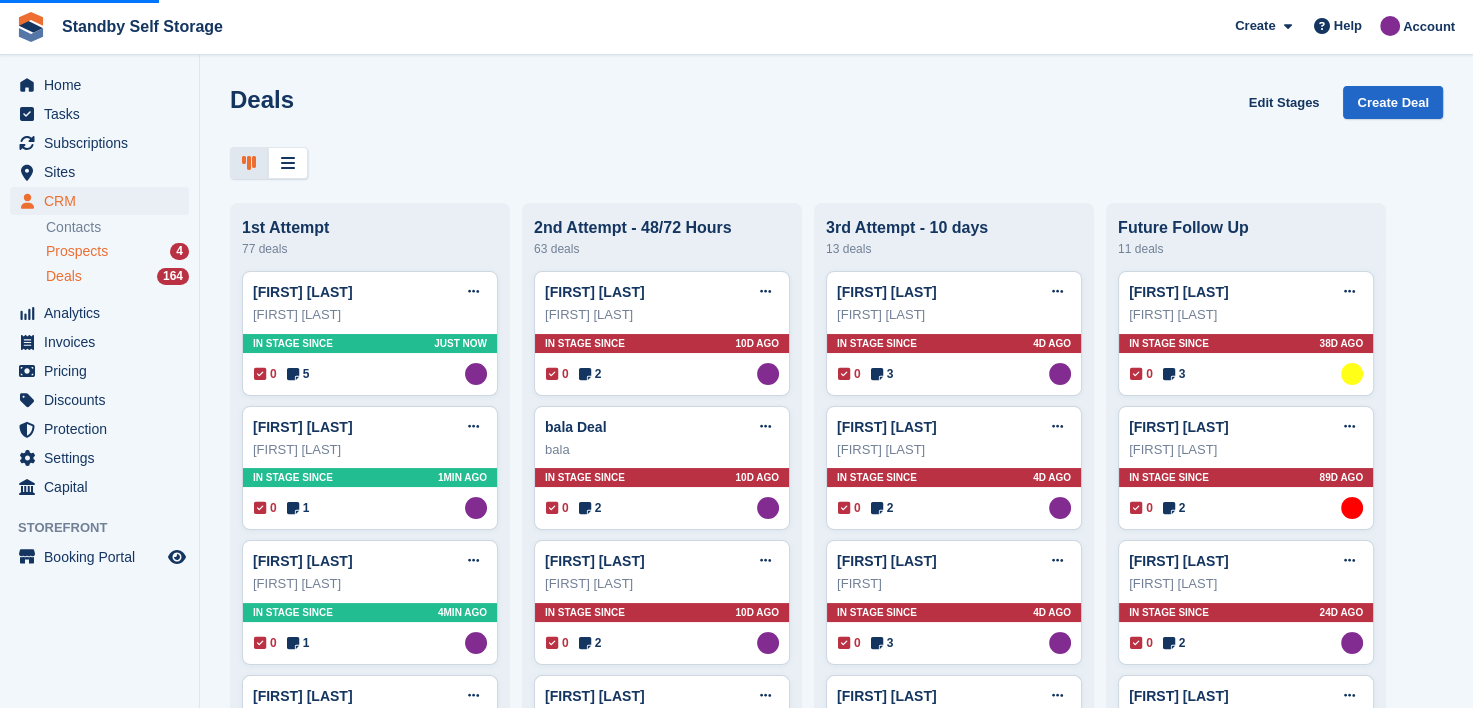 click on "Prospects" at bounding box center (77, 251) 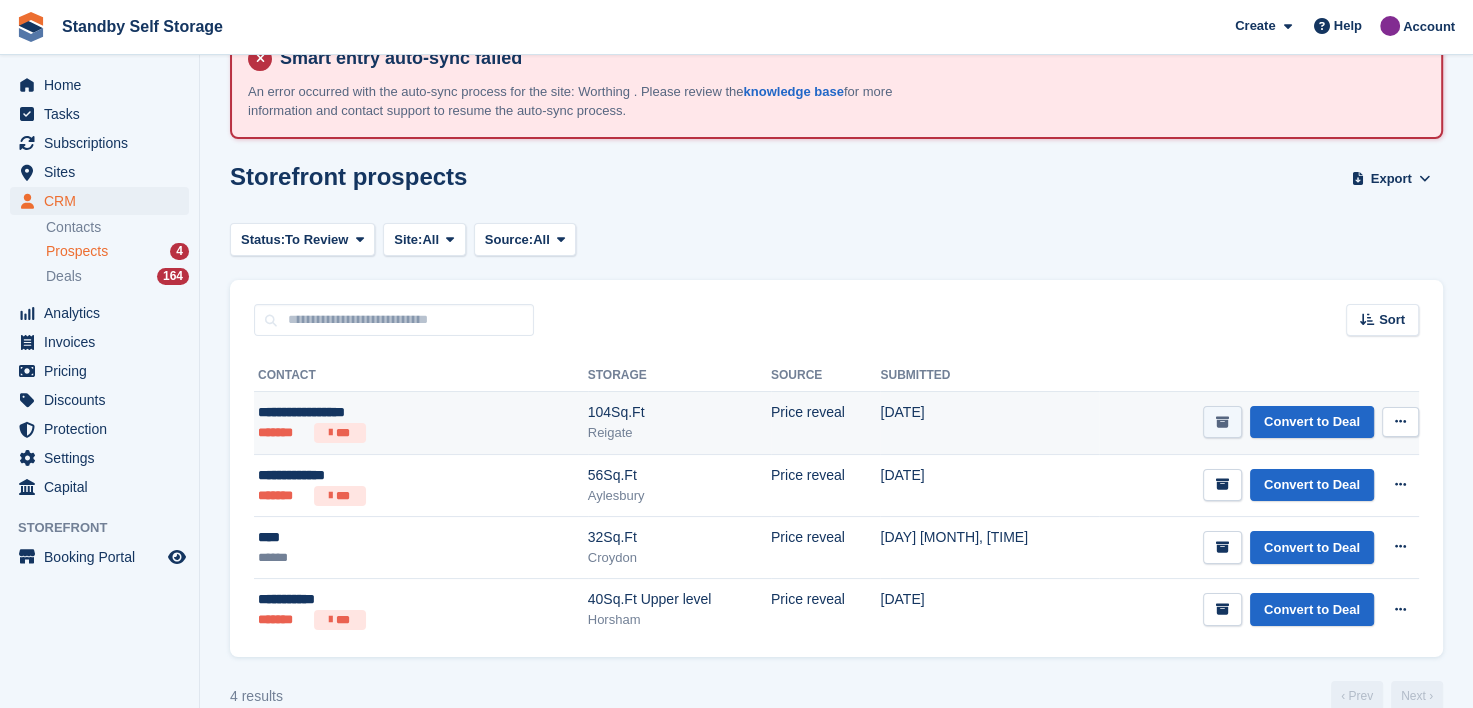scroll, scrollTop: 88, scrollLeft: 0, axis: vertical 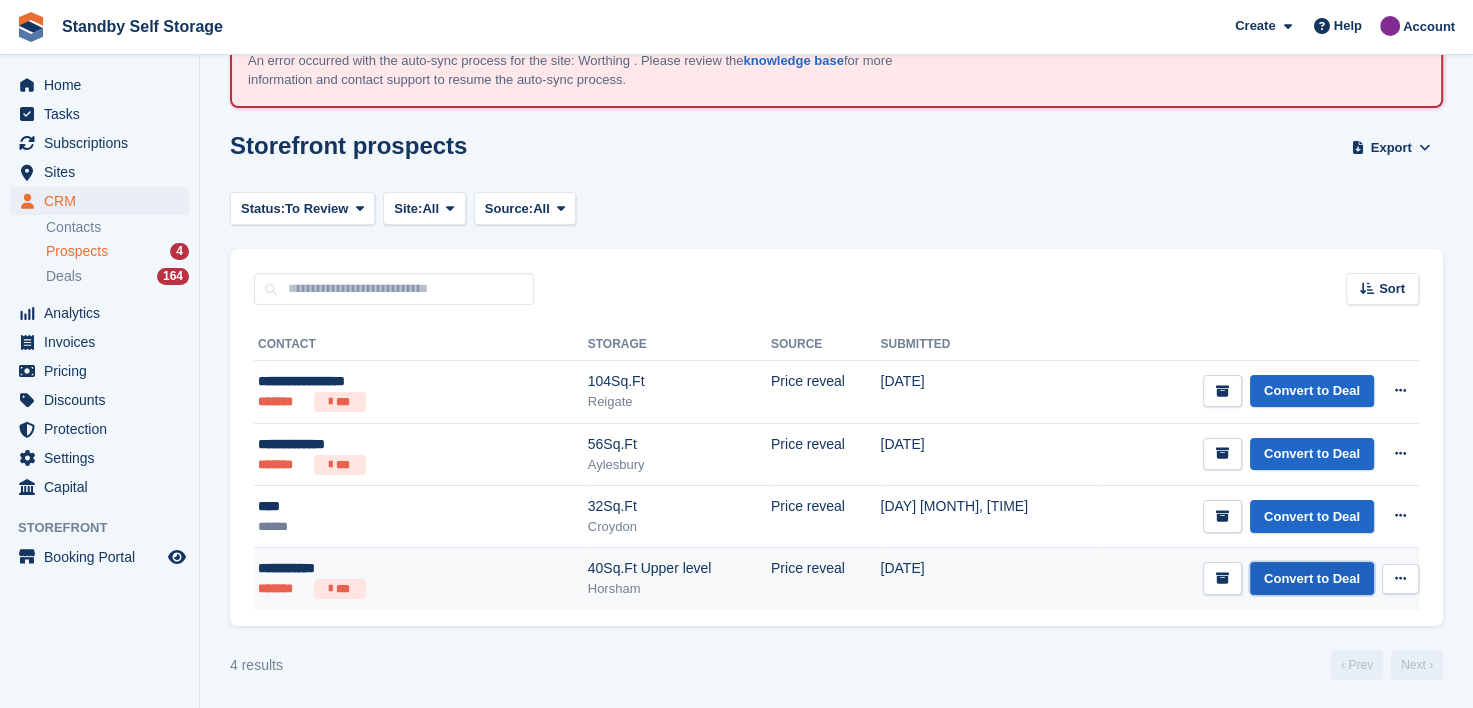 click on "Convert to Deal" at bounding box center (1312, 578) 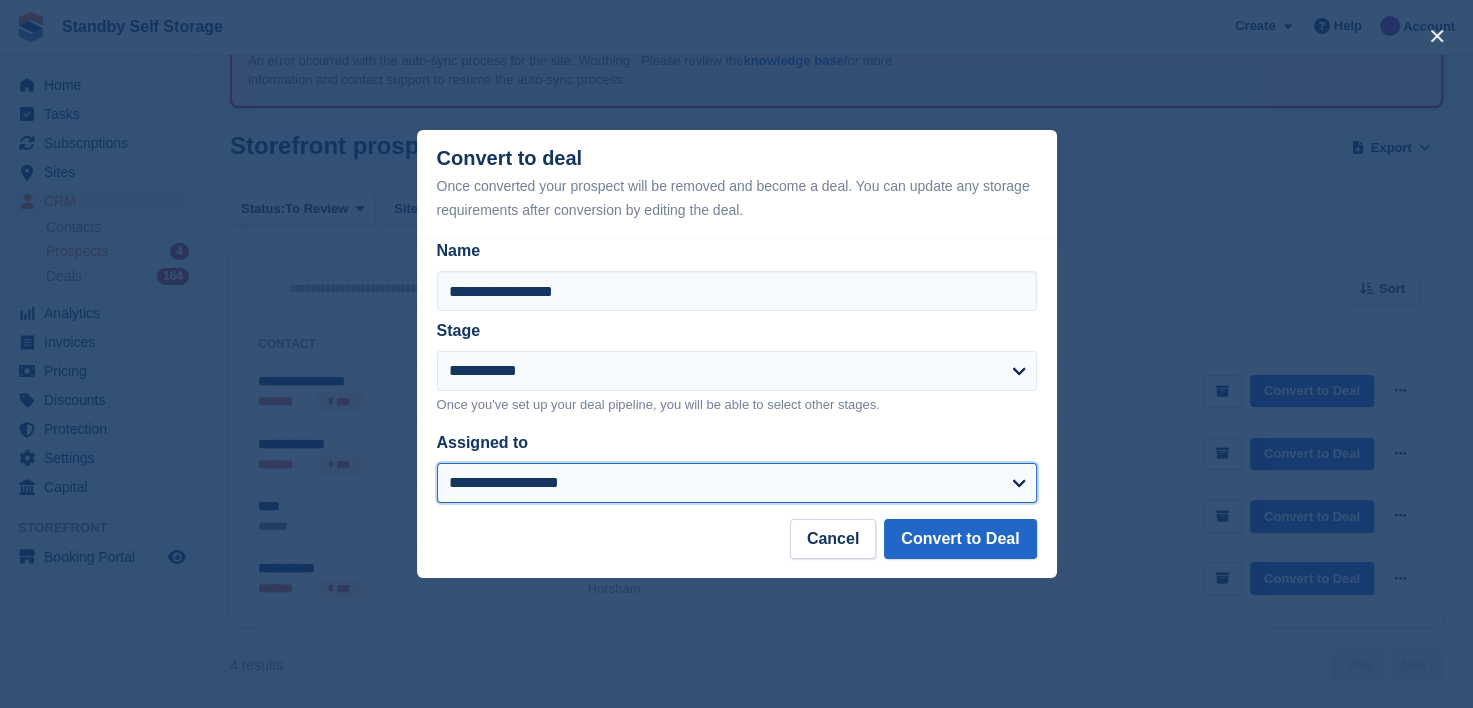 click on "**********" at bounding box center [737, 483] 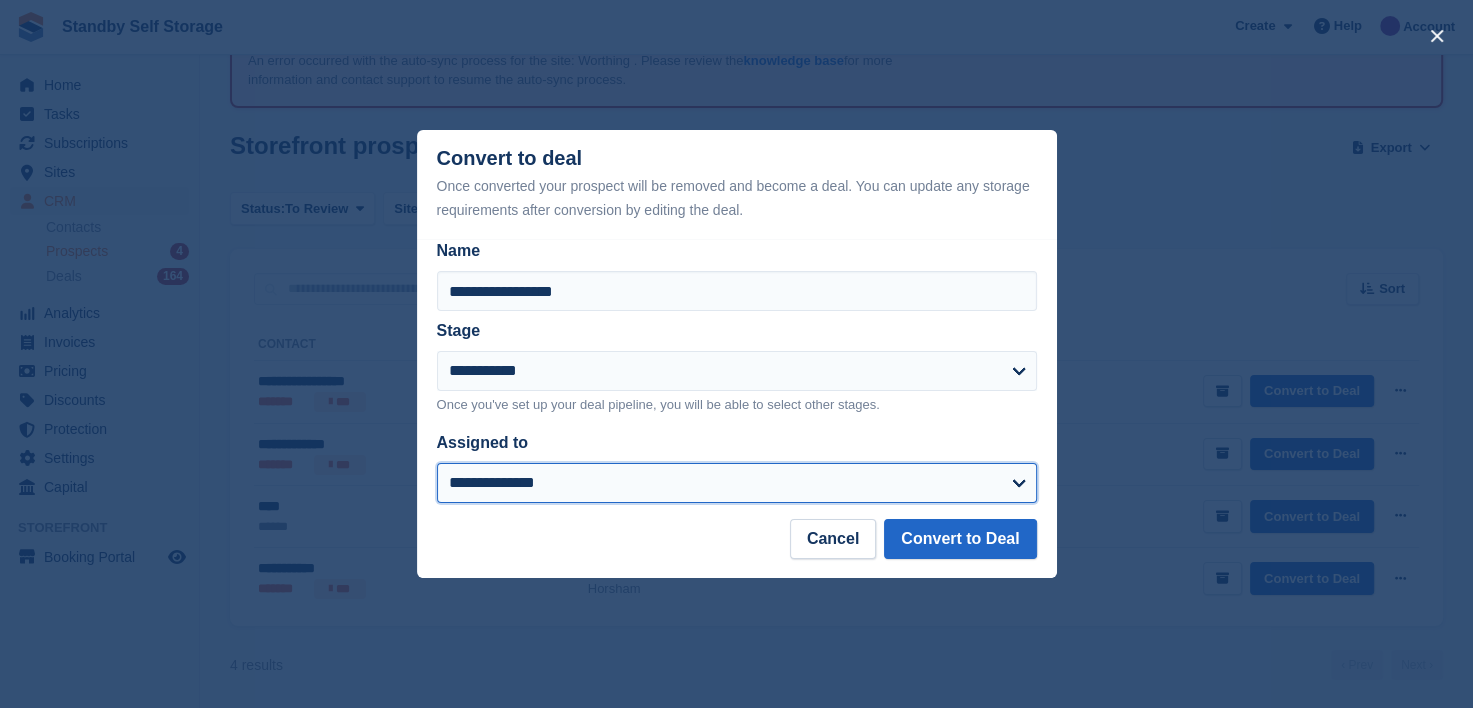 click on "**********" at bounding box center [737, 483] 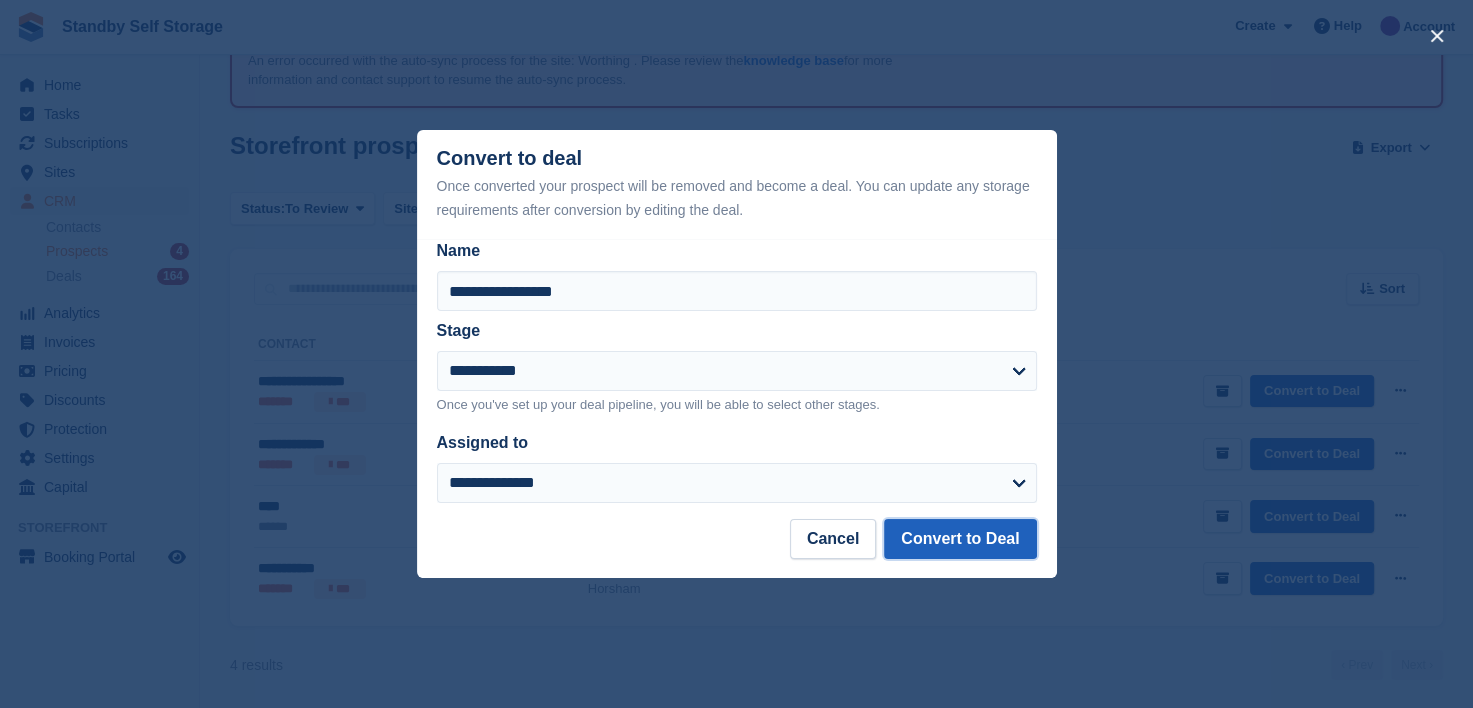 click on "Convert to Deal" at bounding box center [960, 539] 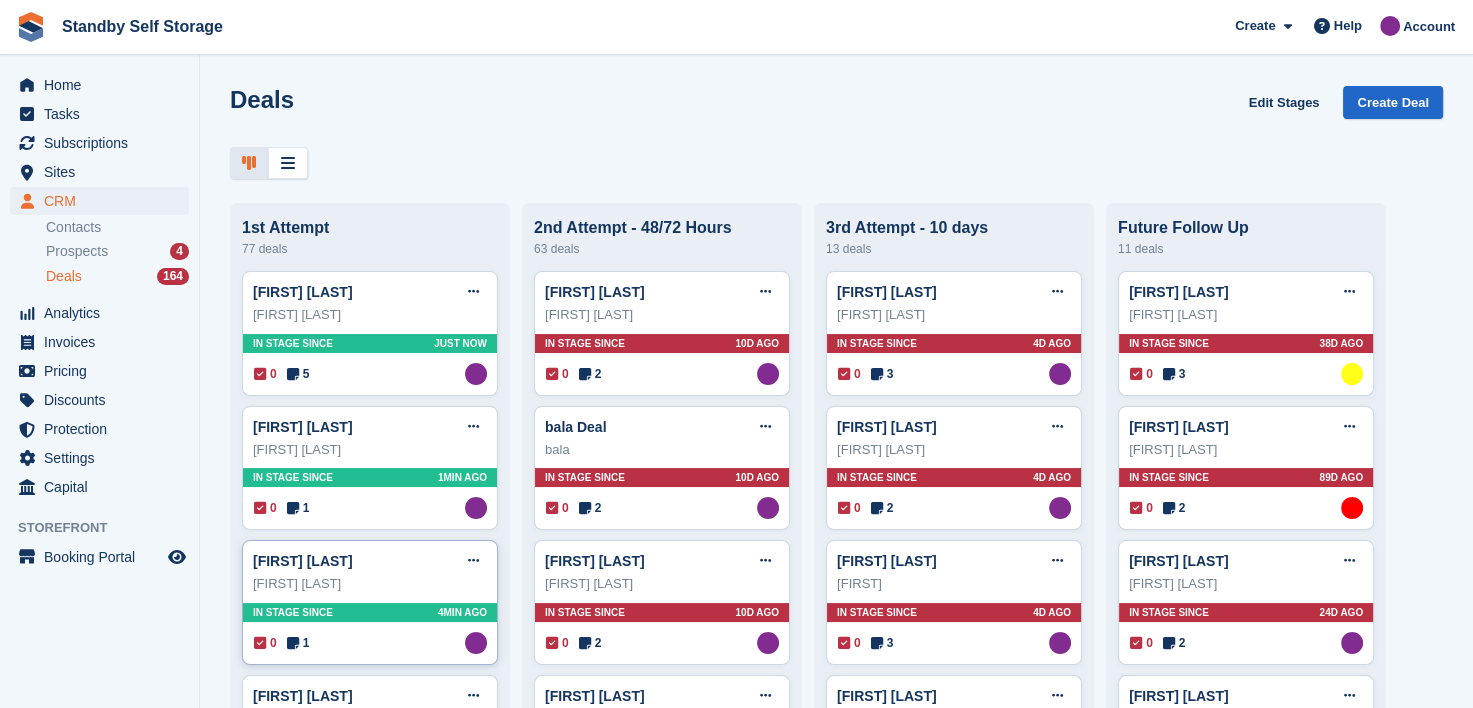 scroll, scrollTop: 0, scrollLeft: 0, axis: both 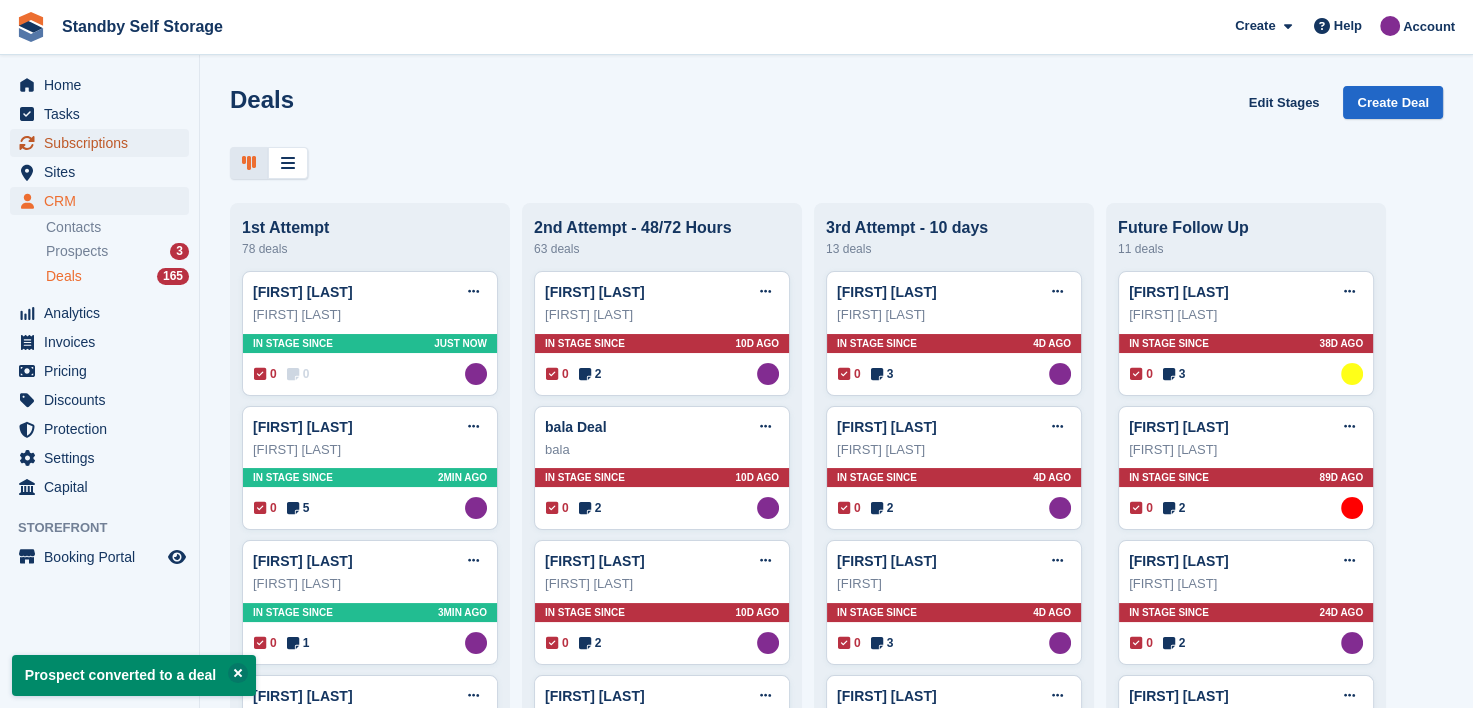 click on "Subscriptions" at bounding box center (104, 143) 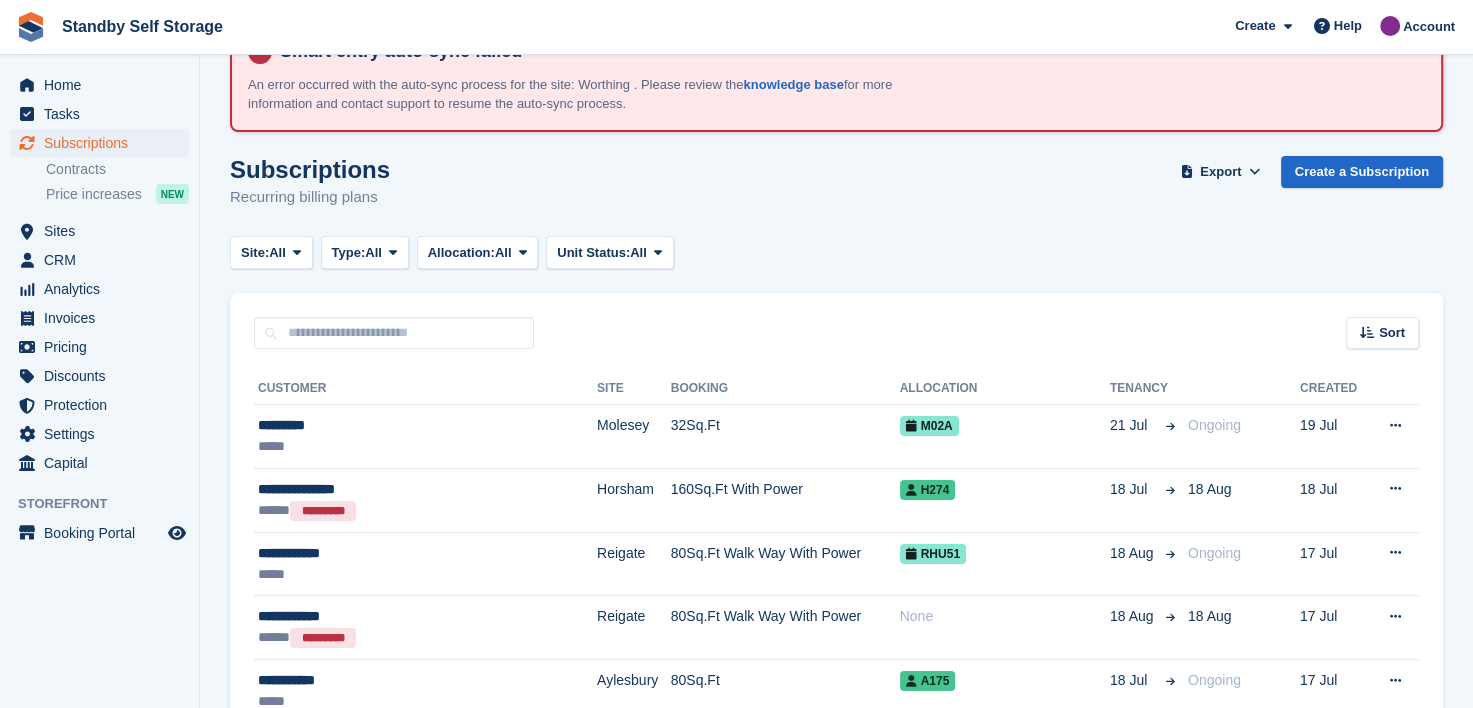 scroll, scrollTop: 100, scrollLeft: 0, axis: vertical 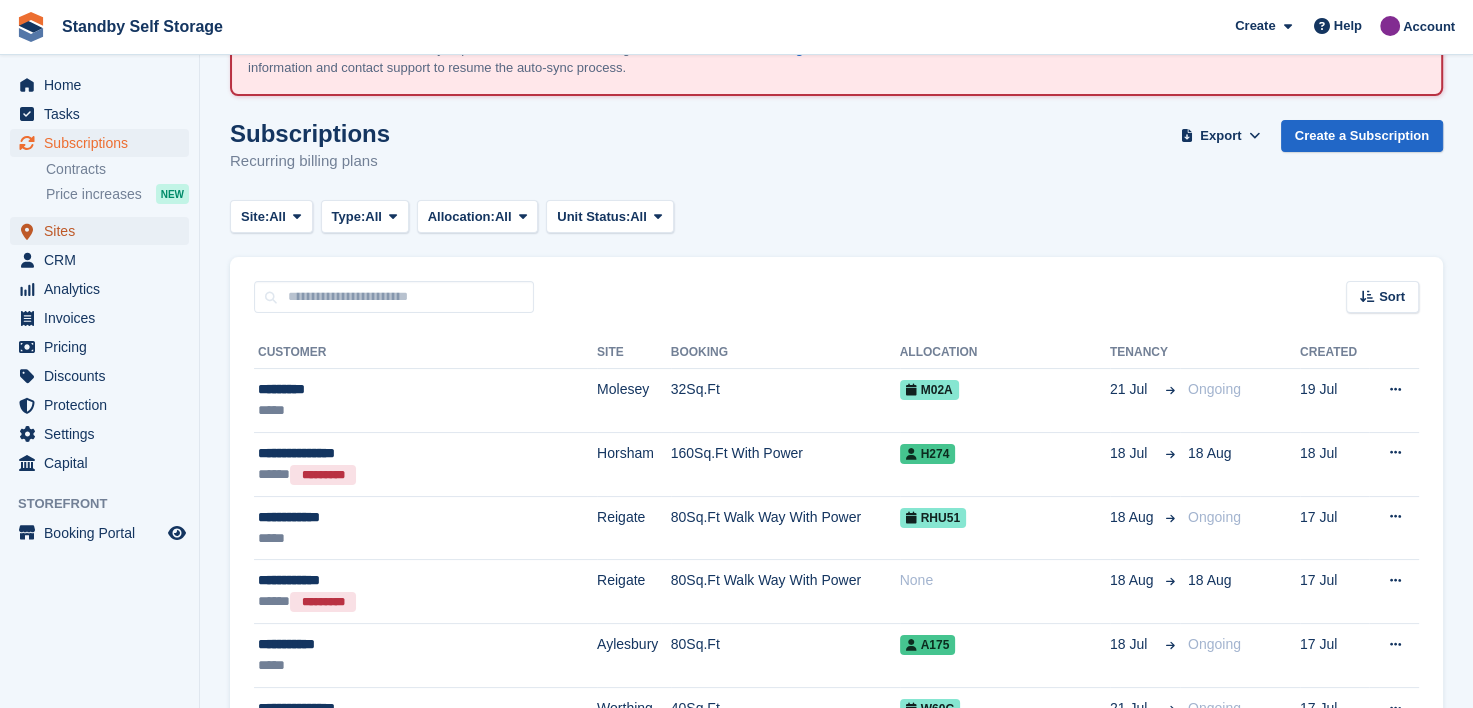 click on "Sites" at bounding box center (104, 231) 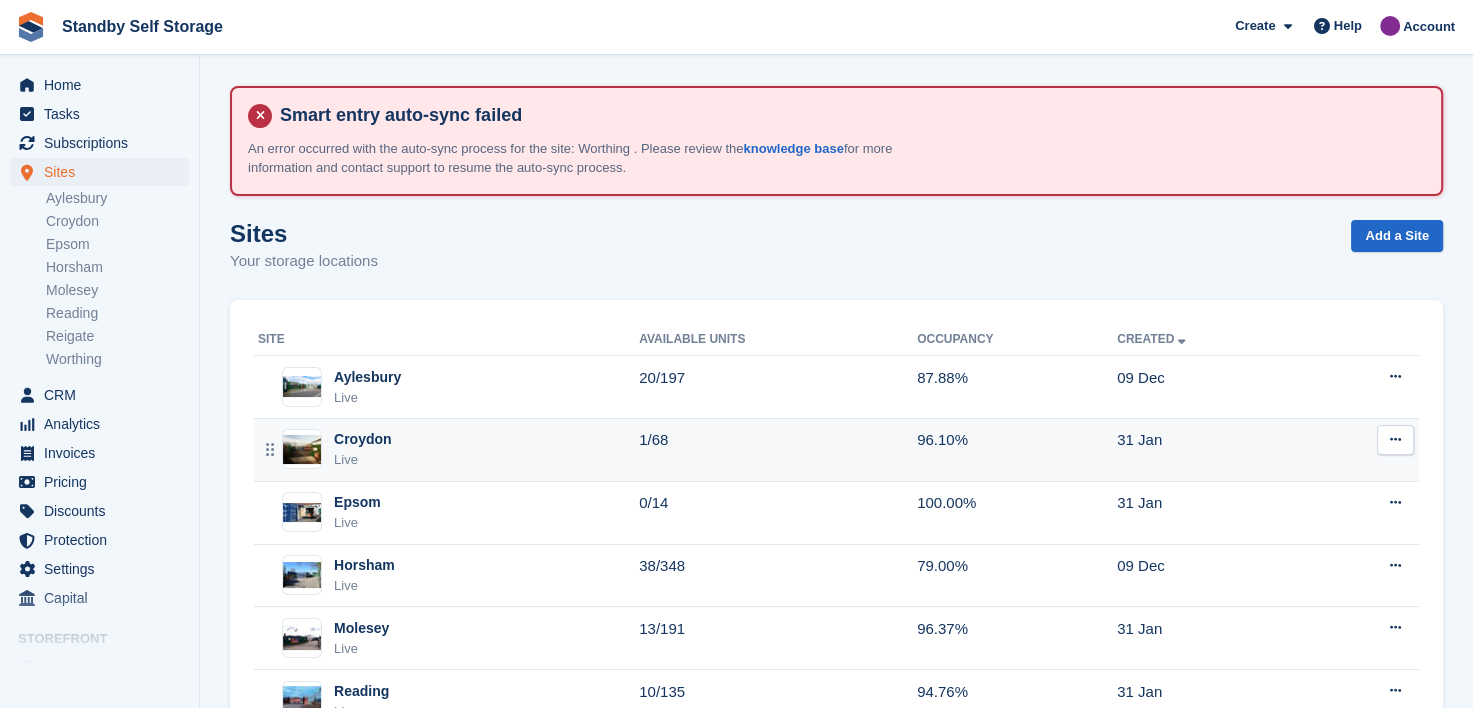 scroll, scrollTop: 200, scrollLeft: 0, axis: vertical 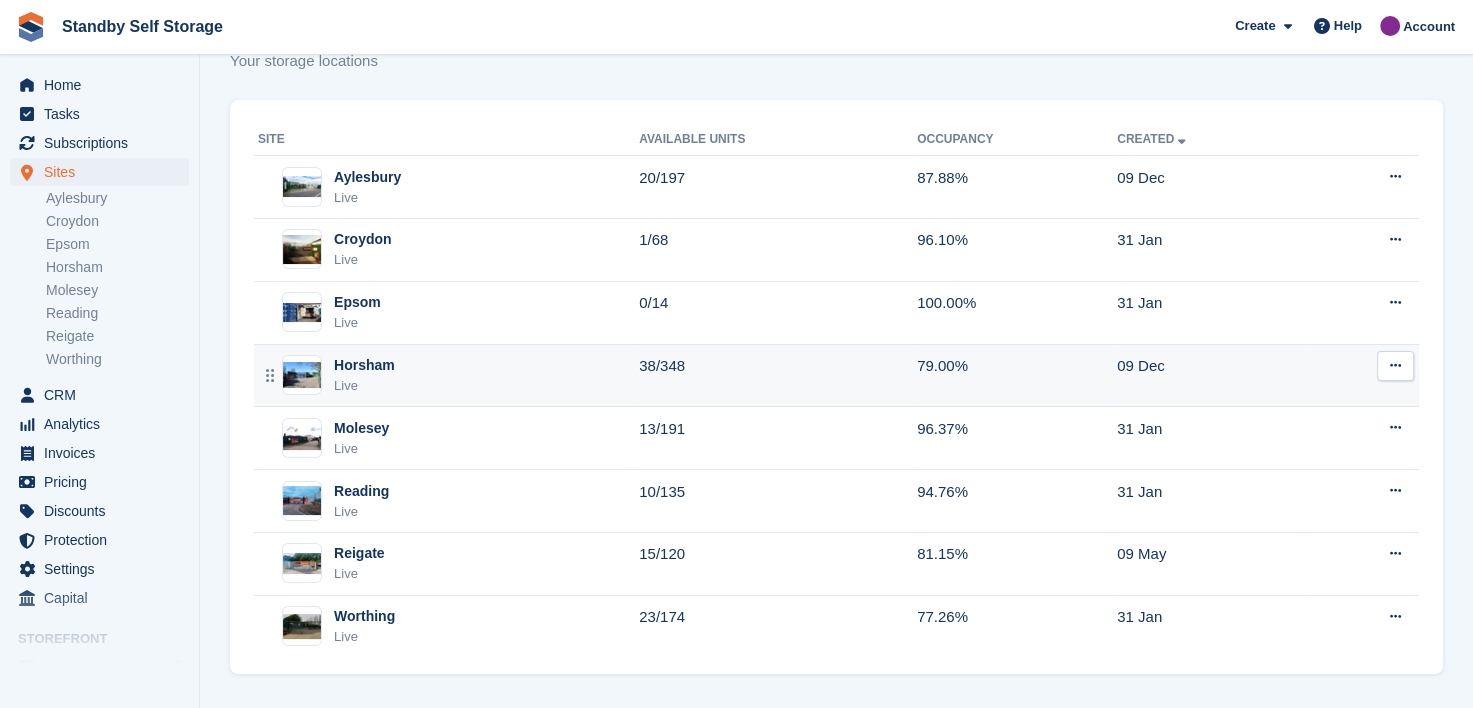 click on "Horsham" at bounding box center (364, 365) 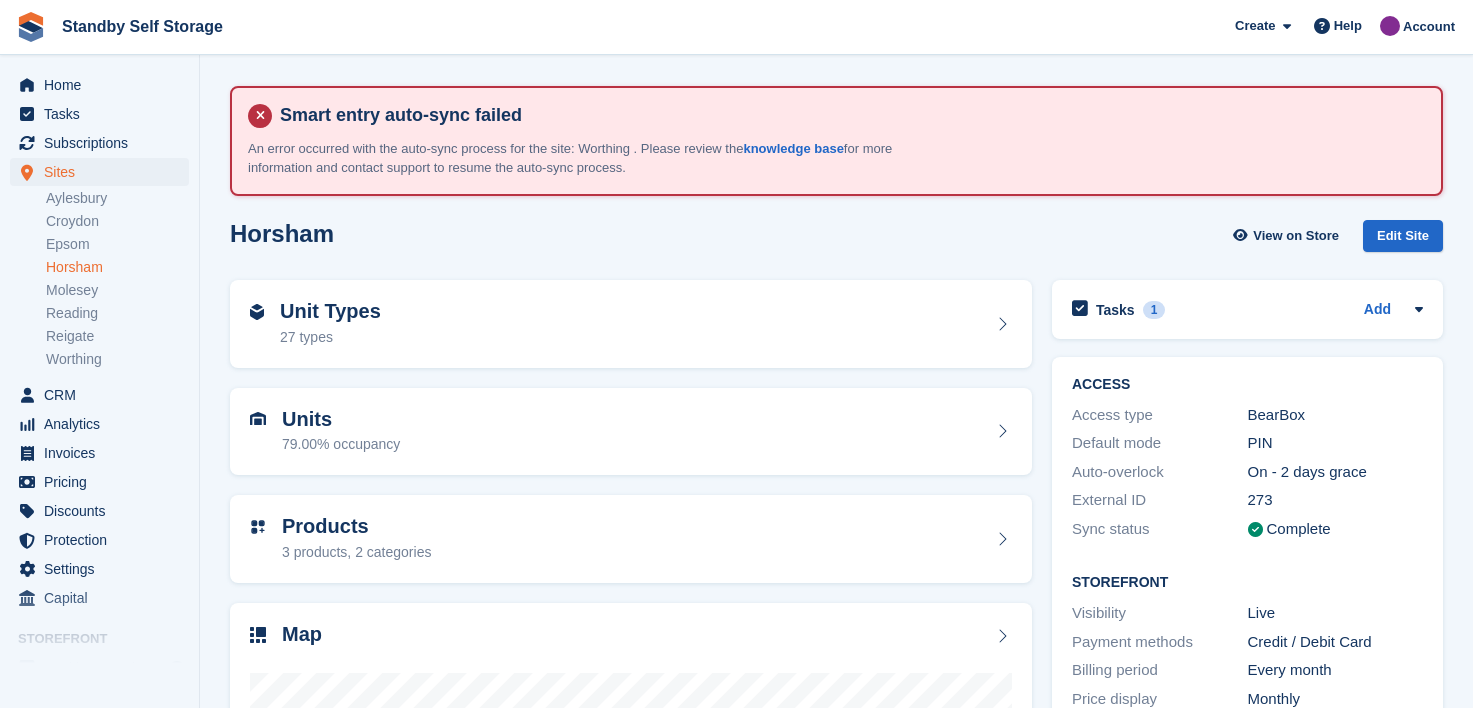 scroll, scrollTop: 0, scrollLeft: 0, axis: both 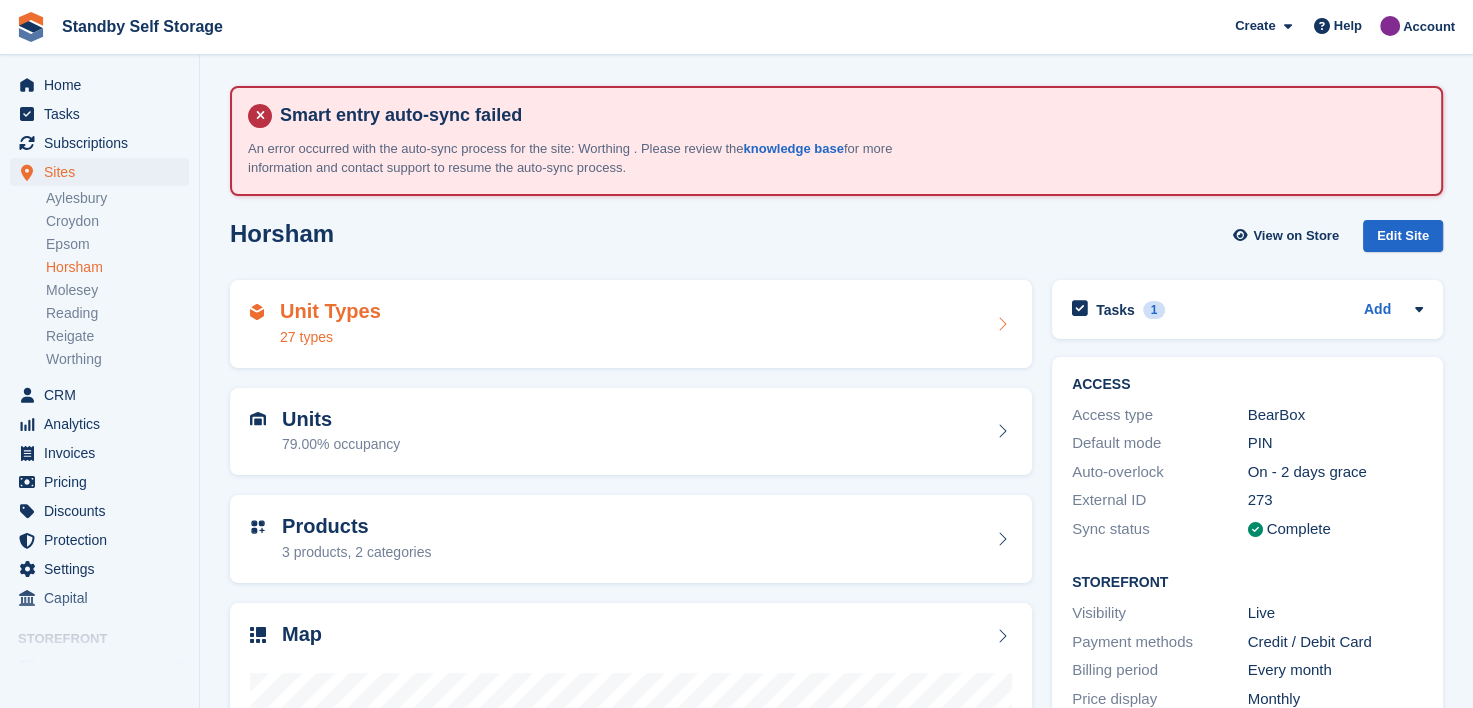 click on "Unit Types
27 types" at bounding box center (631, 324) 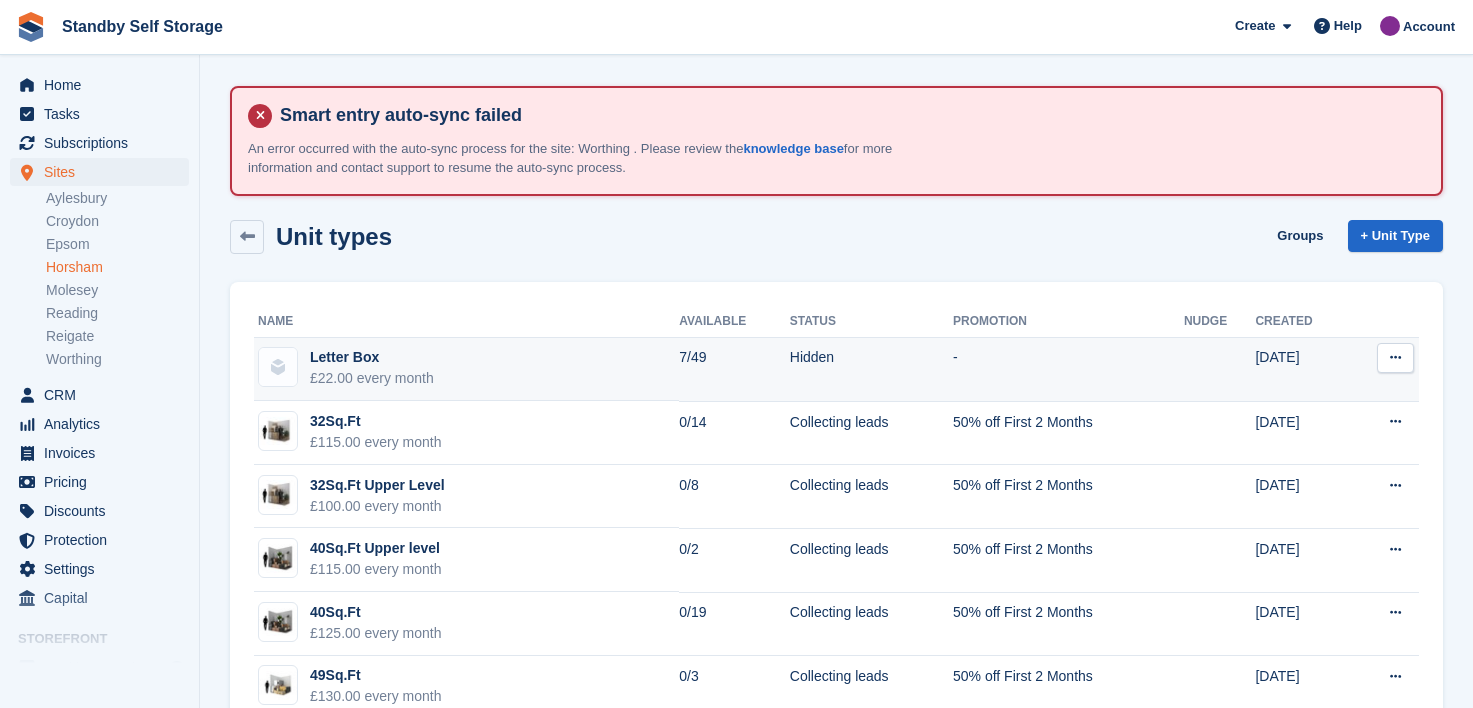 scroll, scrollTop: 0, scrollLeft: 0, axis: both 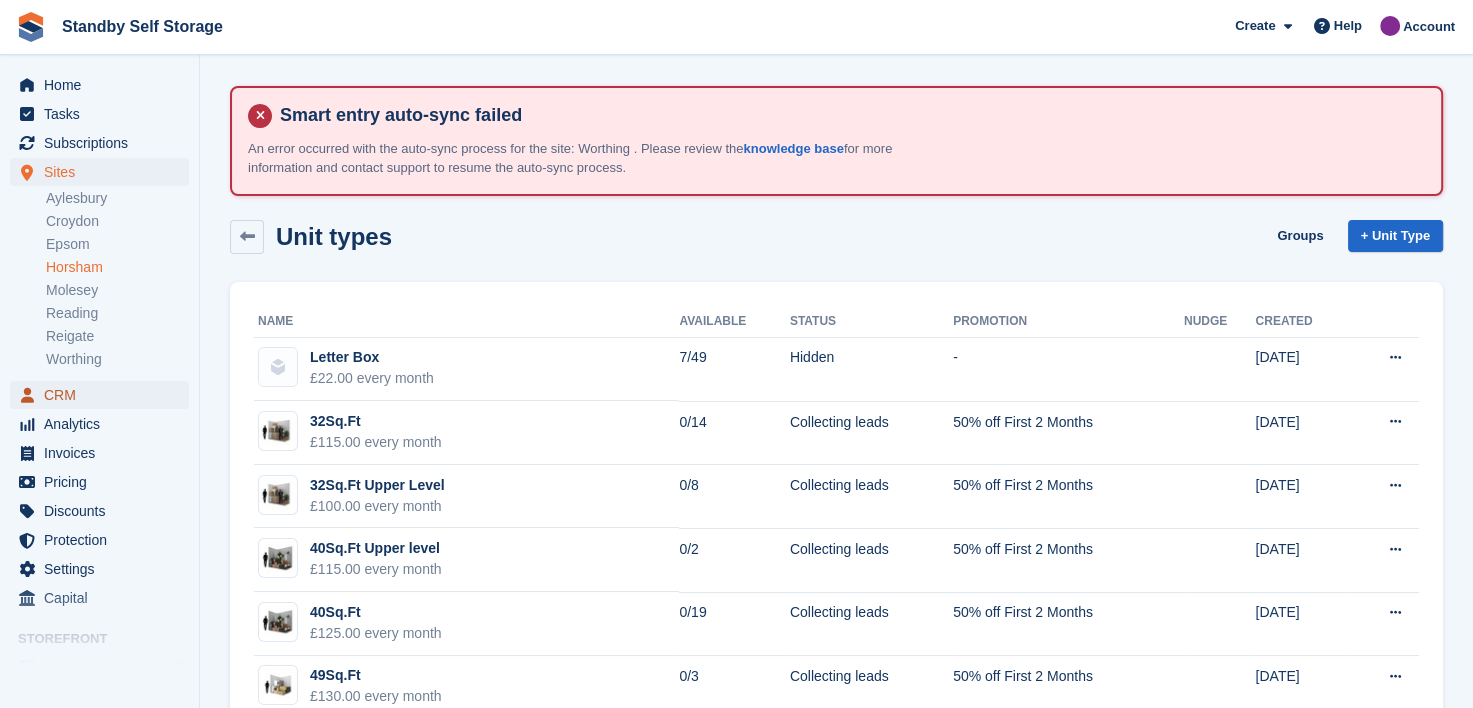 click on "CRM" at bounding box center (104, 395) 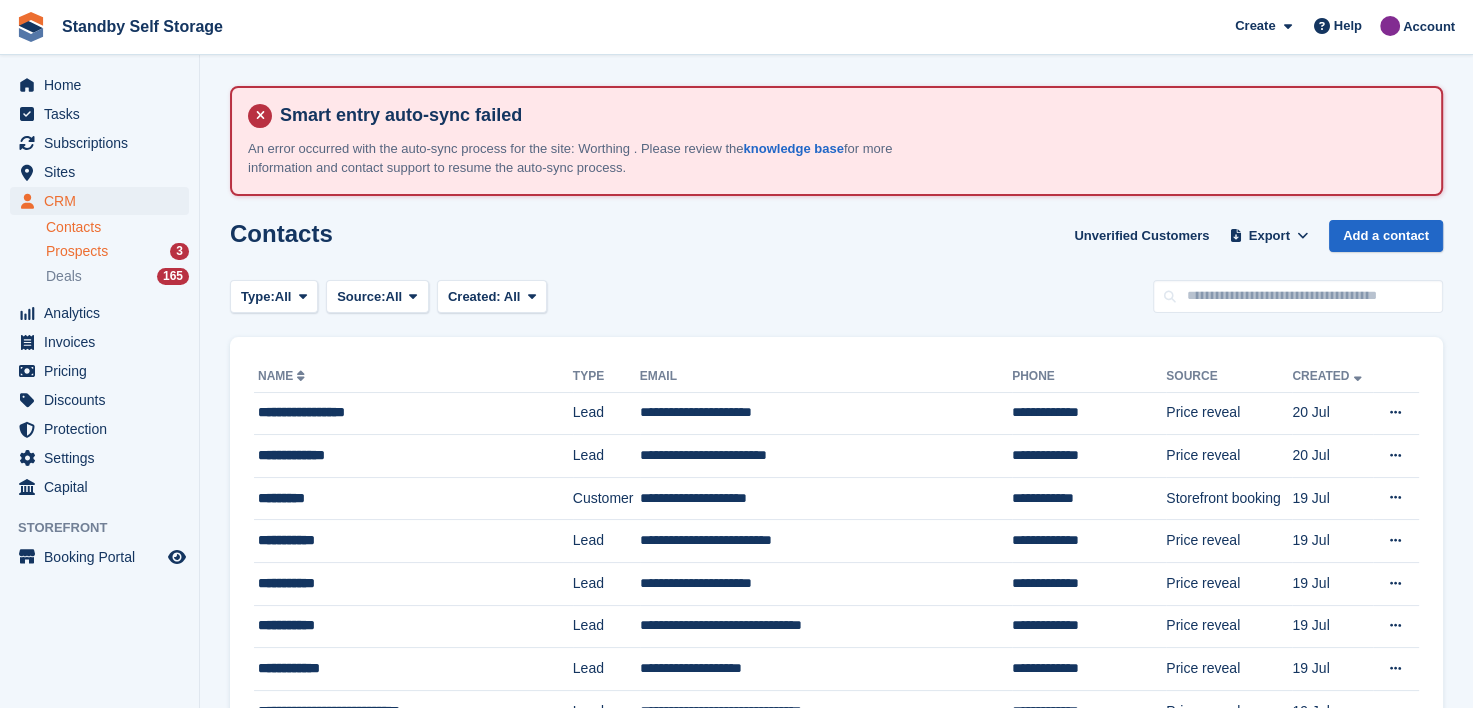 click on "Prospects" at bounding box center [77, 251] 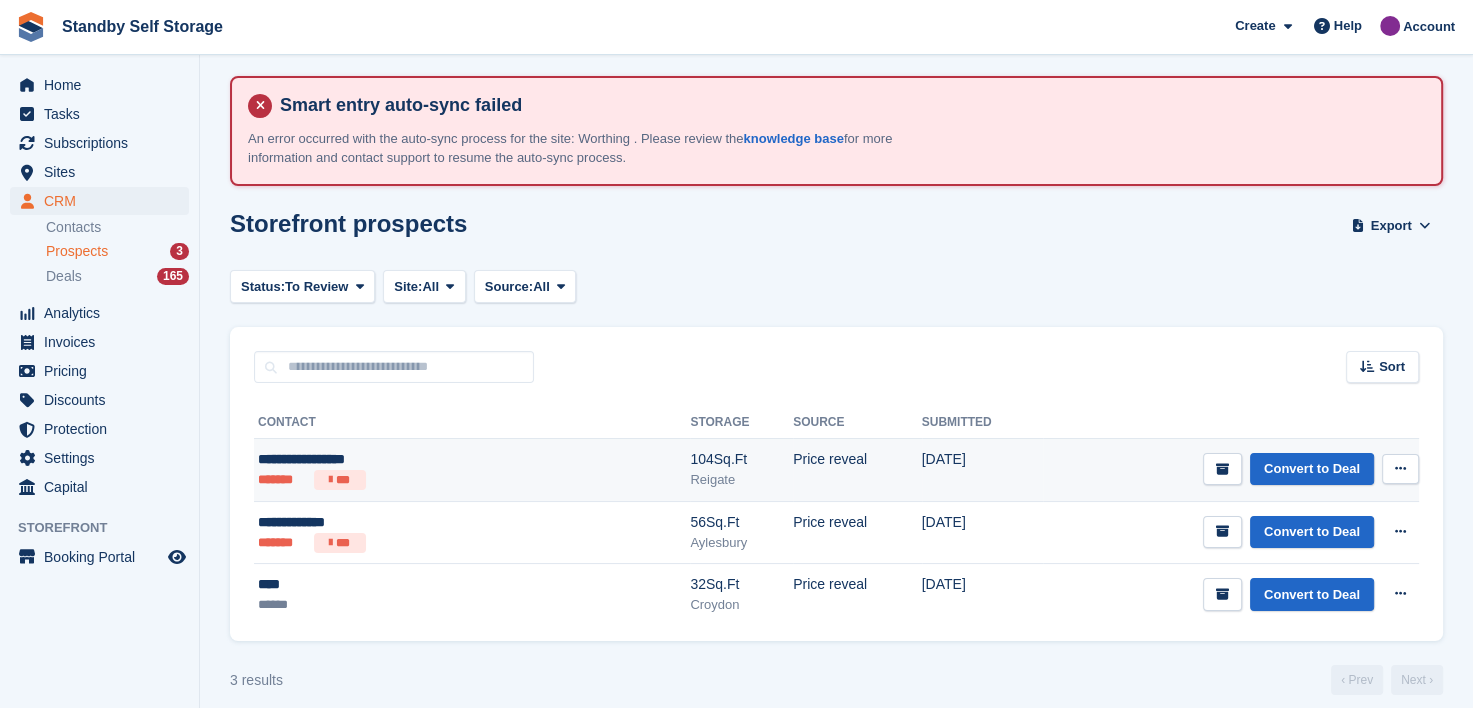 scroll, scrollTop: 26, scrollLeft: 0, axis: vertical 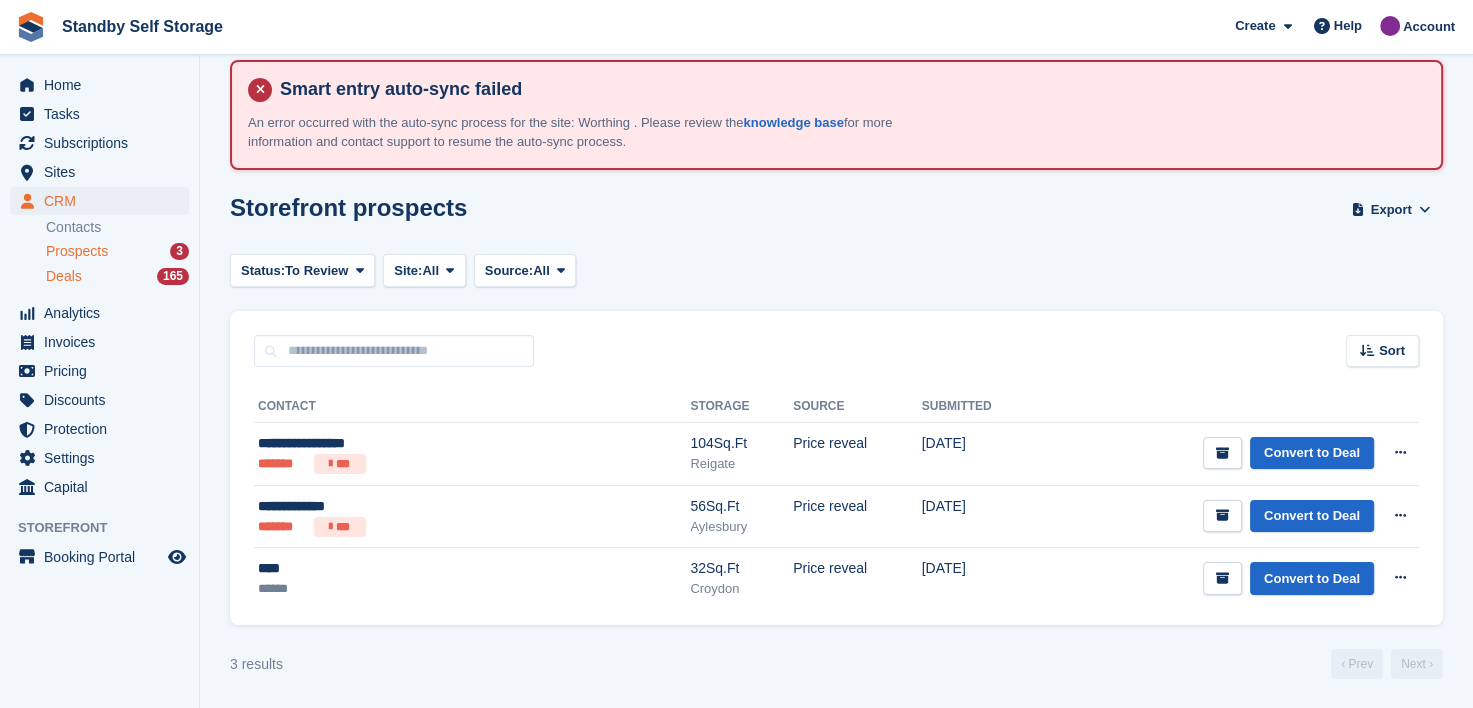 click on "Deals" at bounding box center (64, 276) 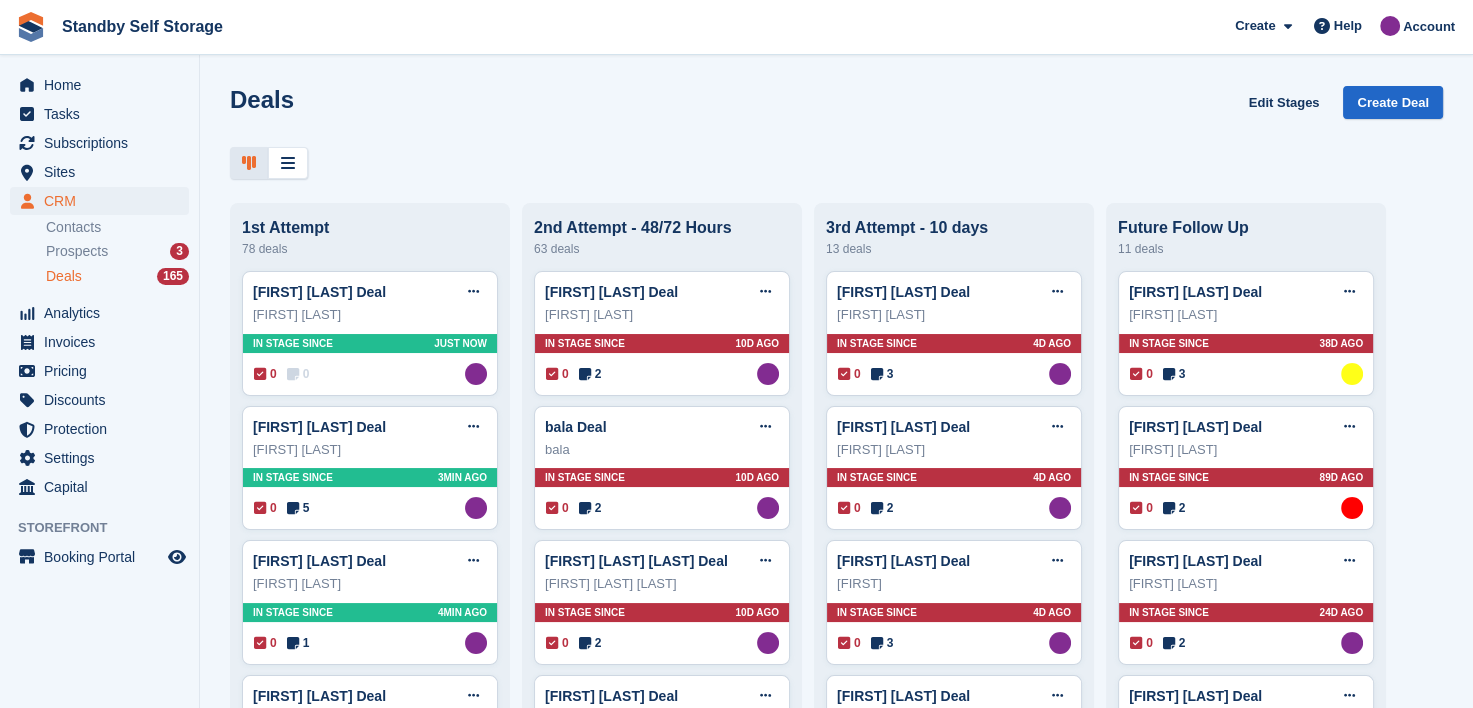 scroll, scrollTop: 0, scrollLeft: 0, axis: both 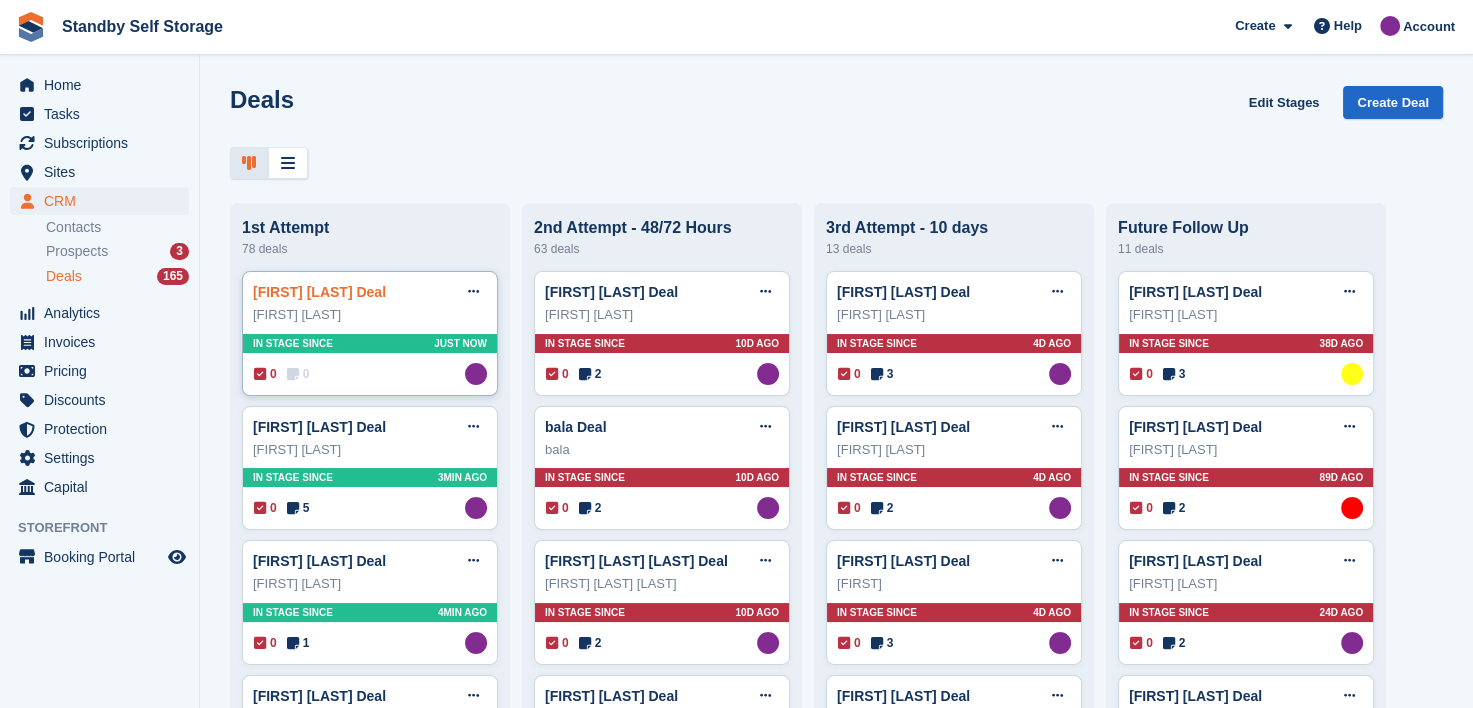 click on "[FIRST] [LAST] Deal" at bounding box center [319, 292] 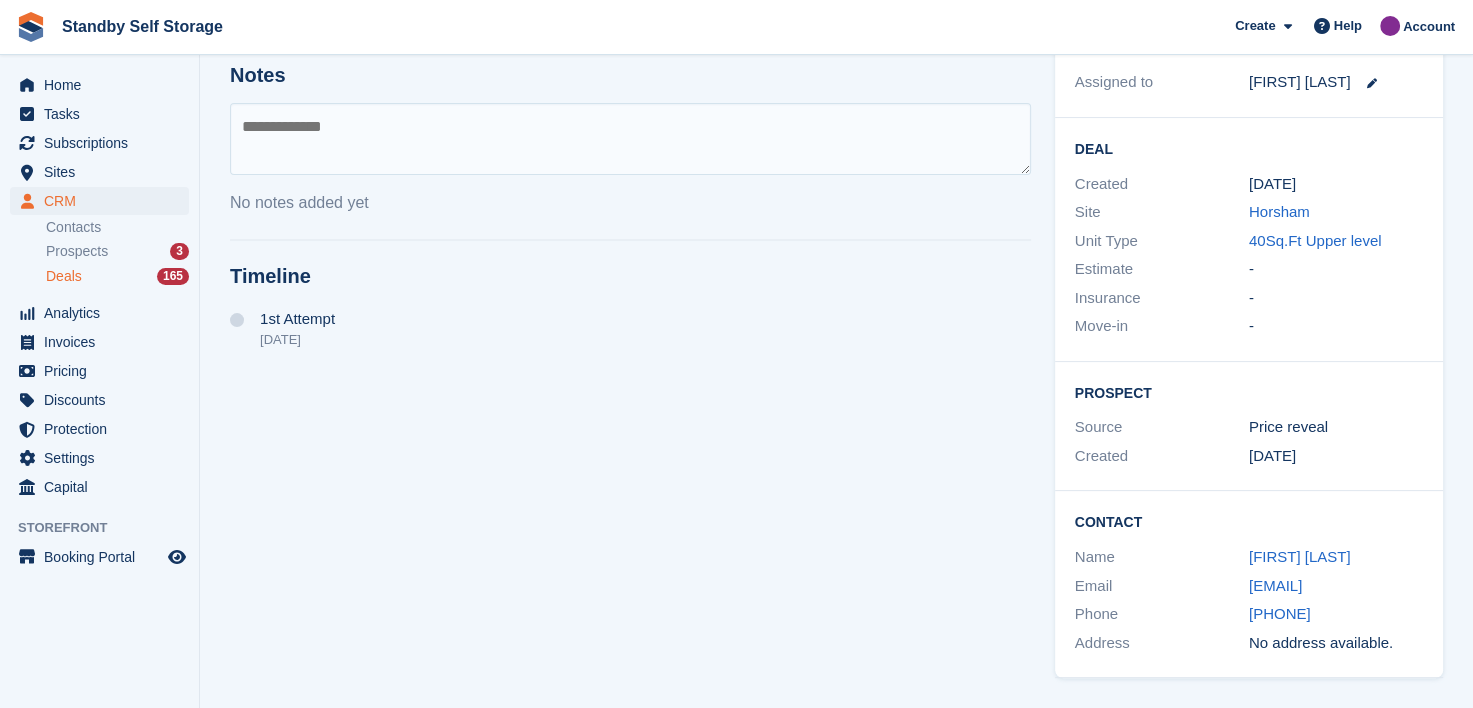 scroll, scrollTop: 408, scrollLeft: 0, axis: vertical 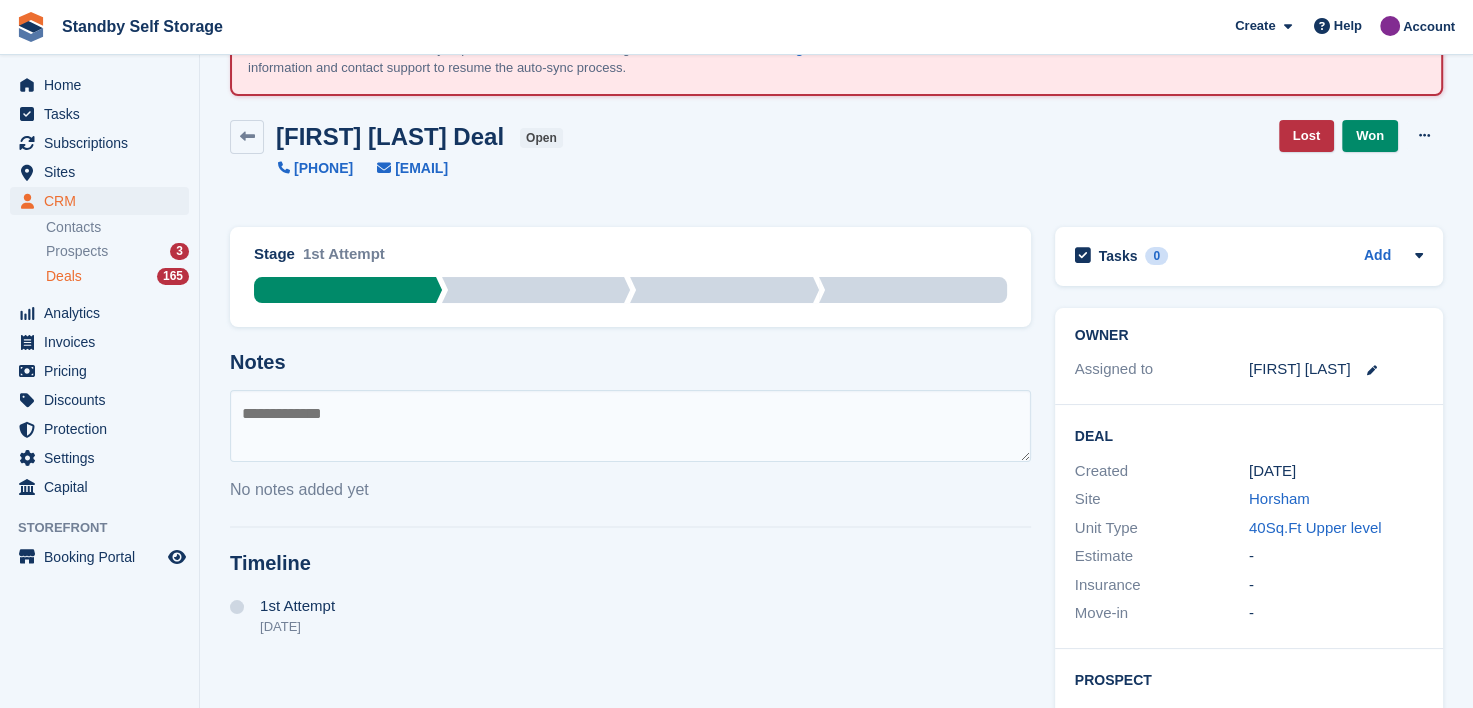 click at bounding box center (630, 426) 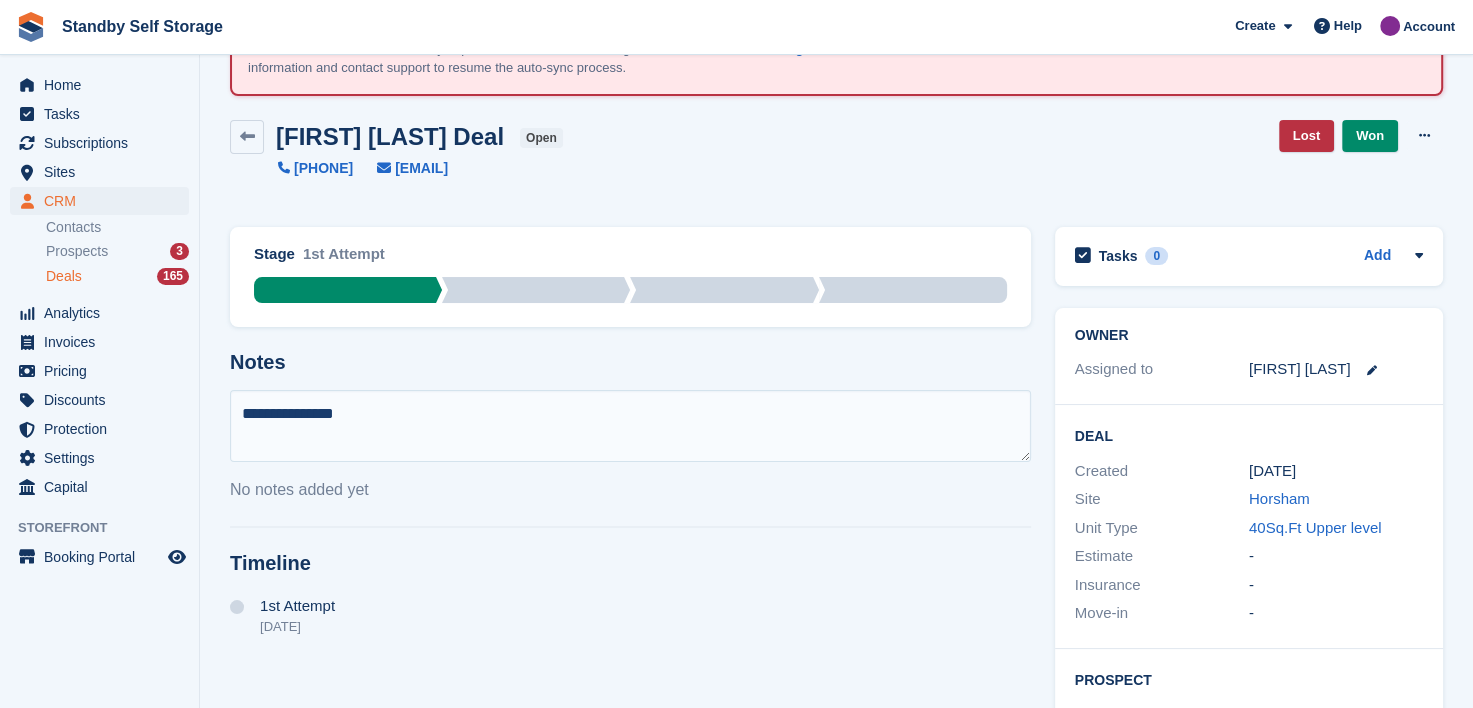 type on "**********" 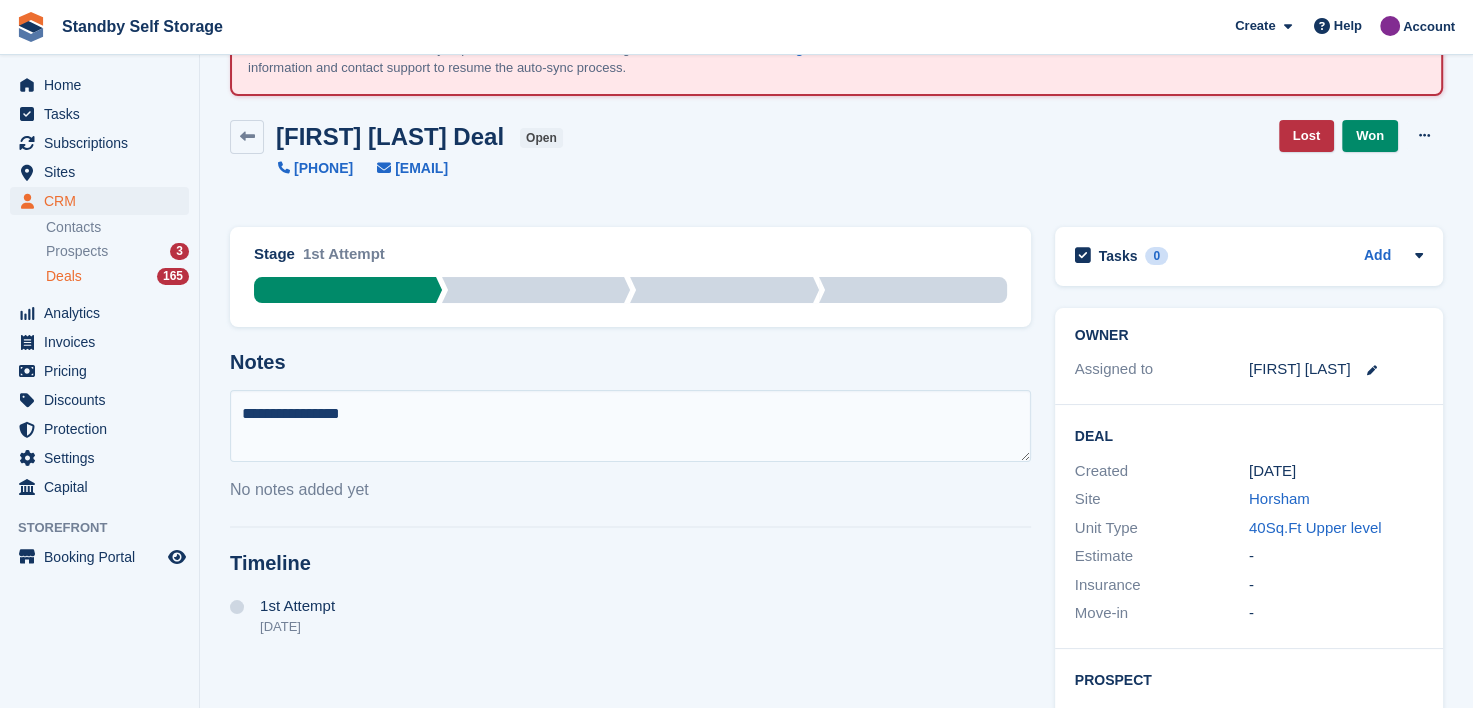 type 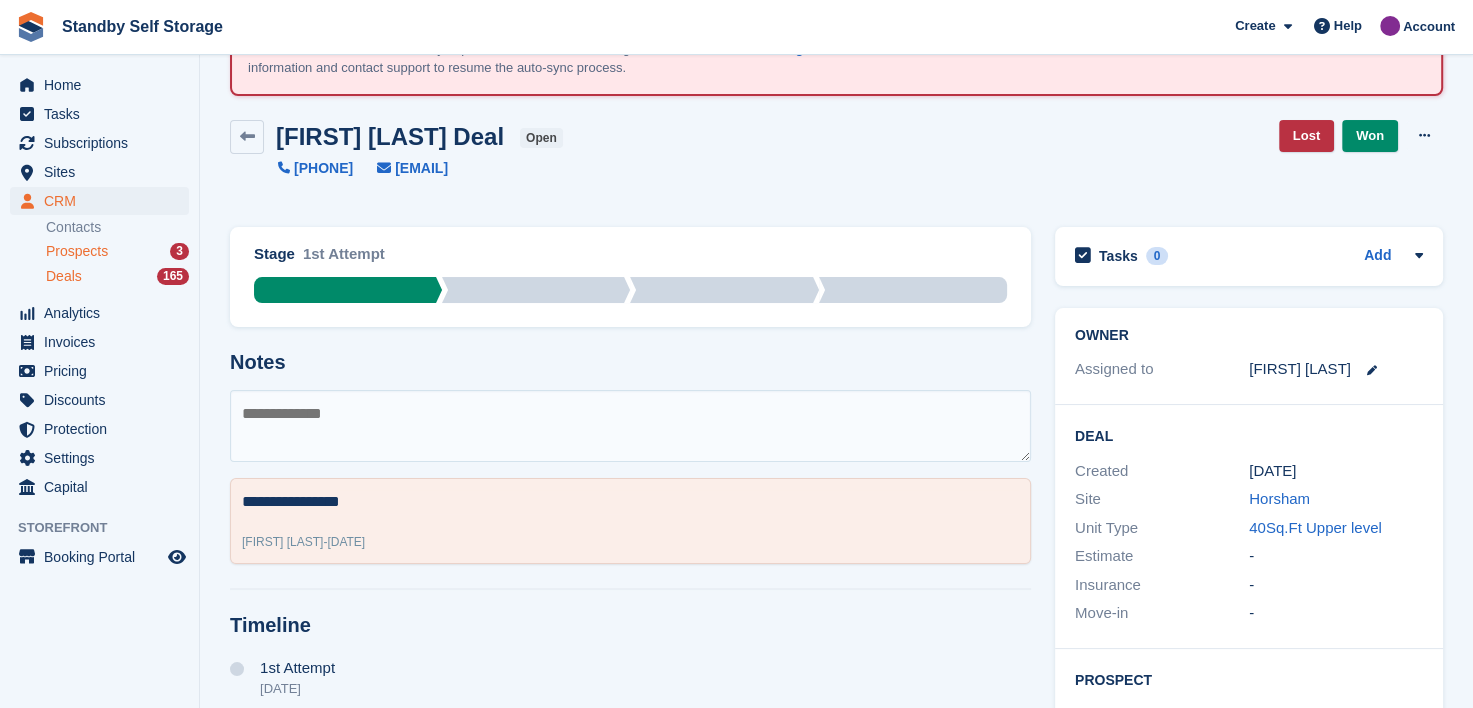 click on "Prospects" at bounding box center (77, 251) 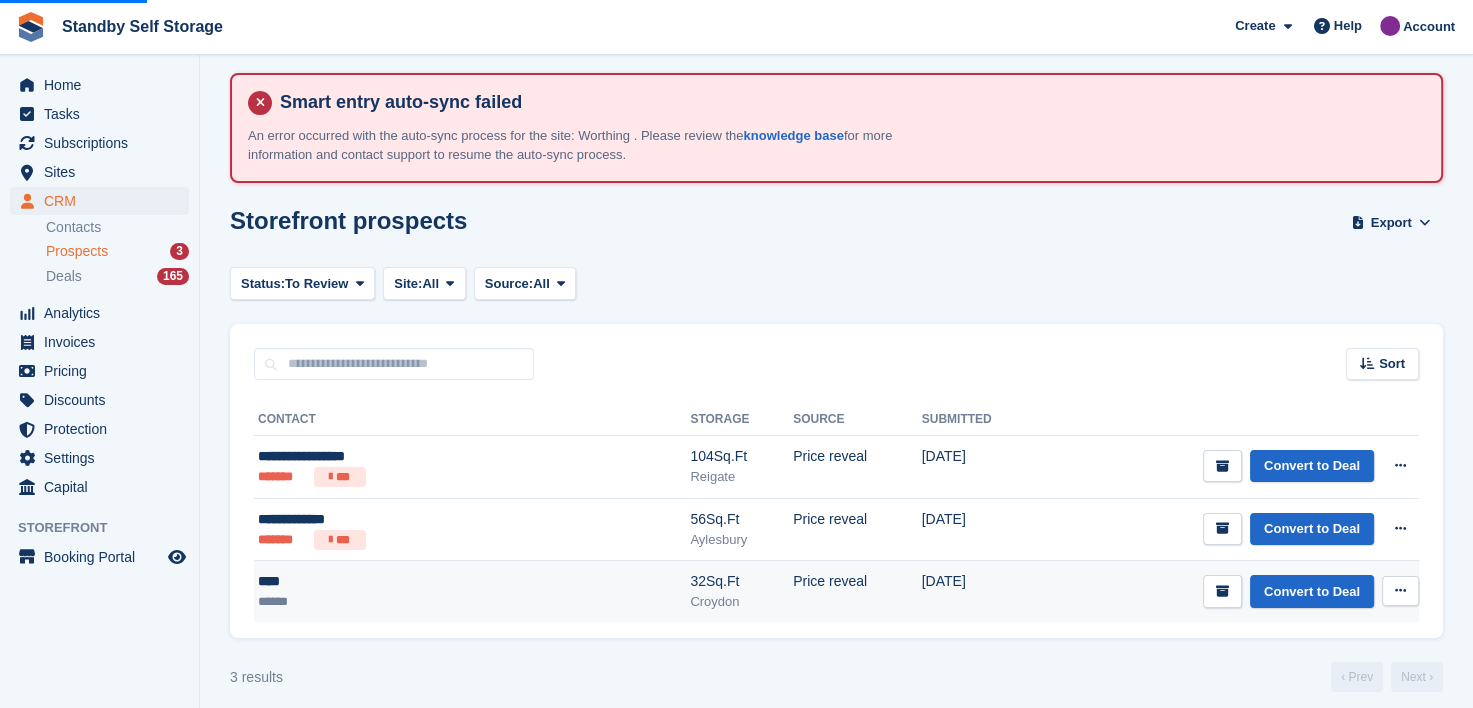 scroll, scrollTop: 26, scrollLeft: 0, axis: vertical 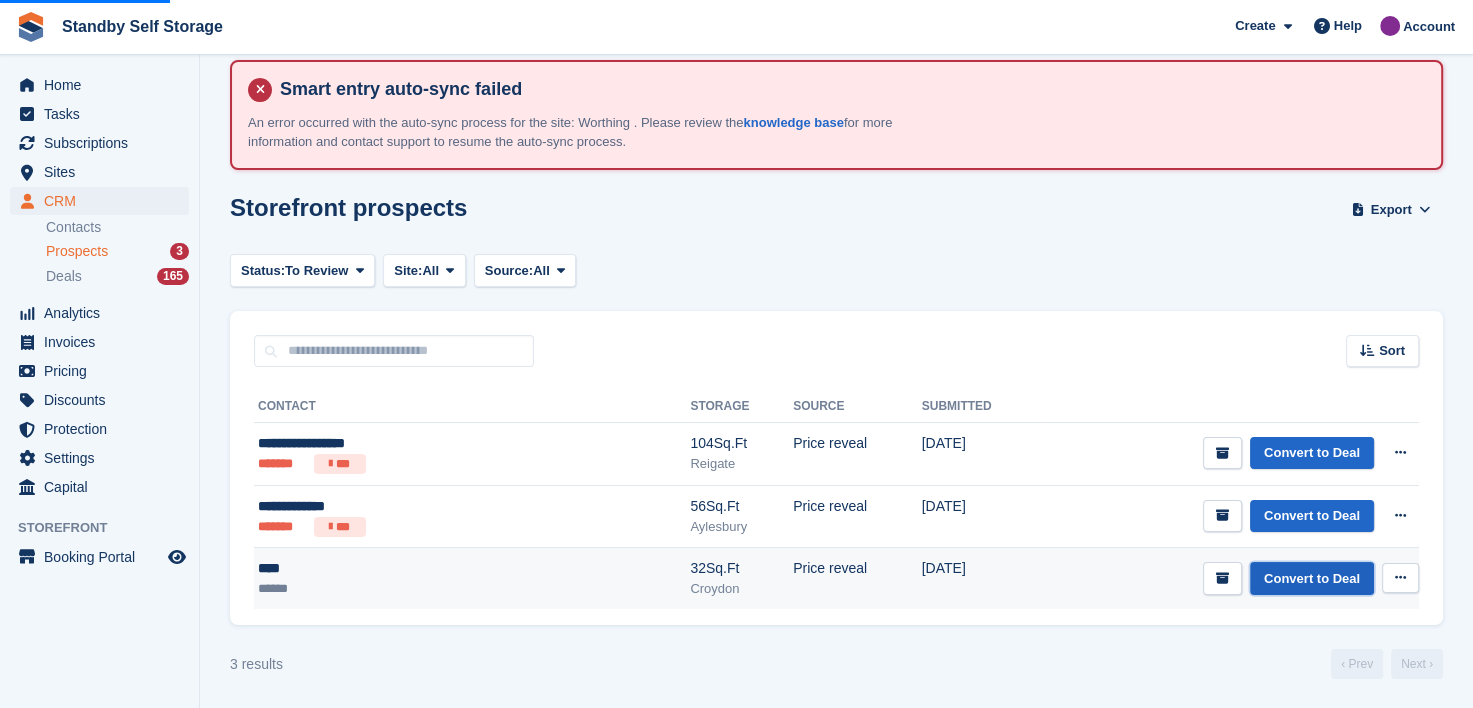click on "Convert to Deal" at bounding box center (1312, 578) 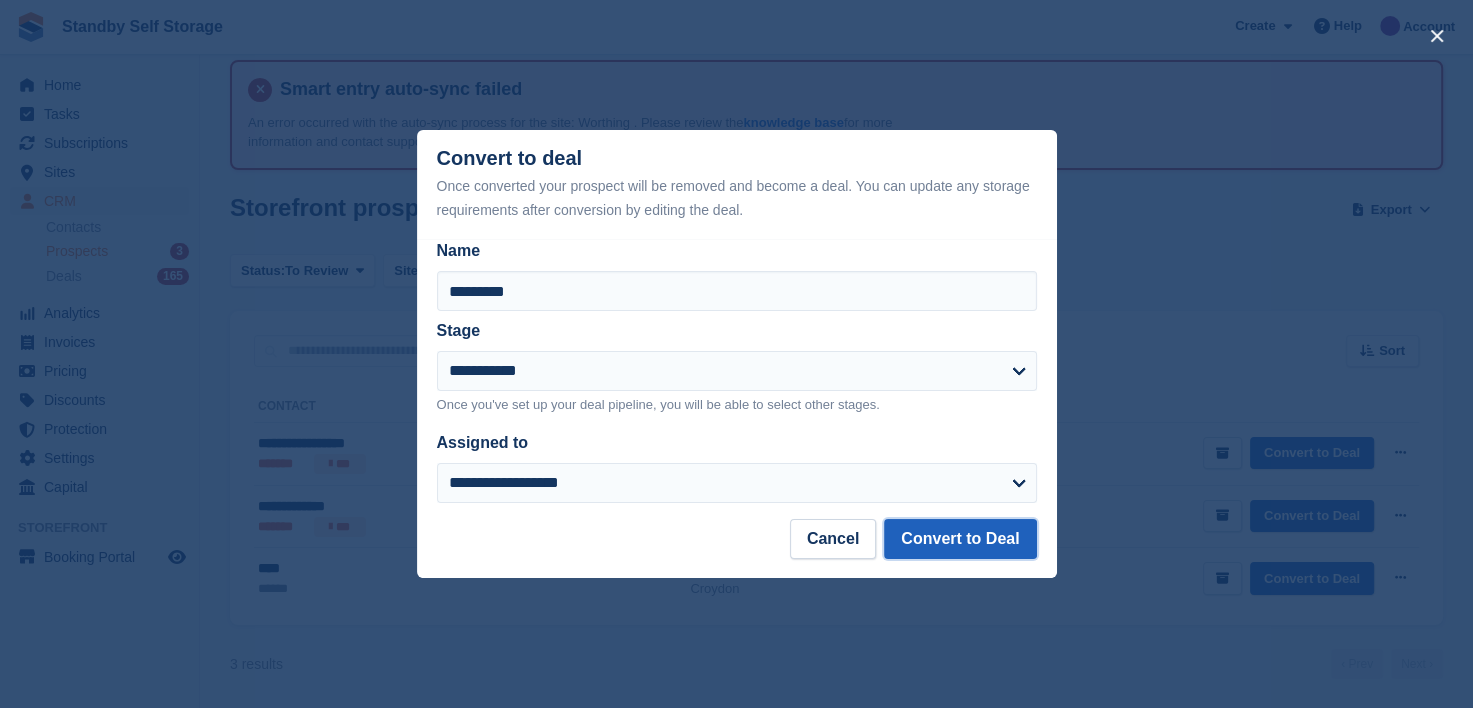 click on "Convert to Deal" at bounding box center [960, 539] 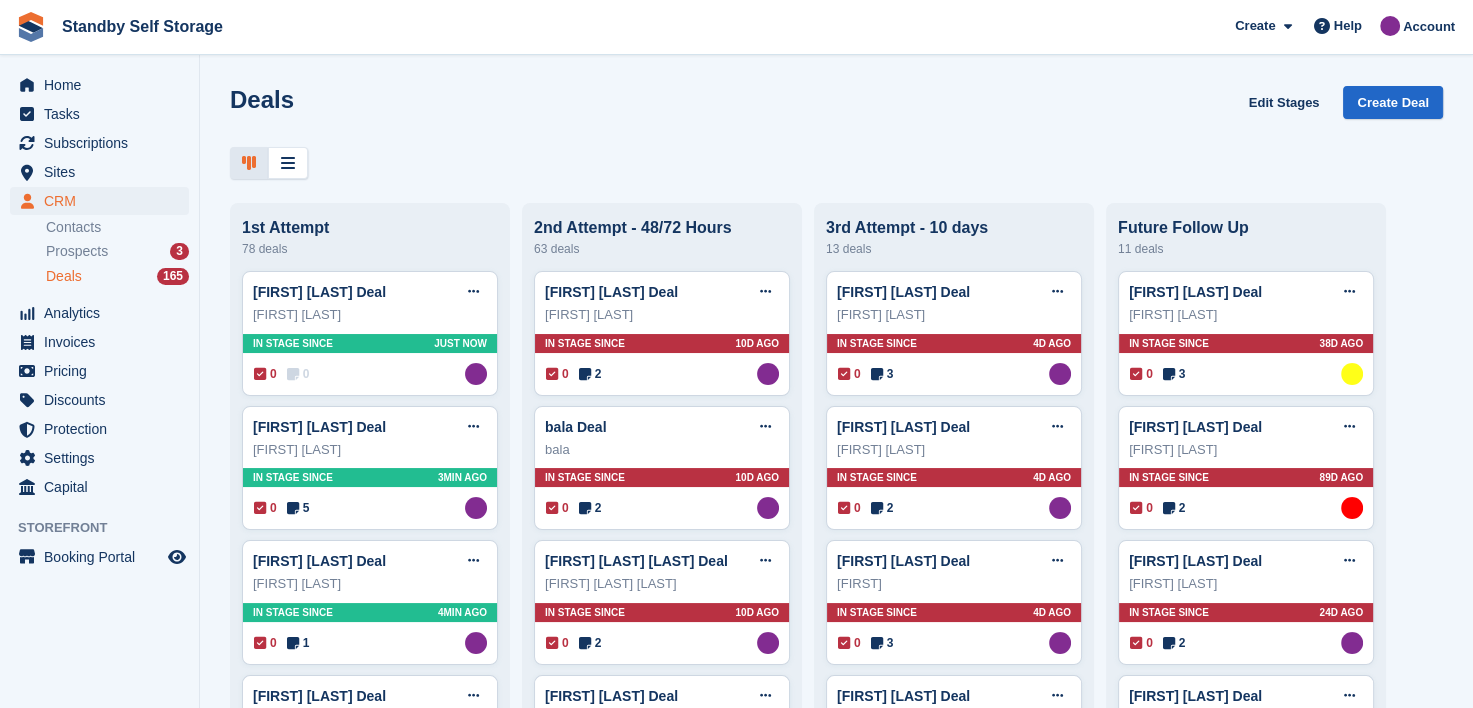 scroll, scrollTop: 0, scrollLeft: 0, axis: both 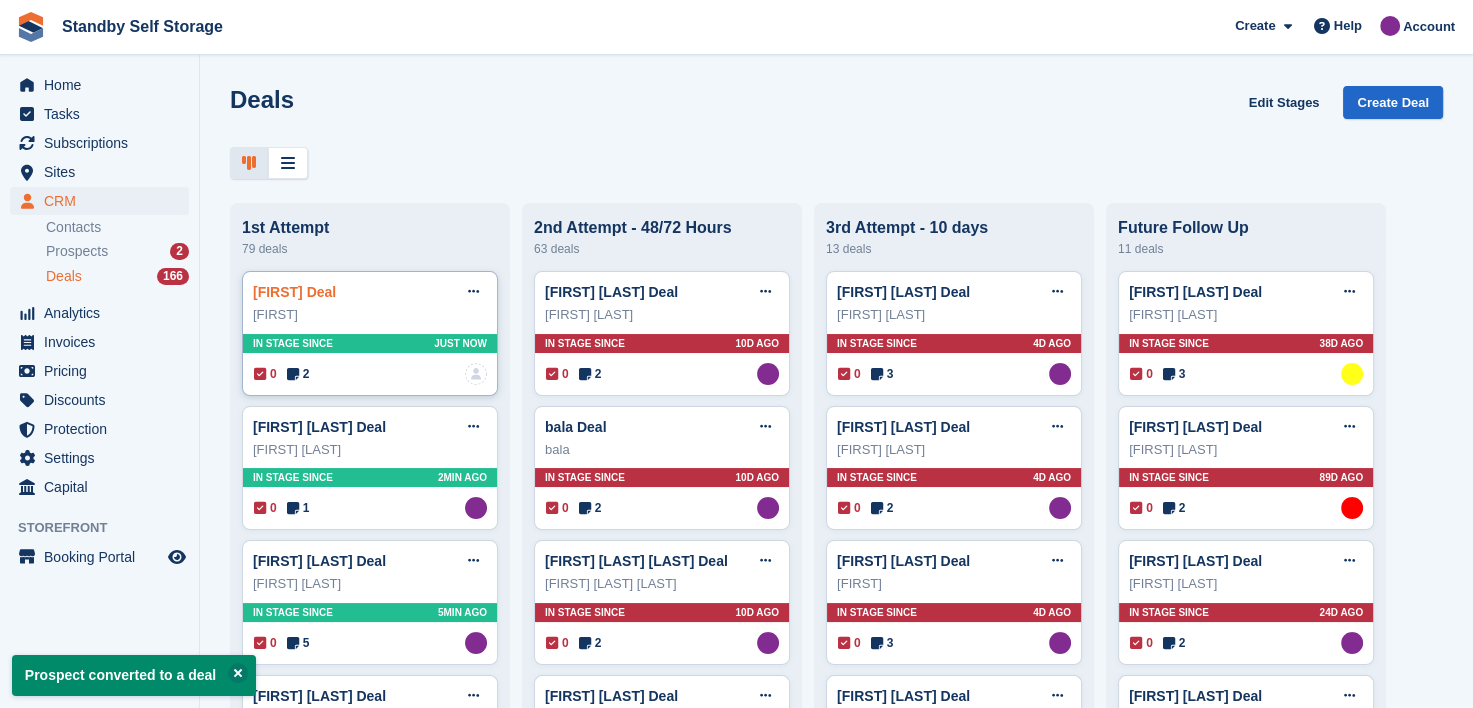 click on "John Deal" at bounding box center [294, 292] 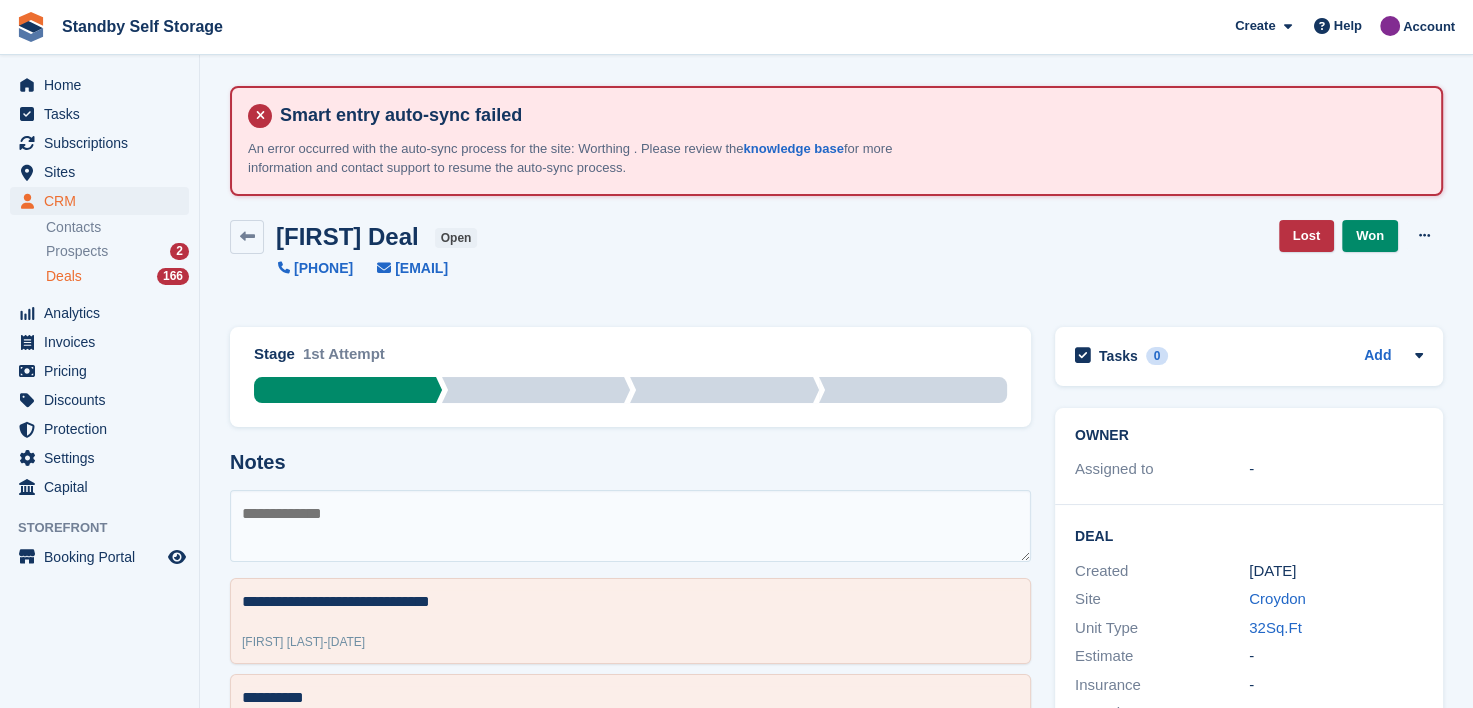drag, startPoint x: 1421, startPoint y: 236, endPoint x: 1396, endPoint y: 255, distance: 31.400637 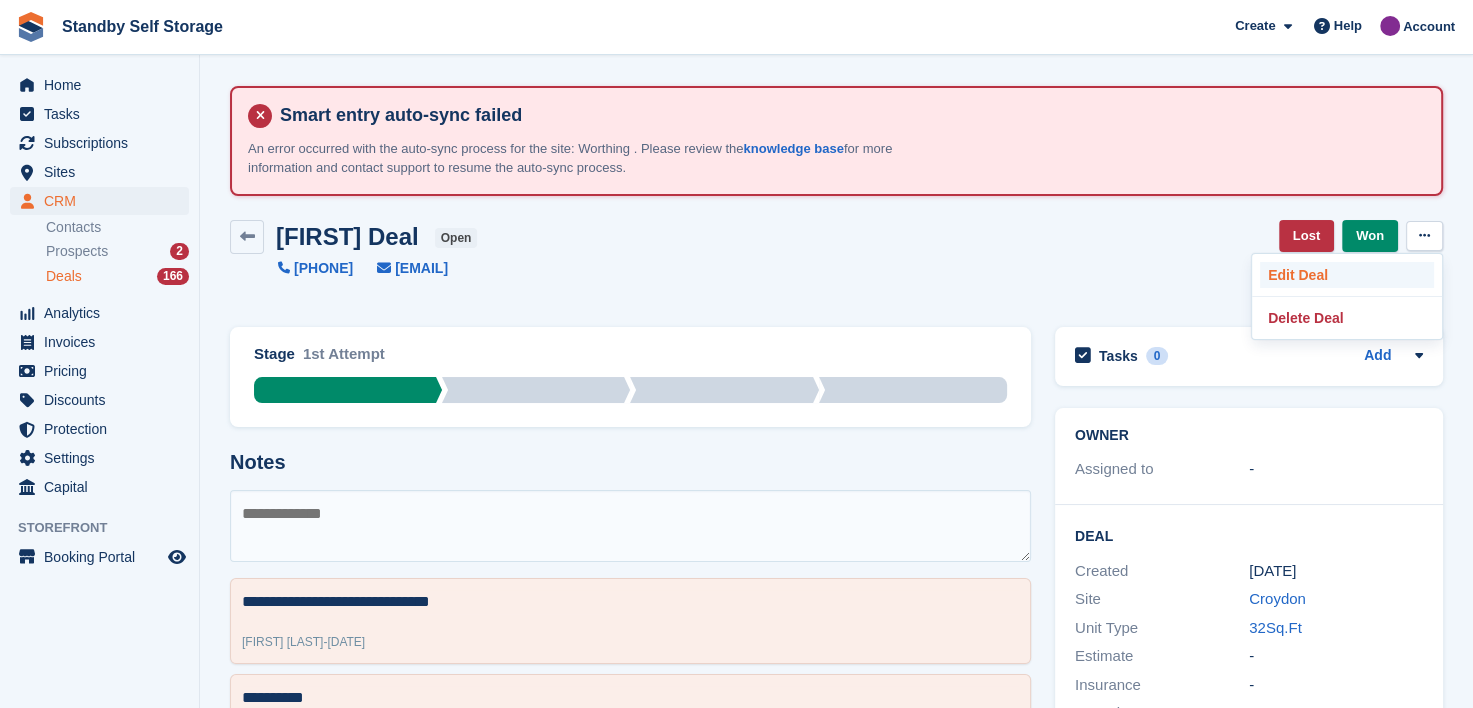 click on "Edit Deal" at bounding box center [1347, 275] 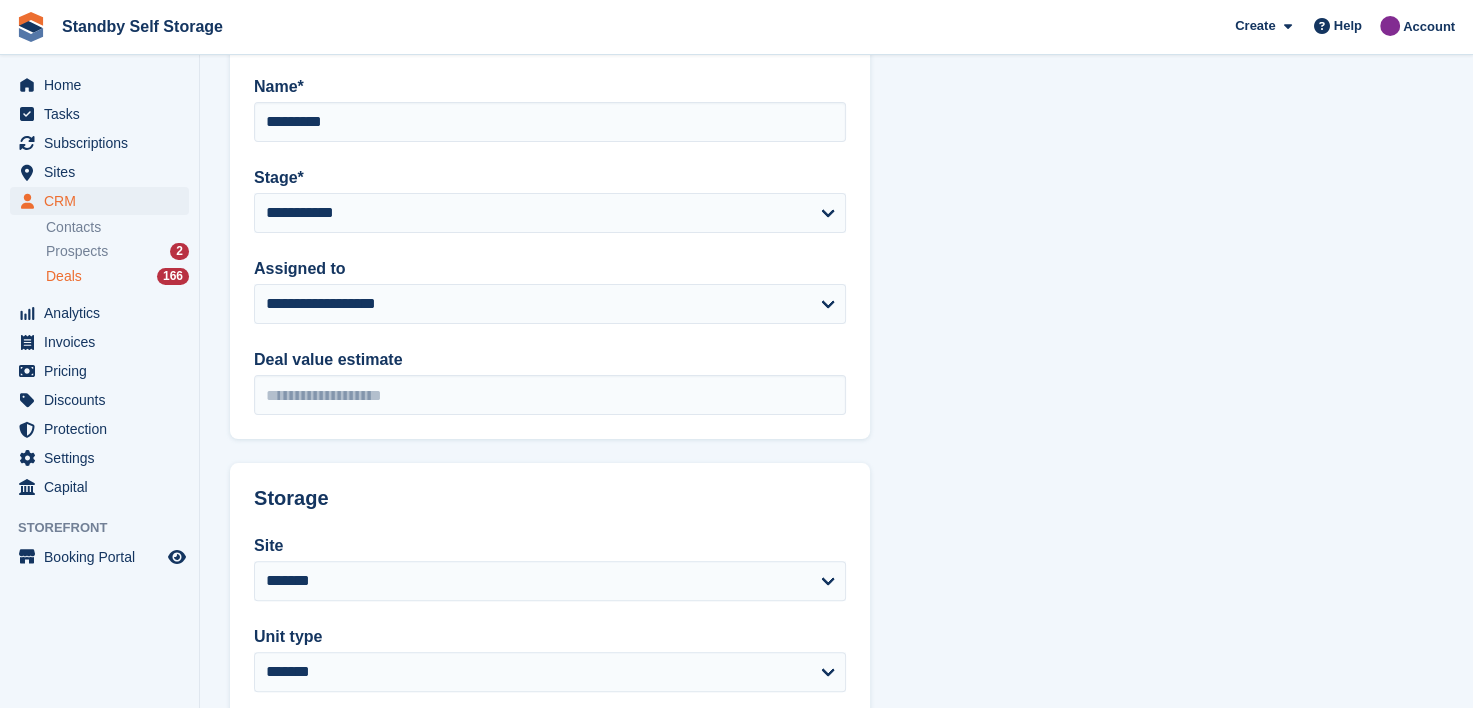 scroll, scrollTop: 196, scrollLeft: 0, axis: vertical 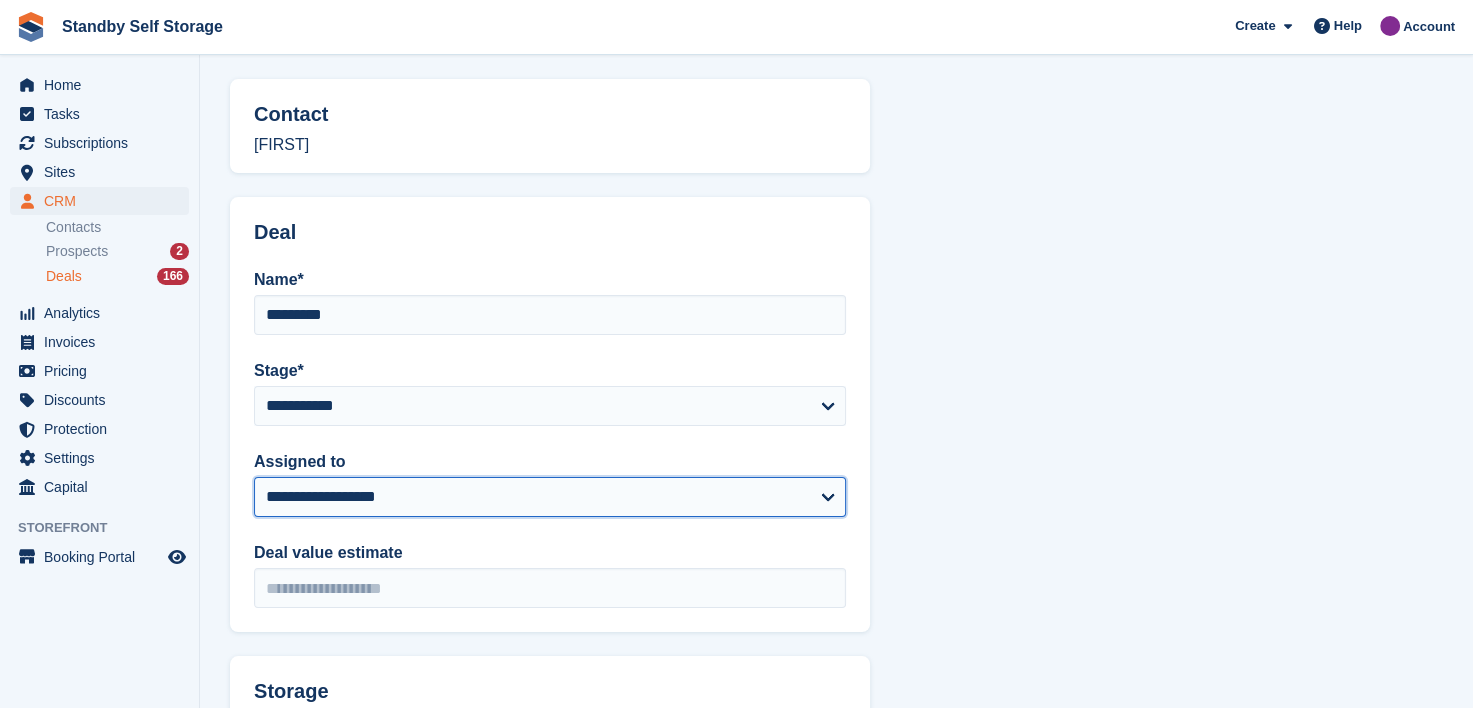 click on "**********" at bounding box center [550, 497] 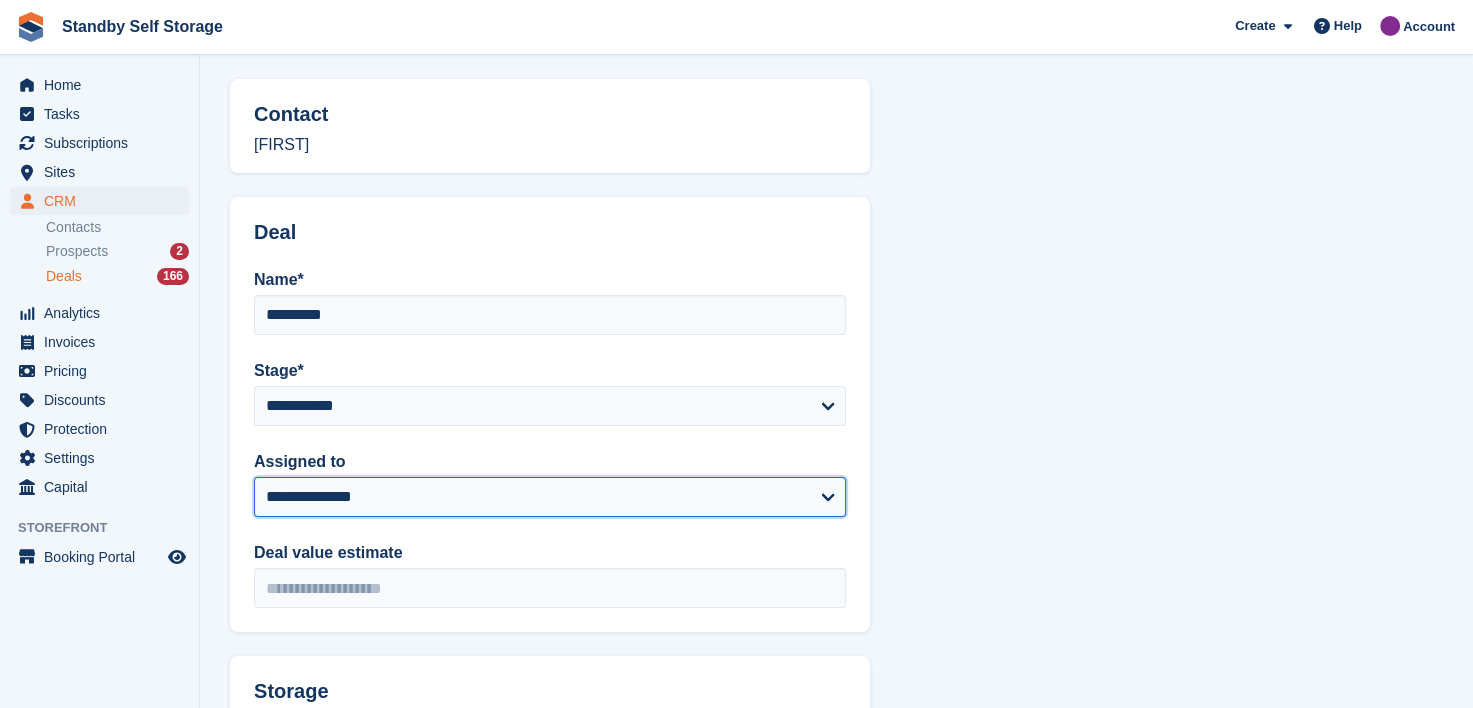 click on "**********" at bounding box center [550, 497] 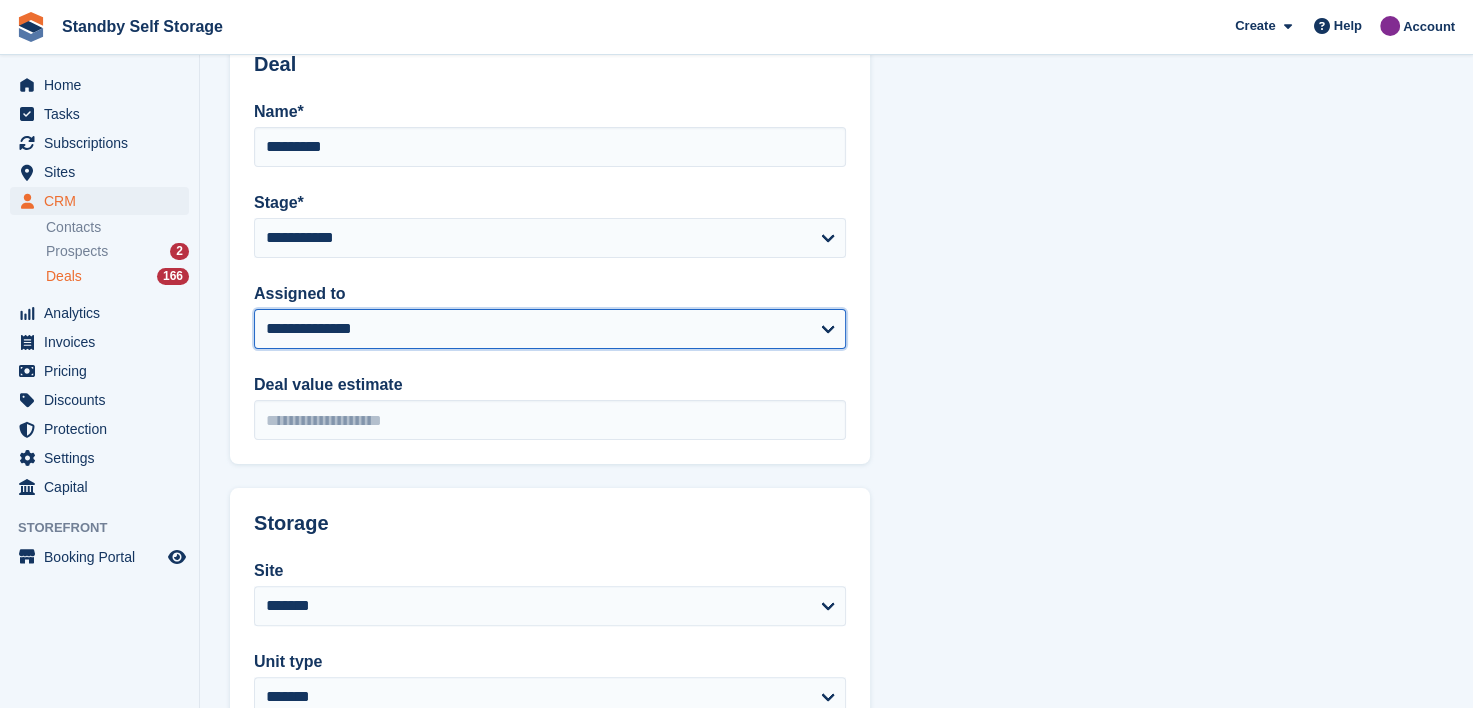 scroll, scrollTop: 696, scrollLeft: 0, axis: vertical 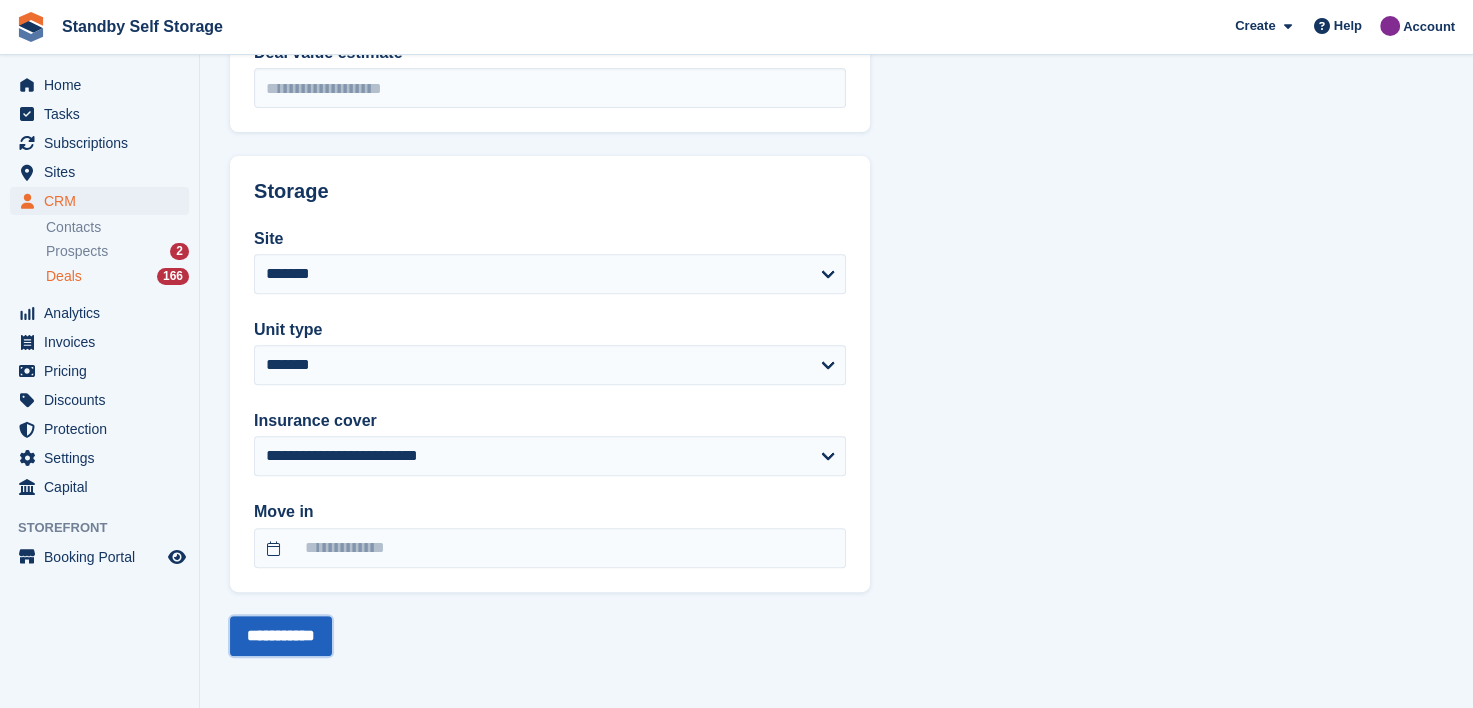 click on "**********" at bounding box center [281, 636] 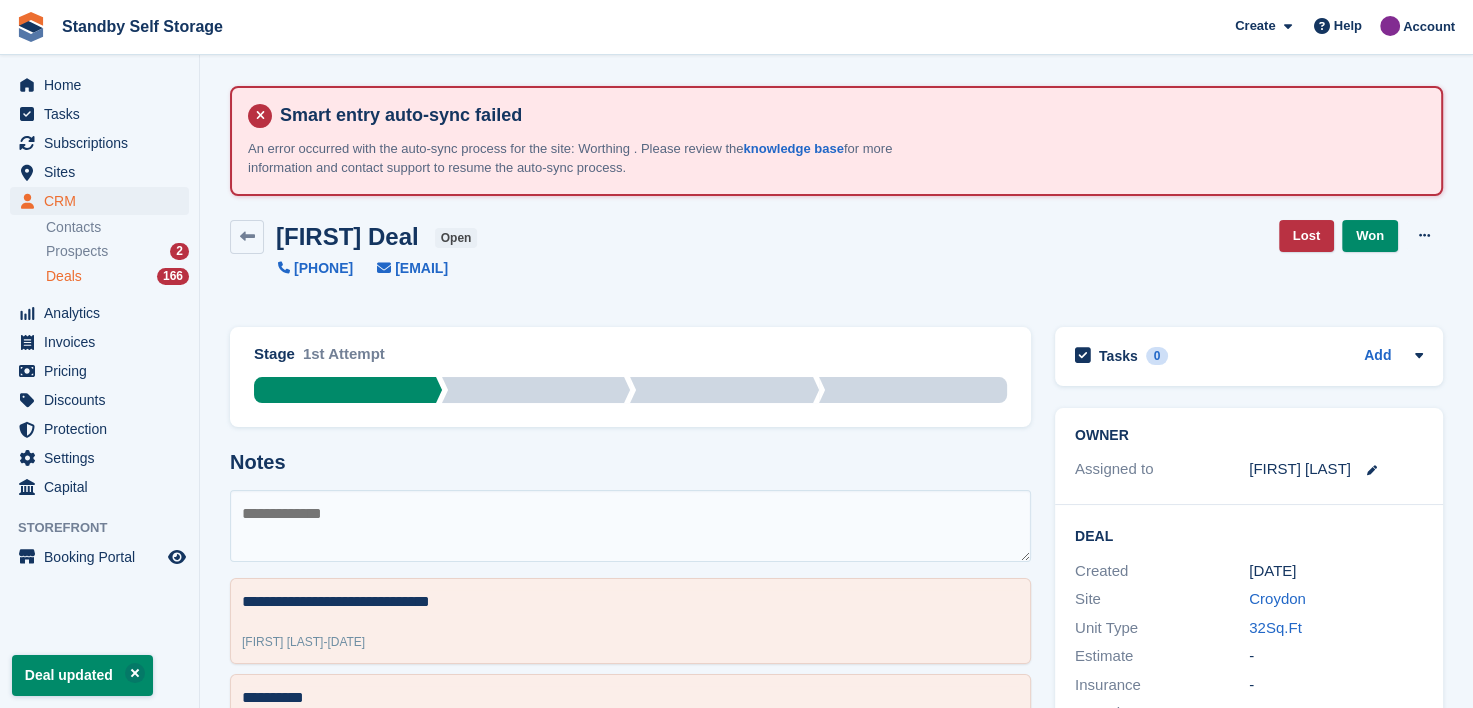 scroll, scrollTop: 385, scrollLeft: 0, axis: vertical 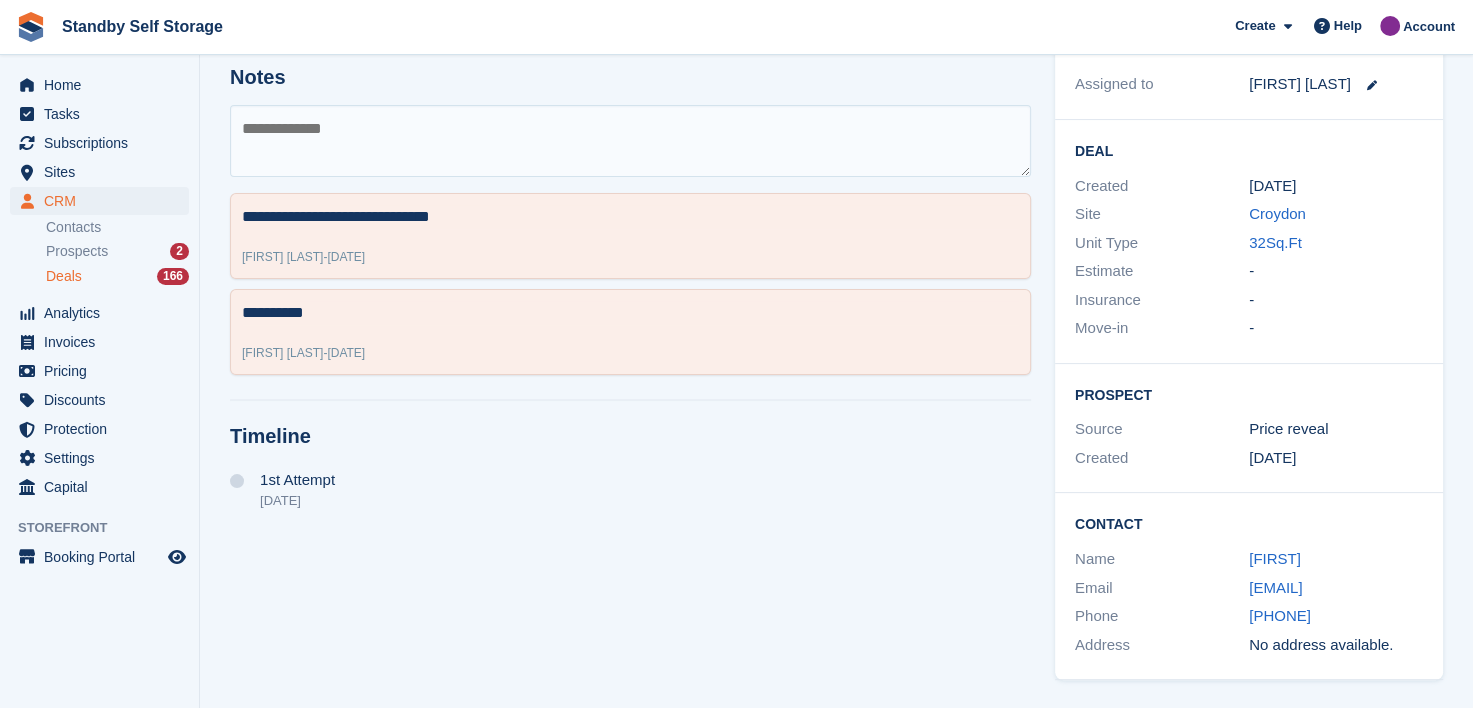 click on "Deals" at bounding box center (64, 276) 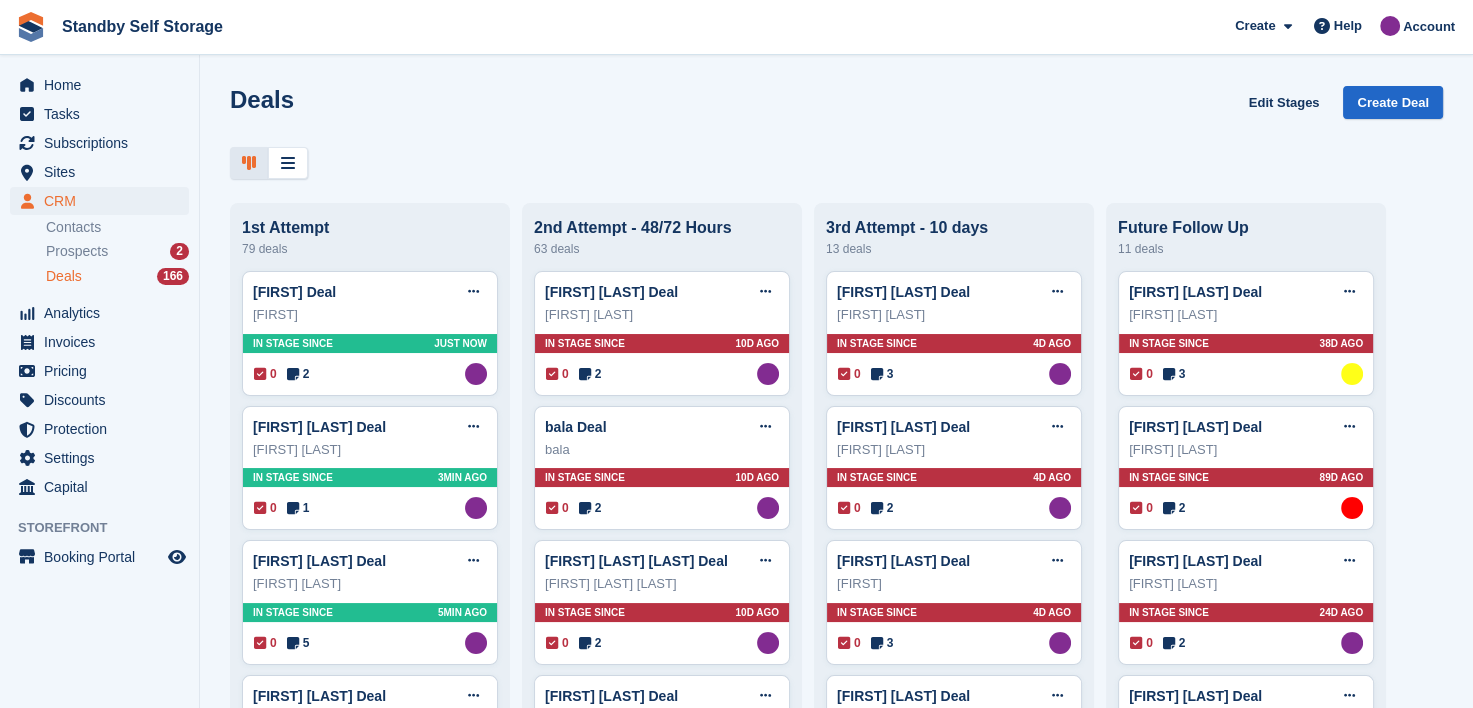 scroll, scrollTop: 0, scrollLeft: 0, axis: both 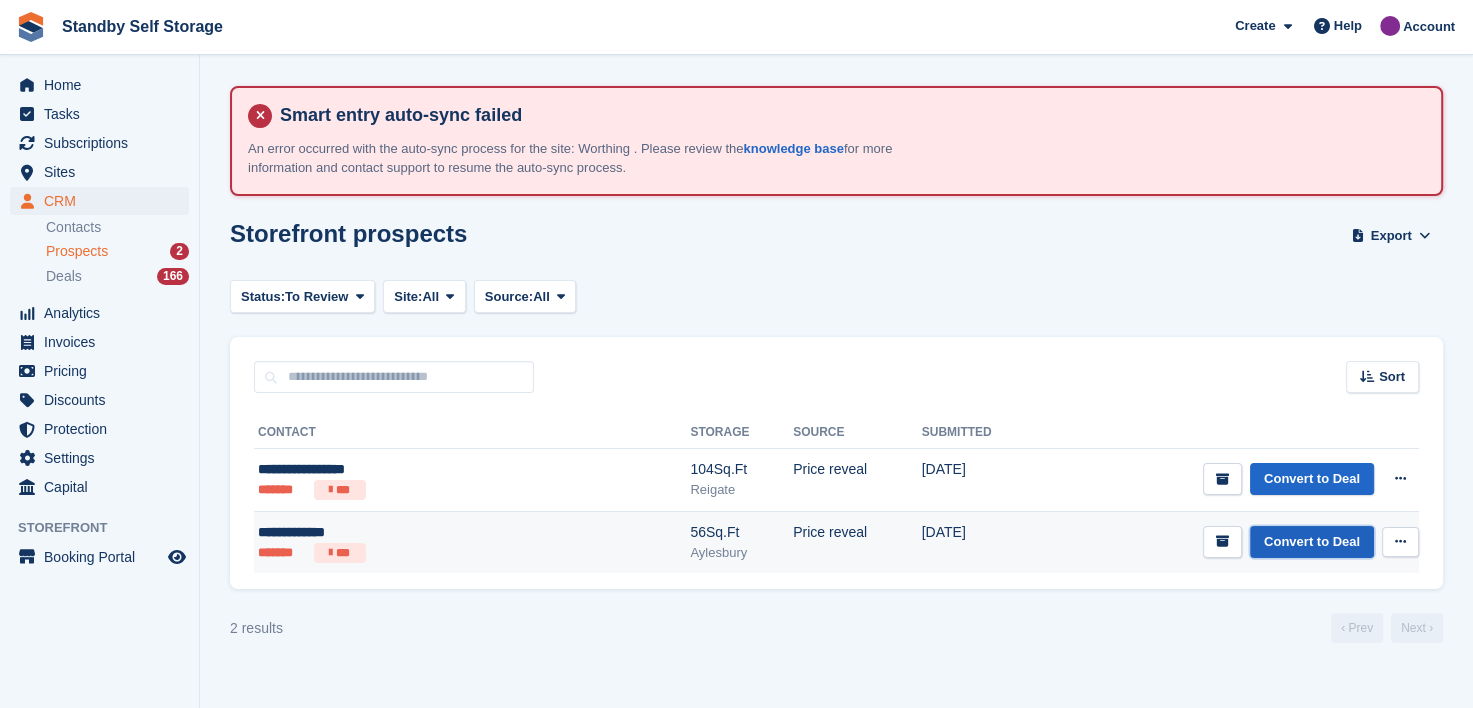 click on "Convert to Deal" at bounding box center [1312, 542] 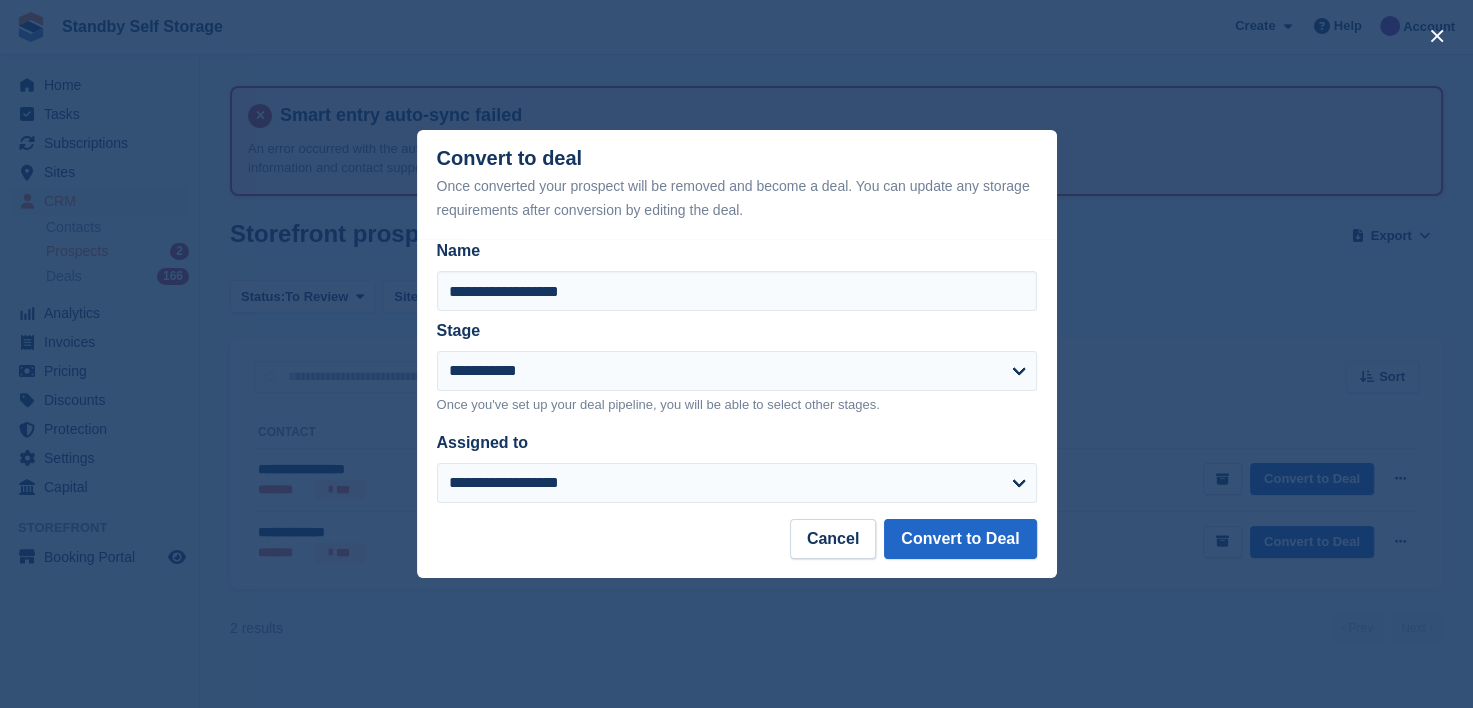 click at bounding box center (736, 354) 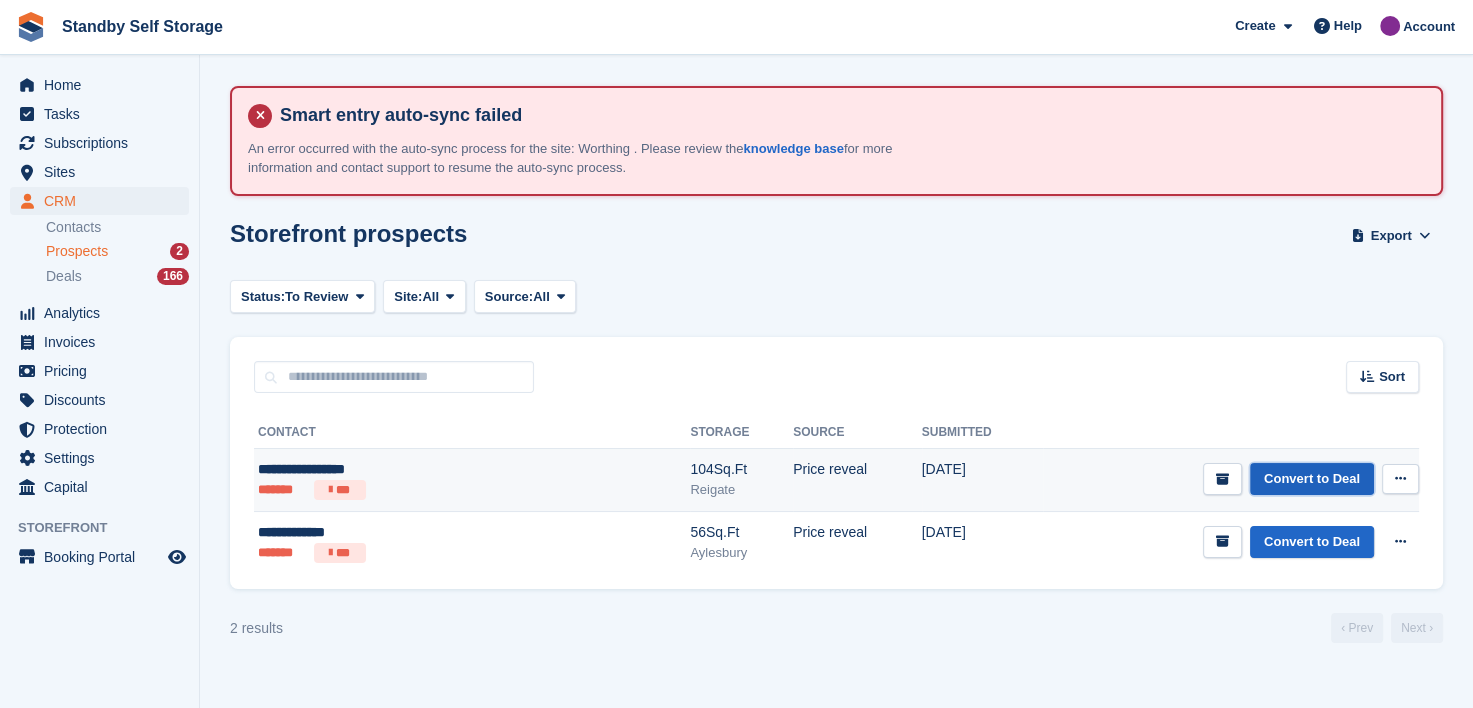 click on "Convert to Deal" at bounding box center (1312, 479) 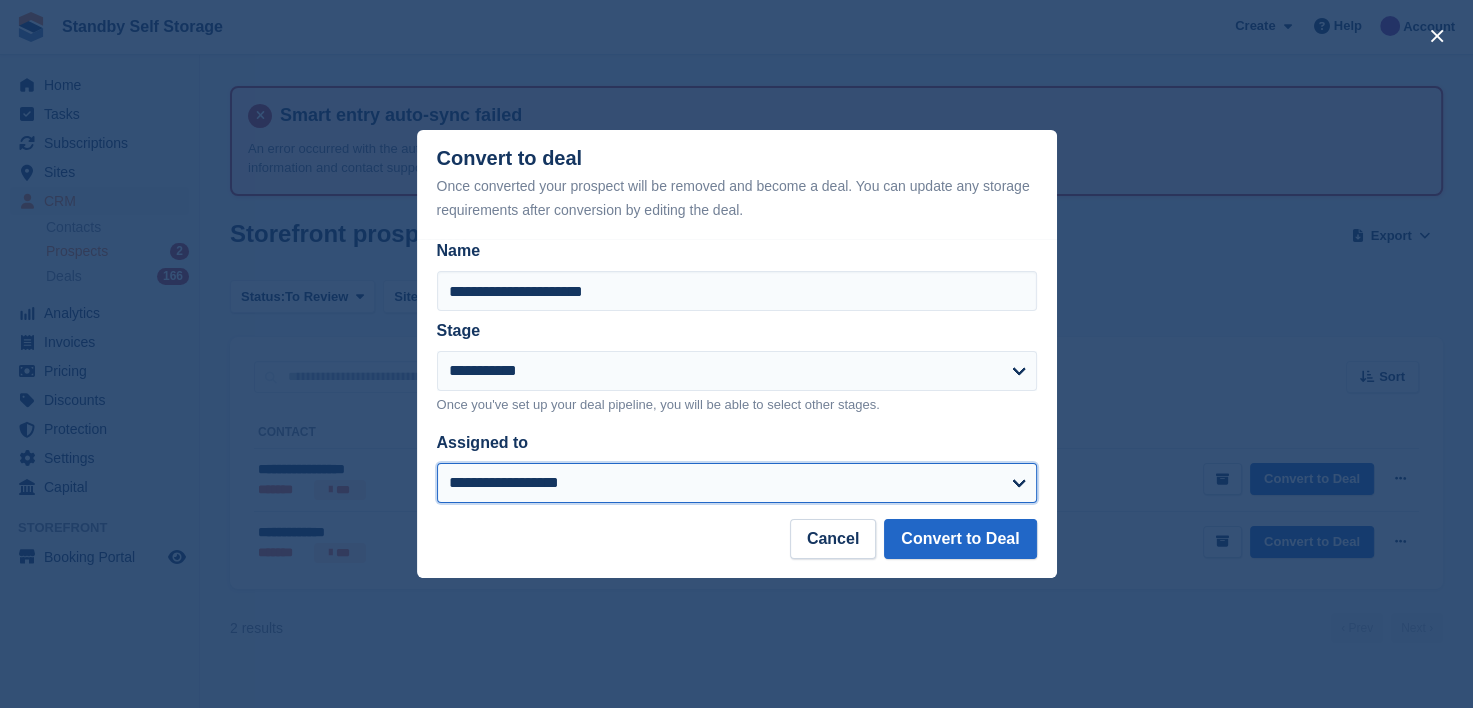 click on "**********" at bounding box center (737, 483) 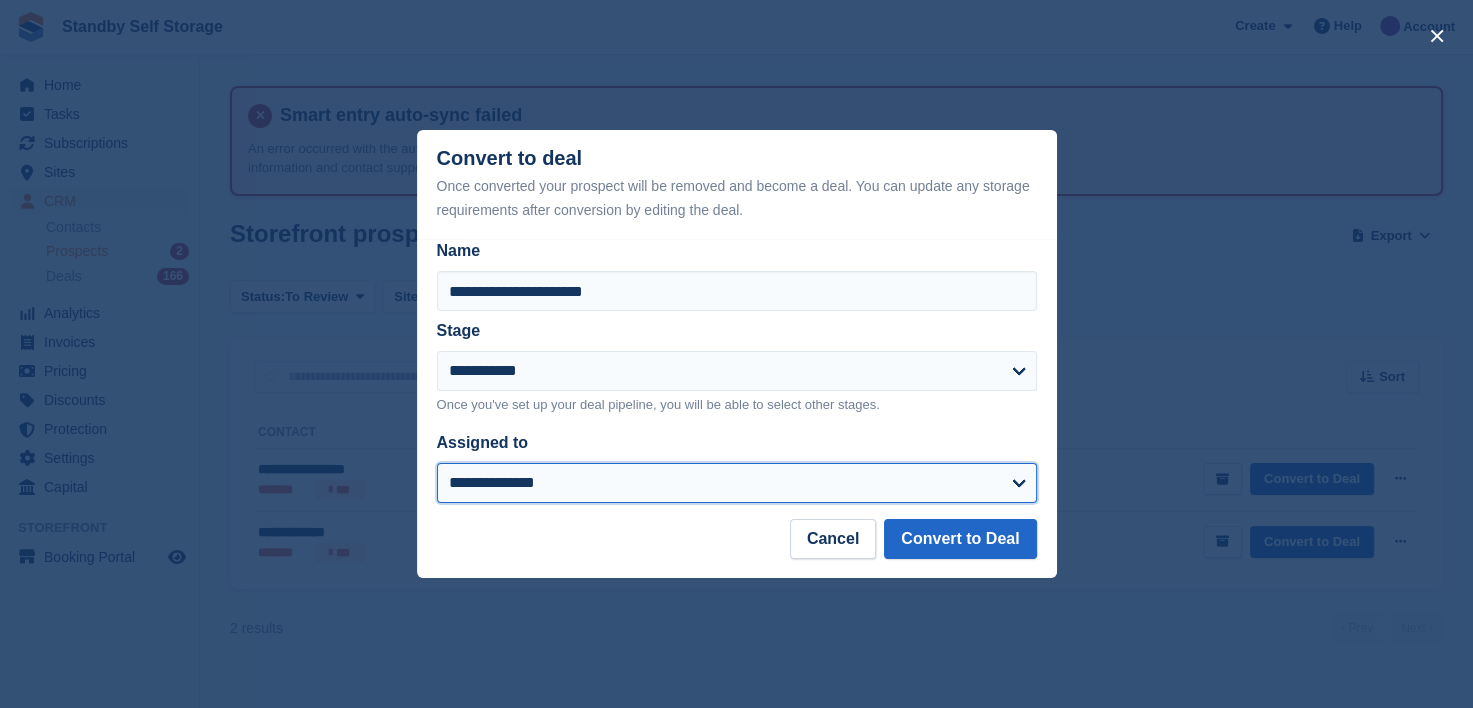 click on "**********" at bounding box center [737, 483] 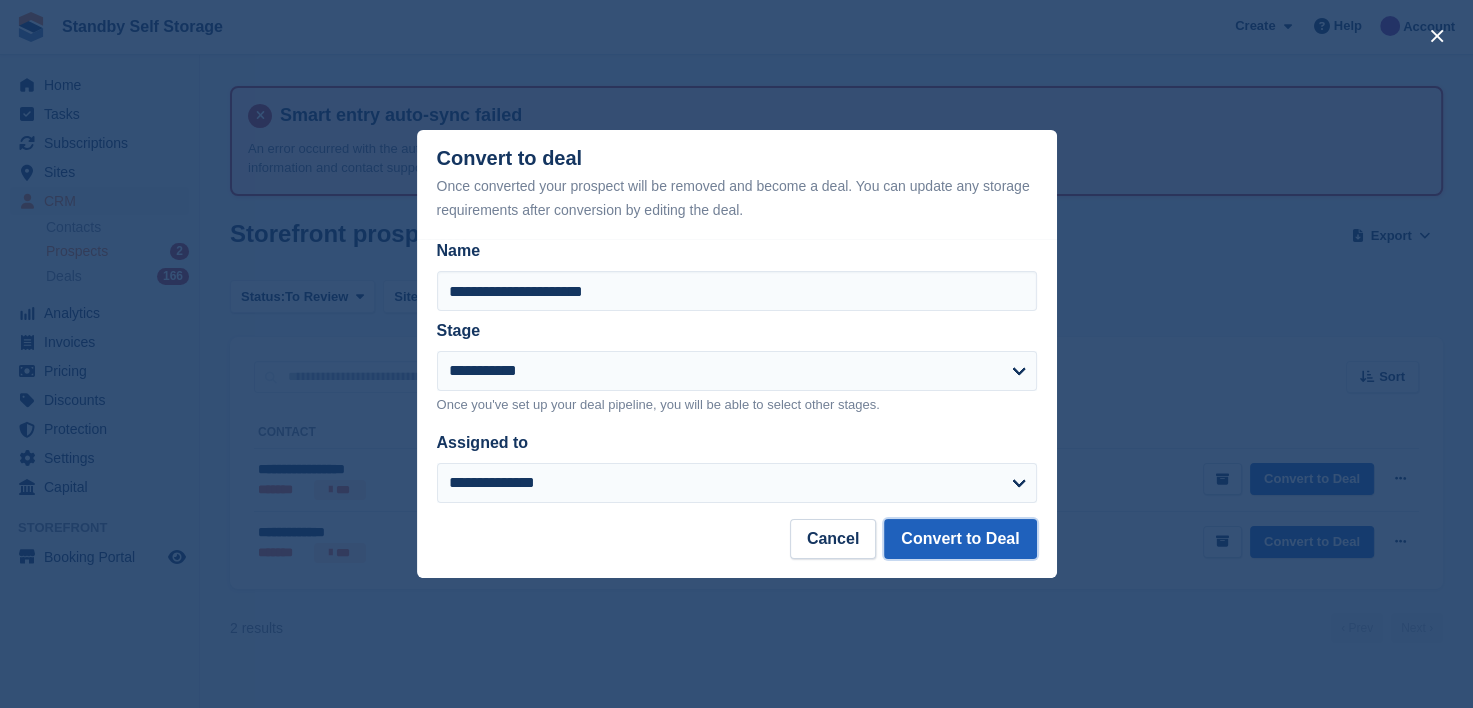 click on "Convert to Deal" at bounding box center [960, 539] 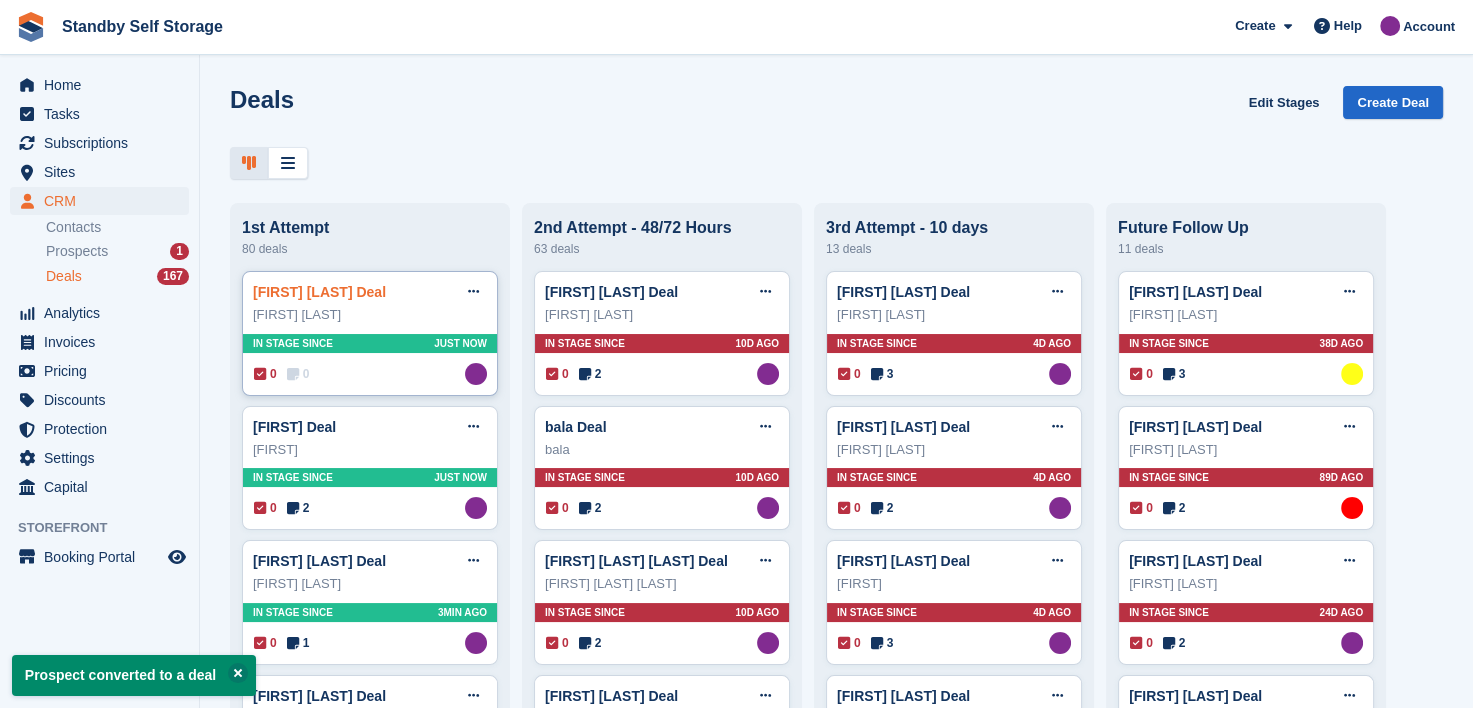 click on "Katarzyna Budziak Deal" at bounding box center [319, 292] 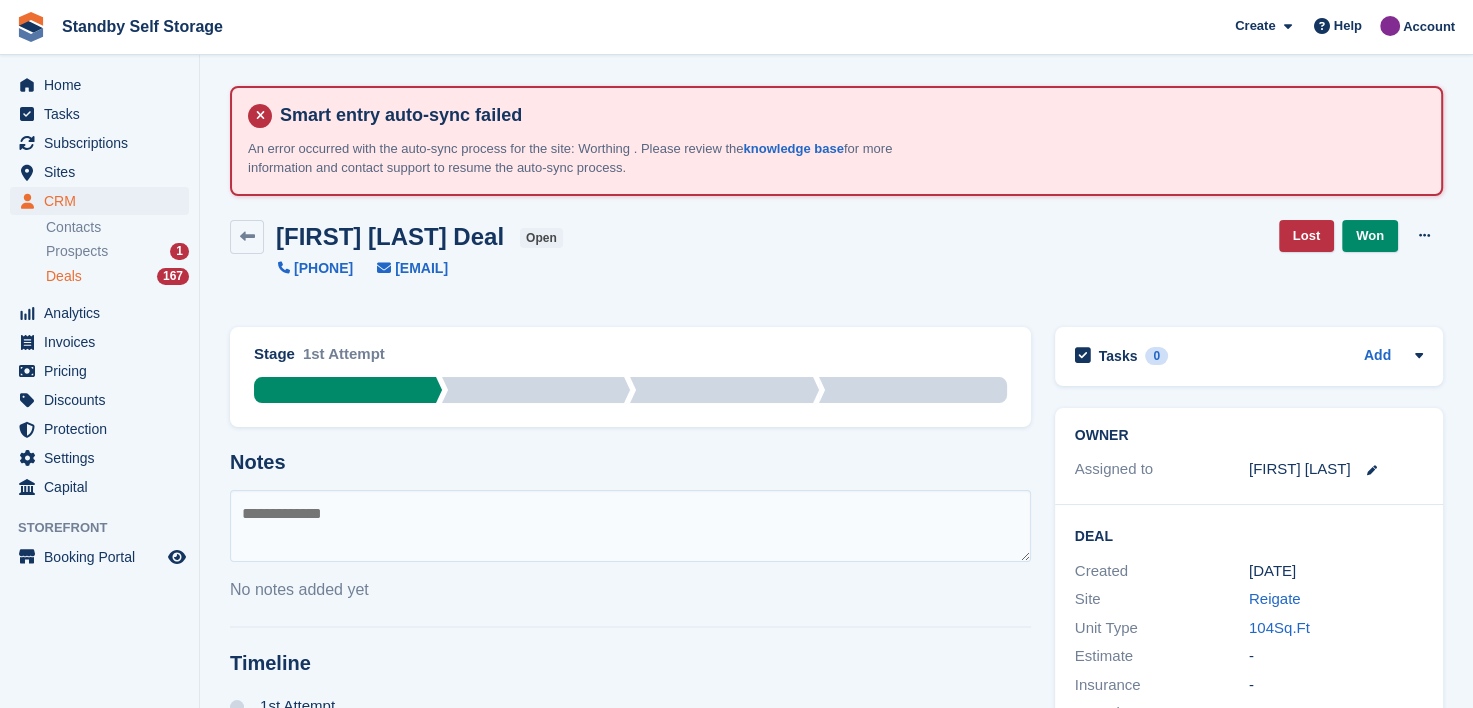 click at bounding box center [630, 526] 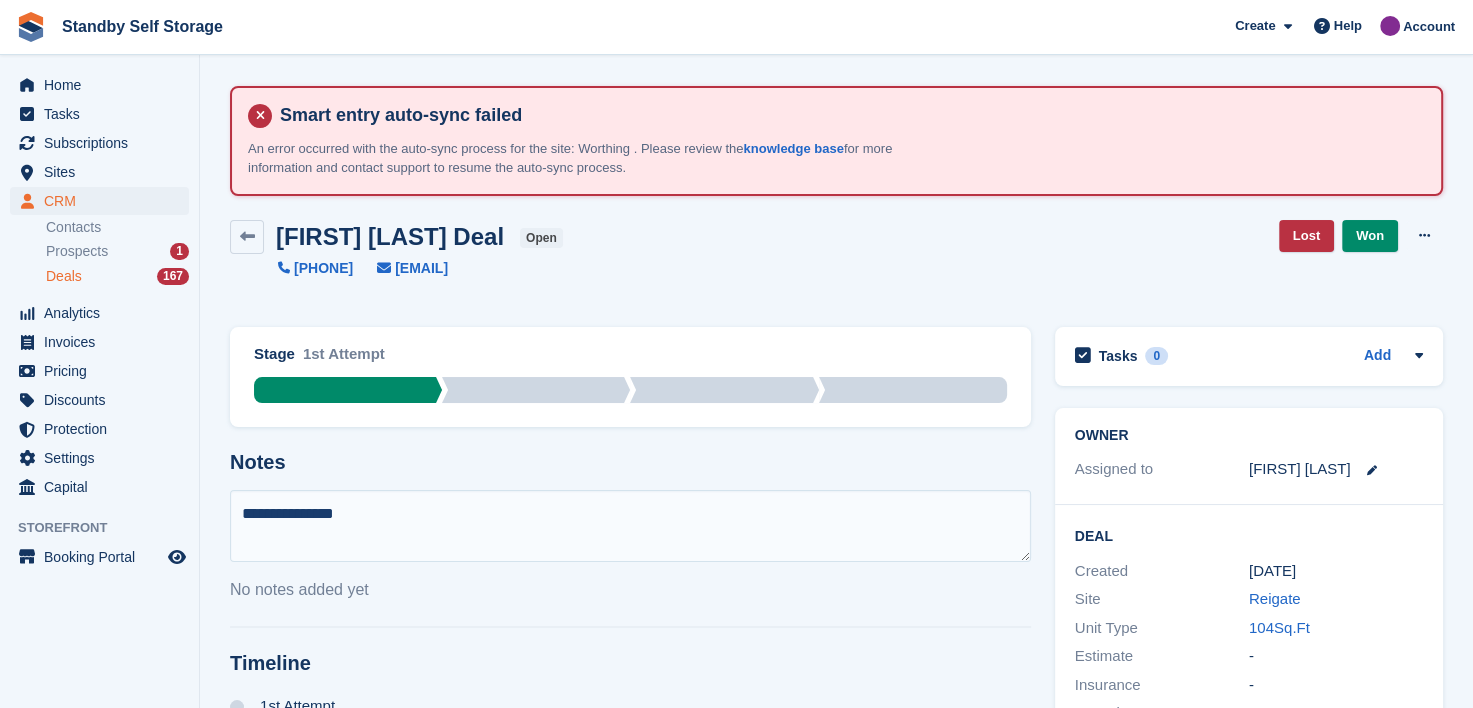 type on "**********" 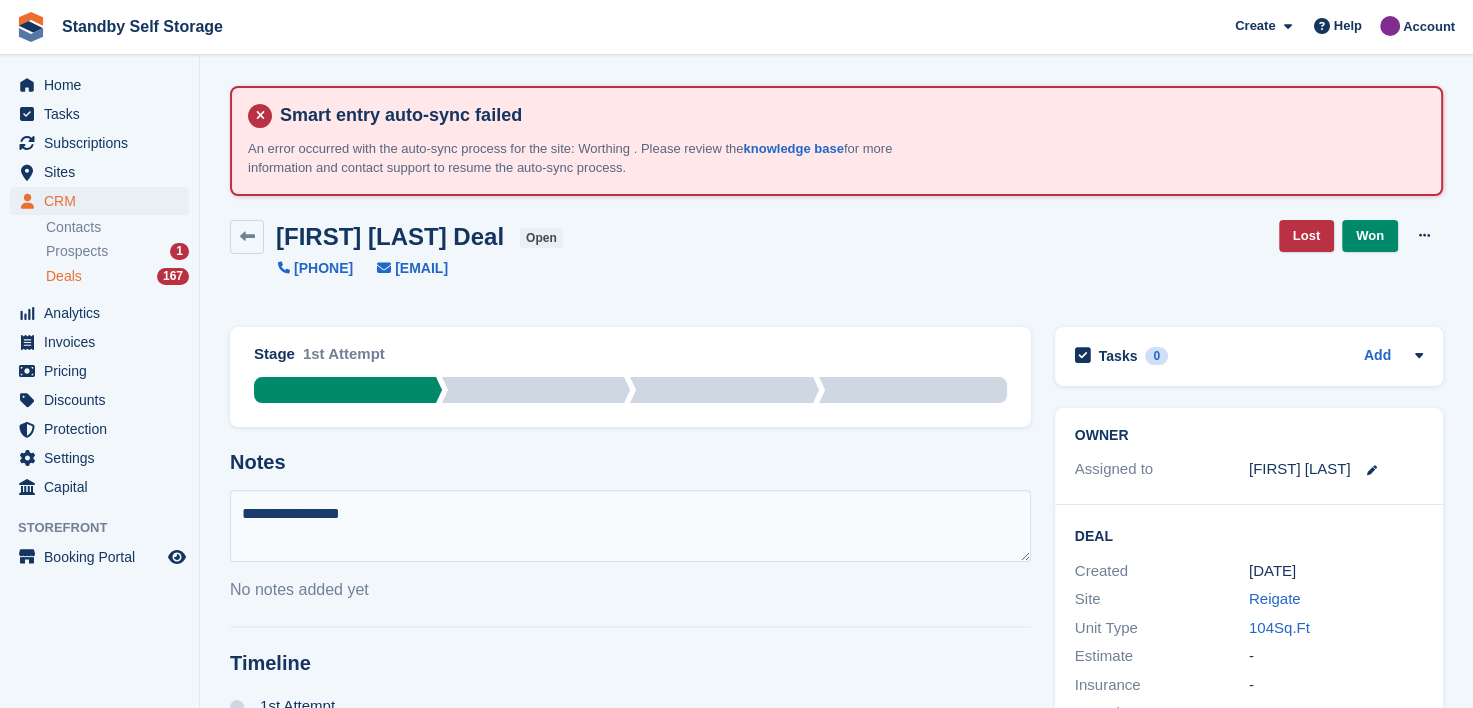 type 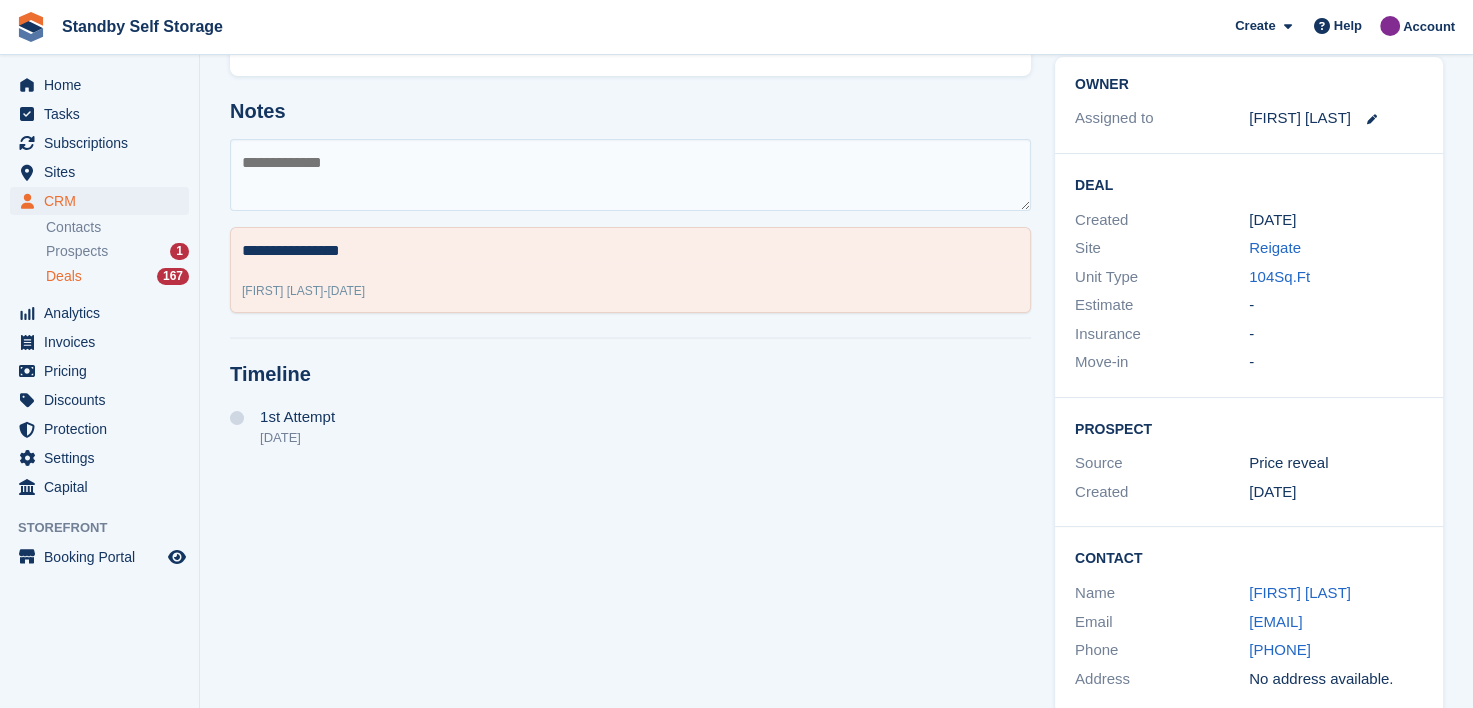 scroll, scrollTop: 353, scrollLeft: 0, axis: vertical 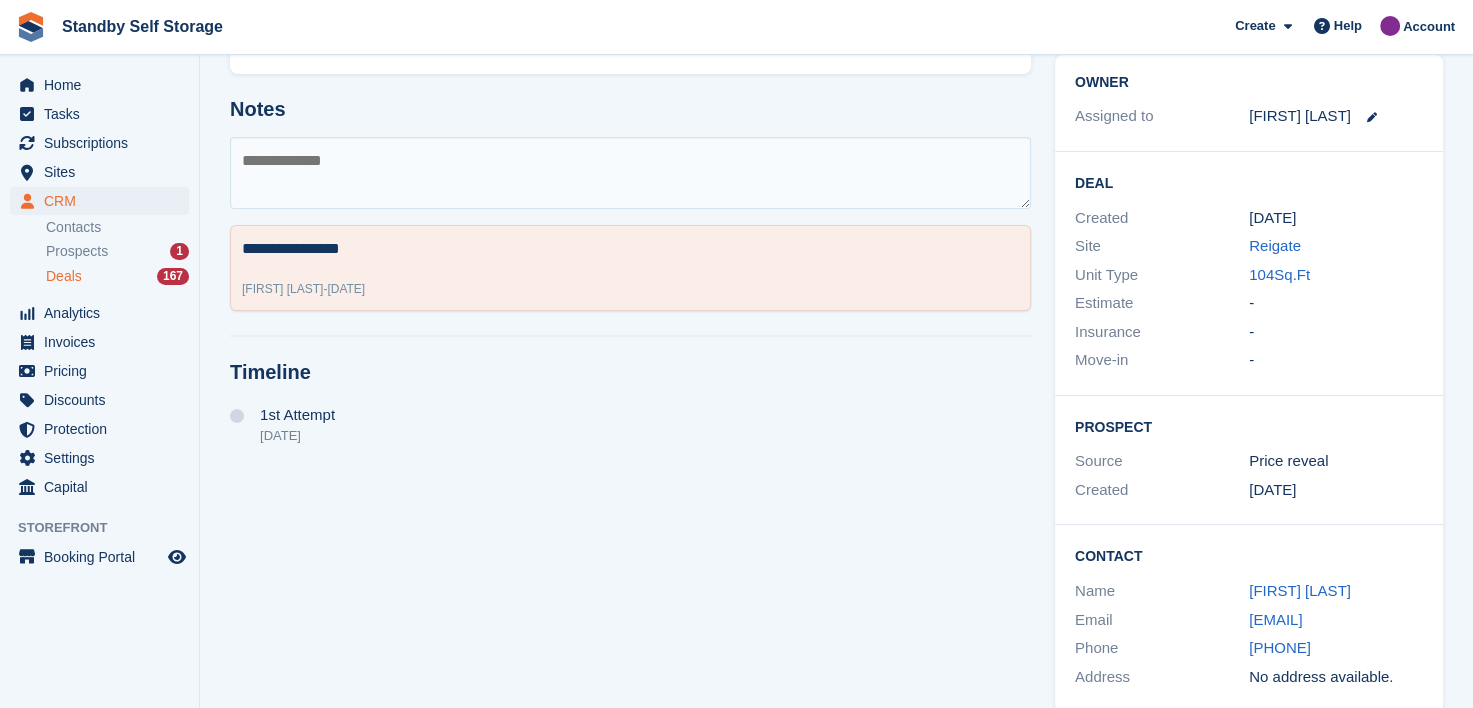 drag, startPoint x: 1424, startPoint y: 669, endPoint x: 1228, endPoint y: 619, distance: 202.27704 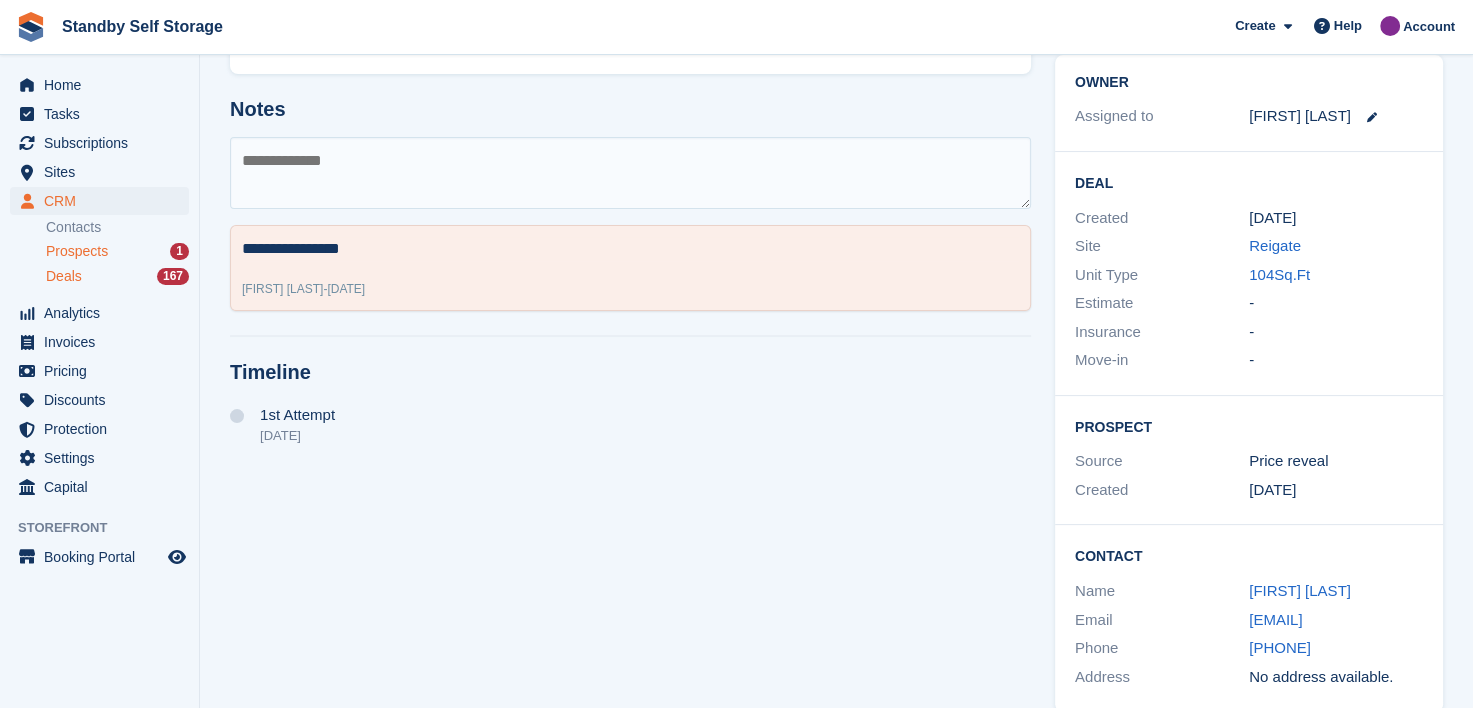 click on "Prospects" at bounding box center (77, 251) 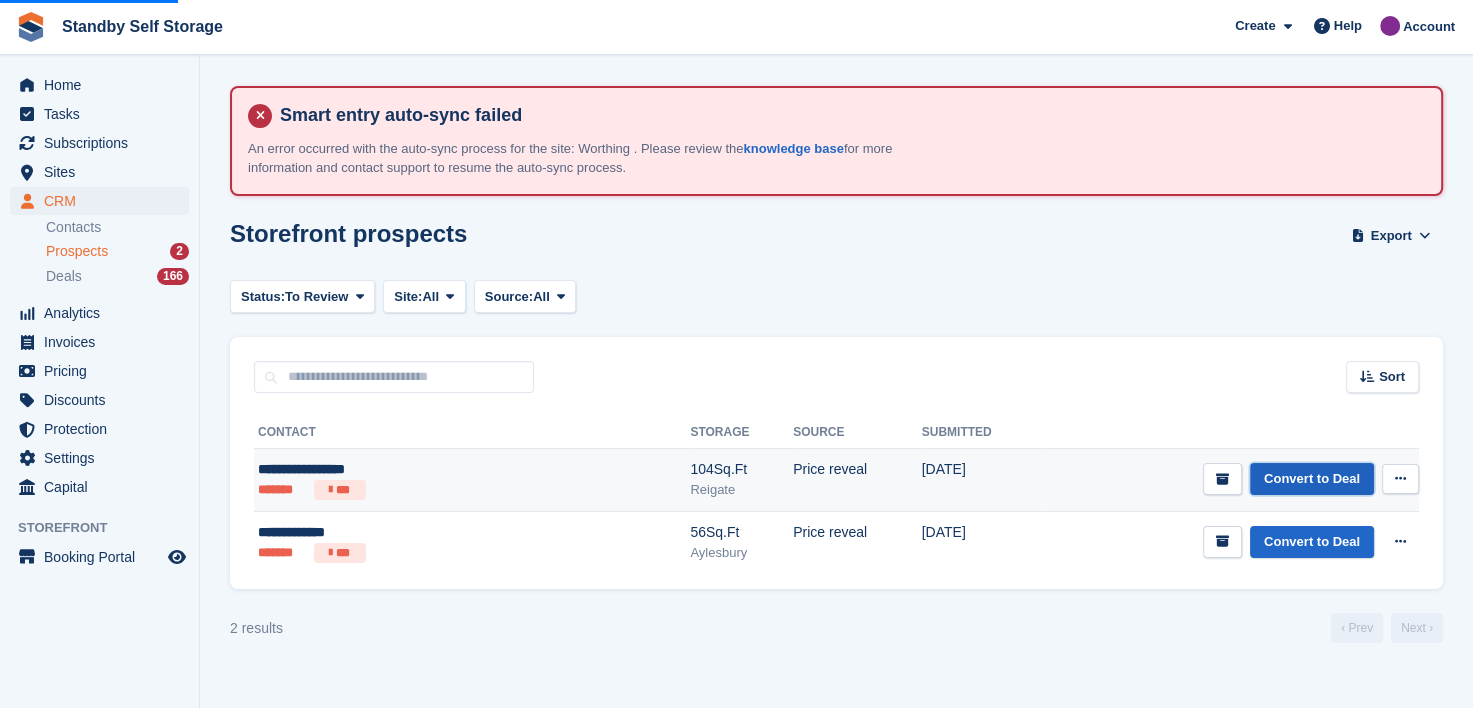click on "Convert to Deal" at bounding box center (1312, 479) 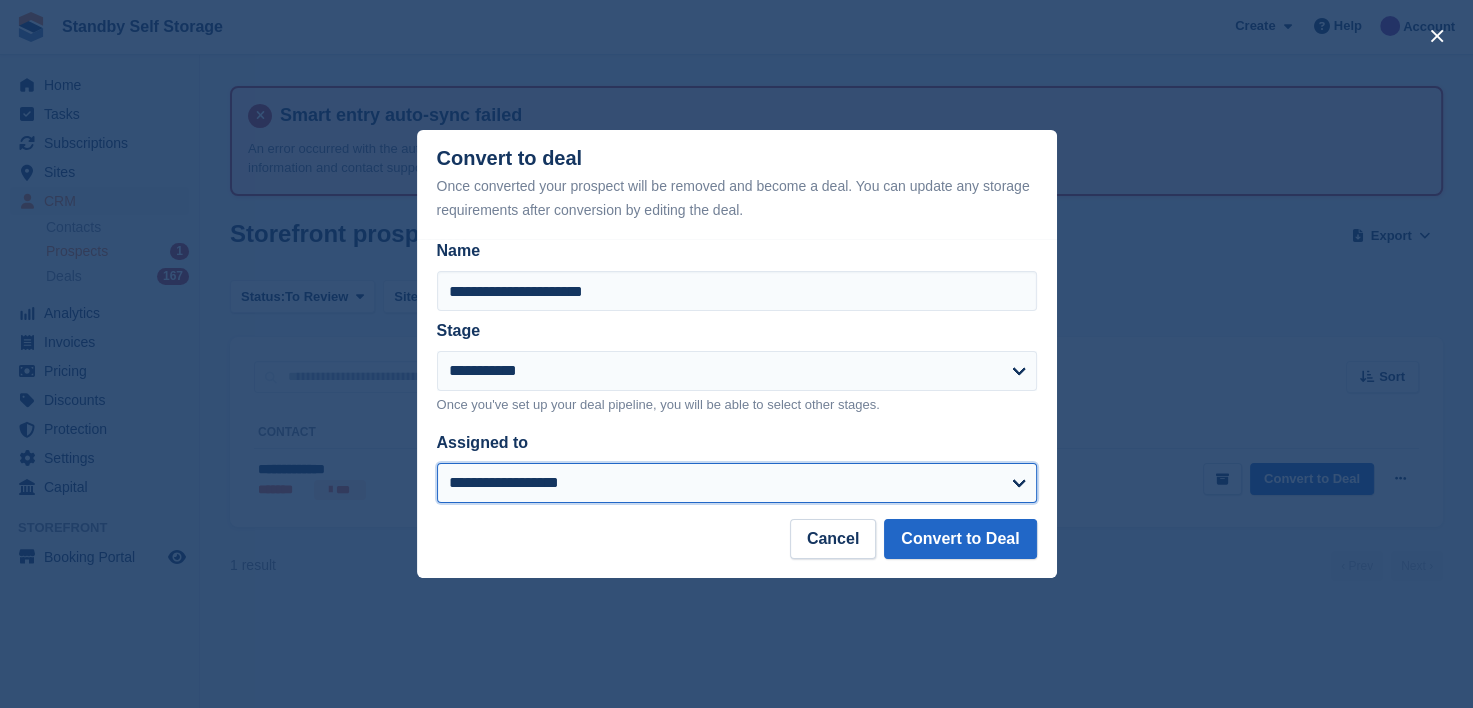 click on "**********" at bounding box center (737, 483) 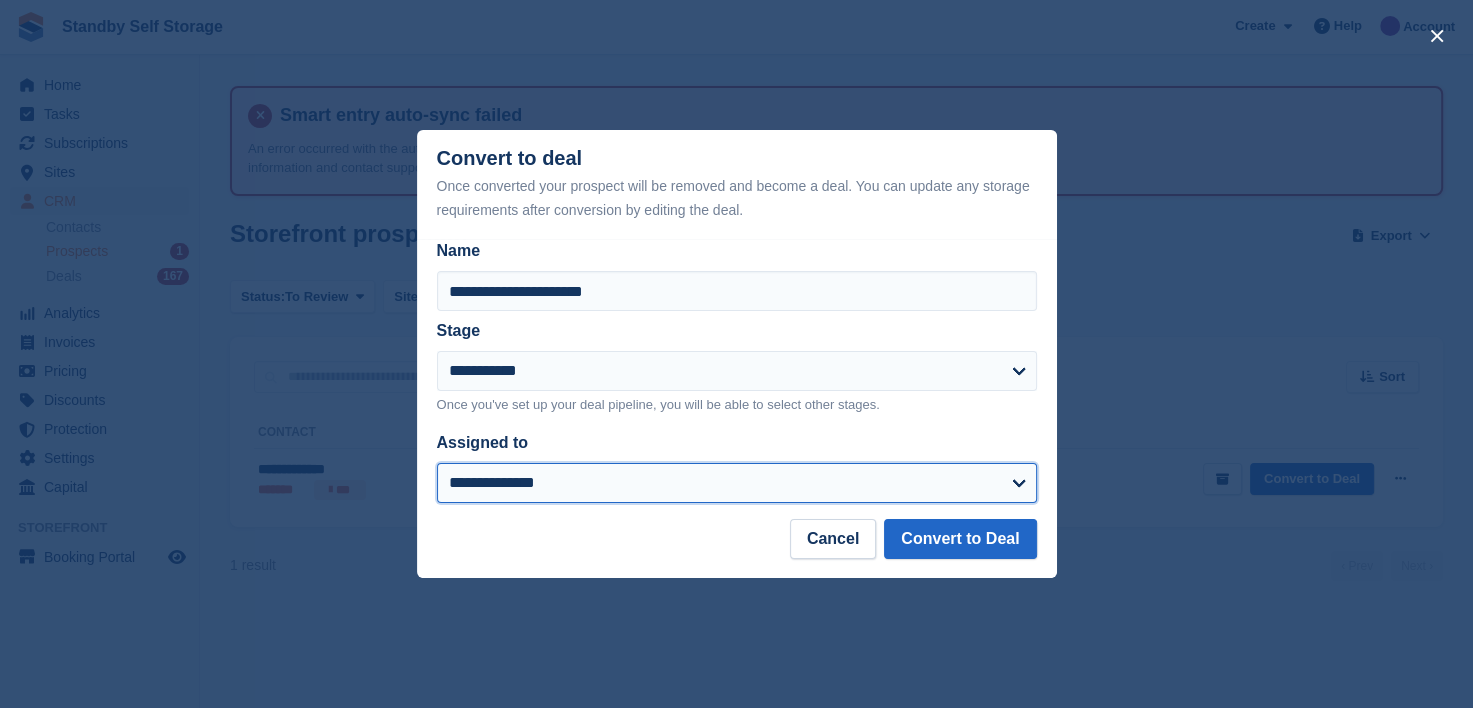 click on "**********" at bounding box center [737, 483] 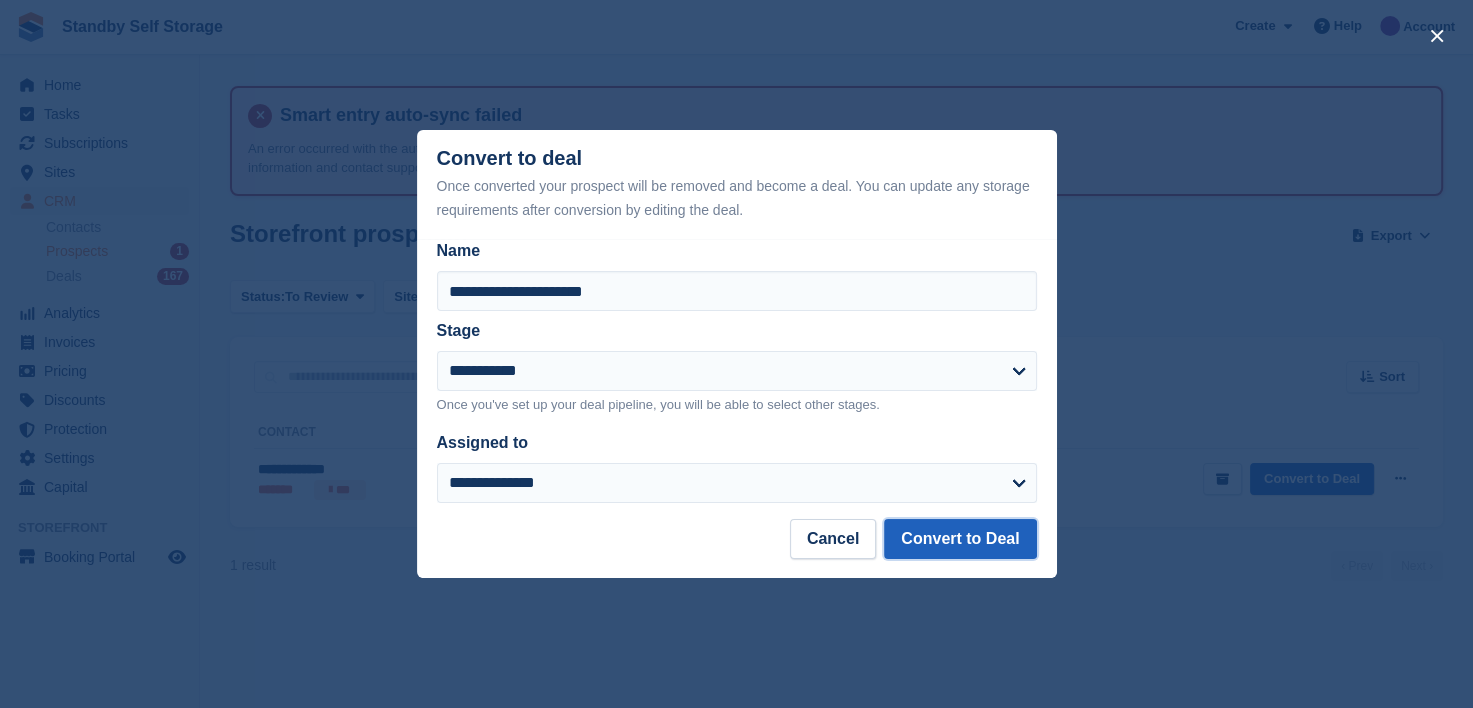 click on "Convert to Deal" at bounding box center (960, 539) 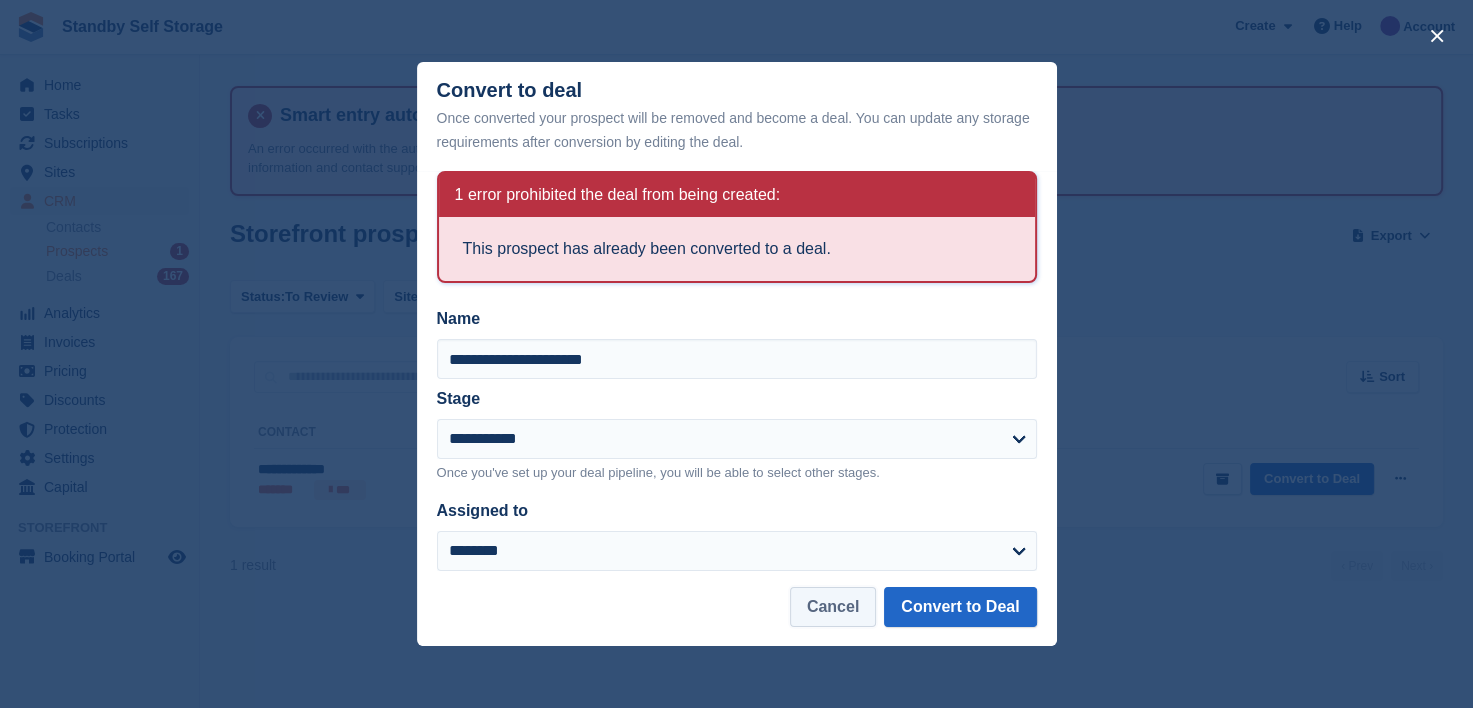 click on "Cancel" at bounding box center (833, 607) 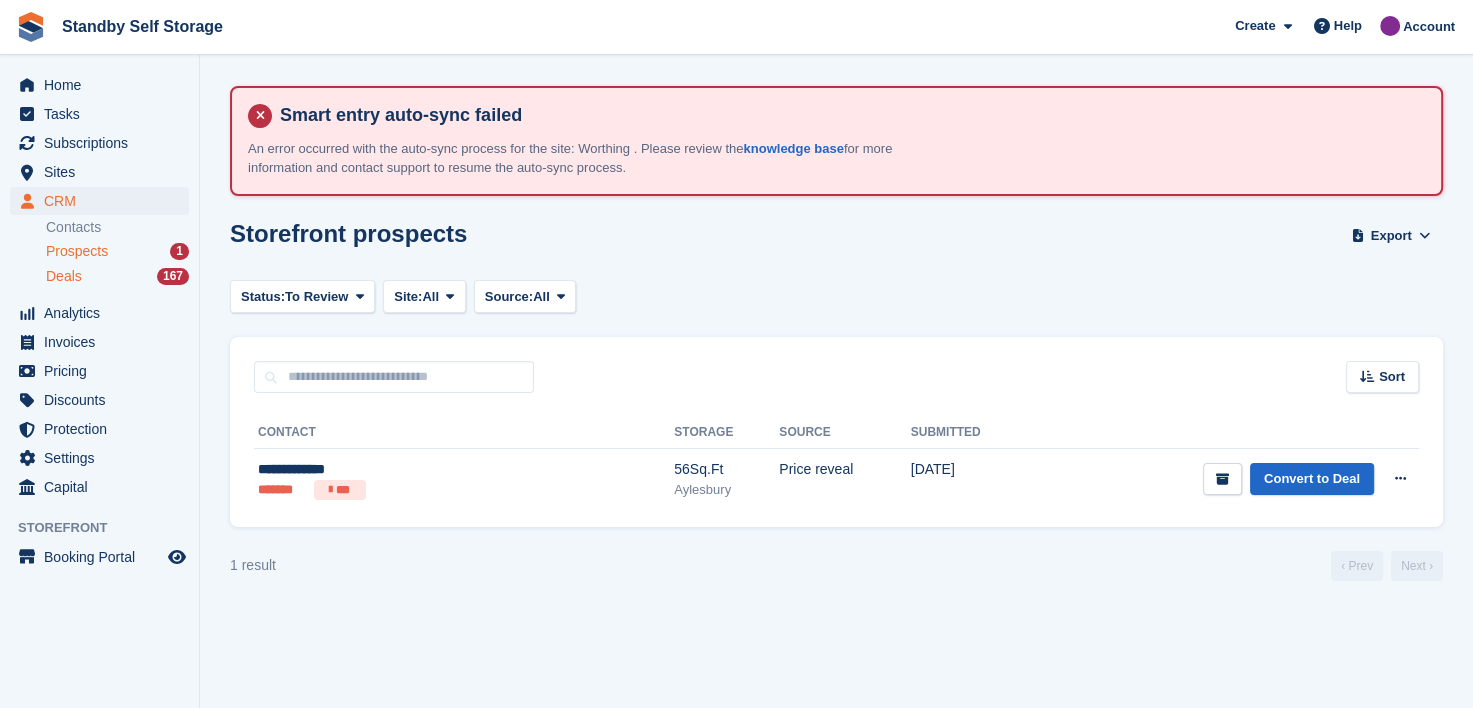 click on "Deals" at bounding box center (64, 276) 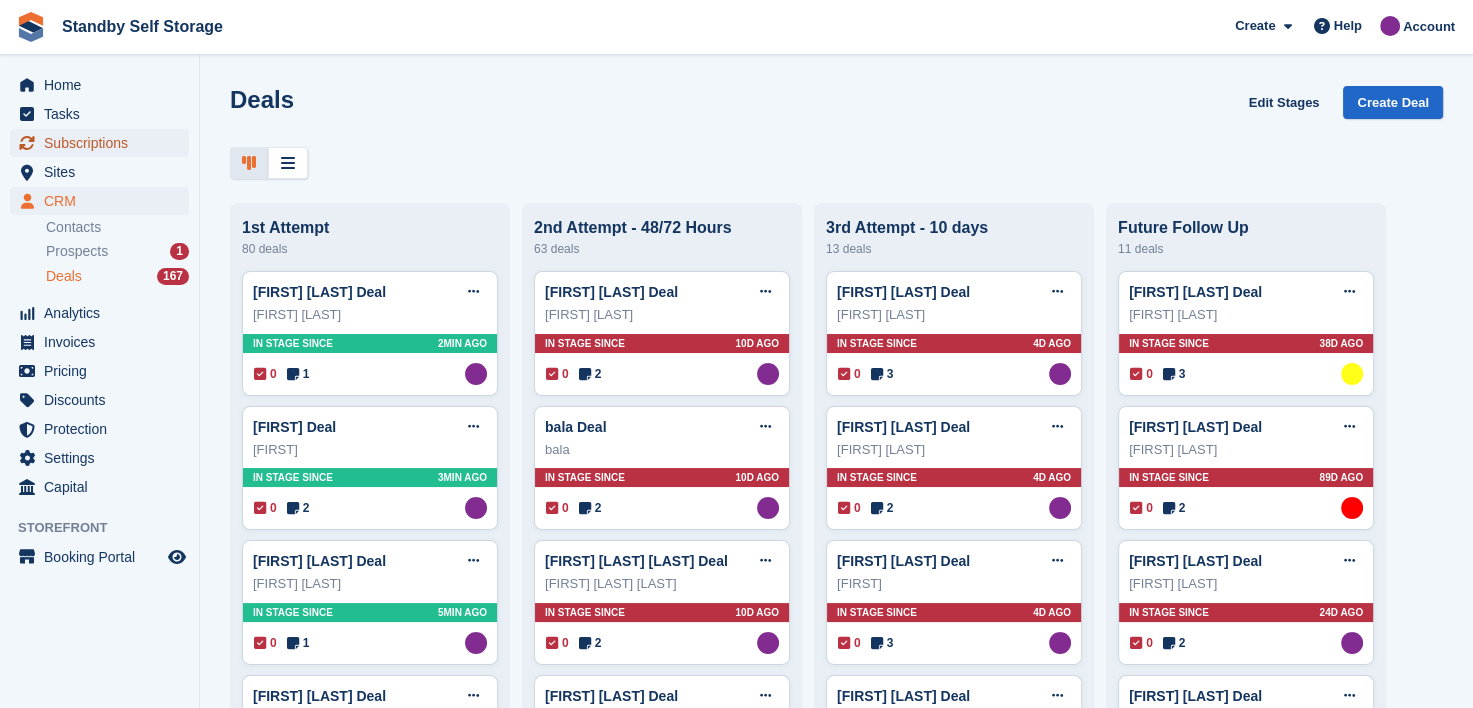 click on "Subscriptions" at bounding box center (104, 143) 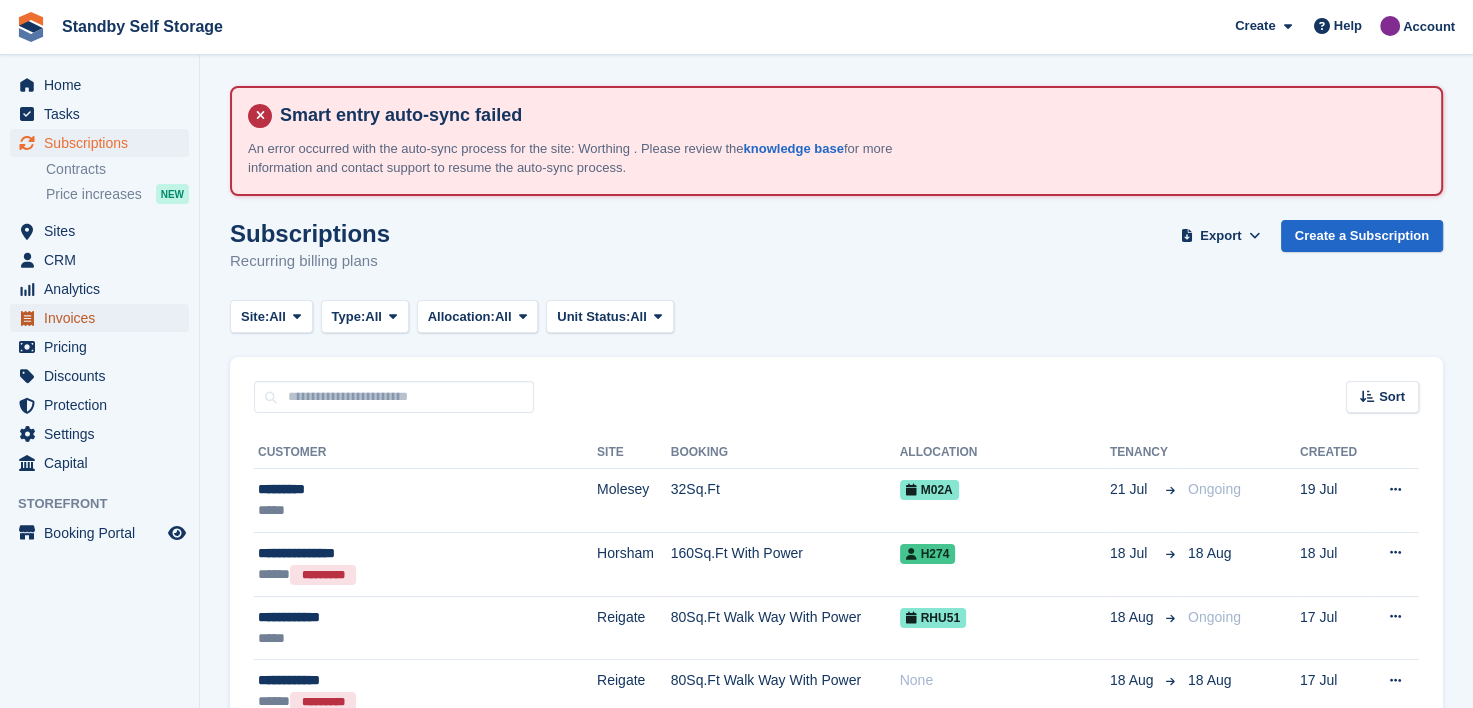 click on "Invoices" at bounding box center [104, 318] 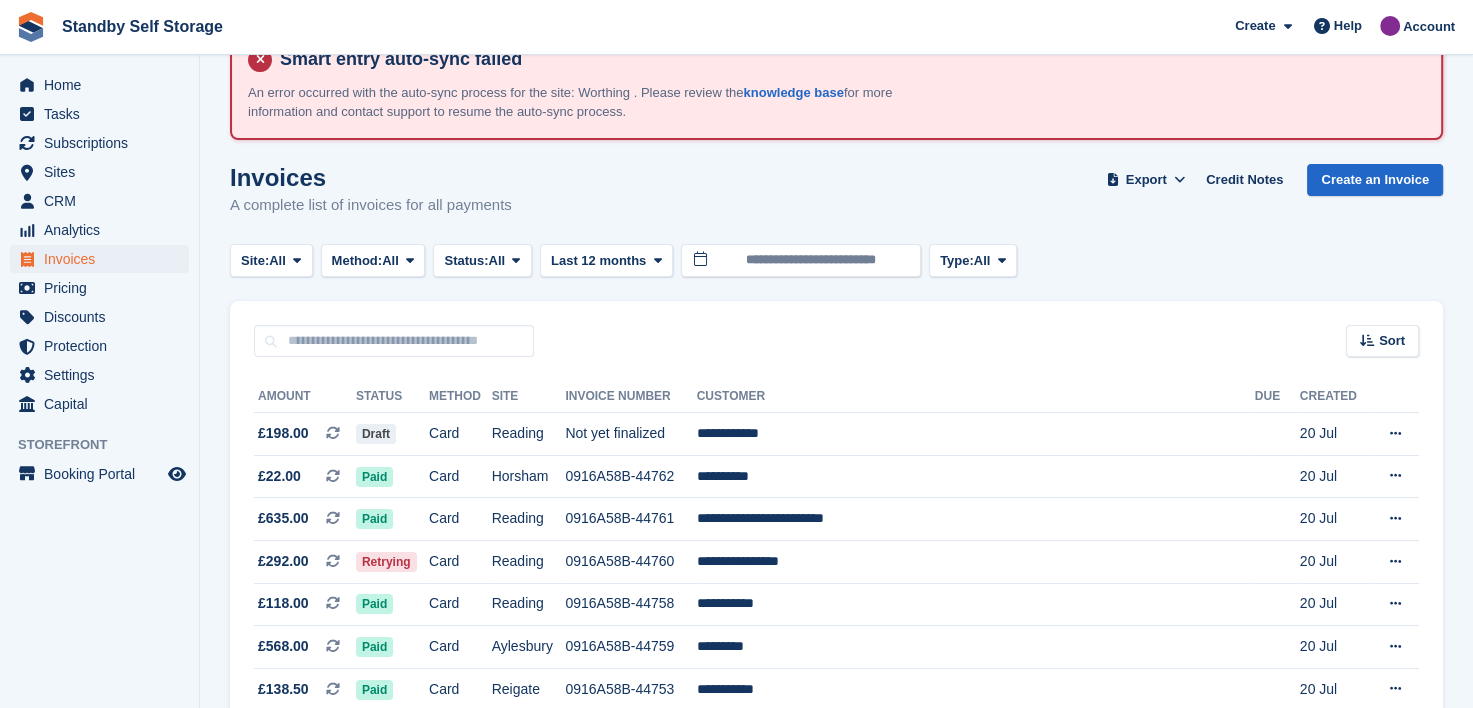 scroll, scrollTop: 100, scrollLeft: 0, axis: vertical 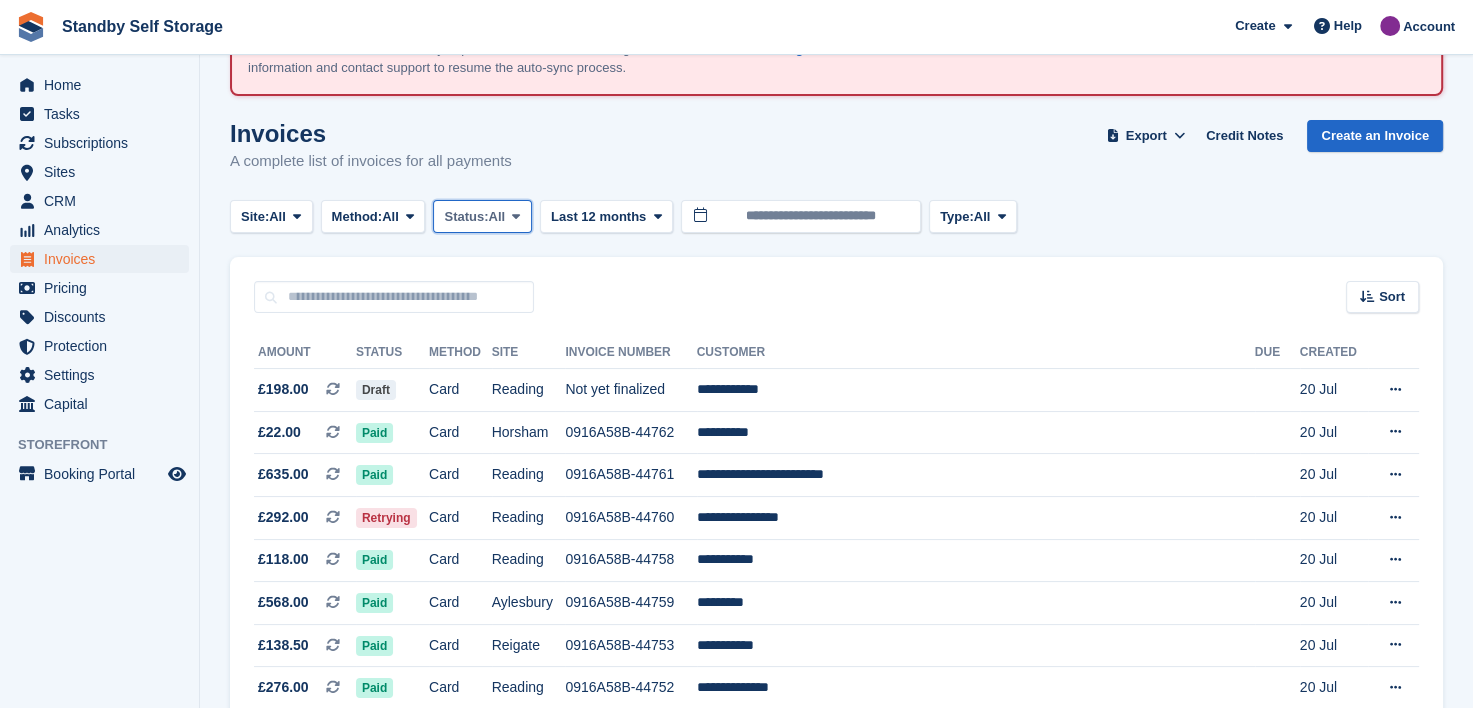 click at bounding box center (516, 216) 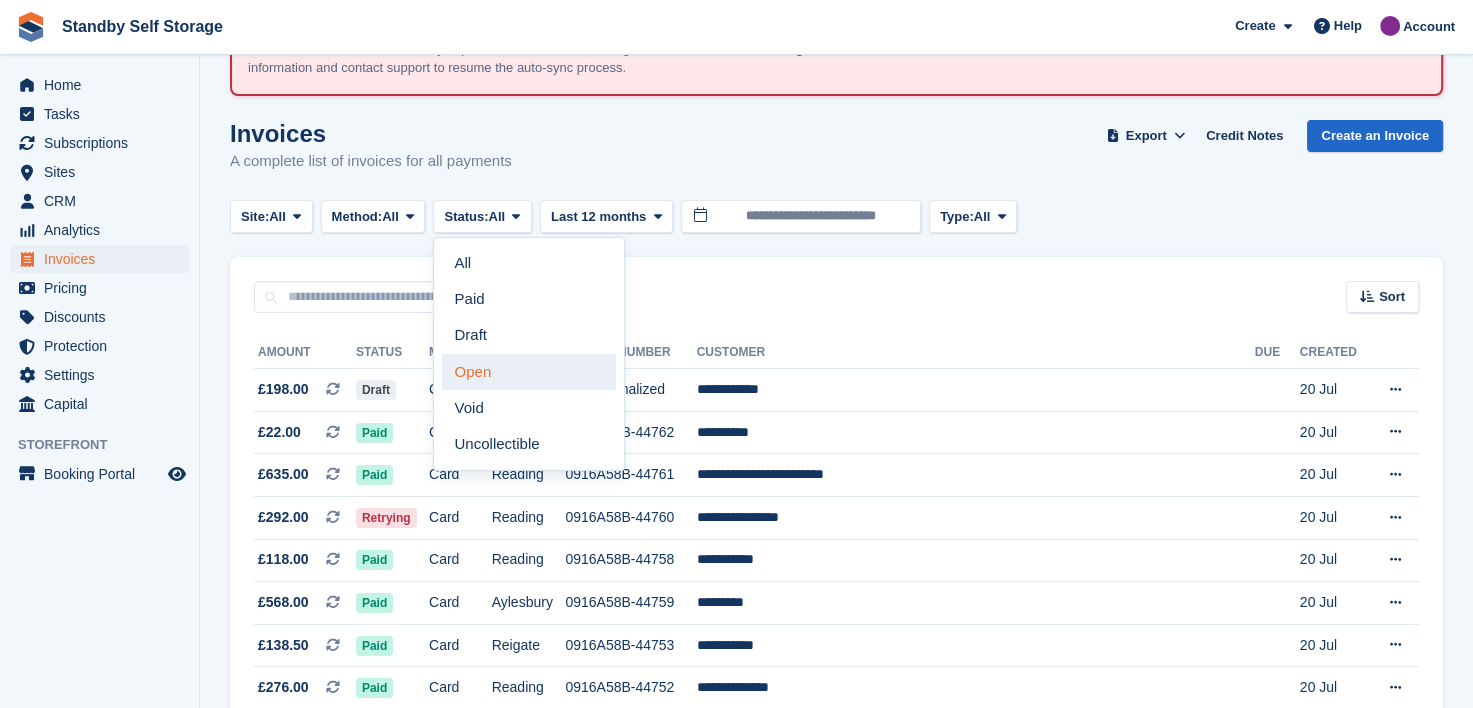 click on "Open" at bounding box center (529, 372) 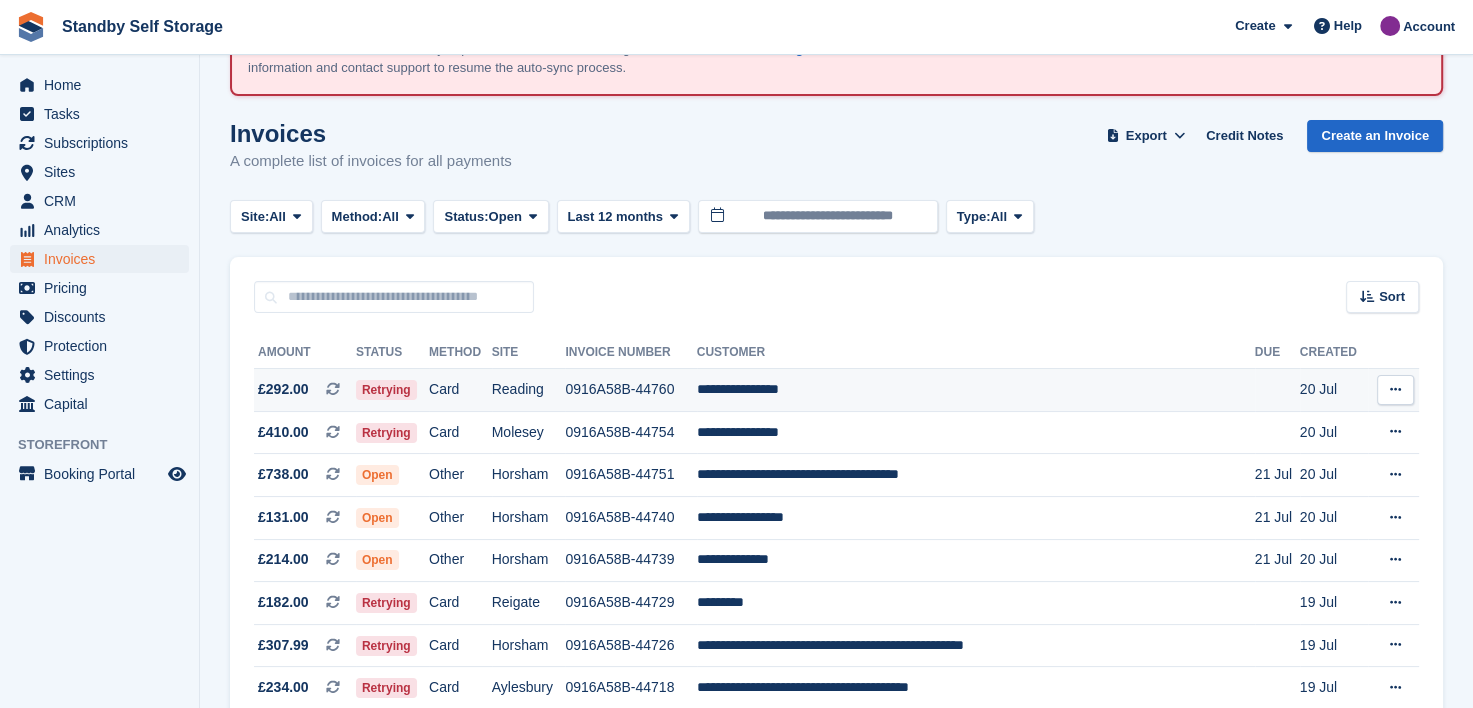 click at bounding box center (1395, 389) 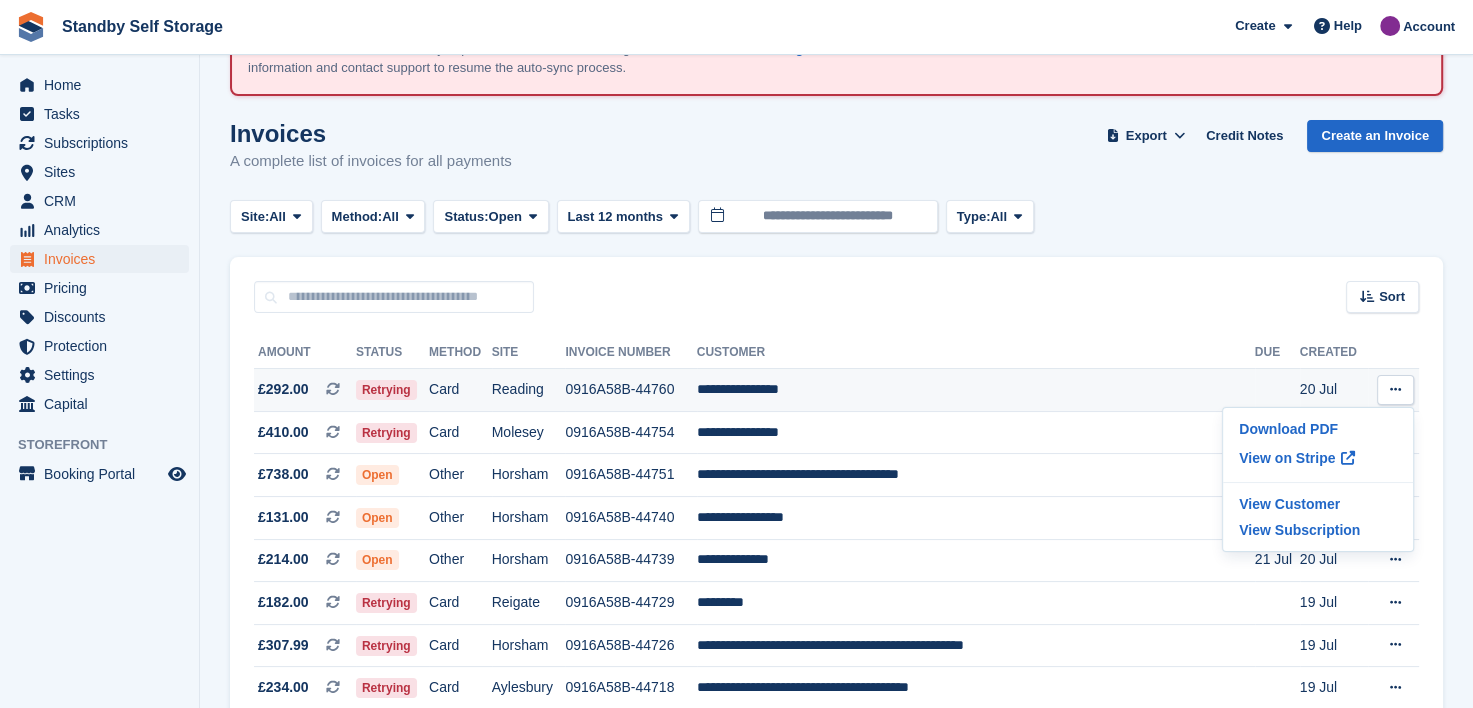 click on "0916A58B-44760" at bounding box center [630, 390] 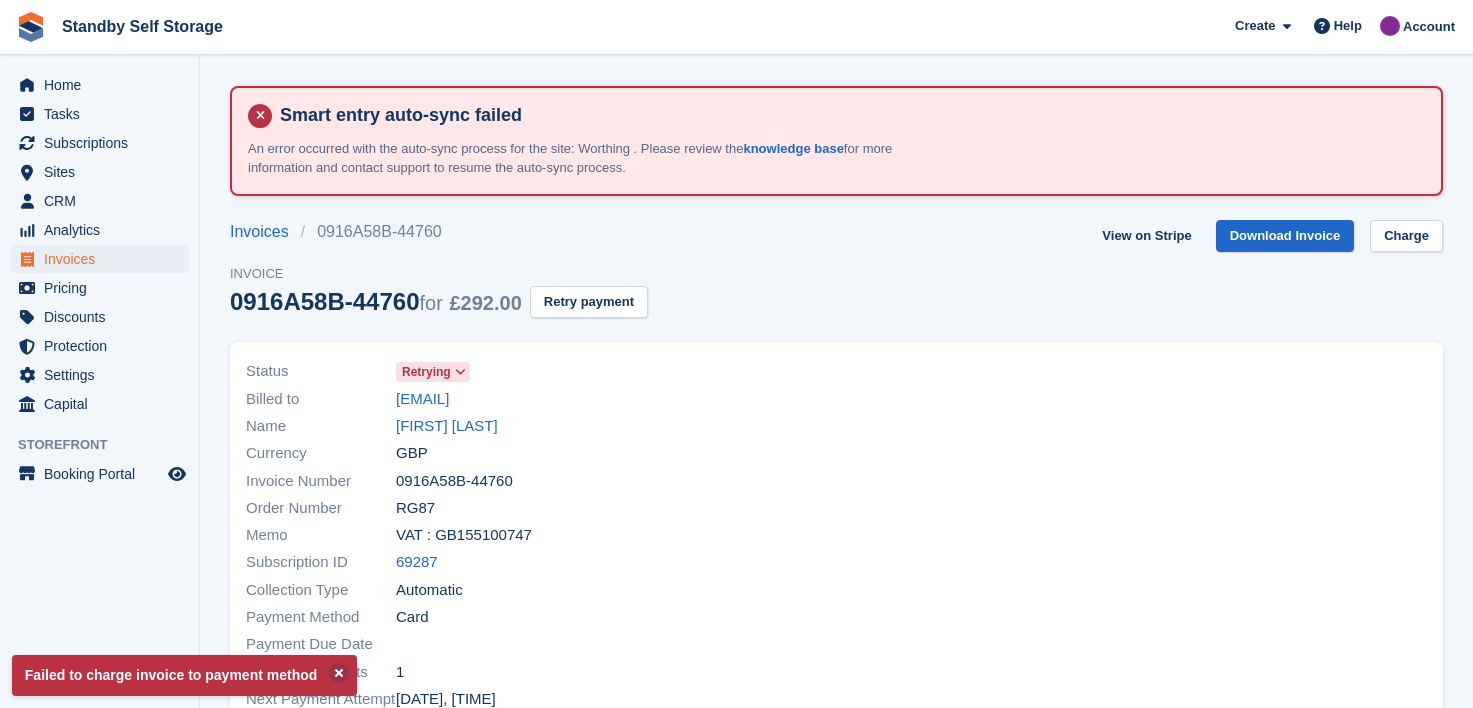 scroll, scrollTop: 0, scrollLeft: 0, axis: both 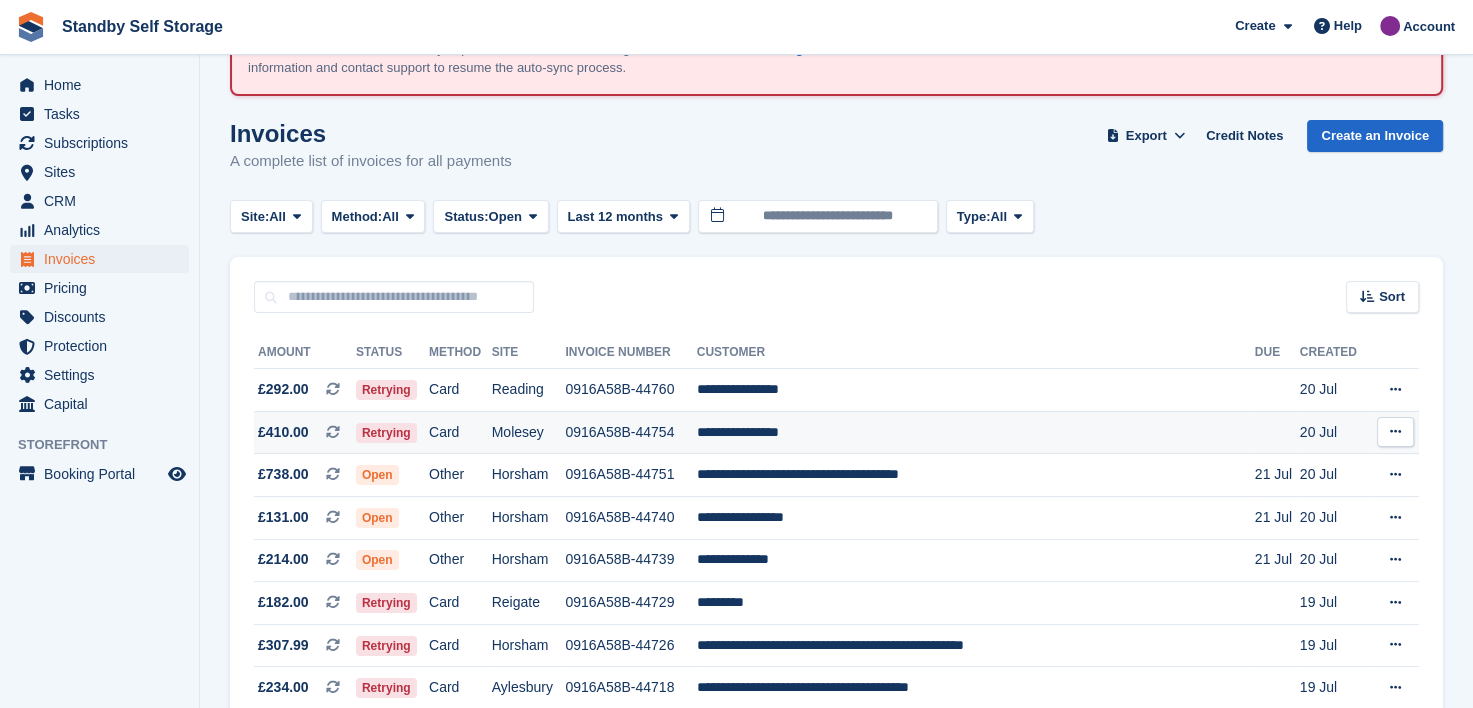 click on "0916A58B-44754" at bounding box center (630, 432) 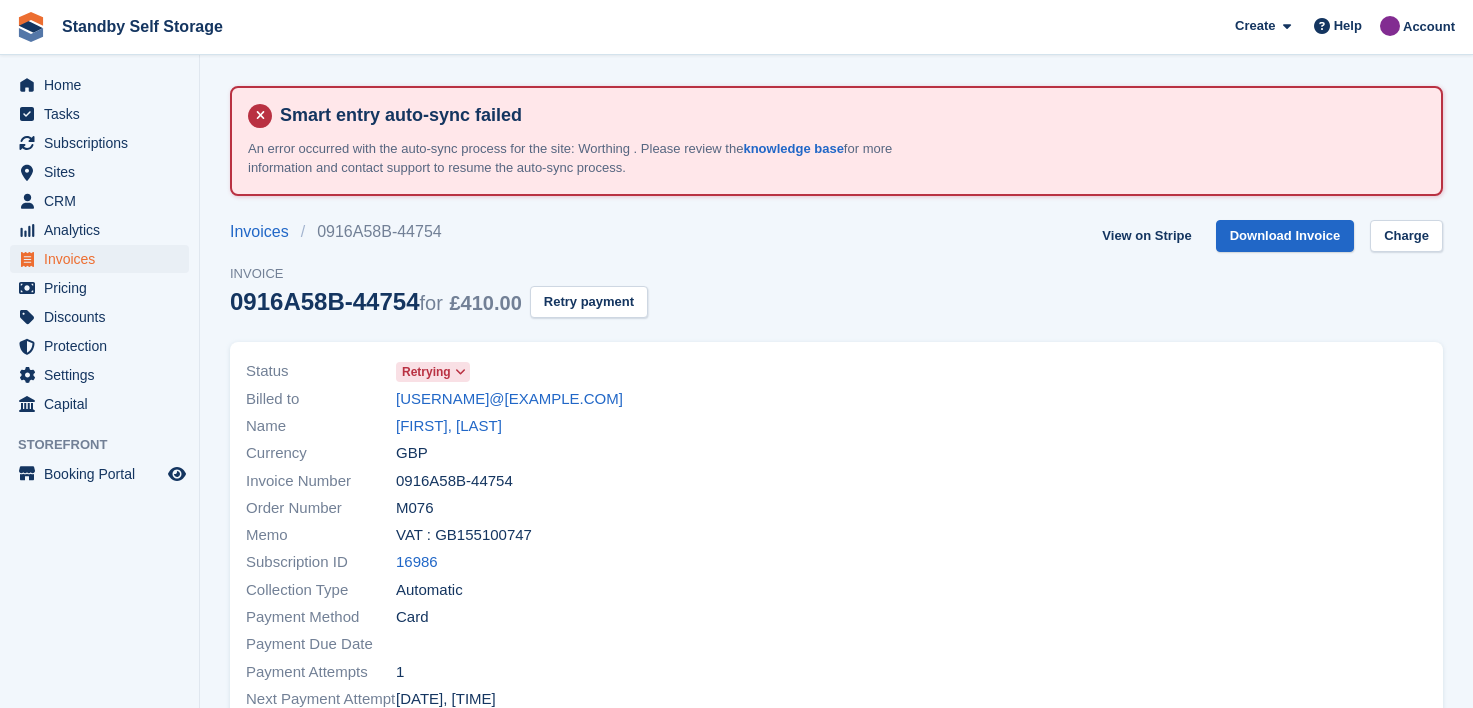 scroll, scrollTop: 0, scrollLeft: 0, axis: both 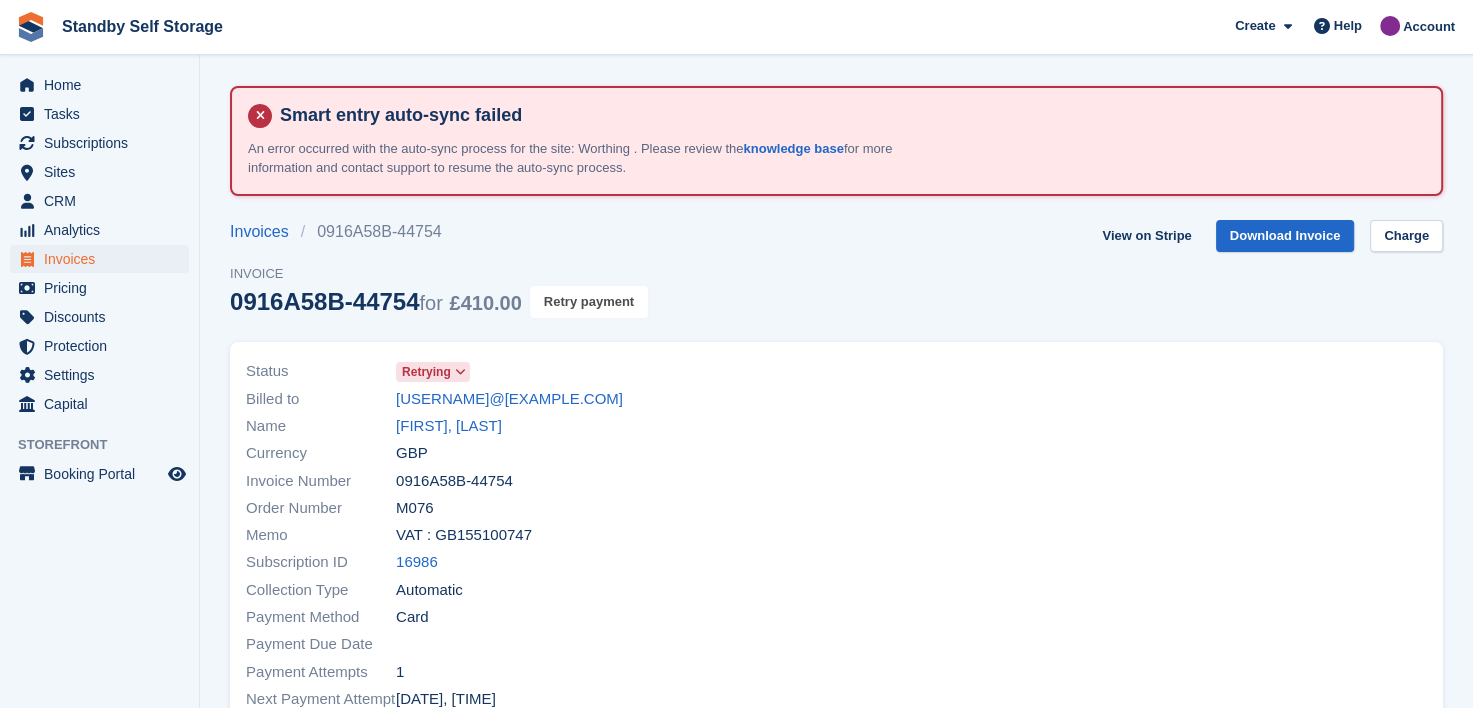 click on "Retry payment" at bounding box center (589, 302) 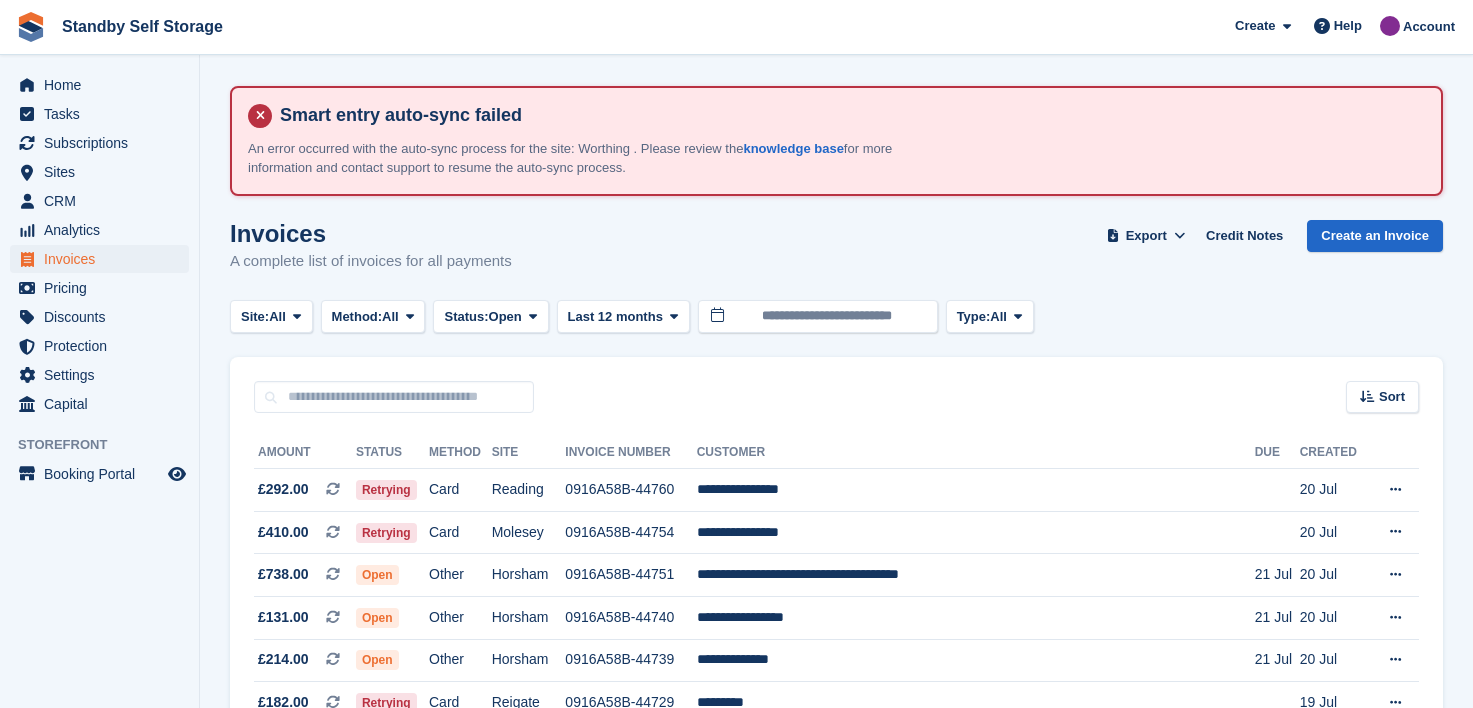 scroll, scrollTop: 100, scrollLeft: 0, axis: vertical 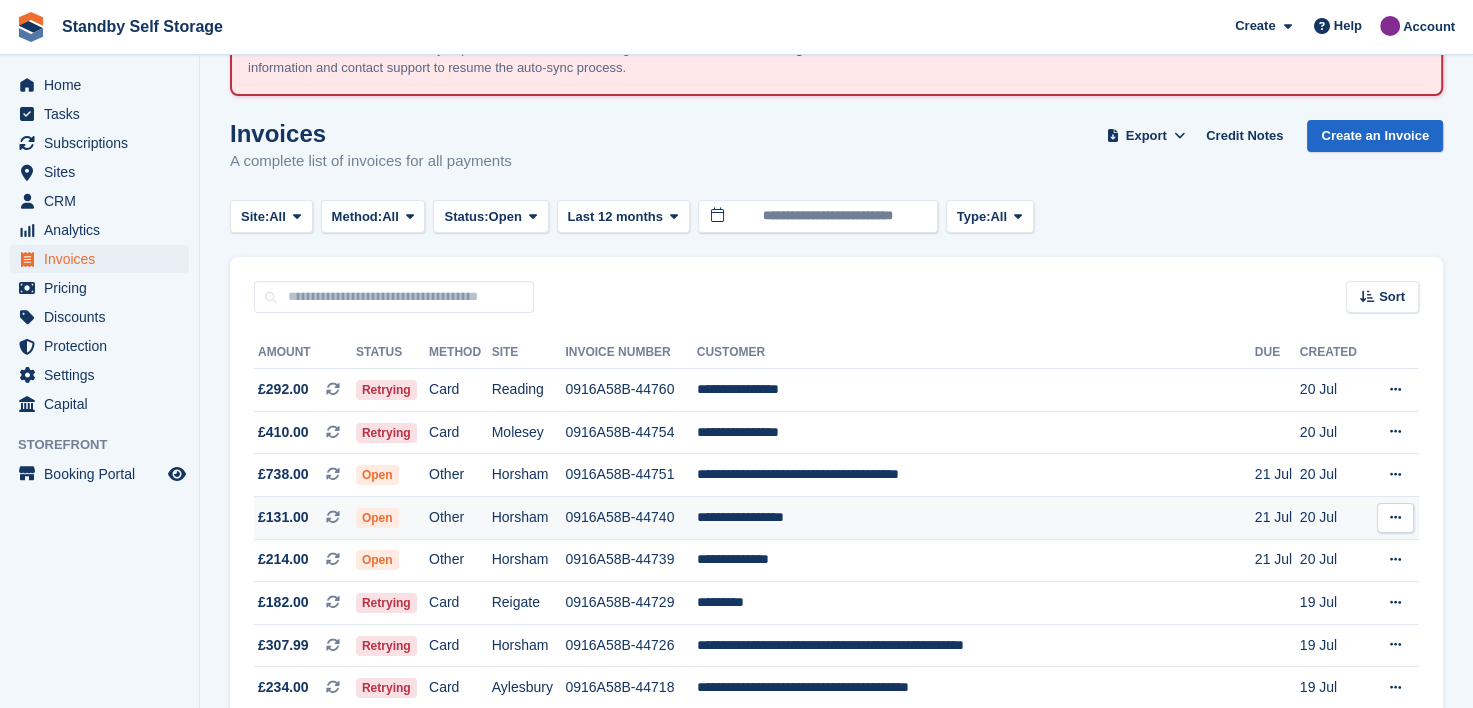 click on "0916A58B-44740" at bounding box center (630, 517) 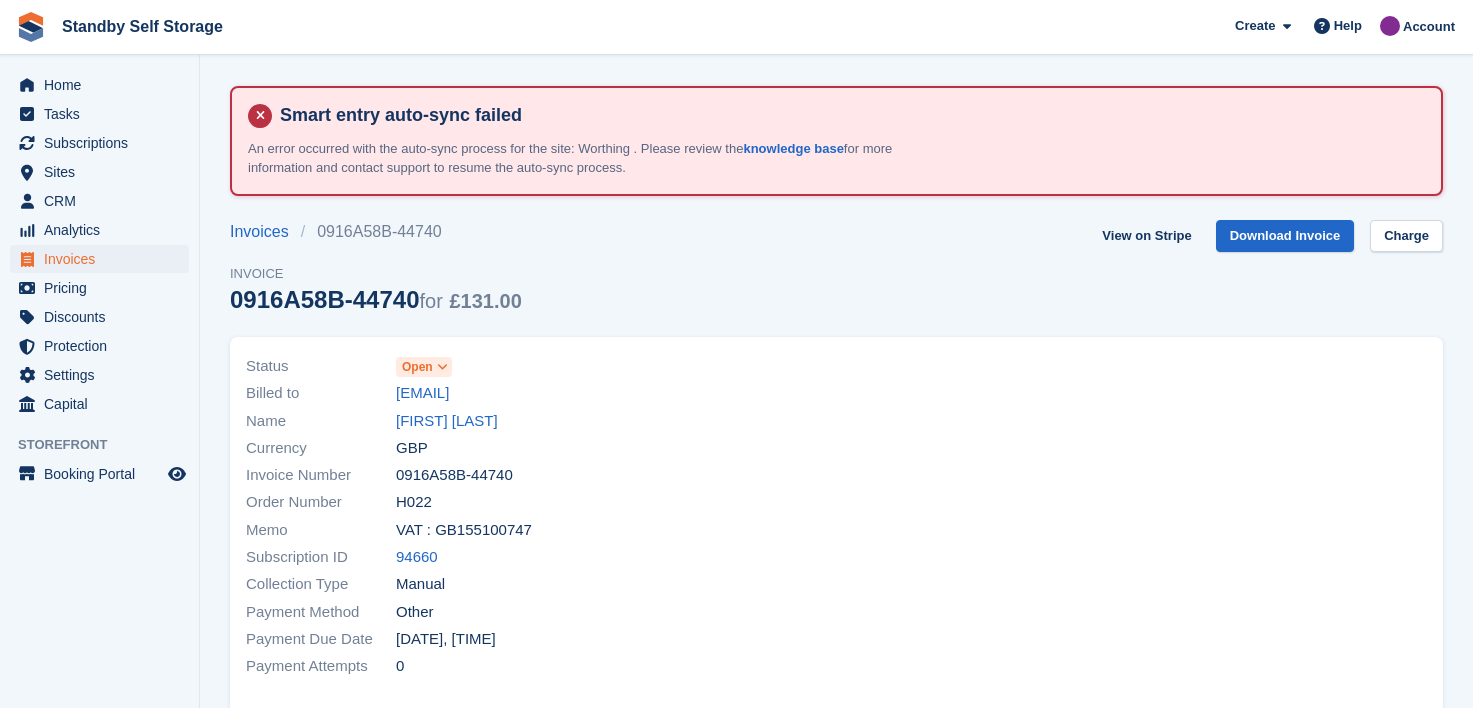 scroll, scrollTop: 0, scrollLeft: 0, axis: both 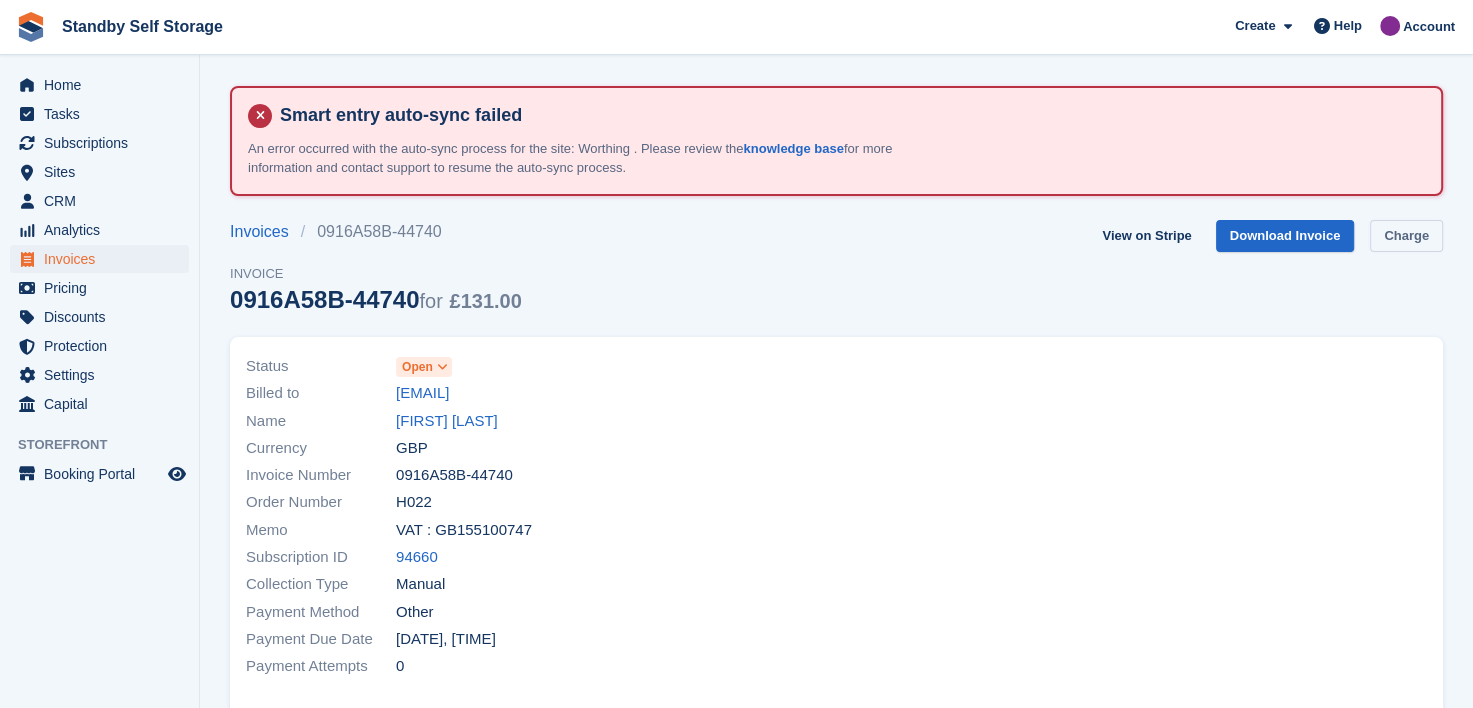 click on "Charge" at bounding box center [1406, 236] 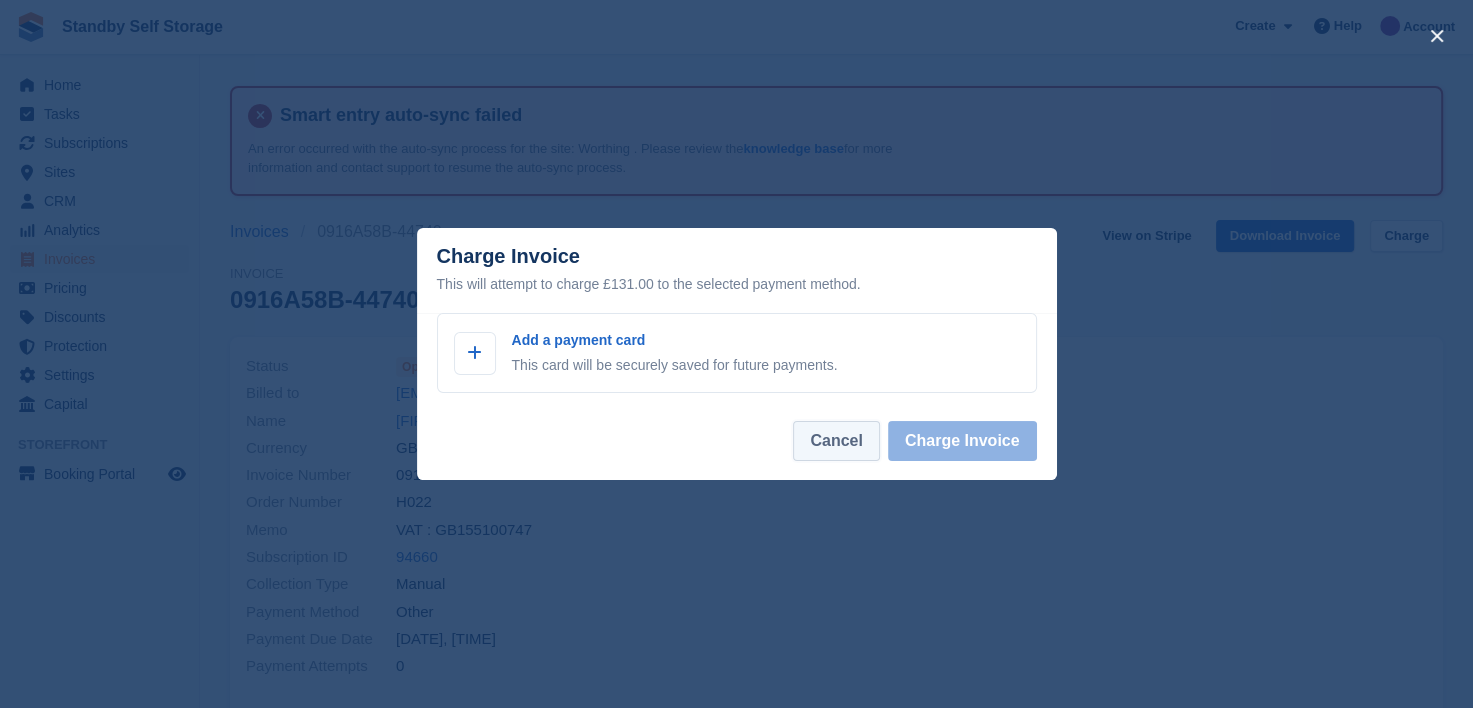 click on "Cancel" at bounding box center (836, 441) 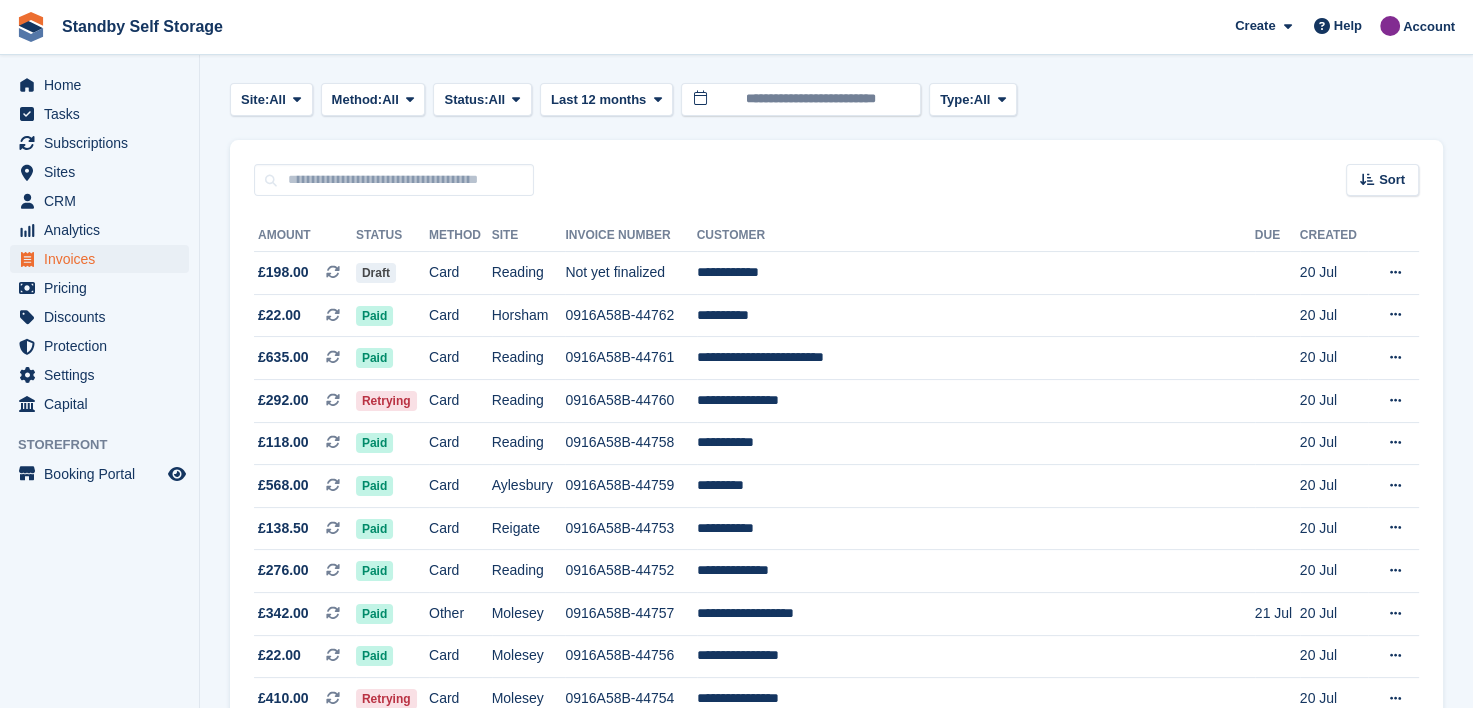 scroll, scrollTop: 100, scrollLeft: 0, axis: vertical 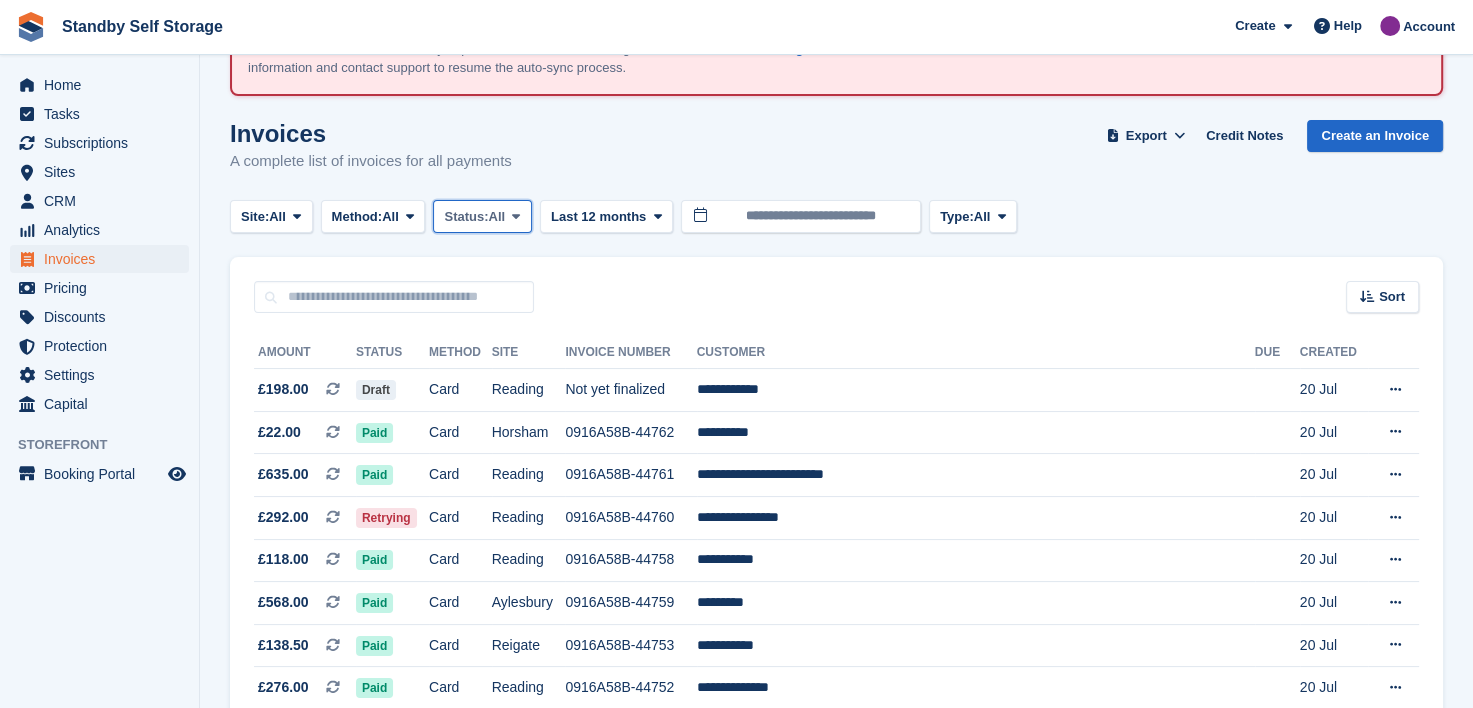 click at bounding box center [516, 216] 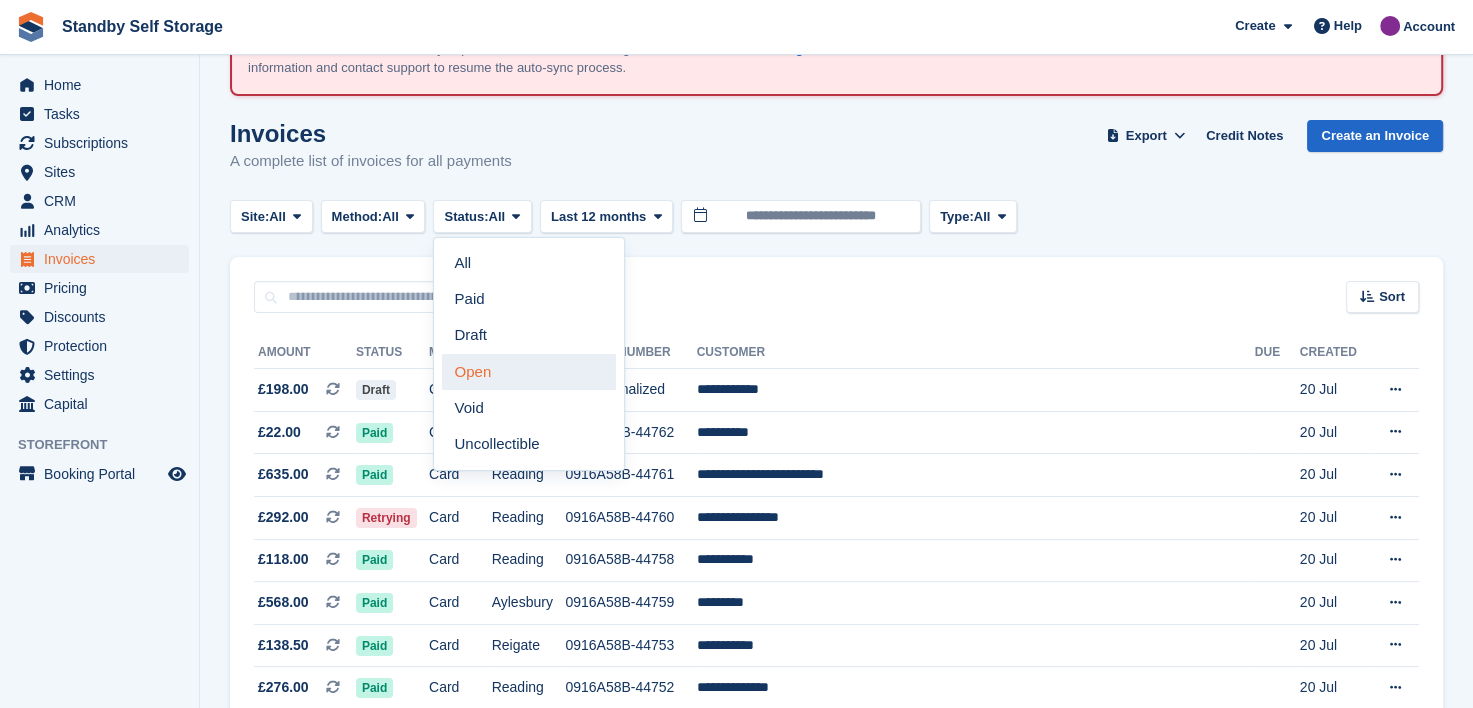 click on "Open" at bounding box center (529, 372) 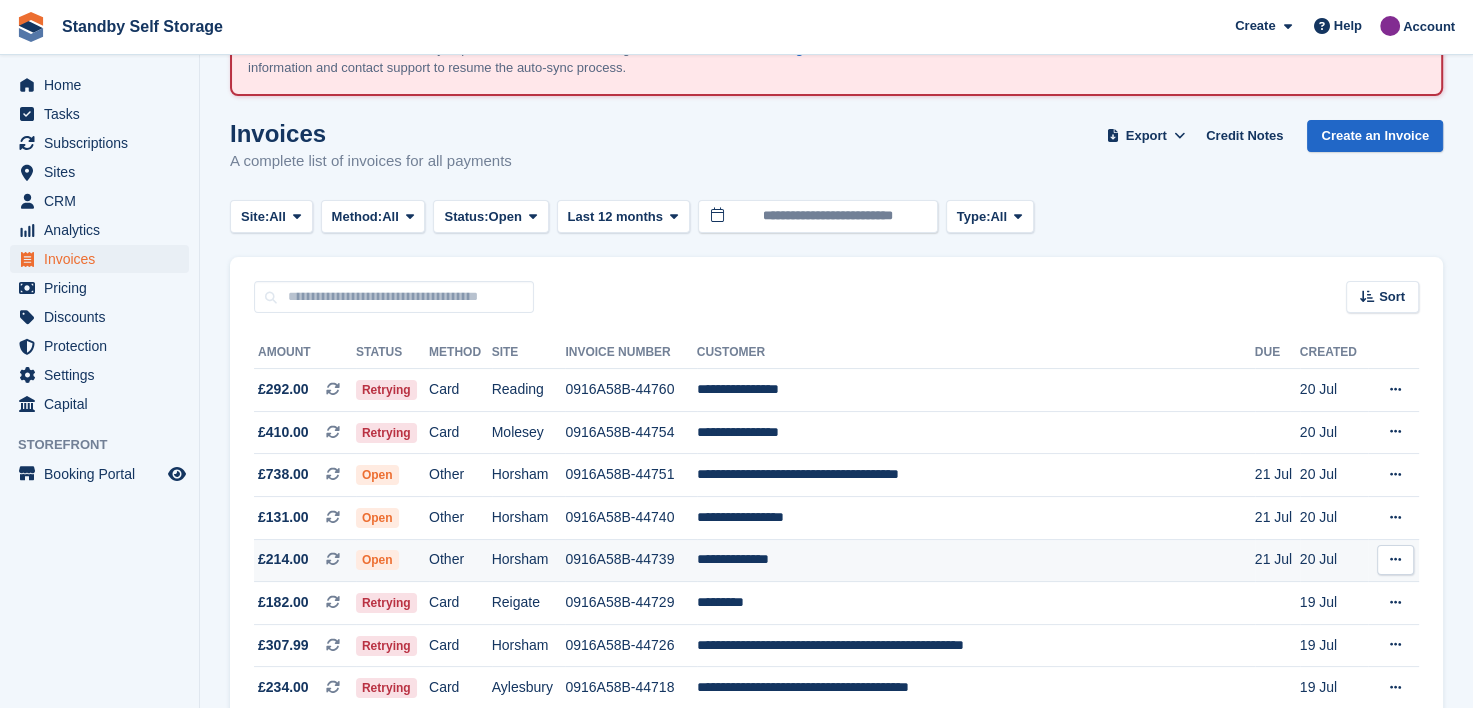 click on "0916A58B-44739" at bounding box center [630, 560] 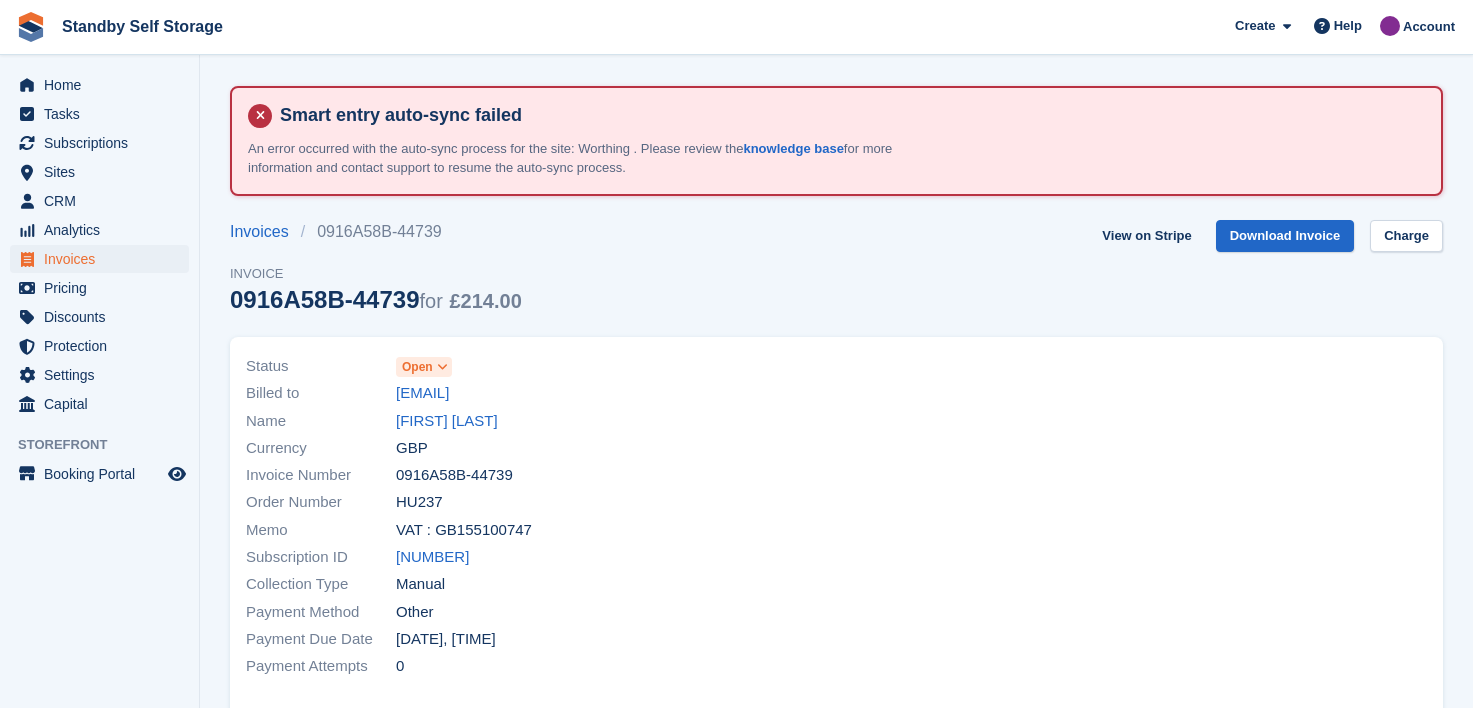scroll, scrollTop: 0, scrollLeft: 0, axis: both 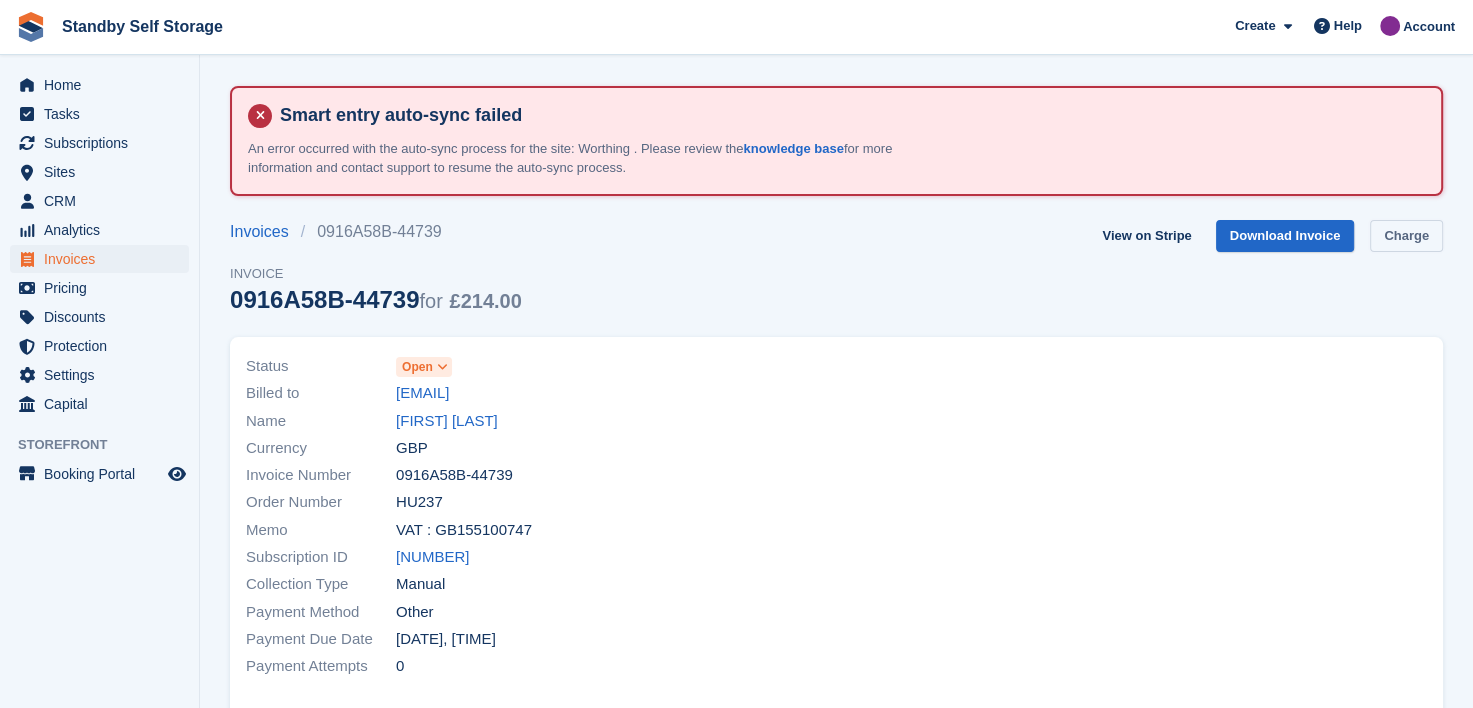 click on "Charge" at bounding box center (1406, 236) 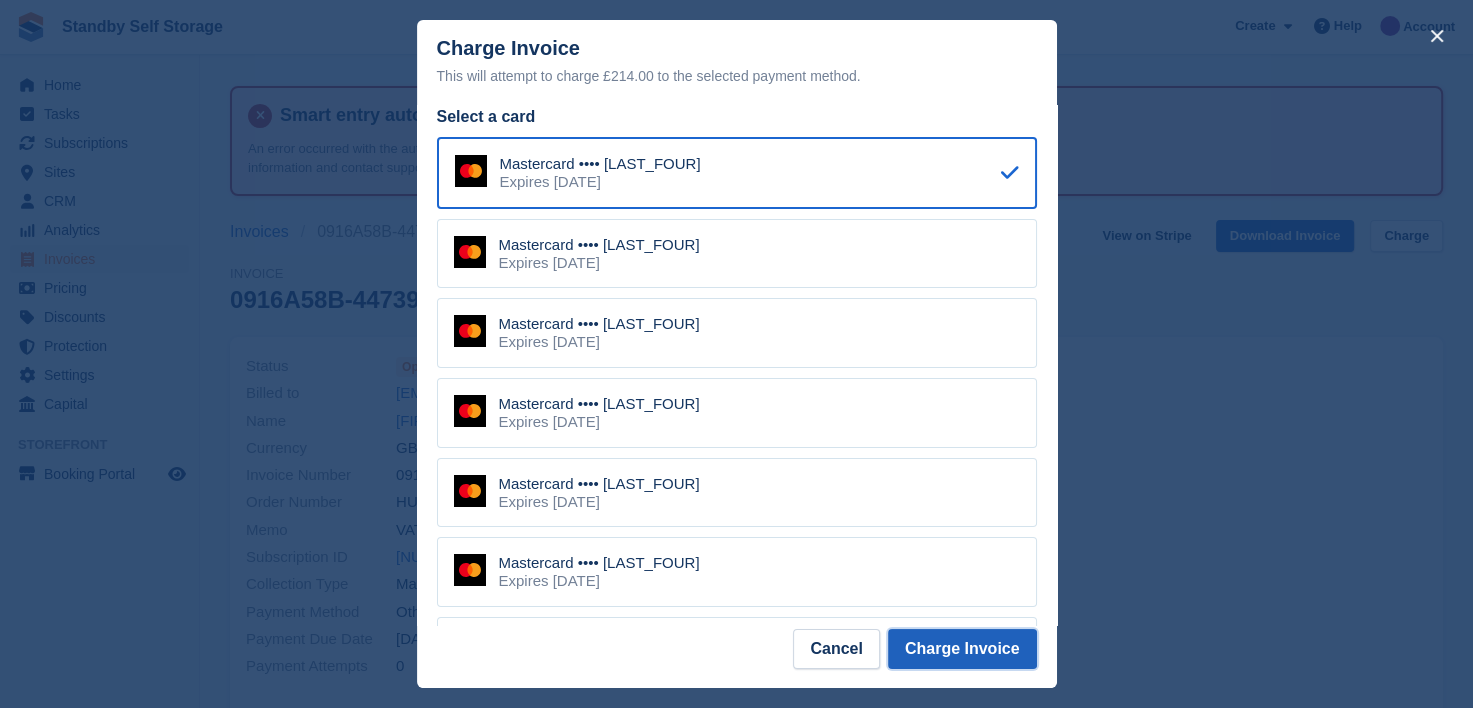 click on "Charge Invoice" at bounding box center [962, 649] 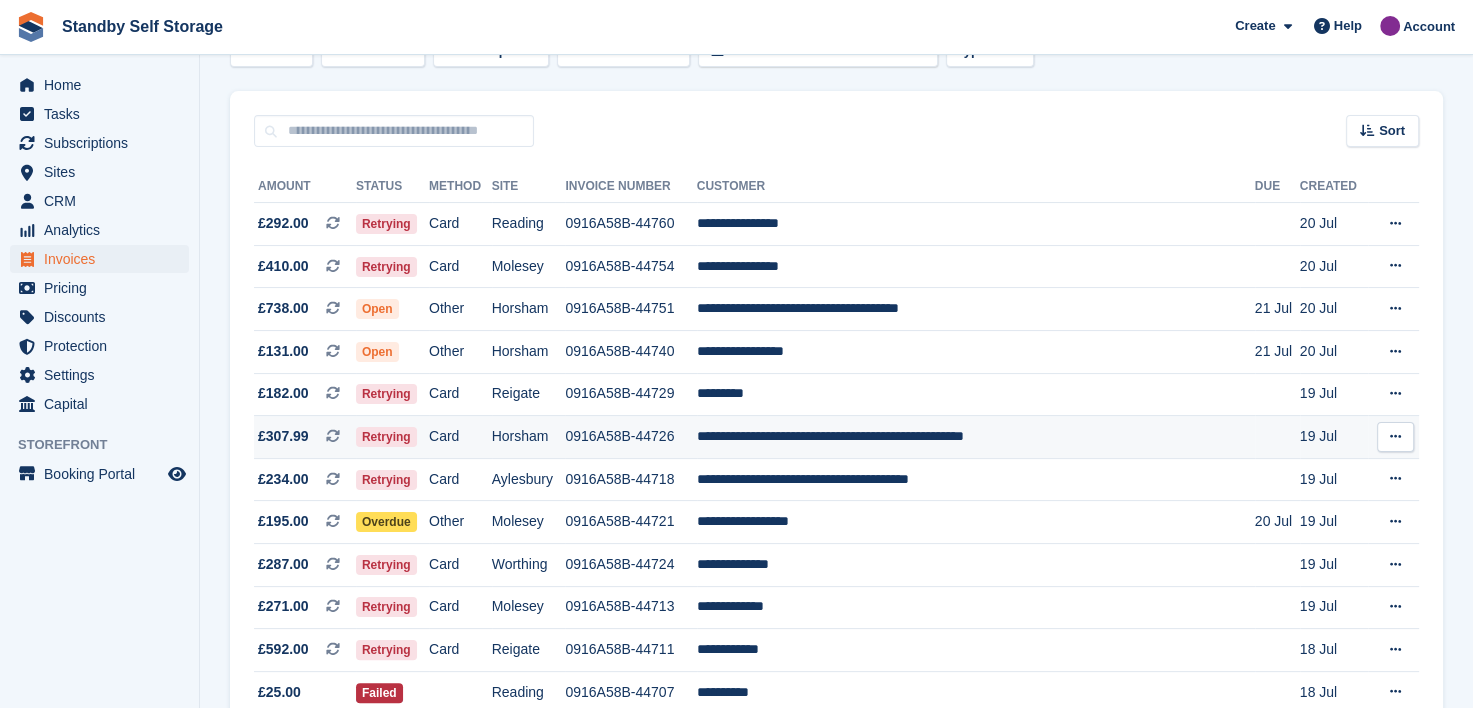 scroll, scrollTop: 300, scrollLeft: 0, axis: vertical 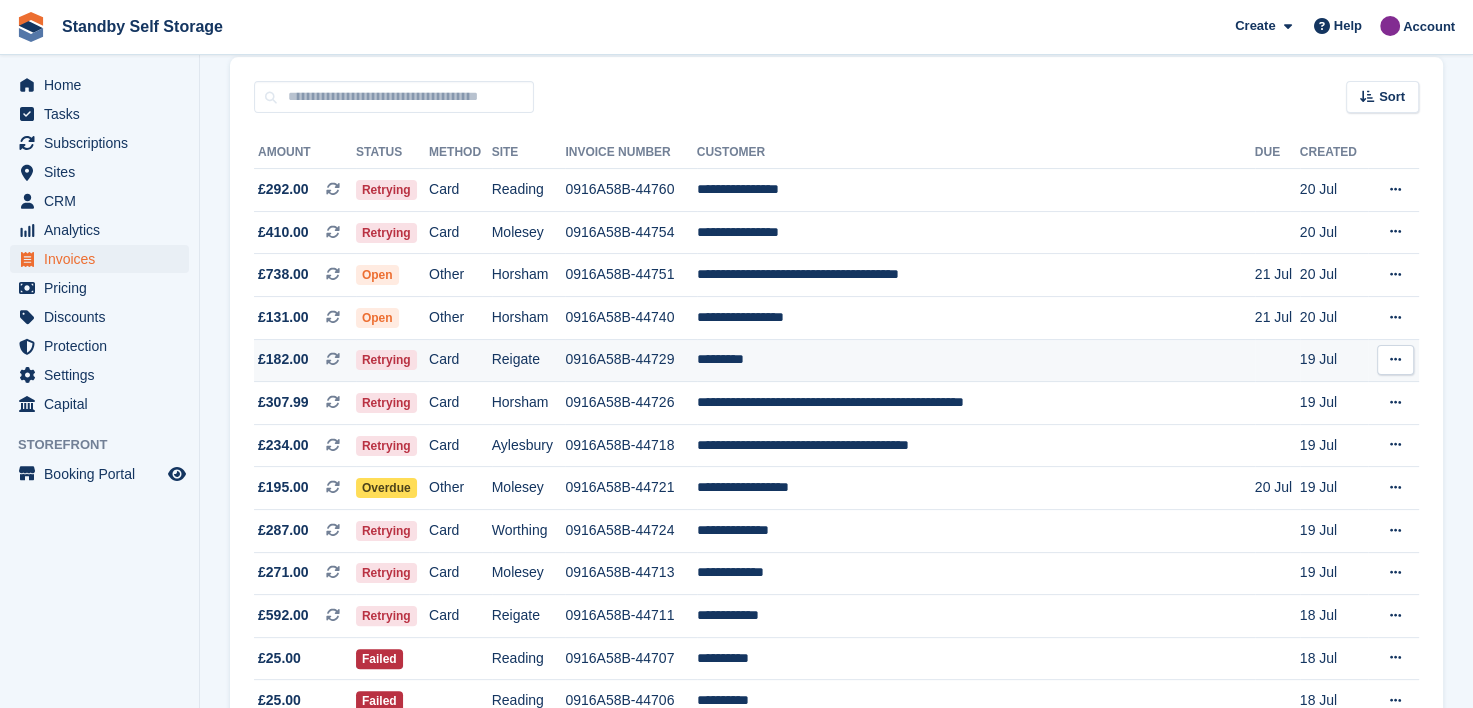 click on "0916A58B-44729" at bounding box center (630, 360) 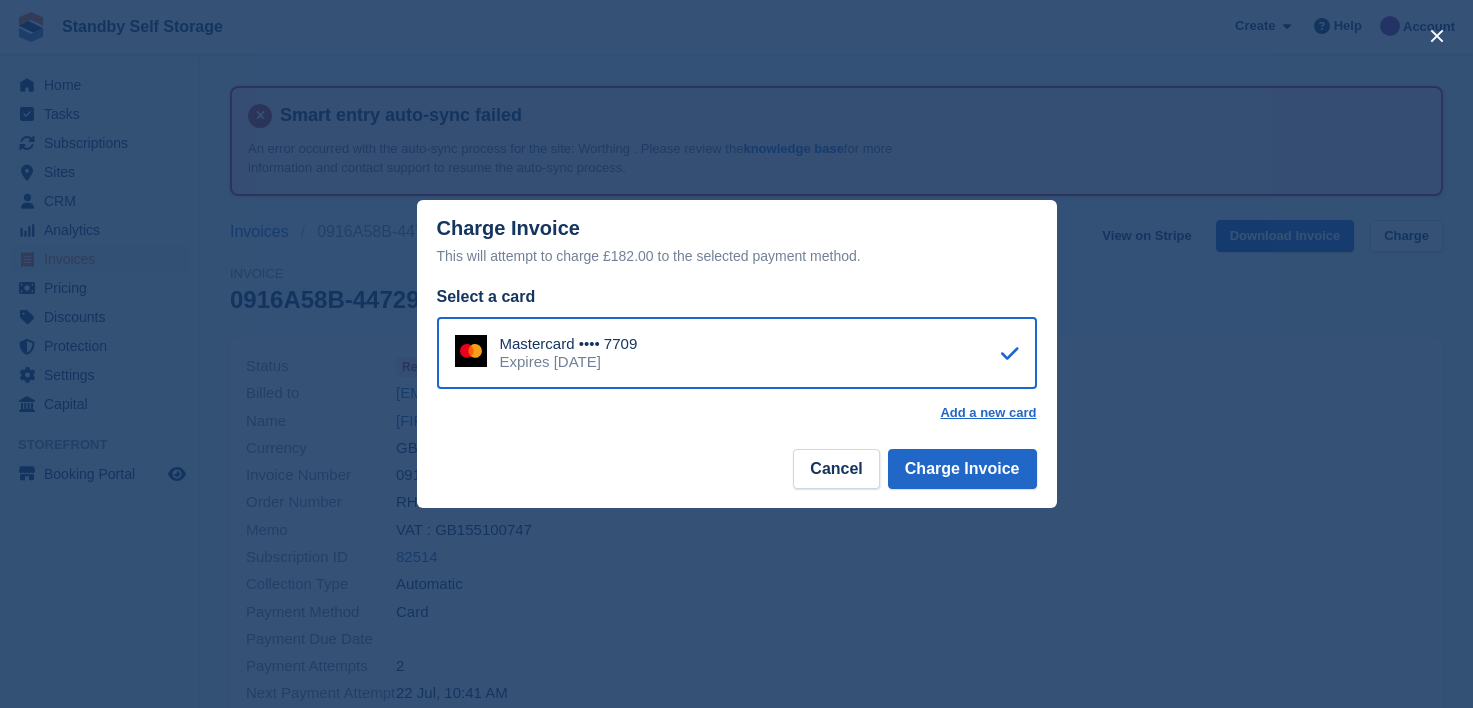 scroll, scrollTop: 0, scrollLeft: 0, axis: both 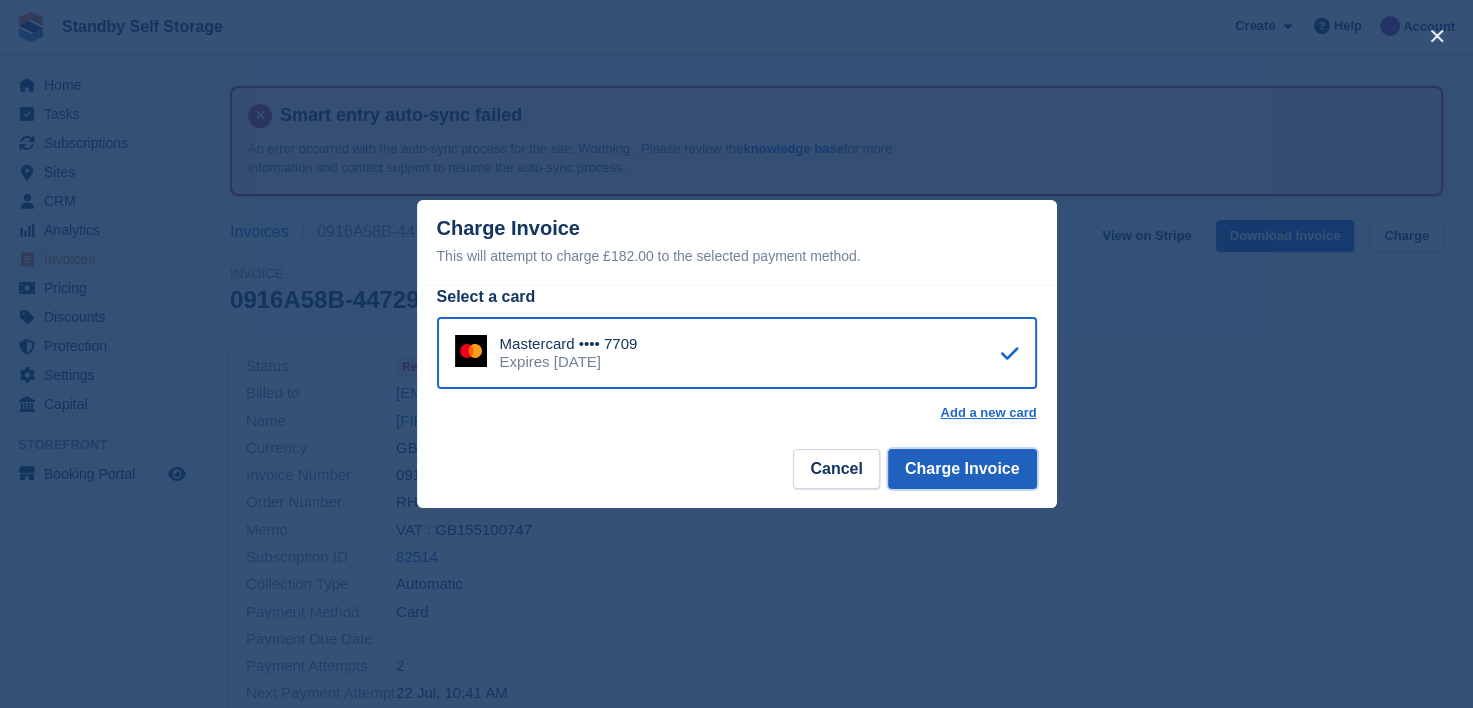 click on "Charge Invoice" at bounding box center [962, 469] 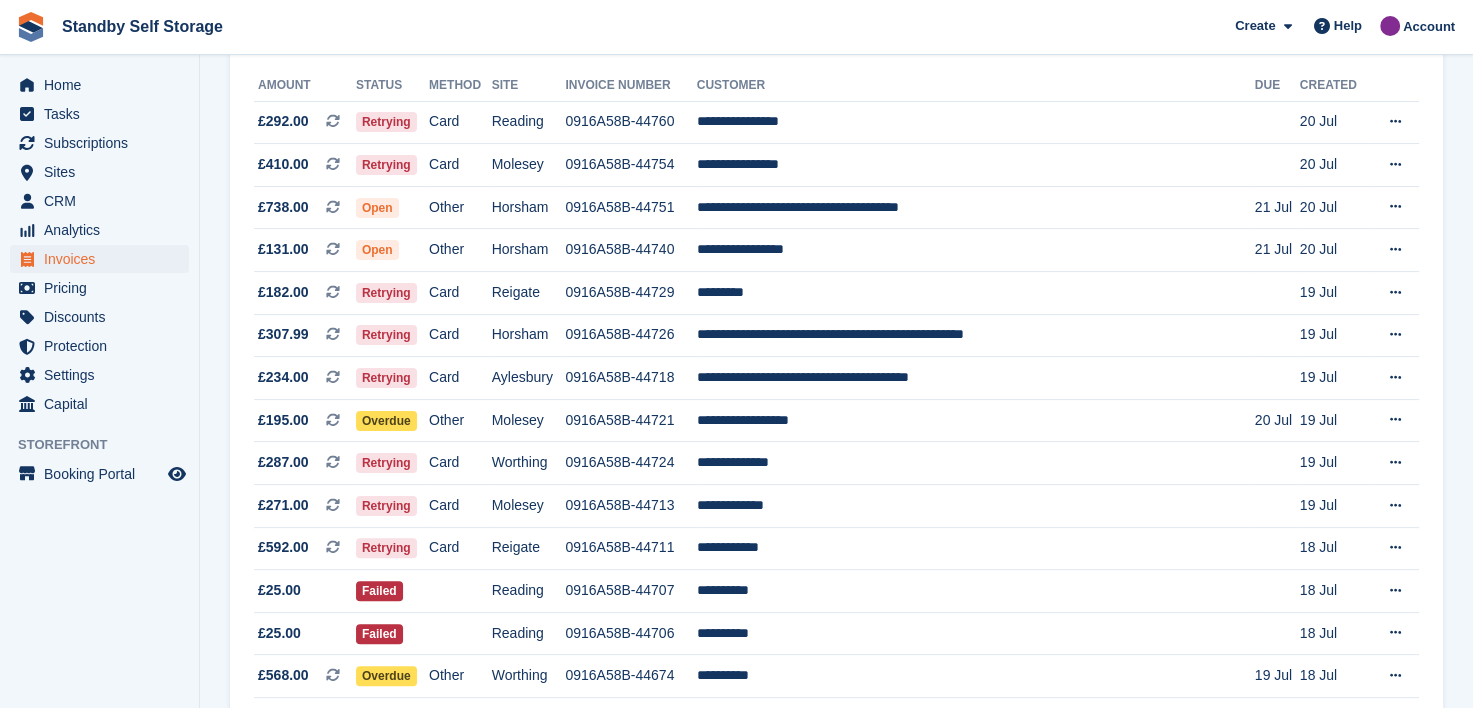 scroll, scrollTop: 0, scrollLeft: 0, axis: both 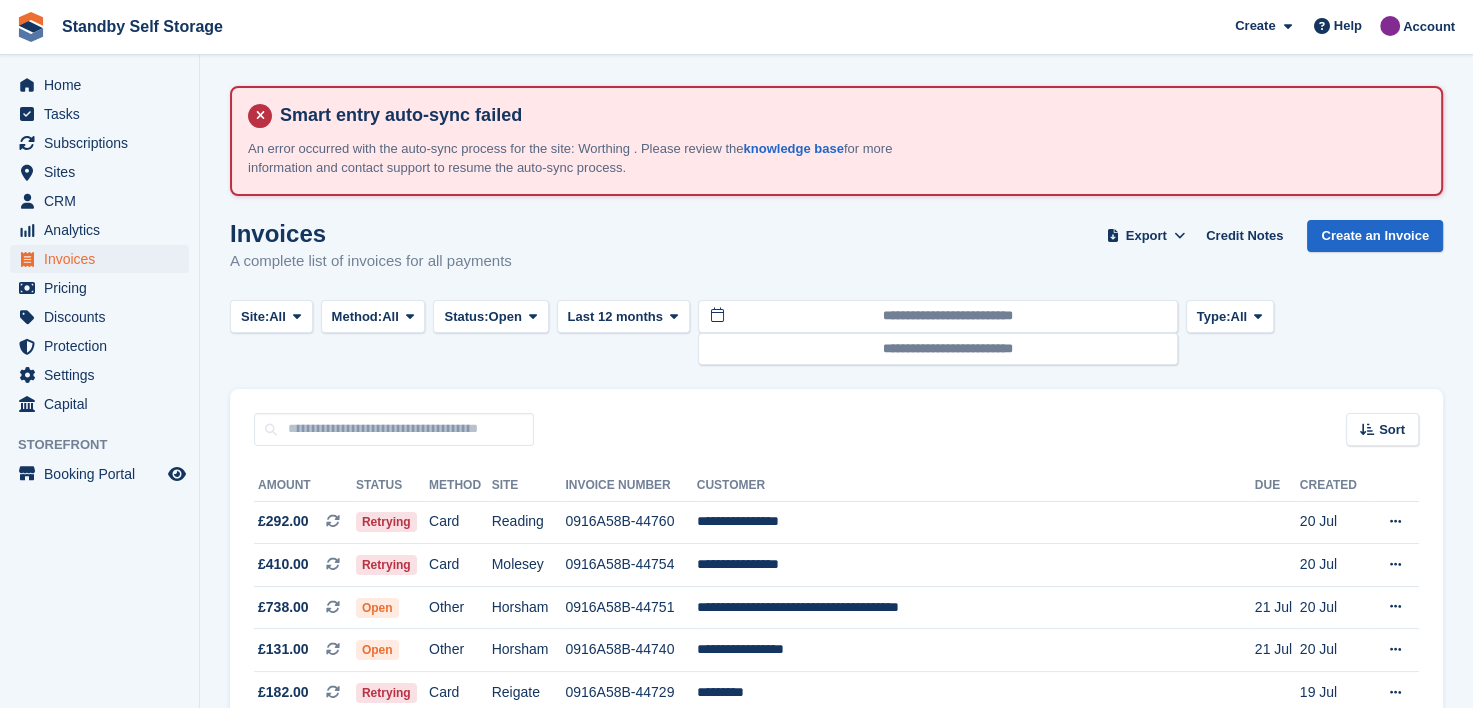 click on "Status:
Open
All
Paid
Draft
Open
Void
Uncollectible" at bounding box center [490, 332] 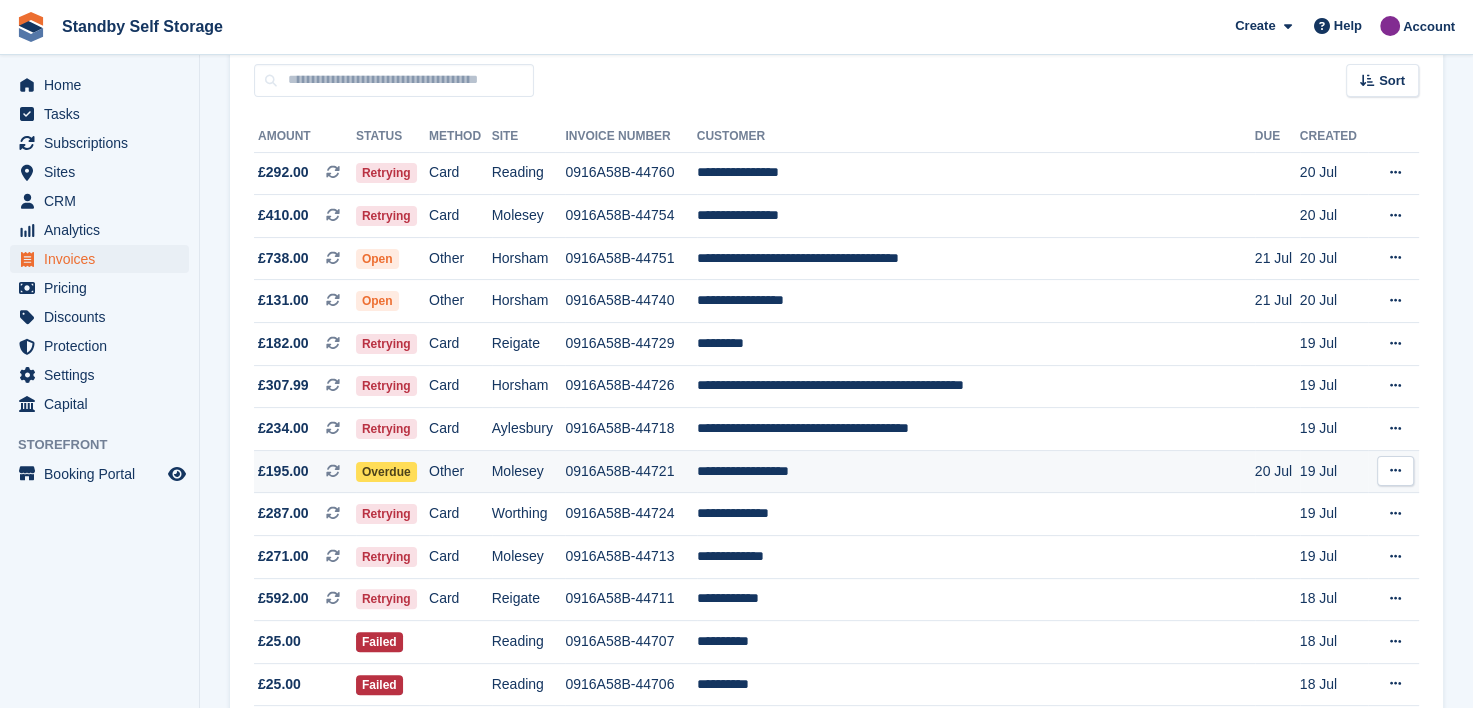 scroll, scrollTop: 400, scrollLeft: 0, axis: vertical 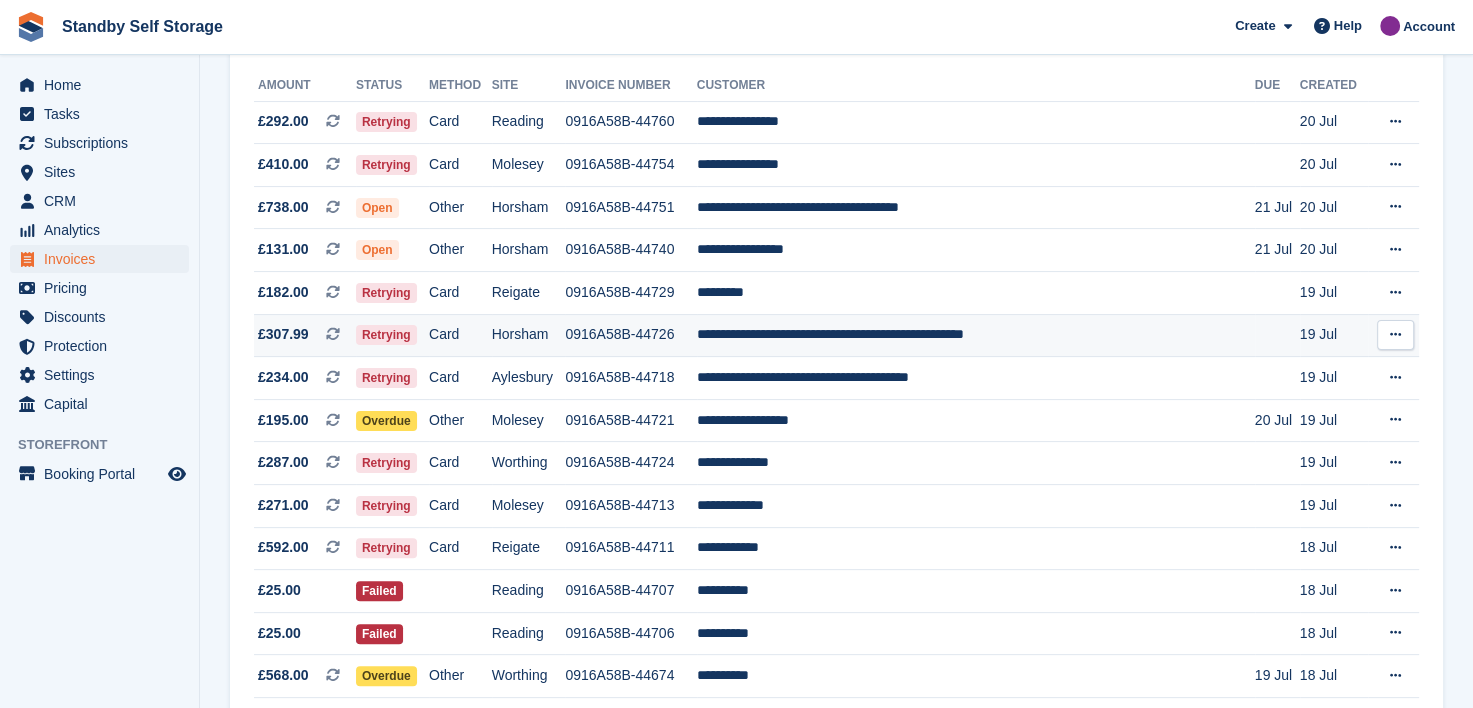 click on "0916A58B-44726" at bounding box center [630, 335] 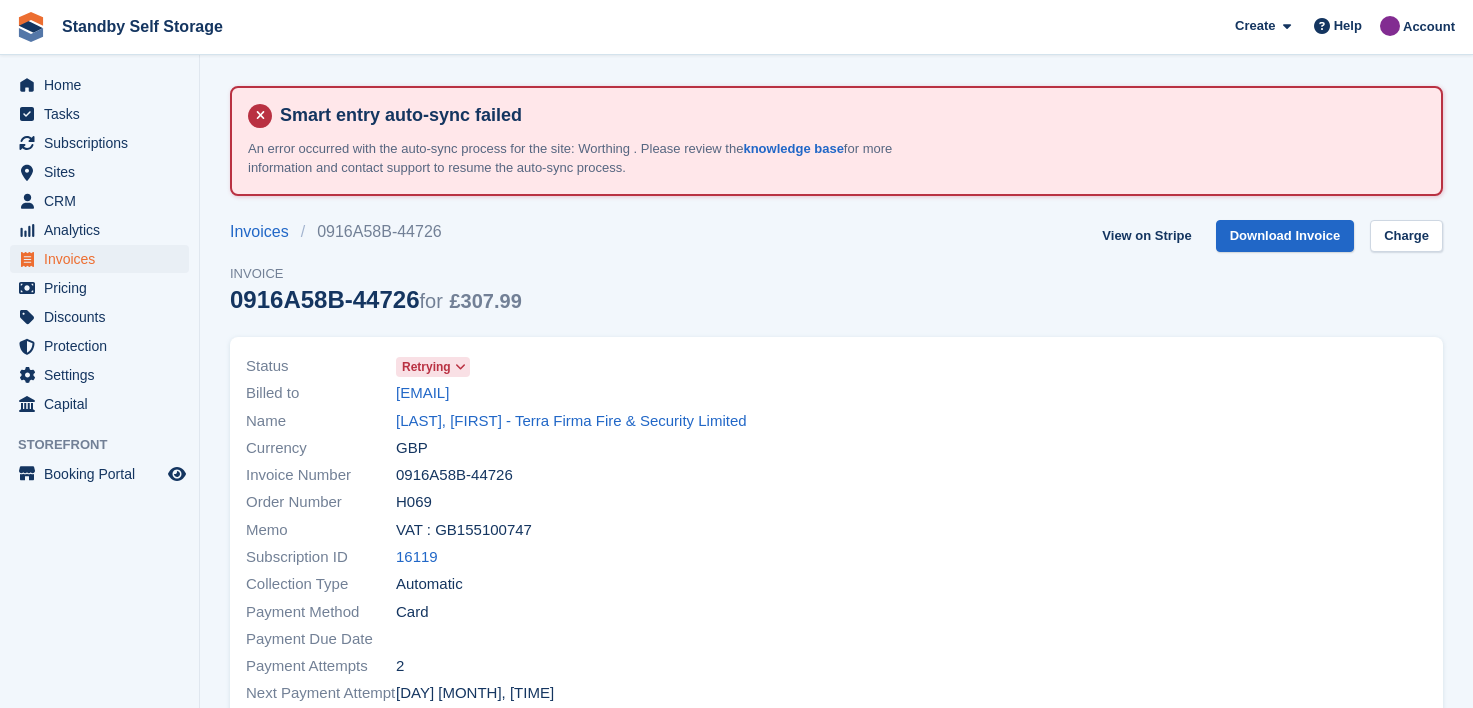 scroll, scrollTop: 0, scrollLeft: 0, axis: both 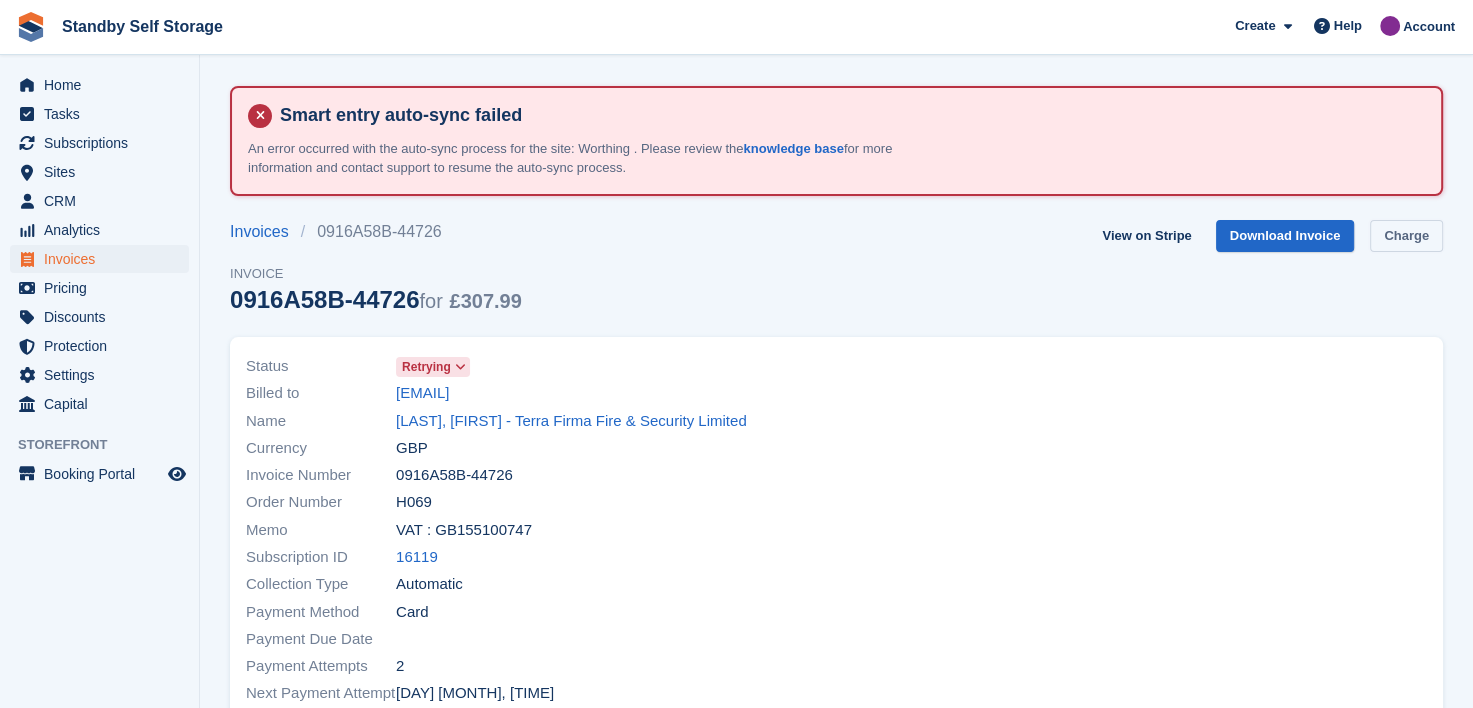 click on "Charge" at bounding box center [1406, 236] 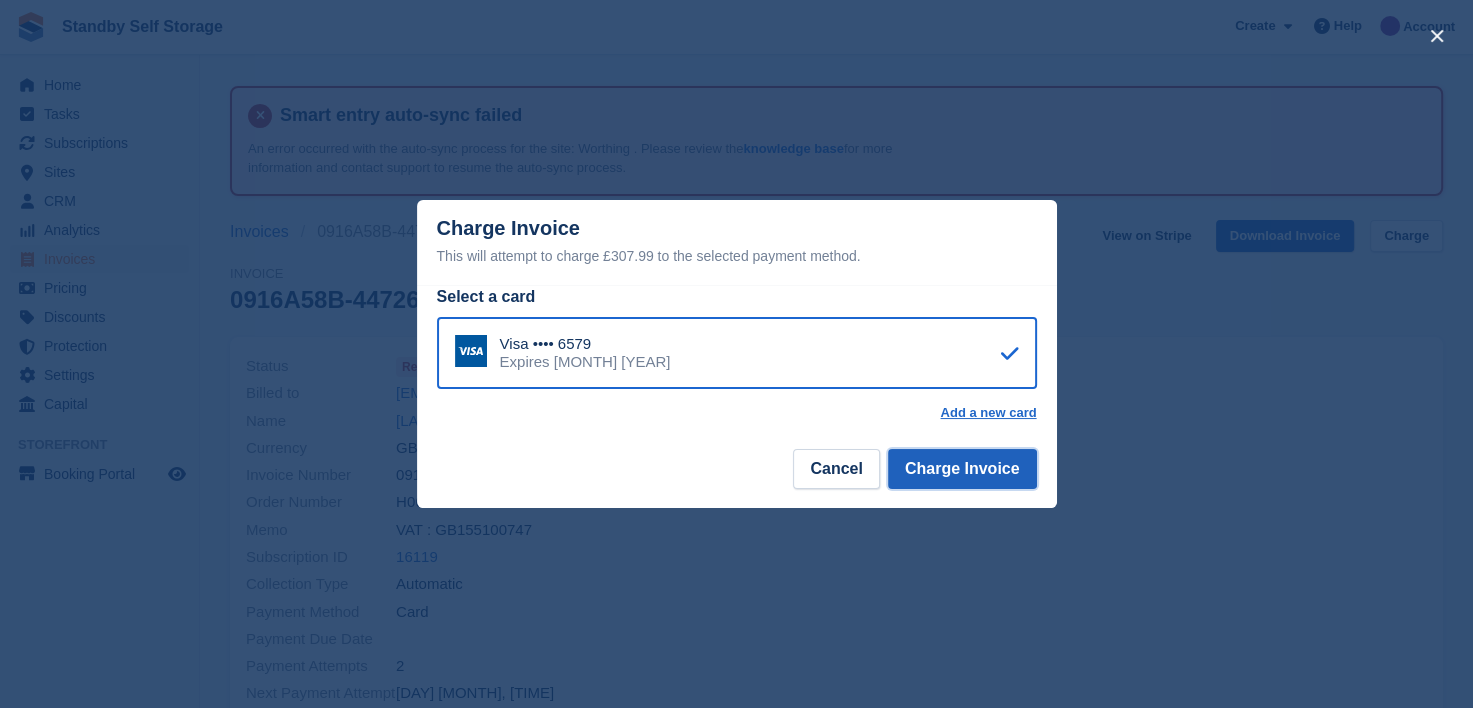click on "Charge Invoice" at bounding box center (962, 469) 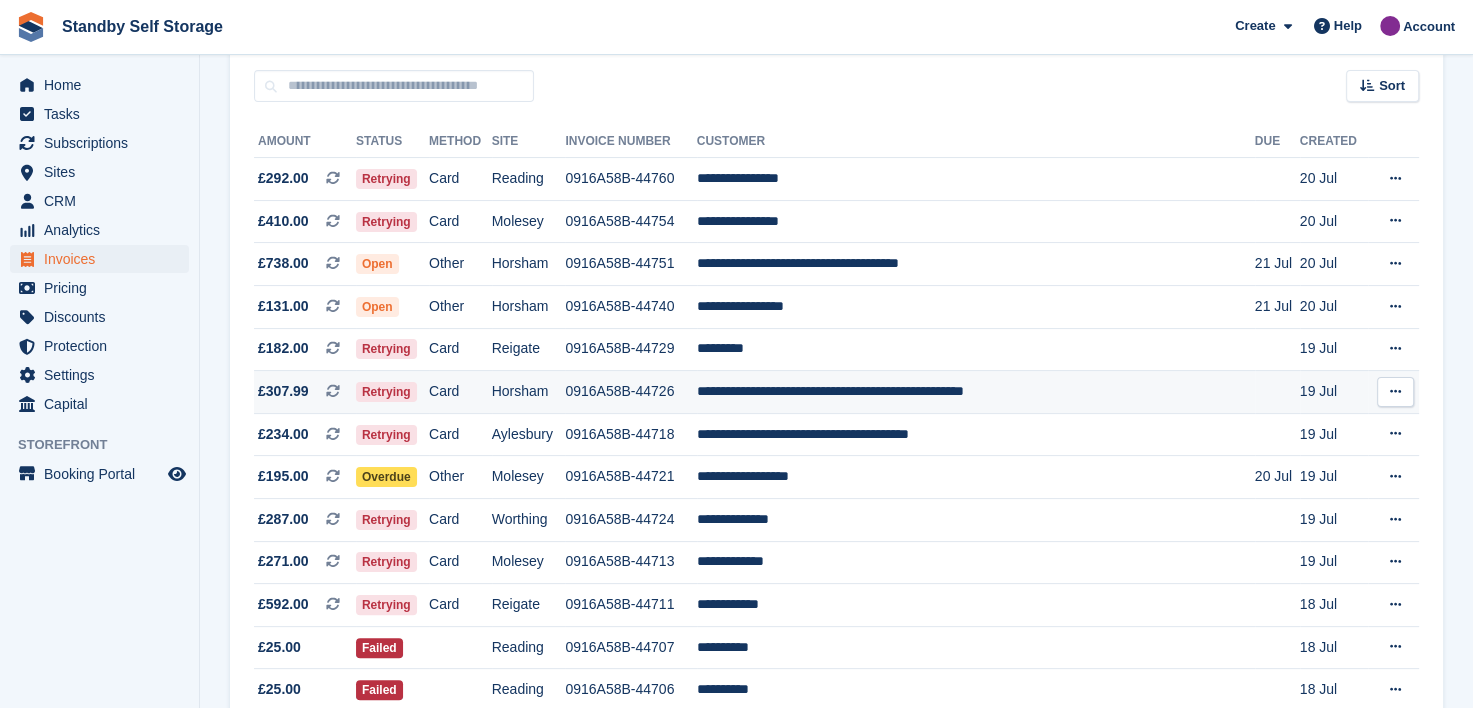 scroll, scrollTop: 300, scrollLeft: 0, axis: vertical 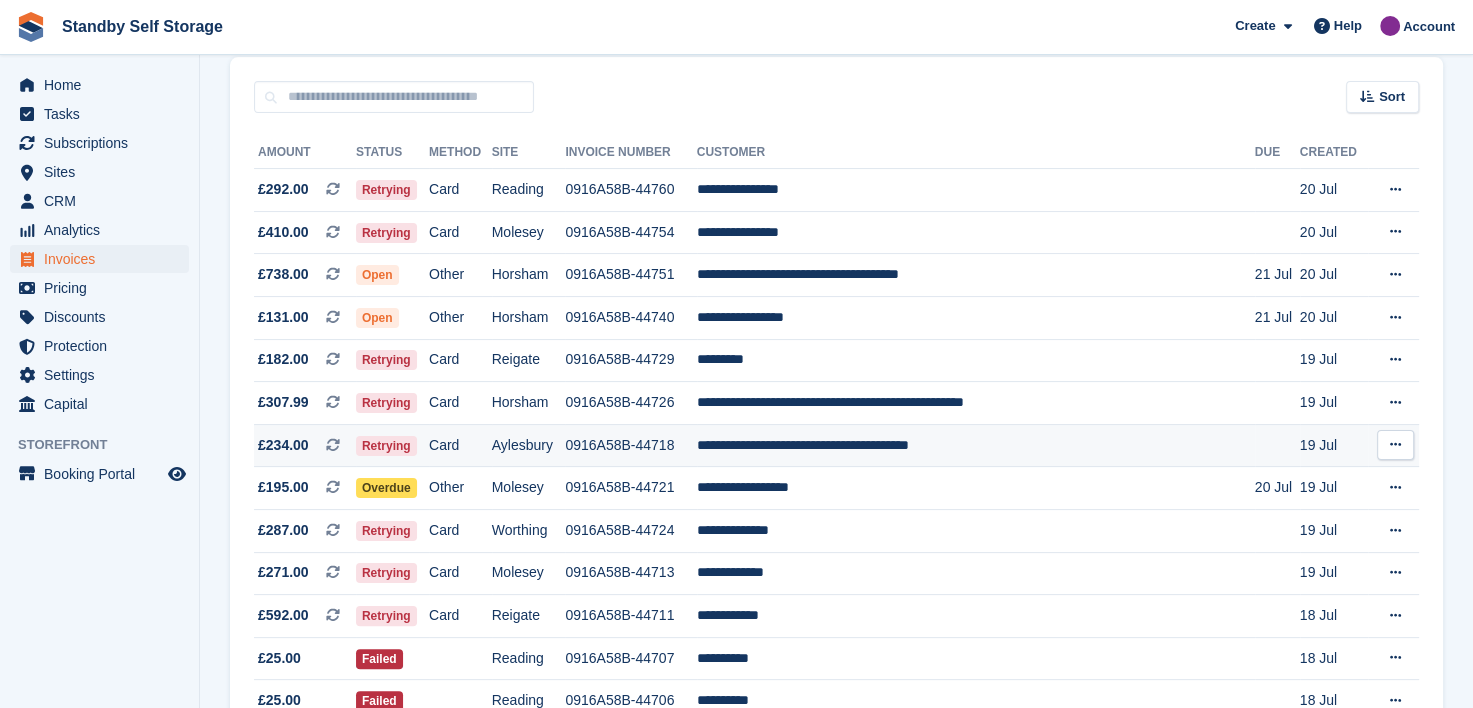 click on "0916A58B-44718" at bounding box center (630, 445) 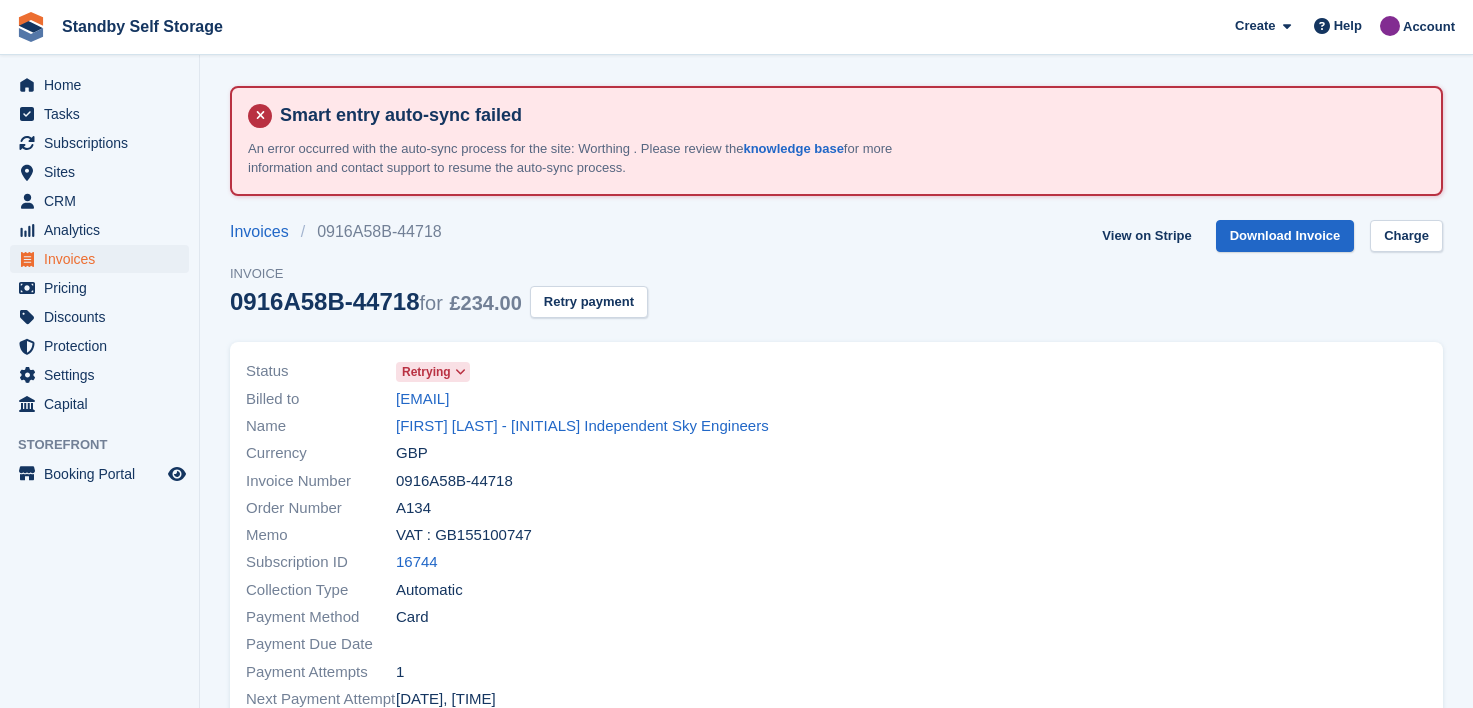 scroll, scrollTop: 0, scrollLeft: 0, axis: both 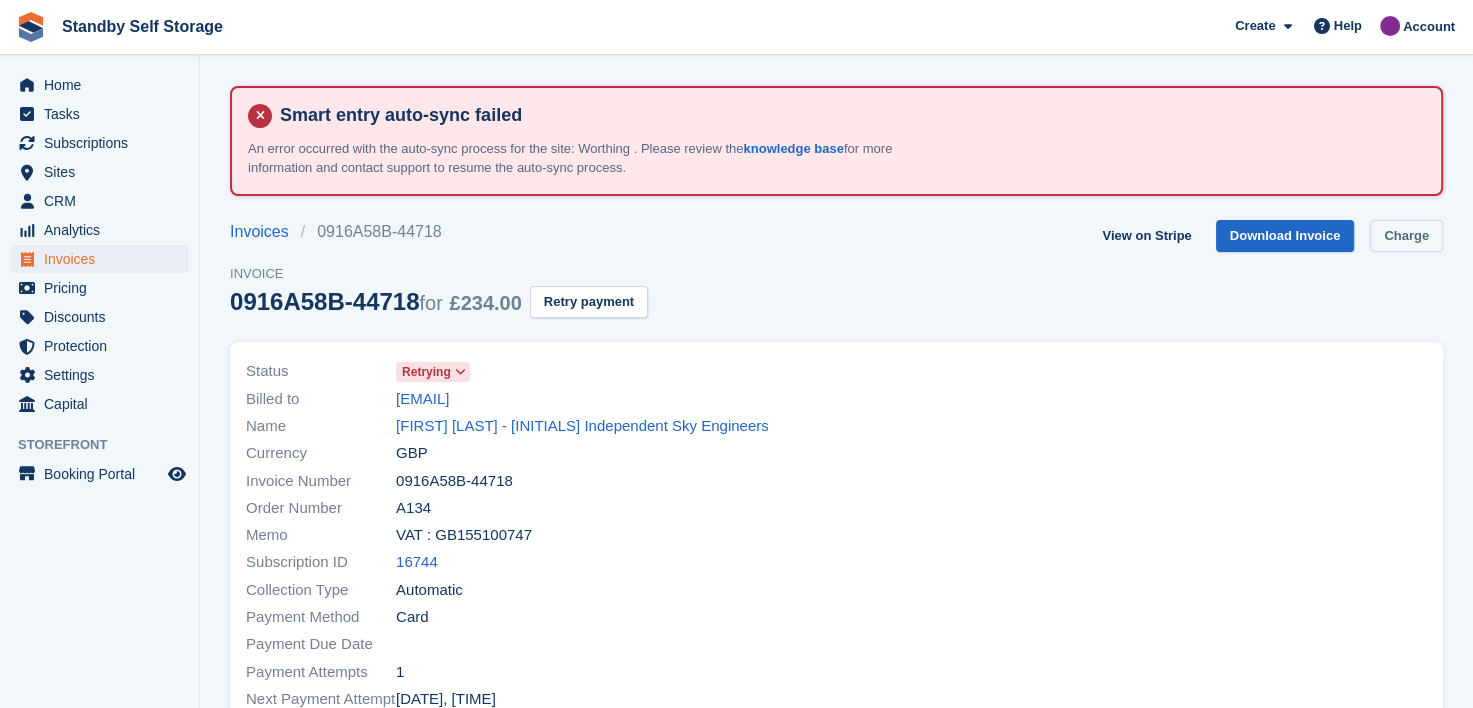 click on "Charge" at bounding box center [1406, 236] 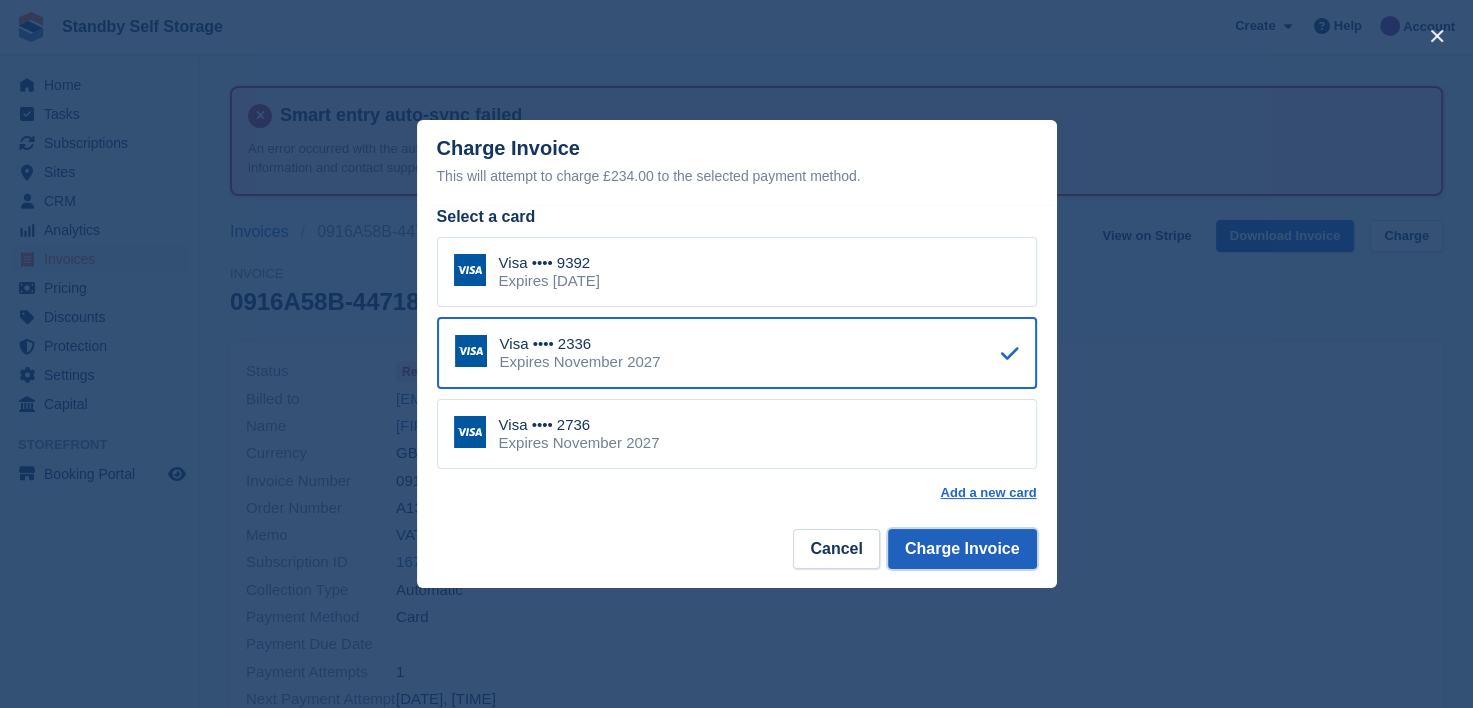 click on "Charge Invoice" at bounding box center (962, 549) 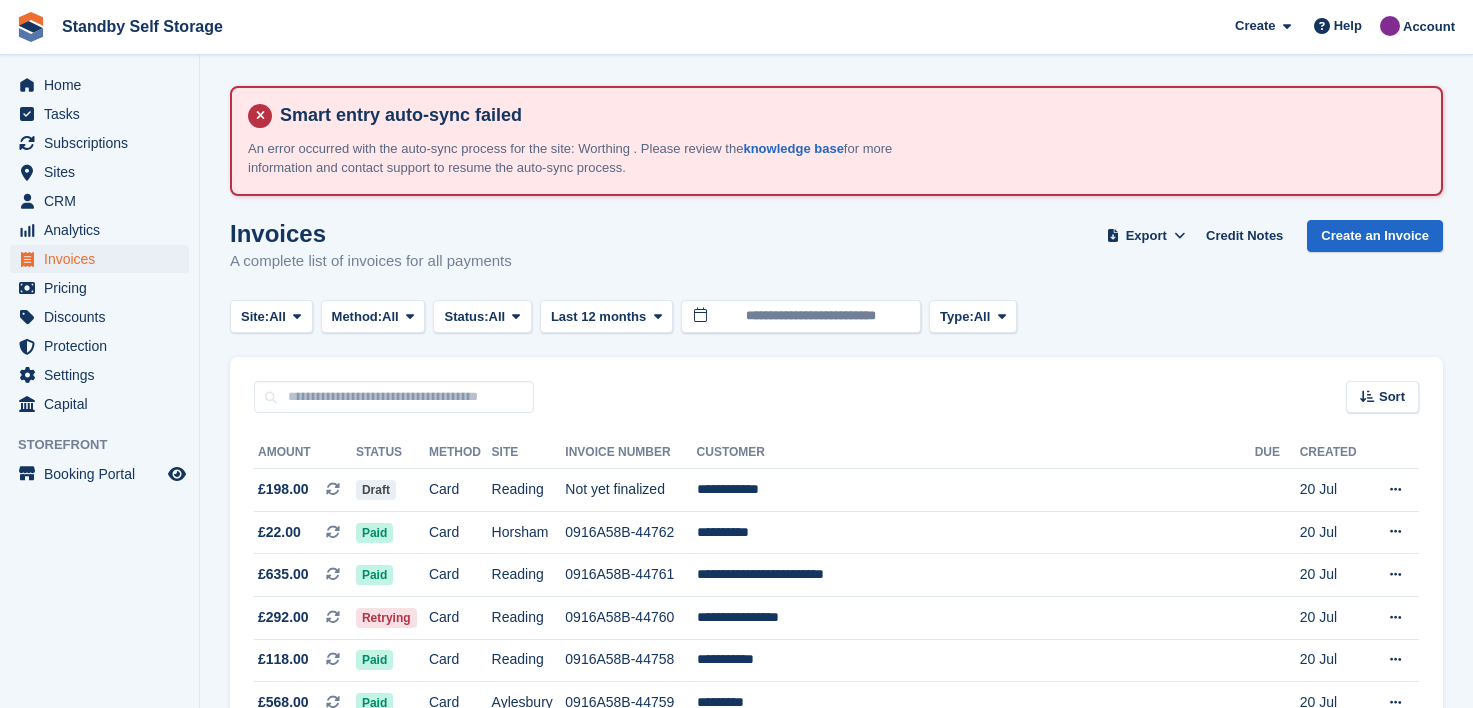scroll, scrollTop: 0, scrollLeft: 0, axis: both 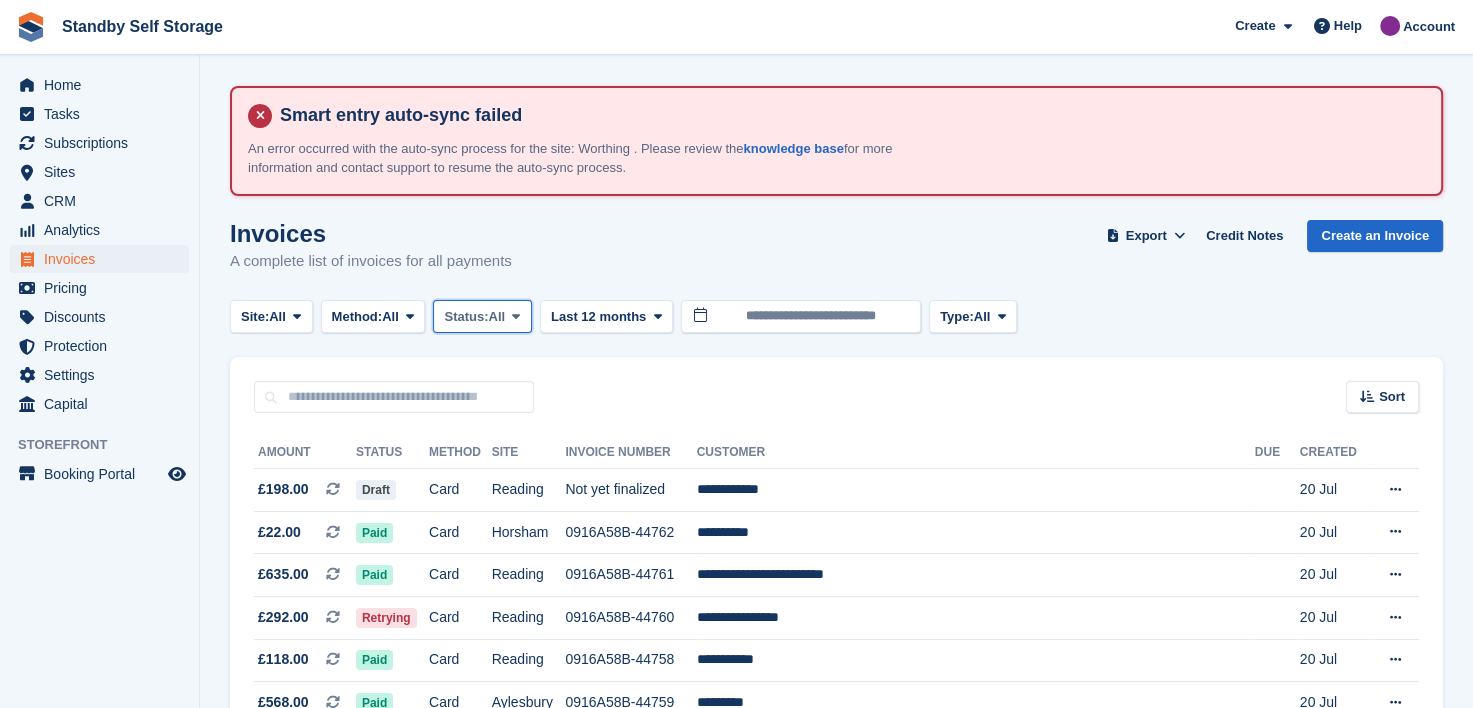 click at bounding box center (516, 316) 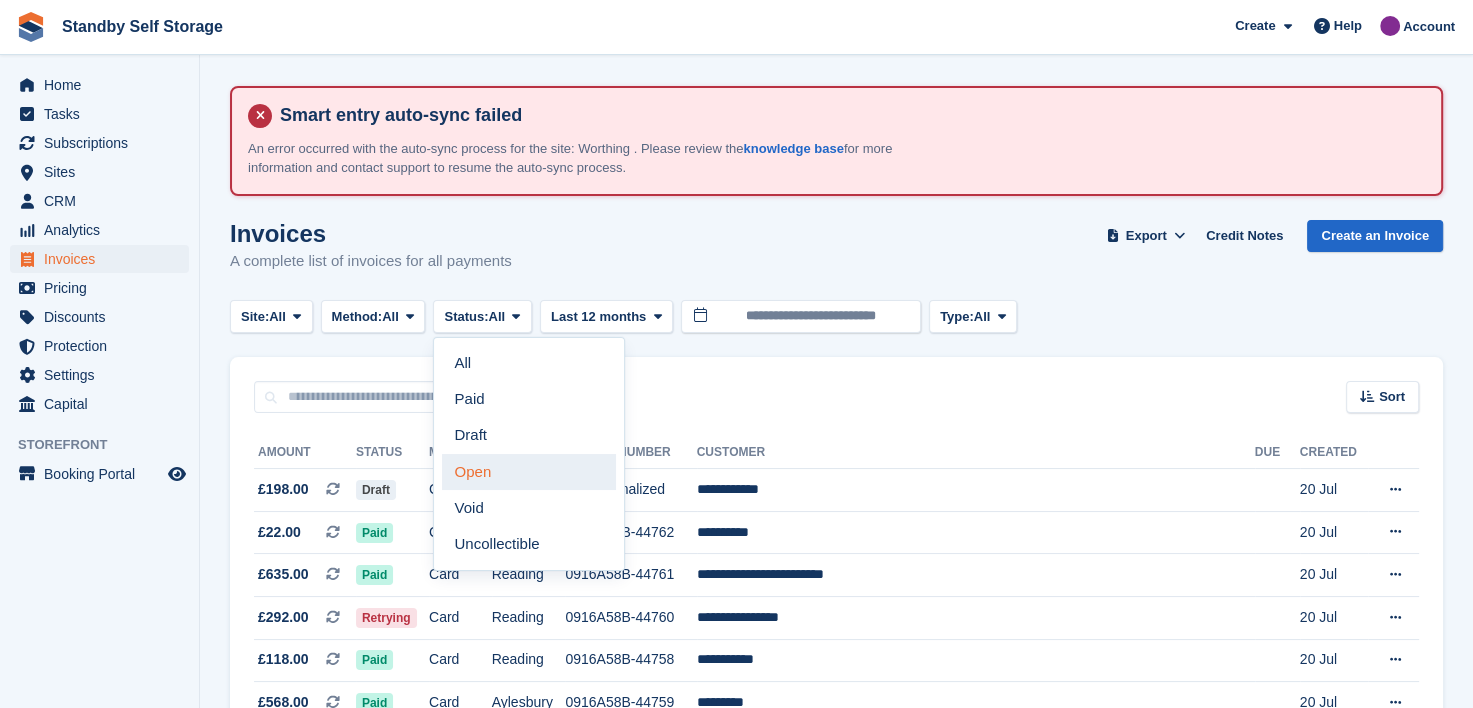 click on "Open" at bounding box center (529, 472) 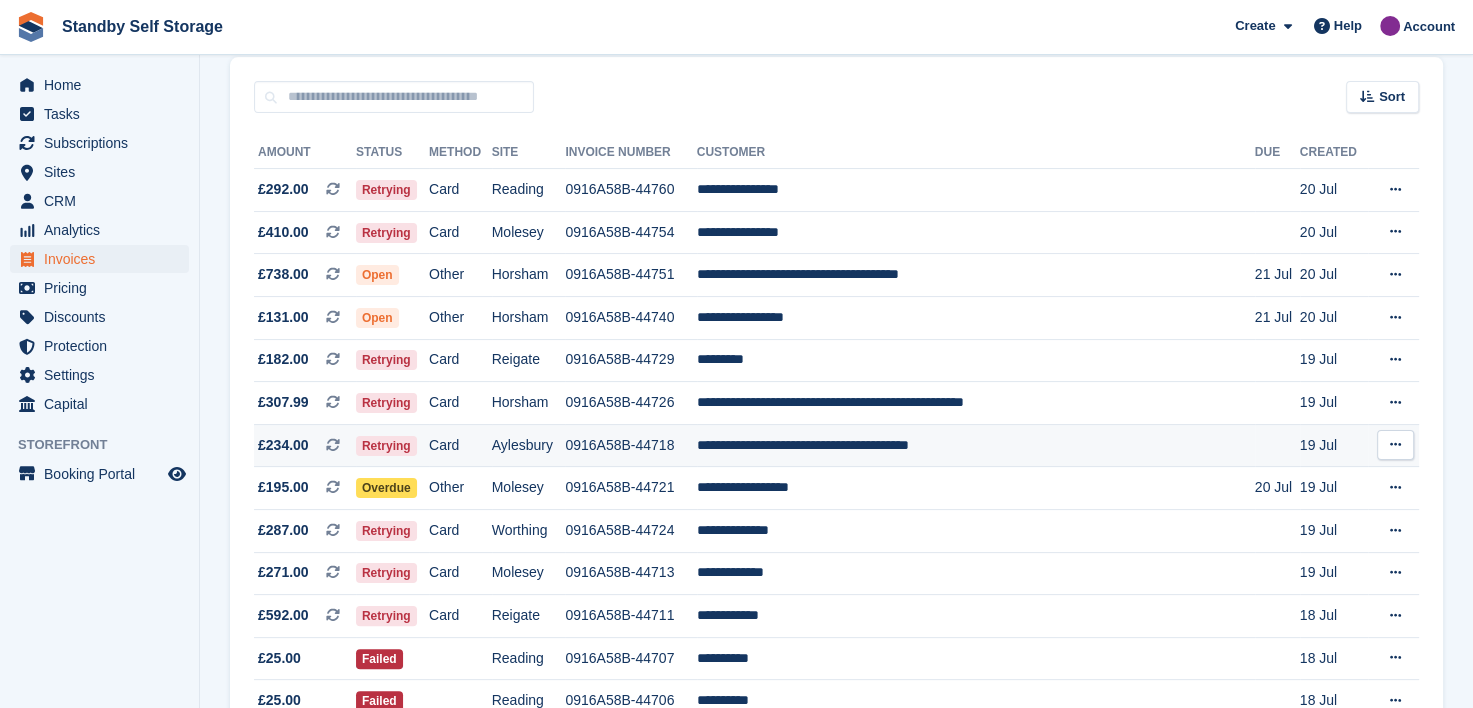 scroll, scrollTop: 400, scrollLeft: 0, axis: vertical 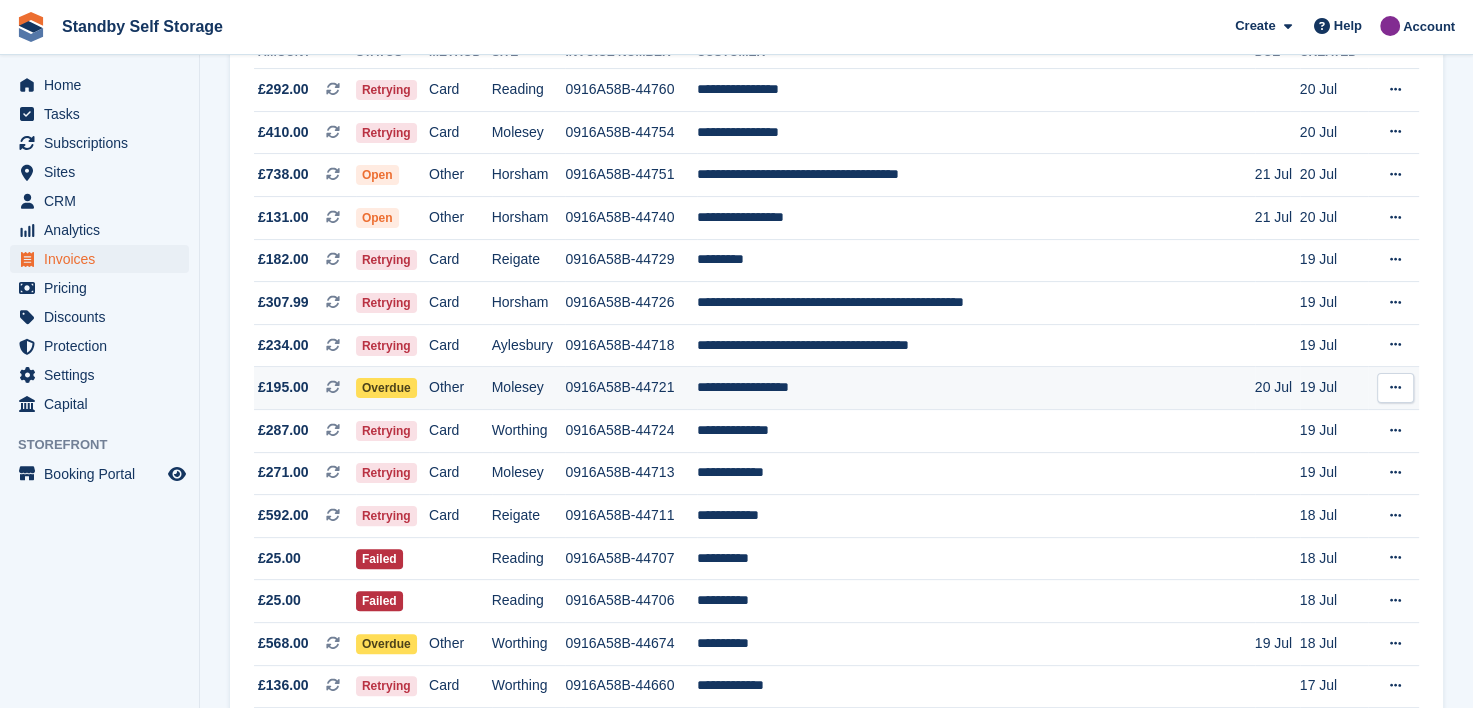 click on "0916A58B-44721" at bounding box center (630, 388) 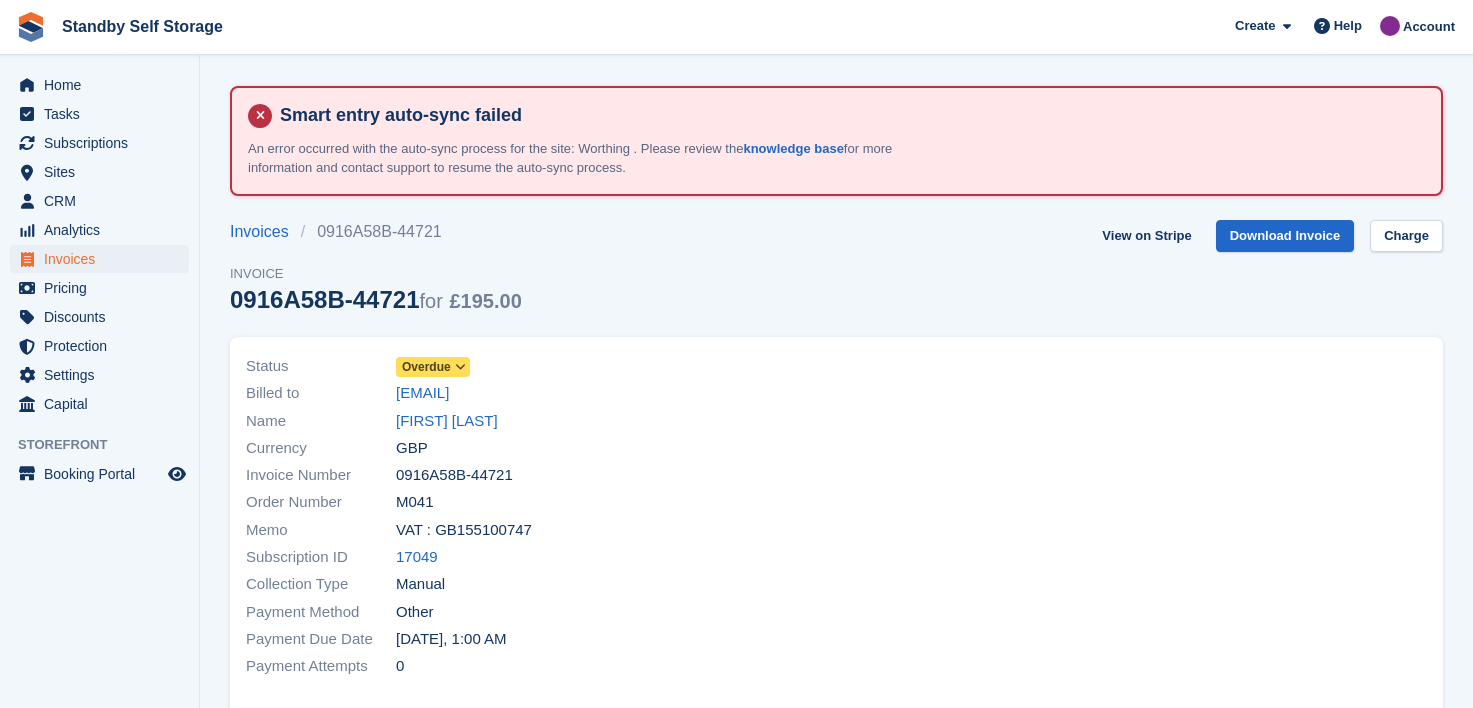 scroll, scrollTop: 0, scrollLeft: 0, axis: both 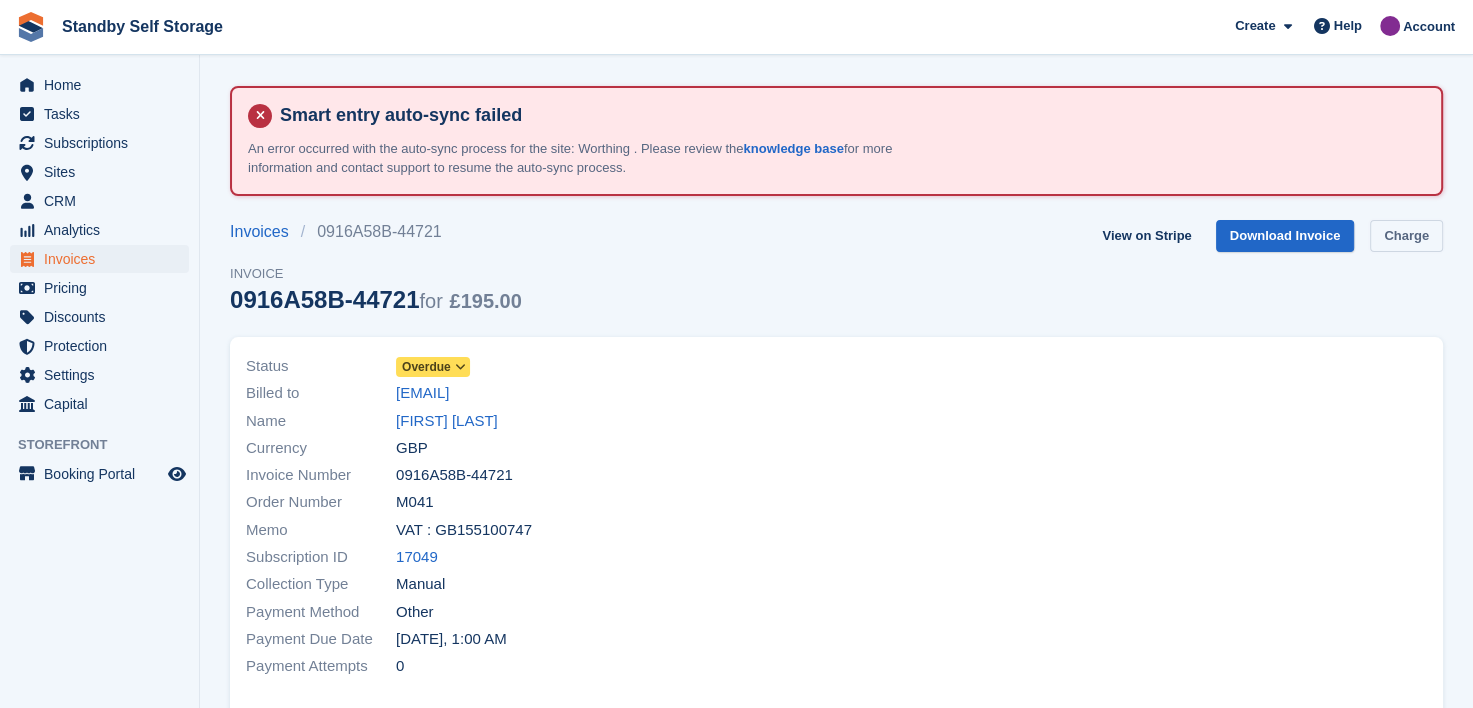 click on "Charge" at bounding box center [1406, 236] 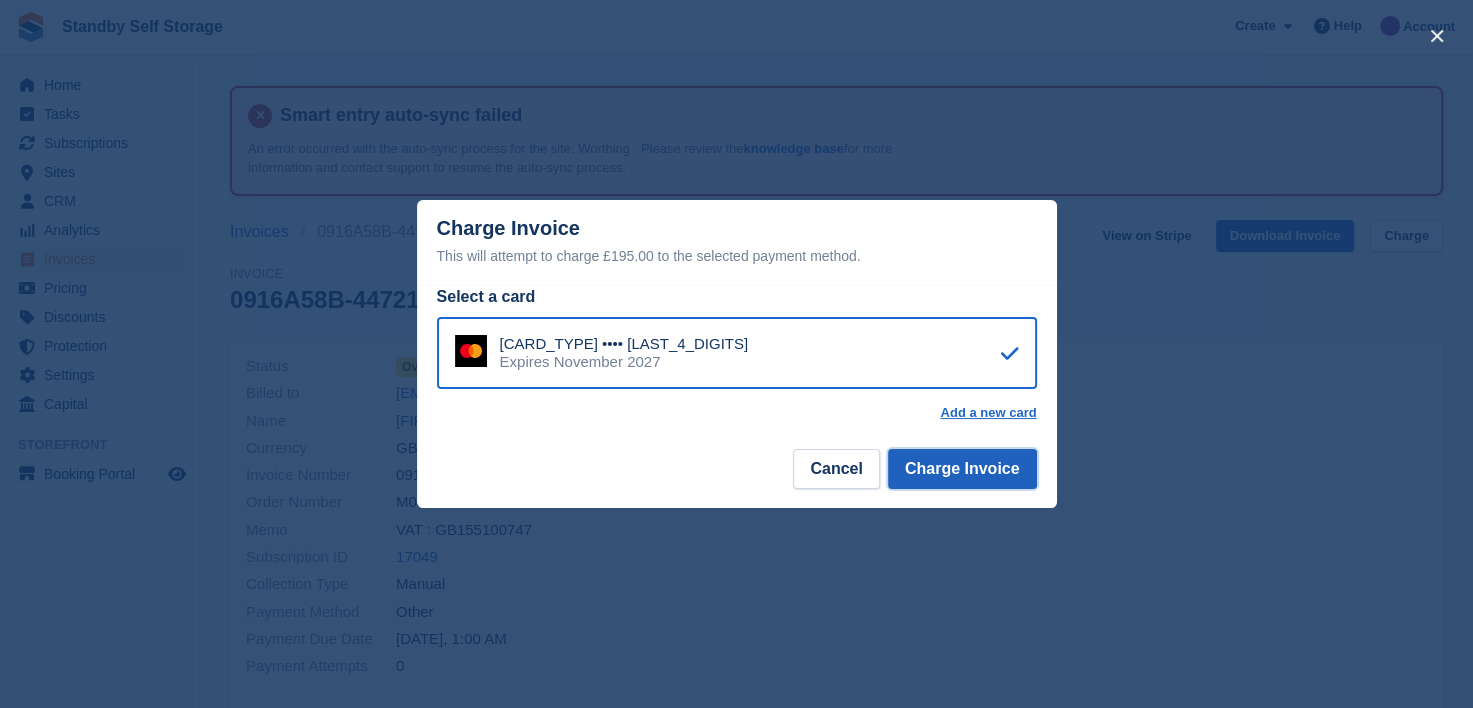 click on "Charge Invoice" at bounding box center (962, 469) 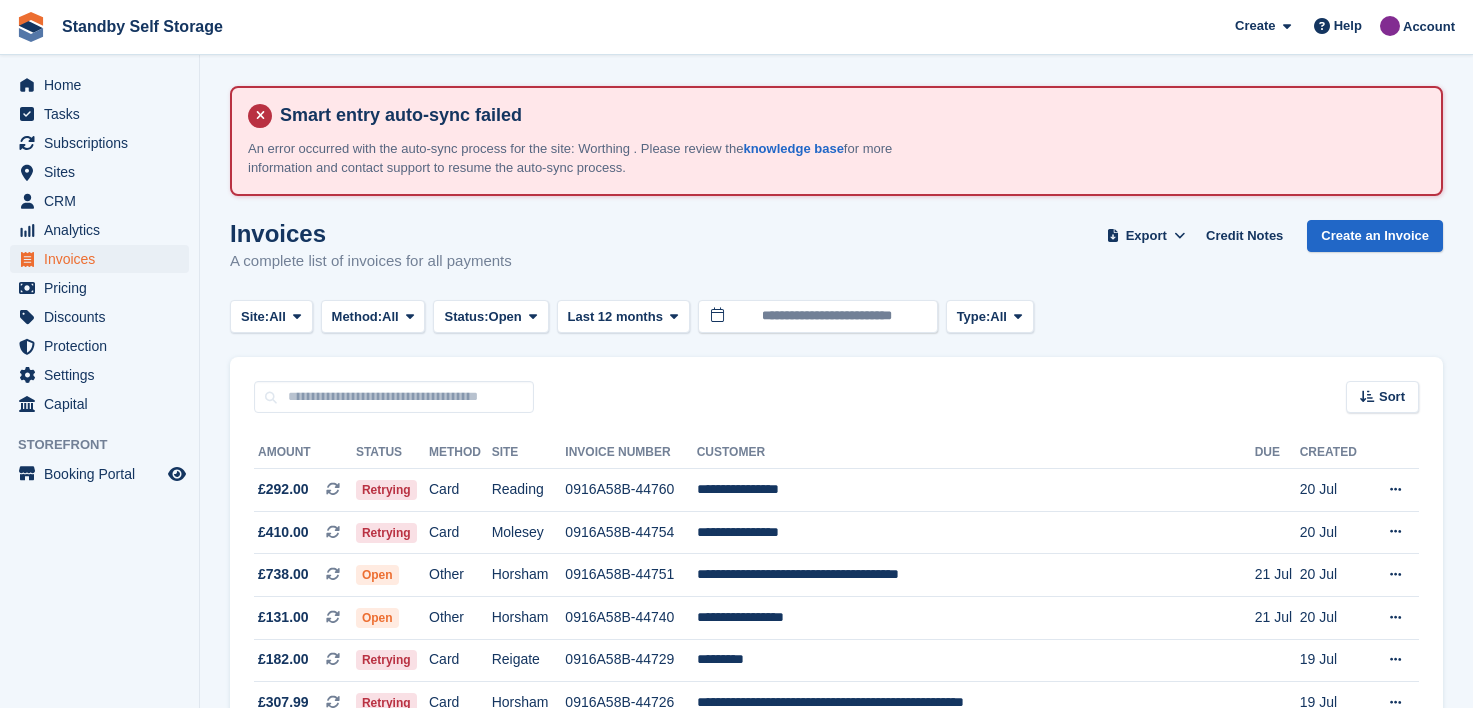 scroll, scrollTop: 0, scrollLeft: 0, axis: both 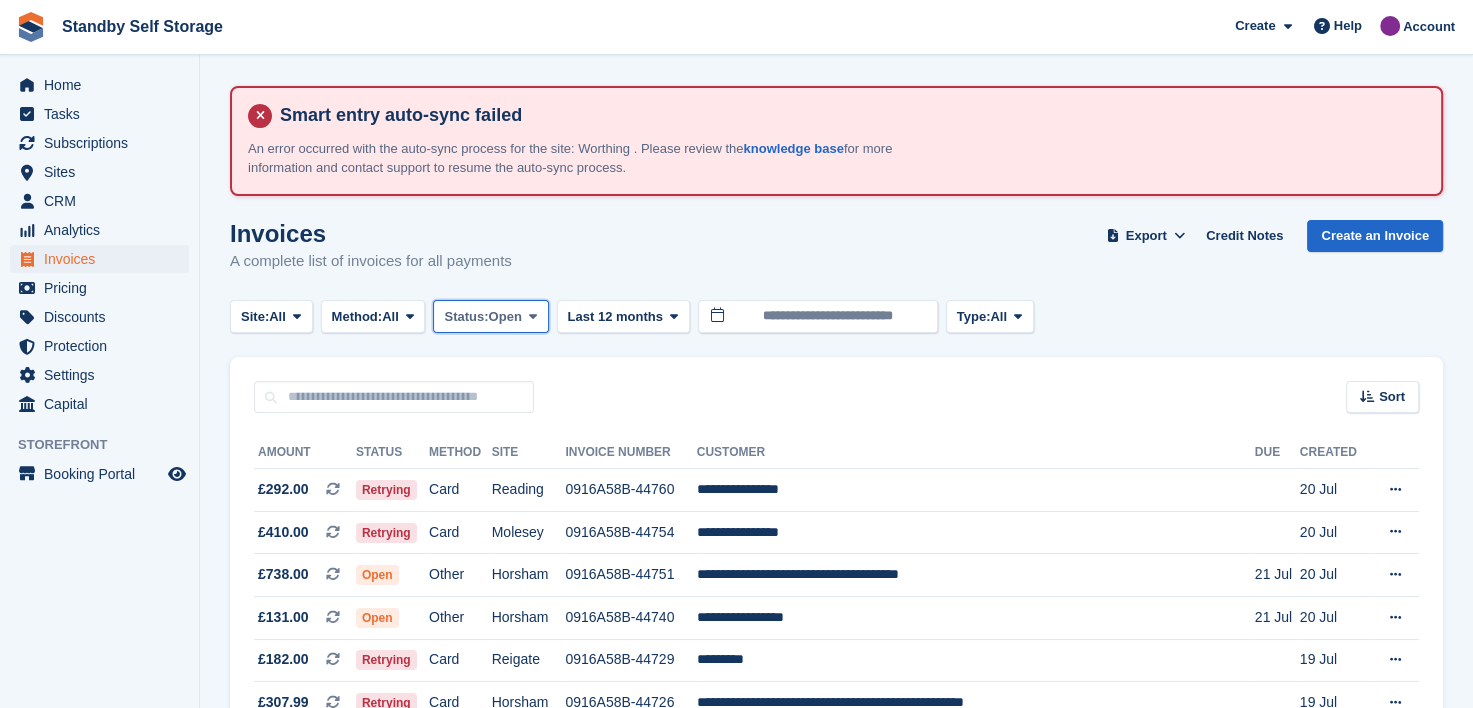 click at bounding box center [533, 316] 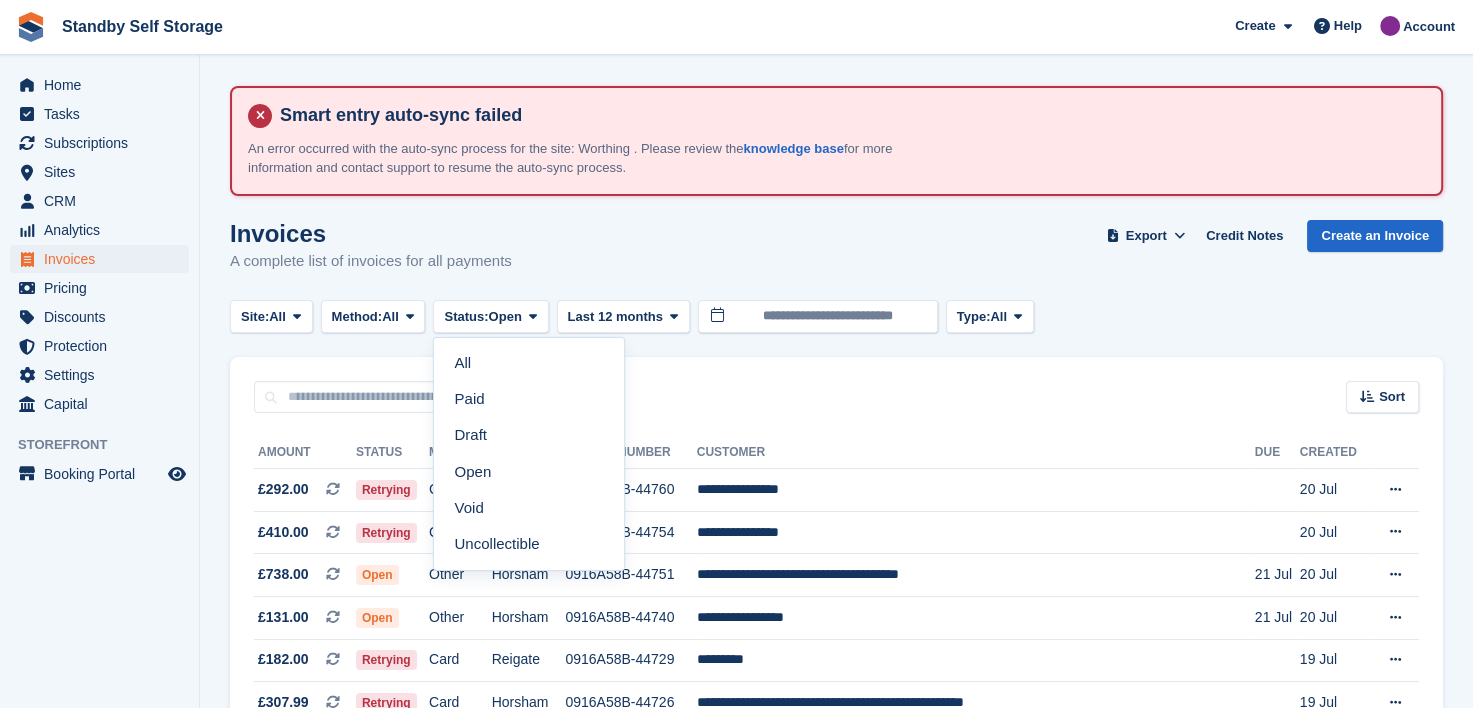 click on "Invoices
A complete list of invoices for all payments
Export
Export Invoices
Export a CSV of all Invoices which match the current filters.
Please allow time for large exports.
Export Formatted for Sage 50
Export Formatted for Xero
Start Export
Credit Notes
Create an Invoice
Site:
All
All
Aylesbury
Croydon
Epsom
Horsham
Molesey
Reading
Reigate
Worthing
Method:
All" at bounding box center [836, 1444] 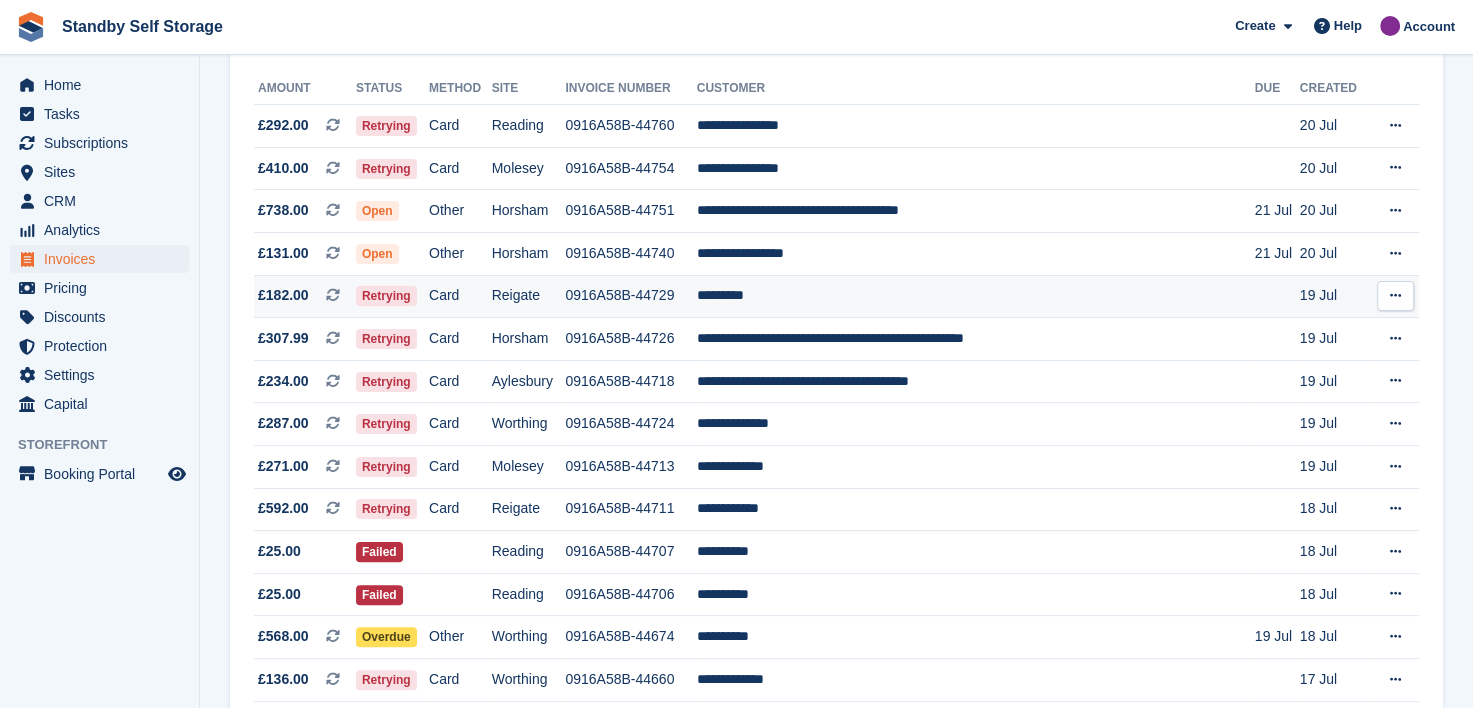 scroll, scrollTop: 400, scrollLeft: 0, axis: vertical 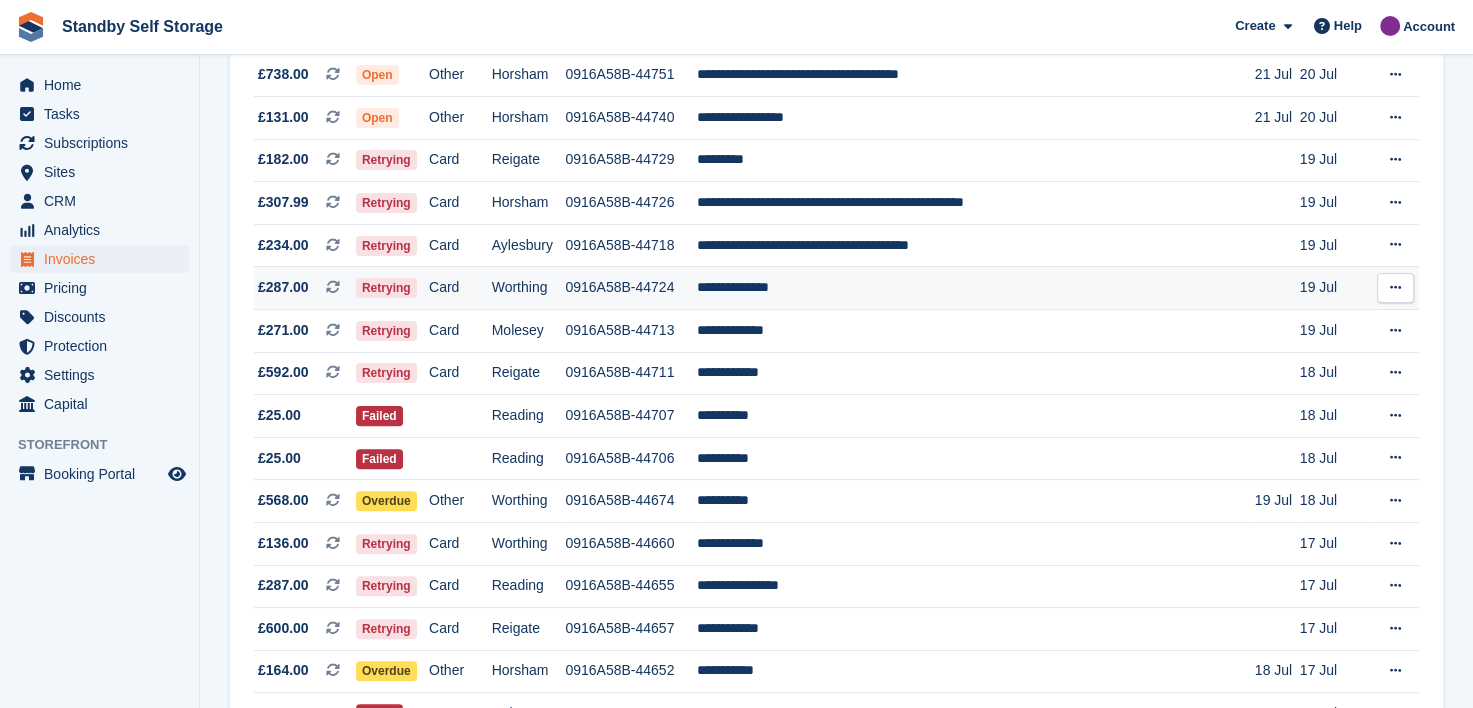 click on "0916A58B-44724" at bounding box center [630, 288] 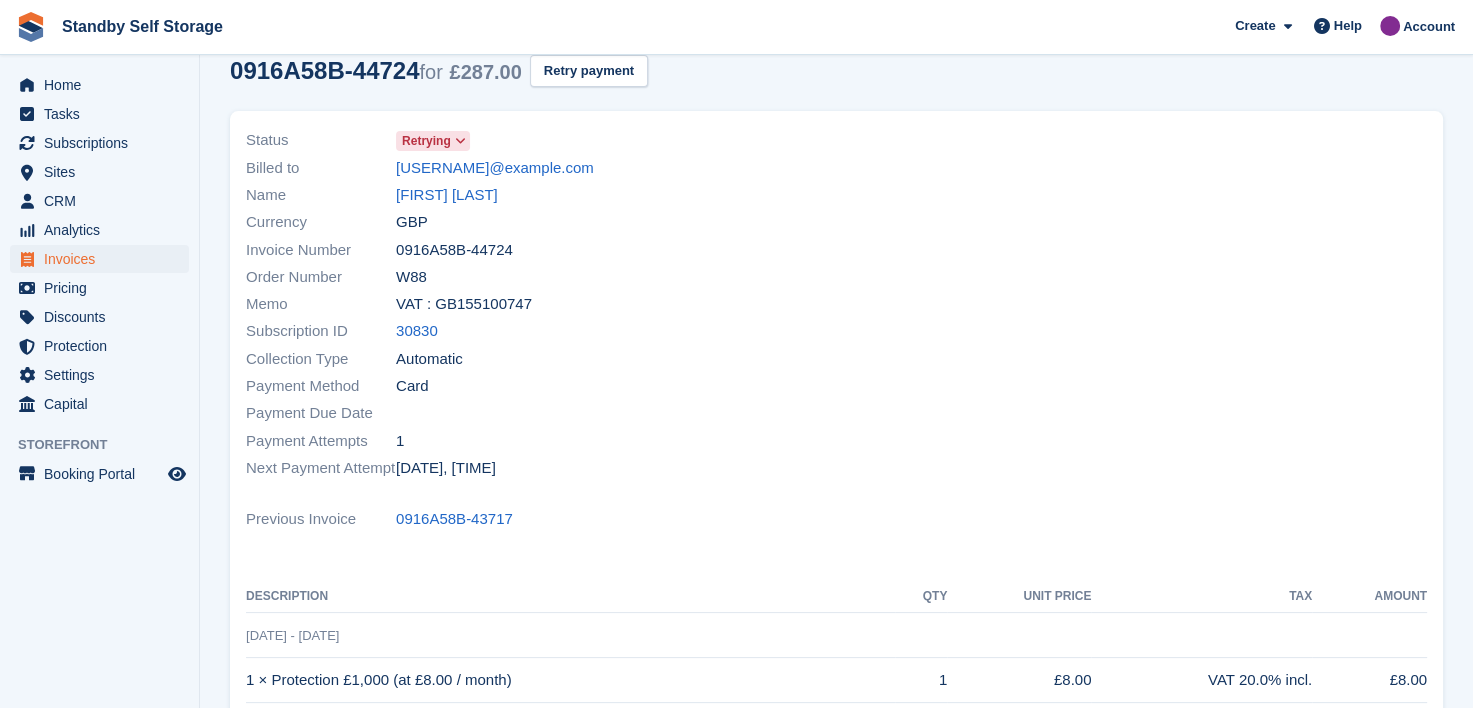 scroll, scrollTop: 0, scrollLeft: 0, axis: both 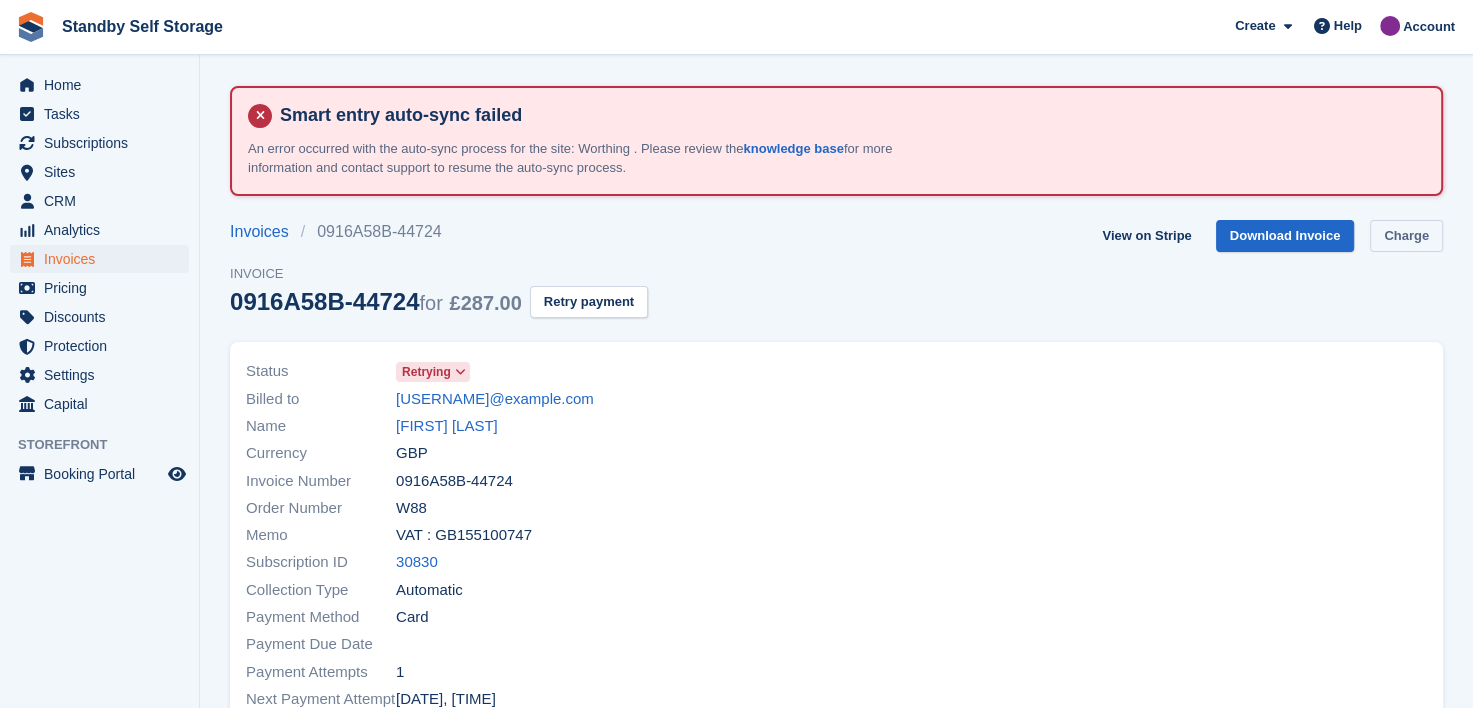 click on "Charge" at bounding box center (1406, 236) 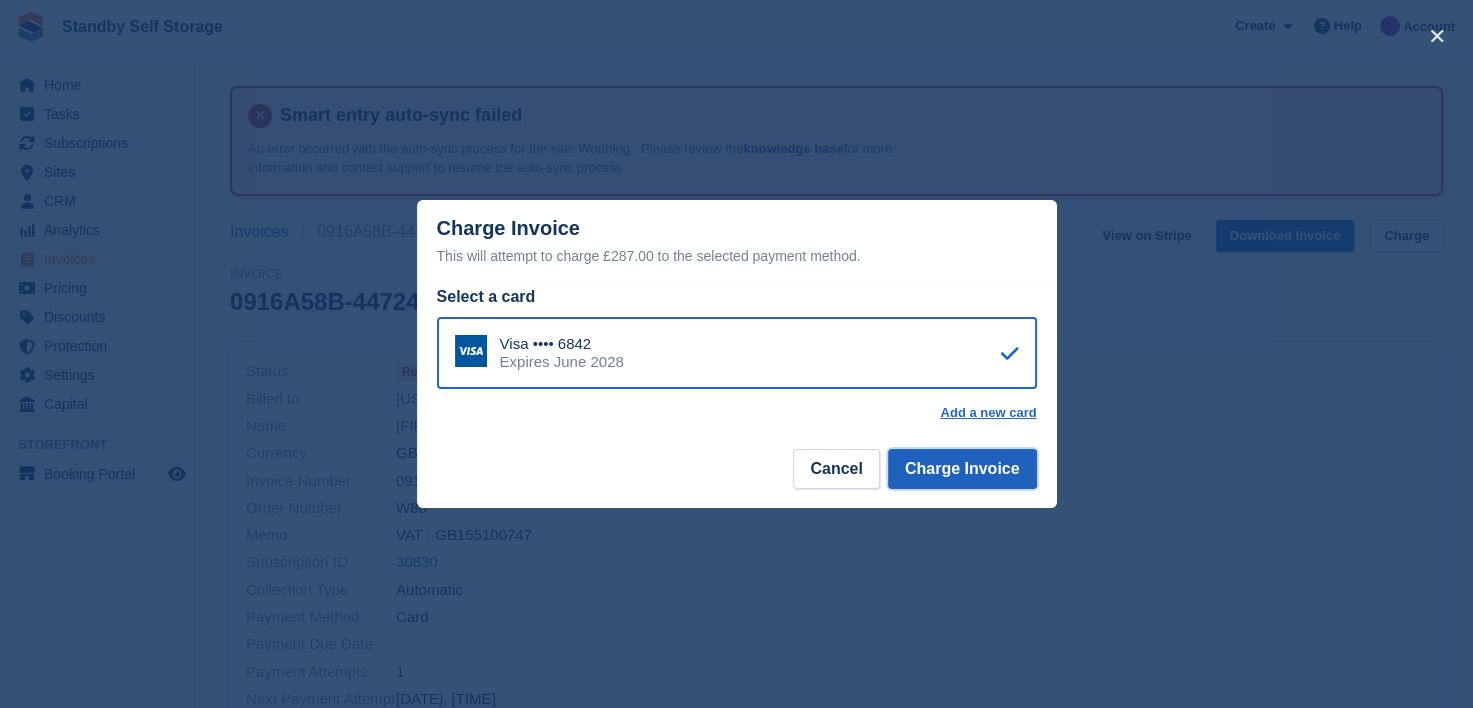click on "Charge Invoice" at bounding box center [962, 469] 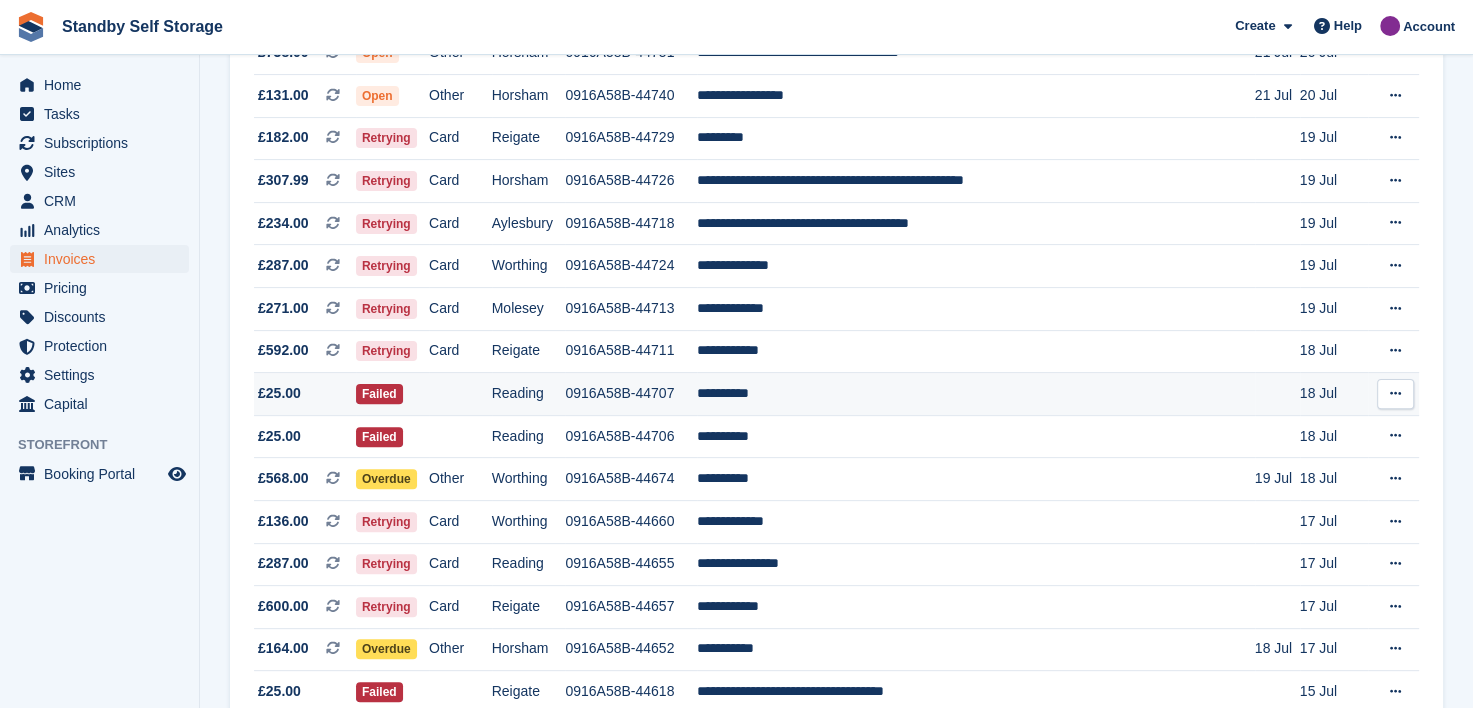 scroll, scrollTop: 600, scrollLeft: 0, axis: vertical 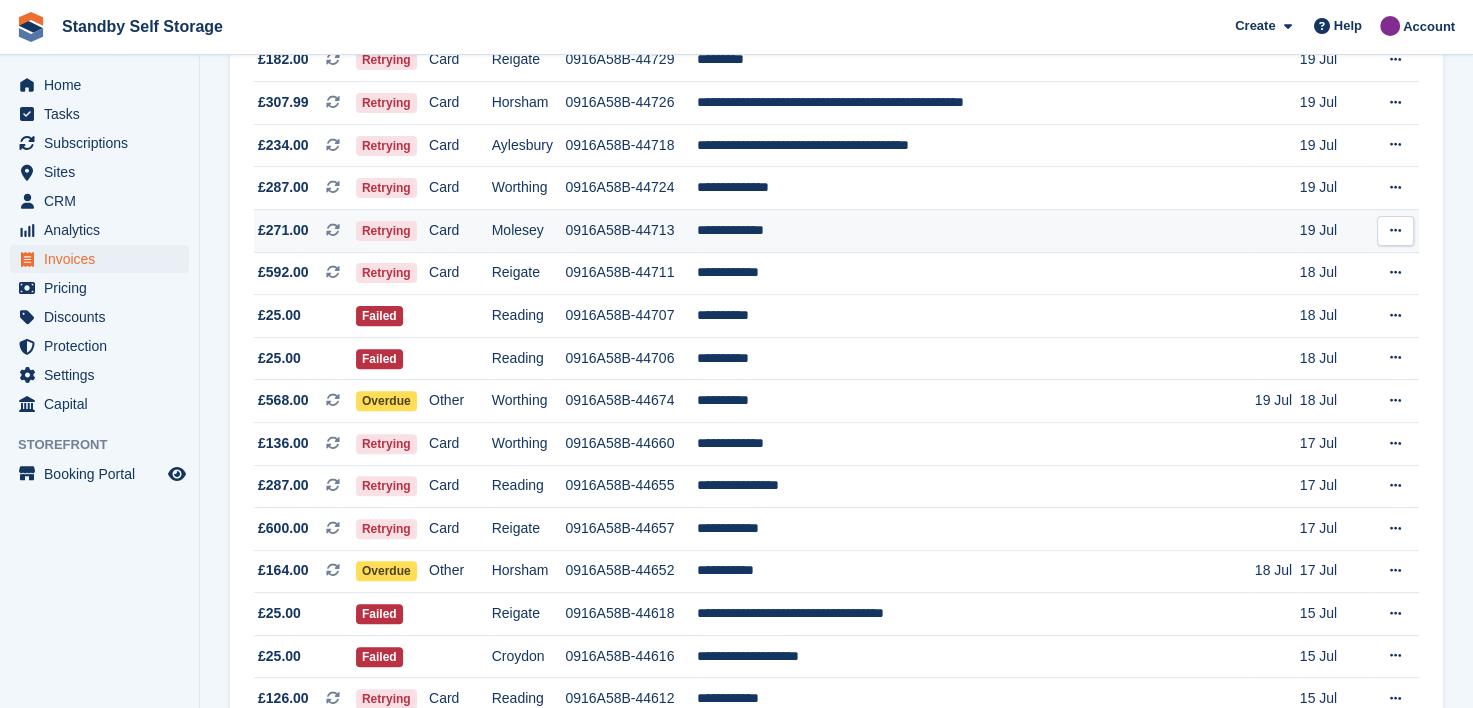 click on "**********" at bounding box center (976, 230) 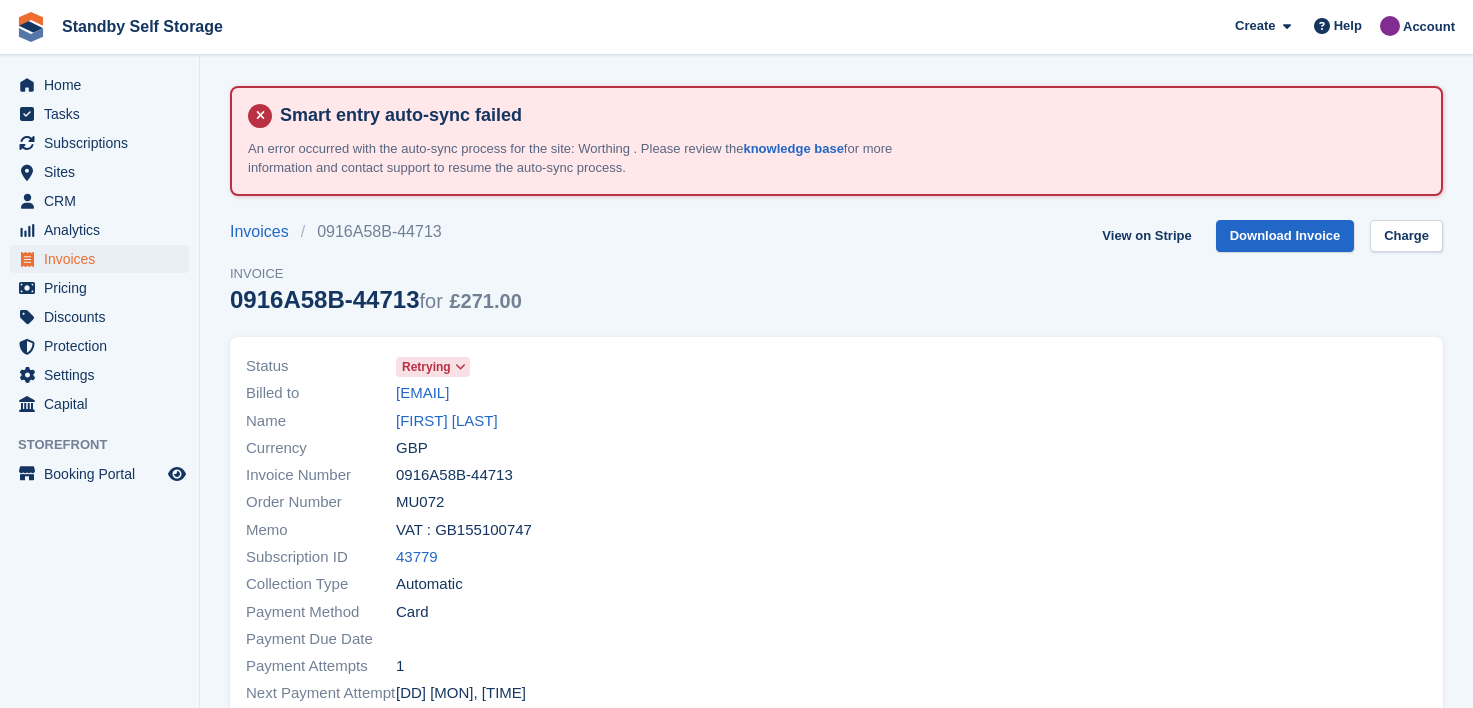 scroll, scrollTop: 0, scrollLeft: 0, axis: both 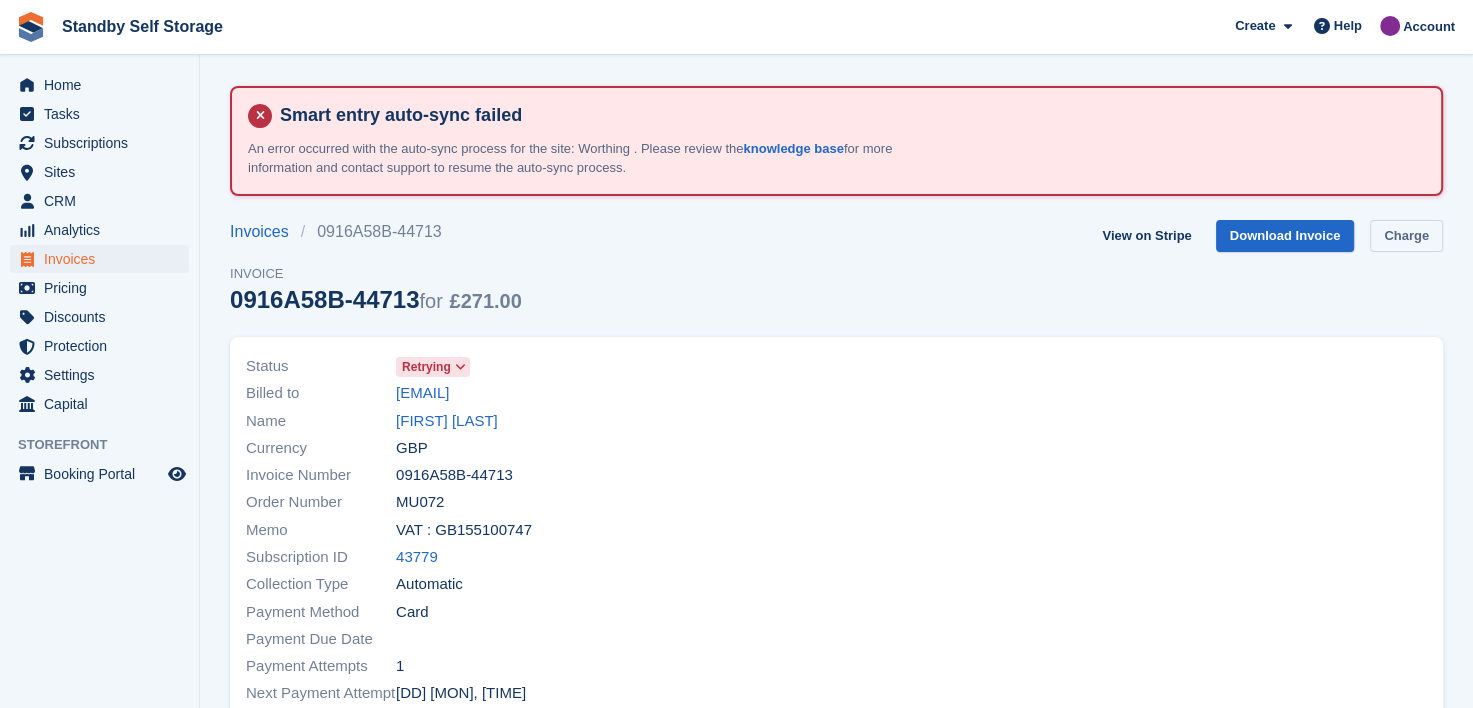 click on "Charge" at bounding box center (1406, 236) 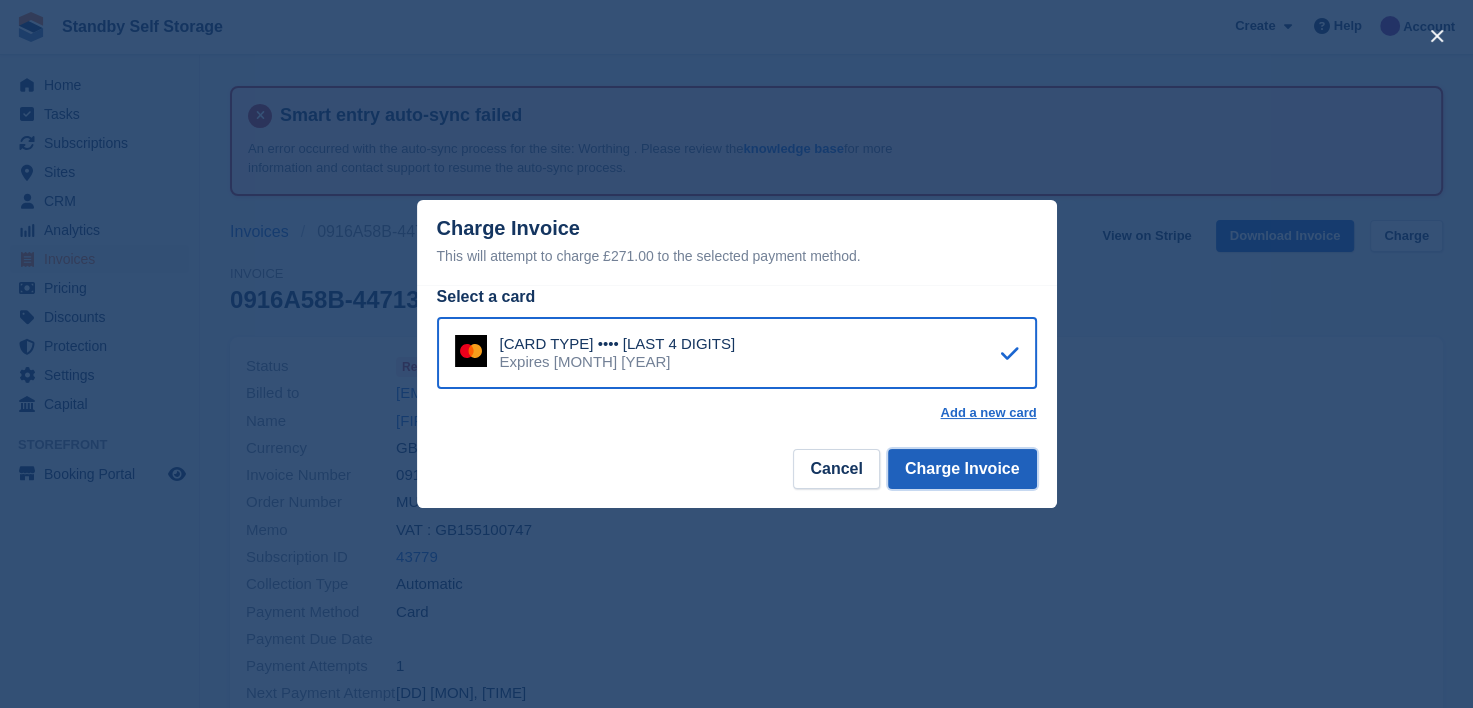 click on "Charge Invoice" at bounding box center (962, 469) 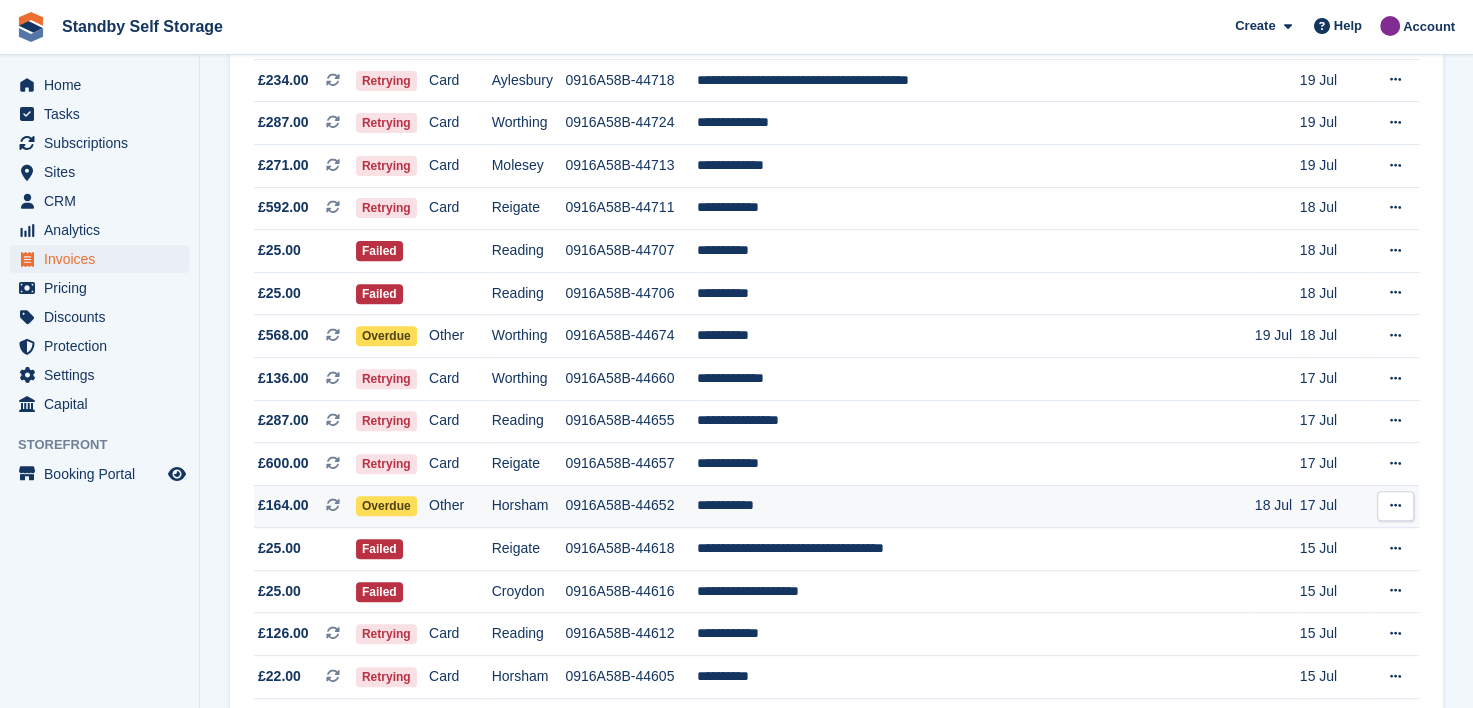 scroll, scrollTop: 700, scrollLeft: 0, axis: vertical 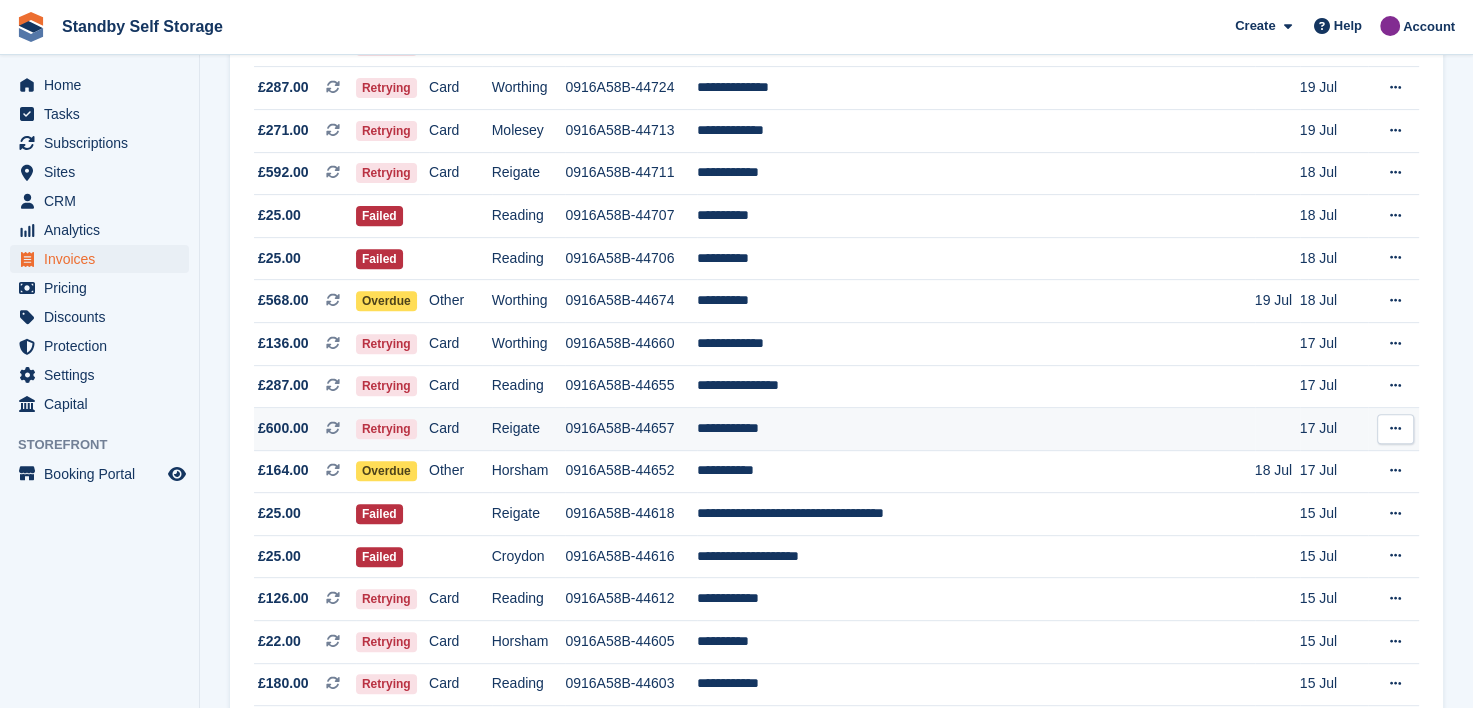 click on "0916A58B-44657" at bounding box center [630, 429] 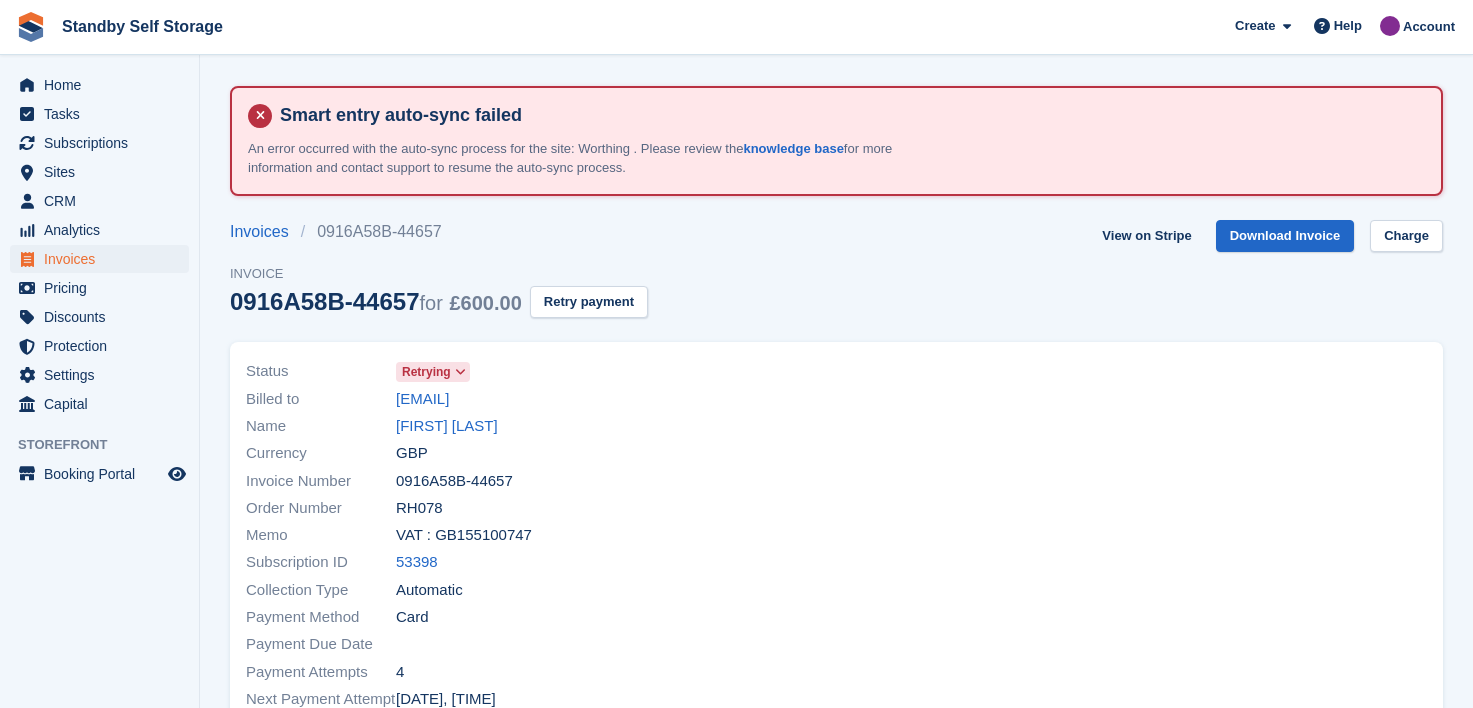 scroll, scrollTop: 0, scrollLeft: 0, axis: both 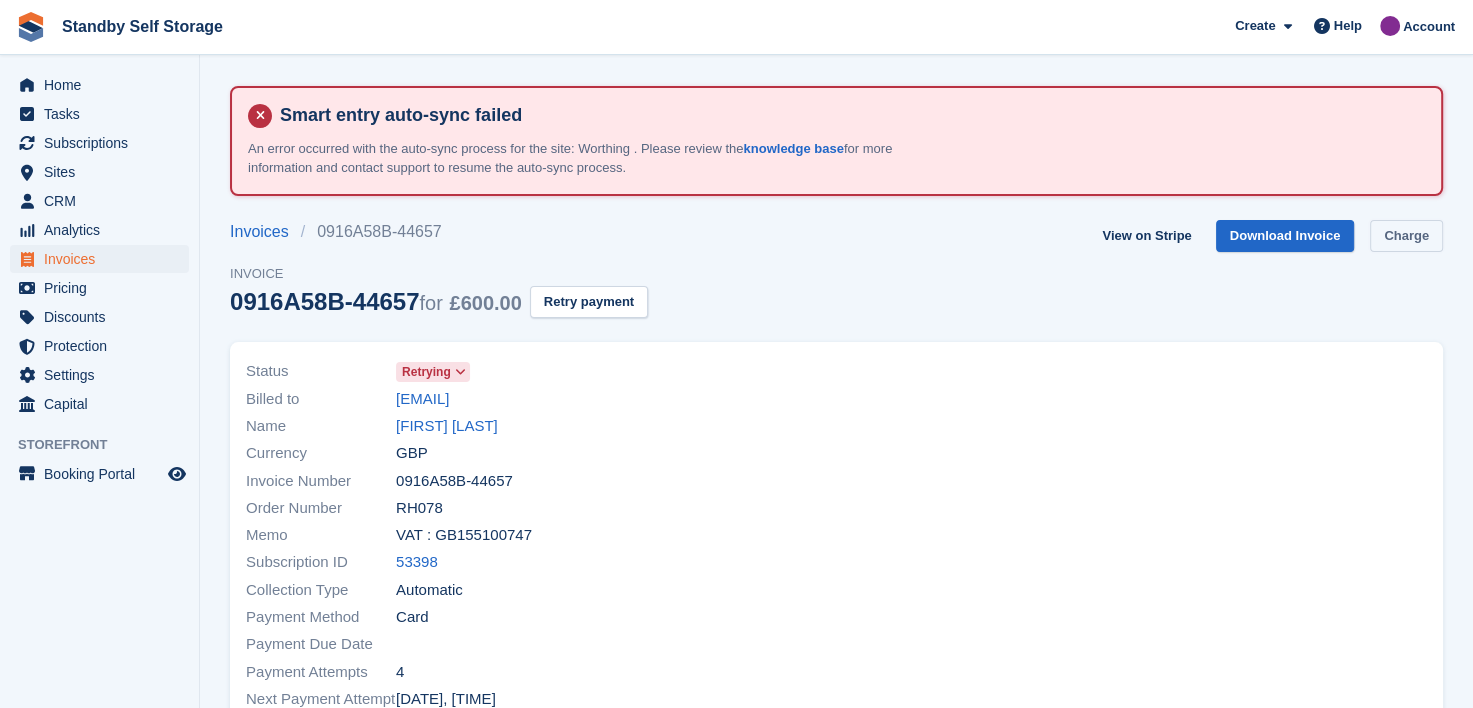 click on "Charge" at bounding box center [1406, 236] 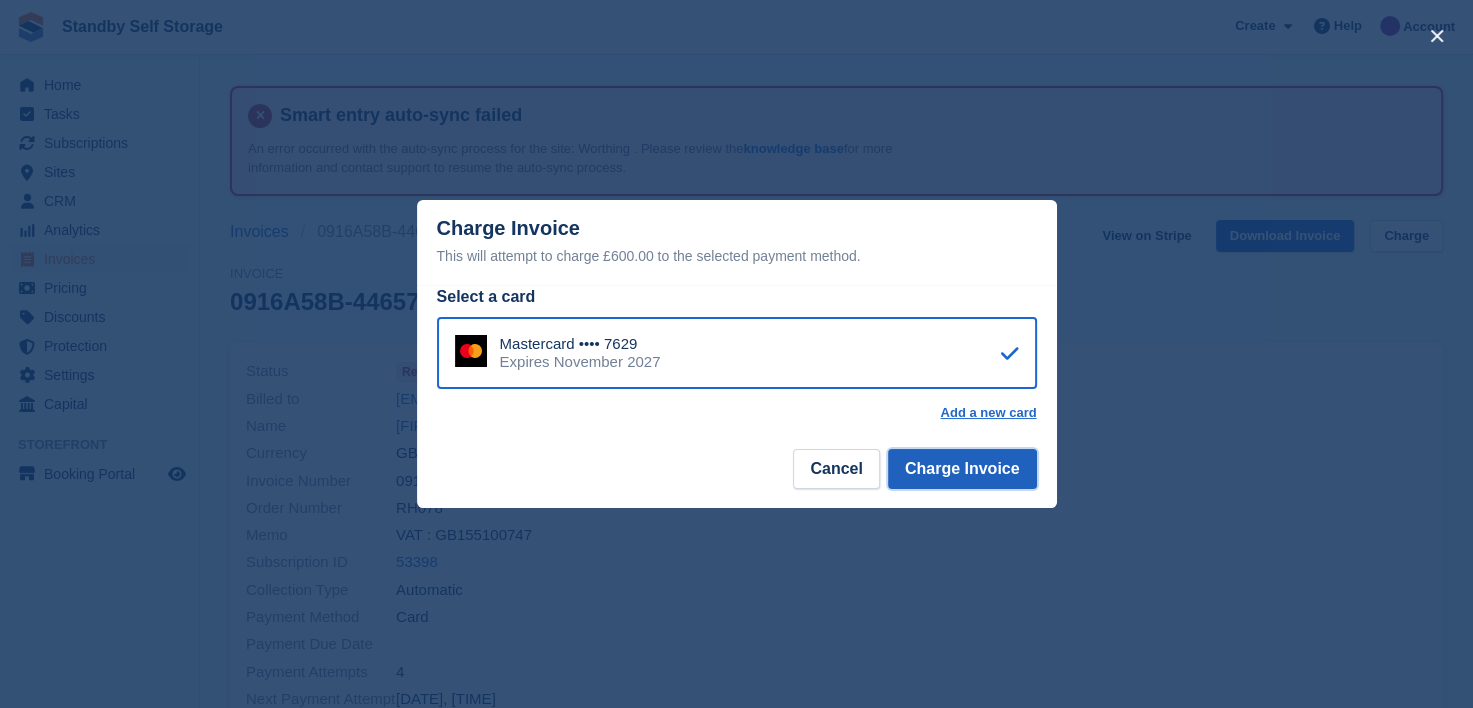 click on "Charge Invoice" at bounding box center [962, 469] 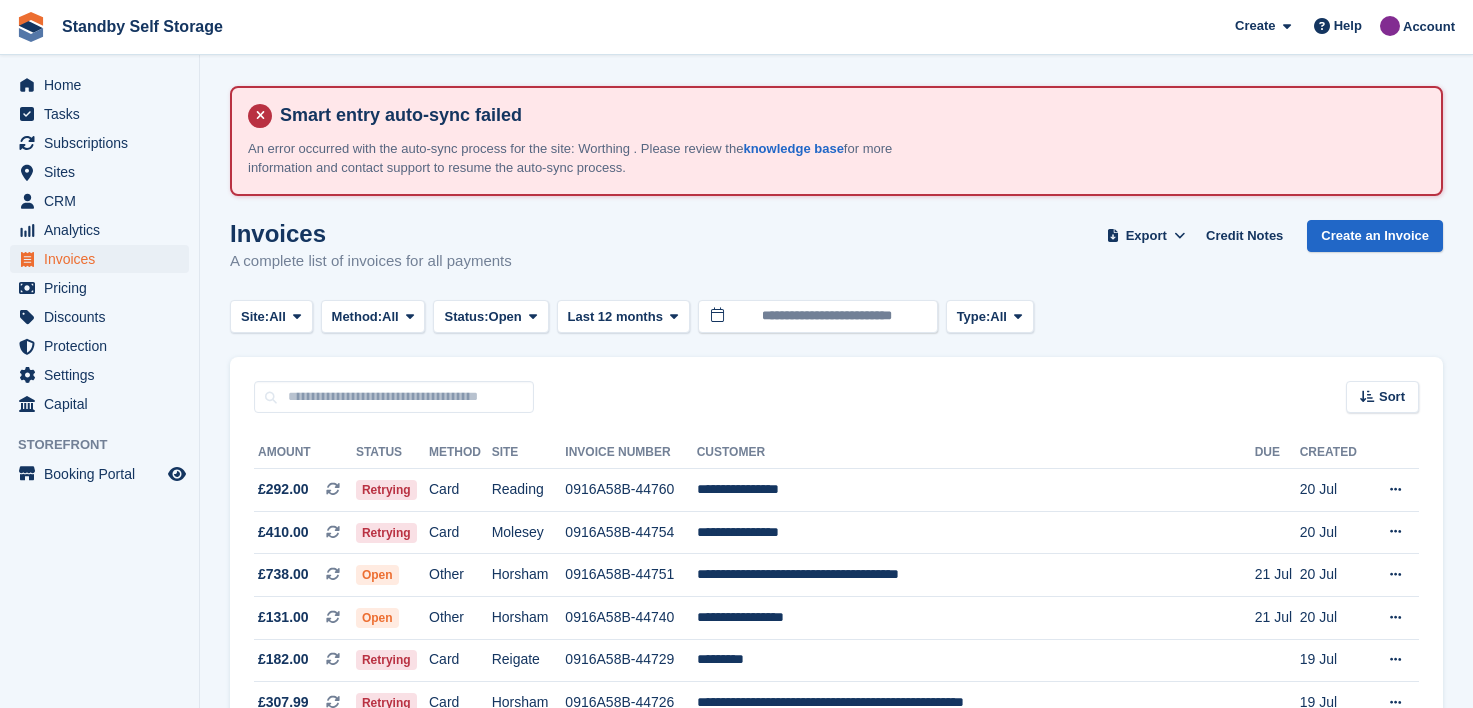 scroll, scrollTop: 0, scrollLeft: 0, axis: both 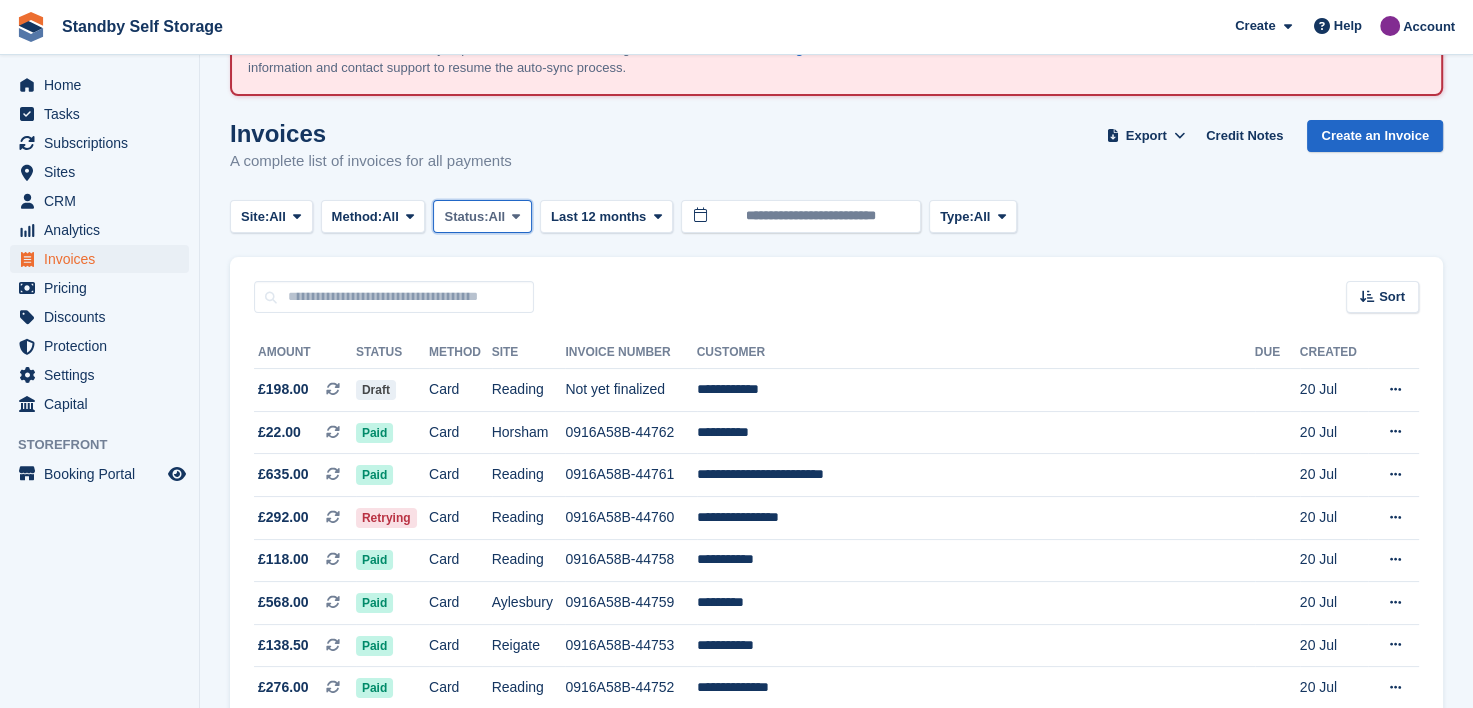 click at bounding box center [516, 216] 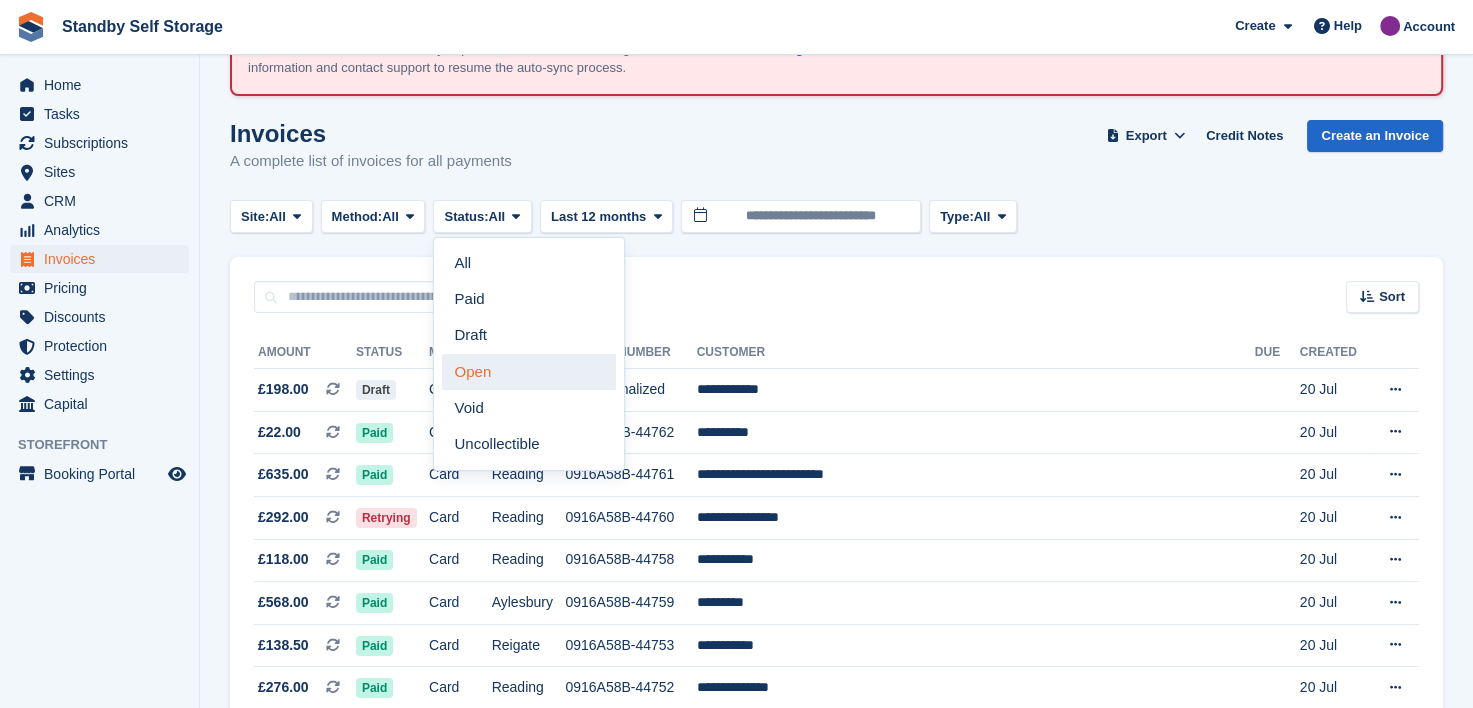 click on "Open" at bounding box center [529, 372] 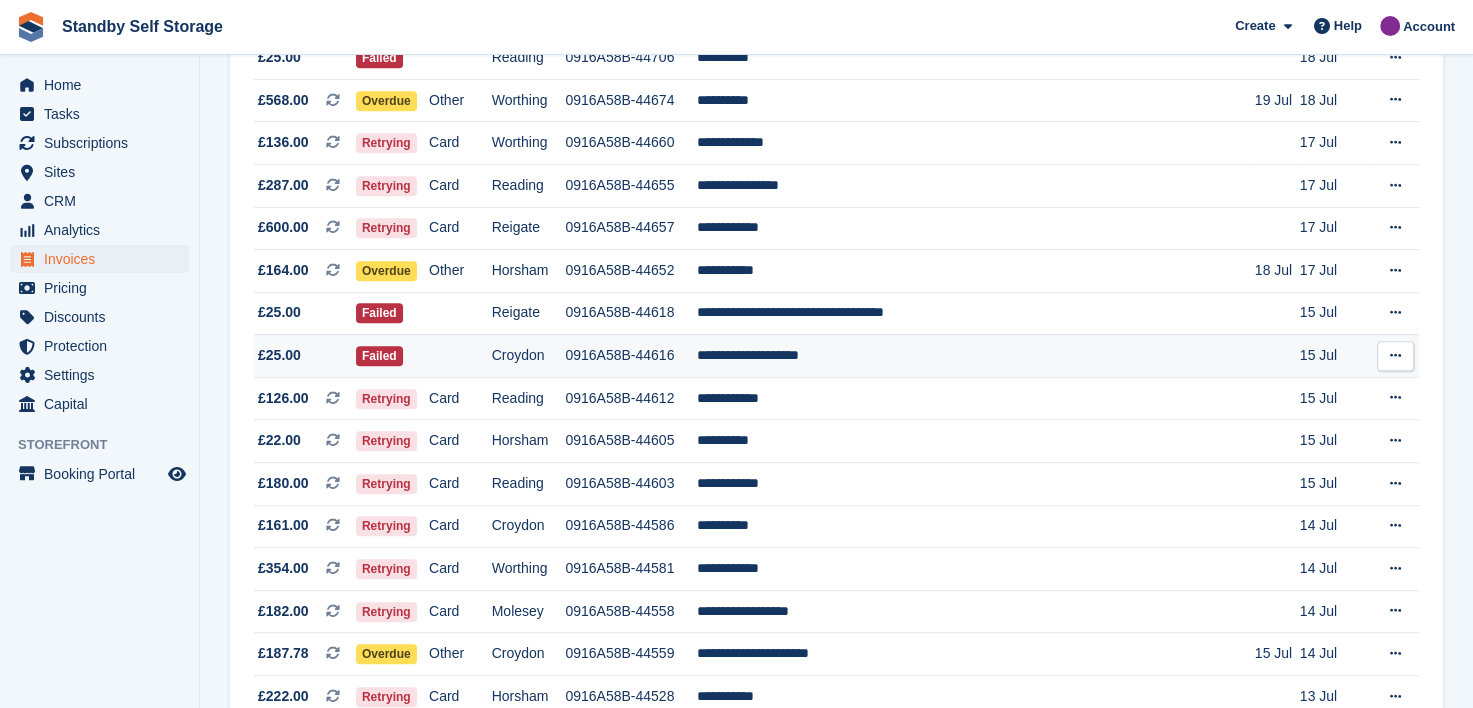 scroll, scrollTop: 900, scrollLeft: 0, axis: vertical 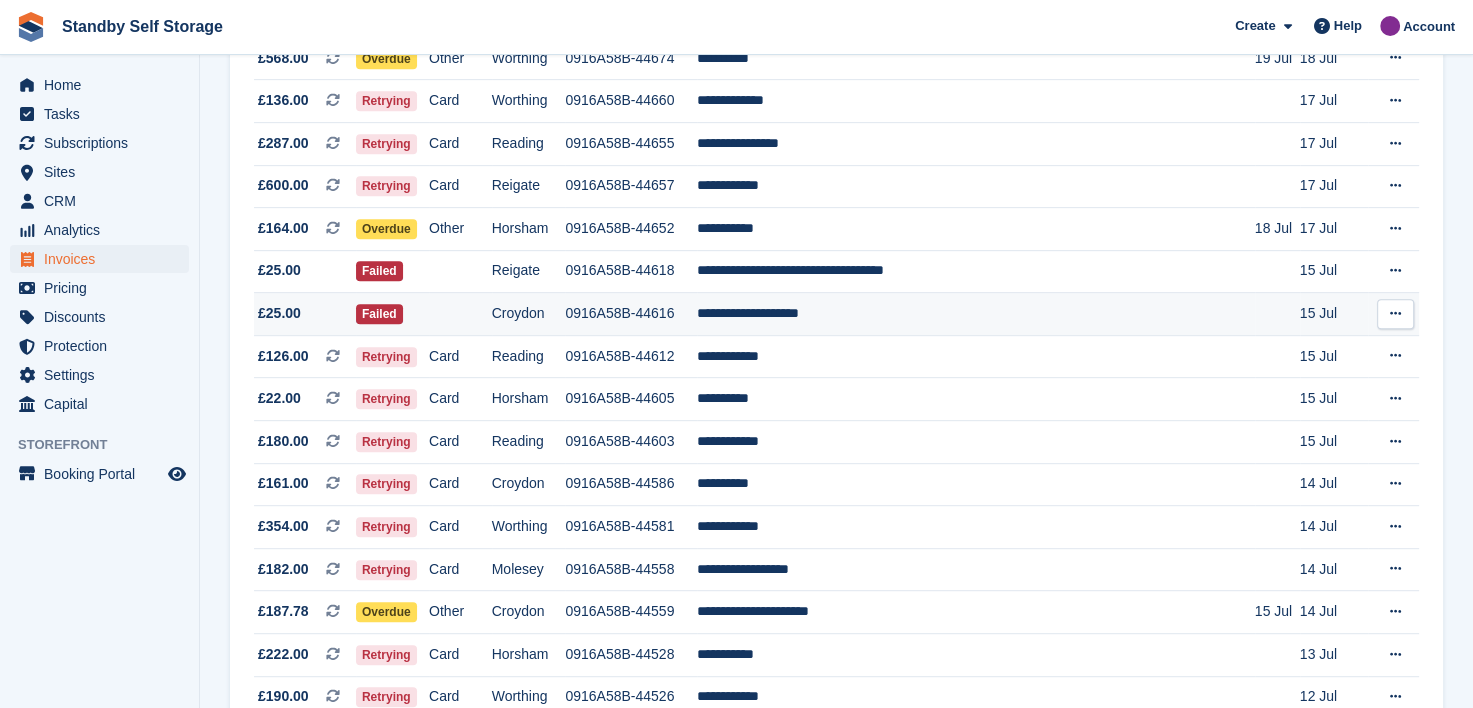 click on "0916A58B-44616" at bounding box center (630, 314) 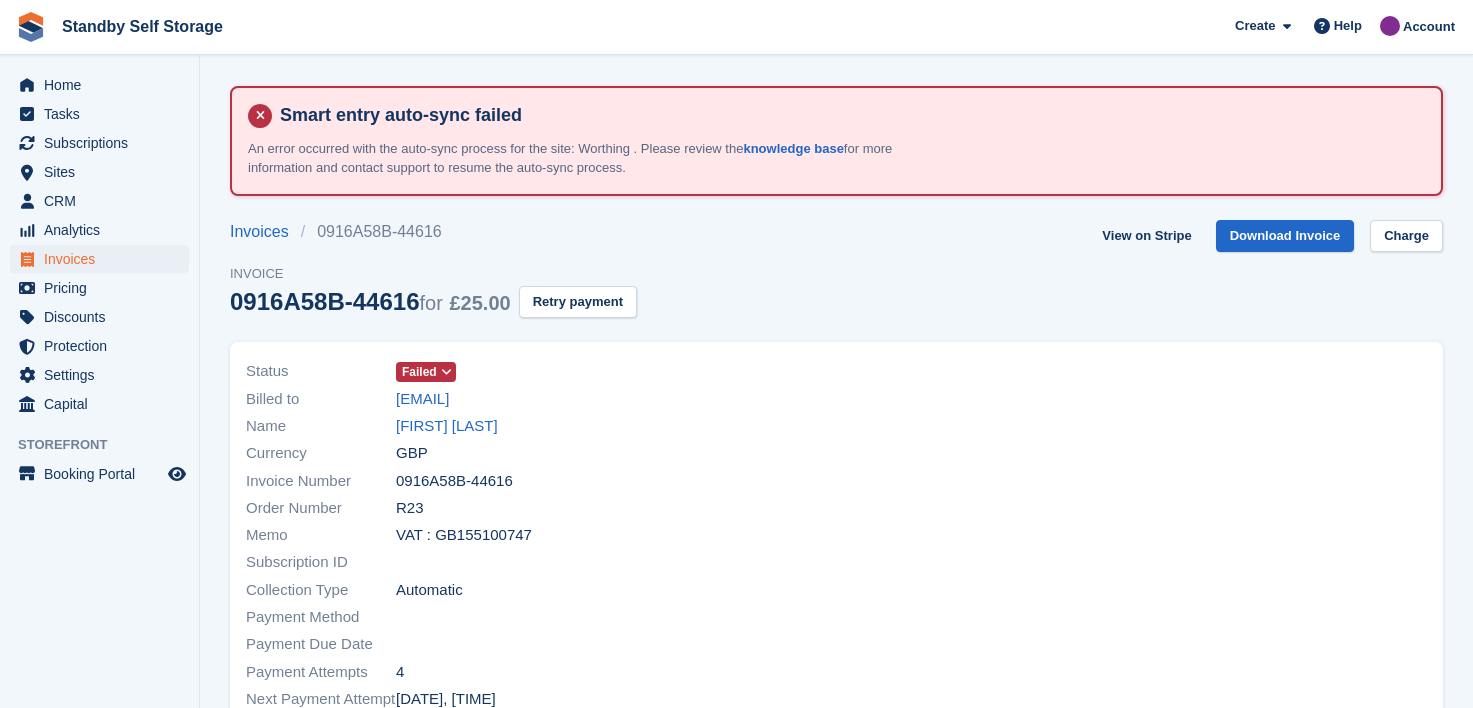 scroll, scrollTop: 0, scrollLeft: 0, axis: both 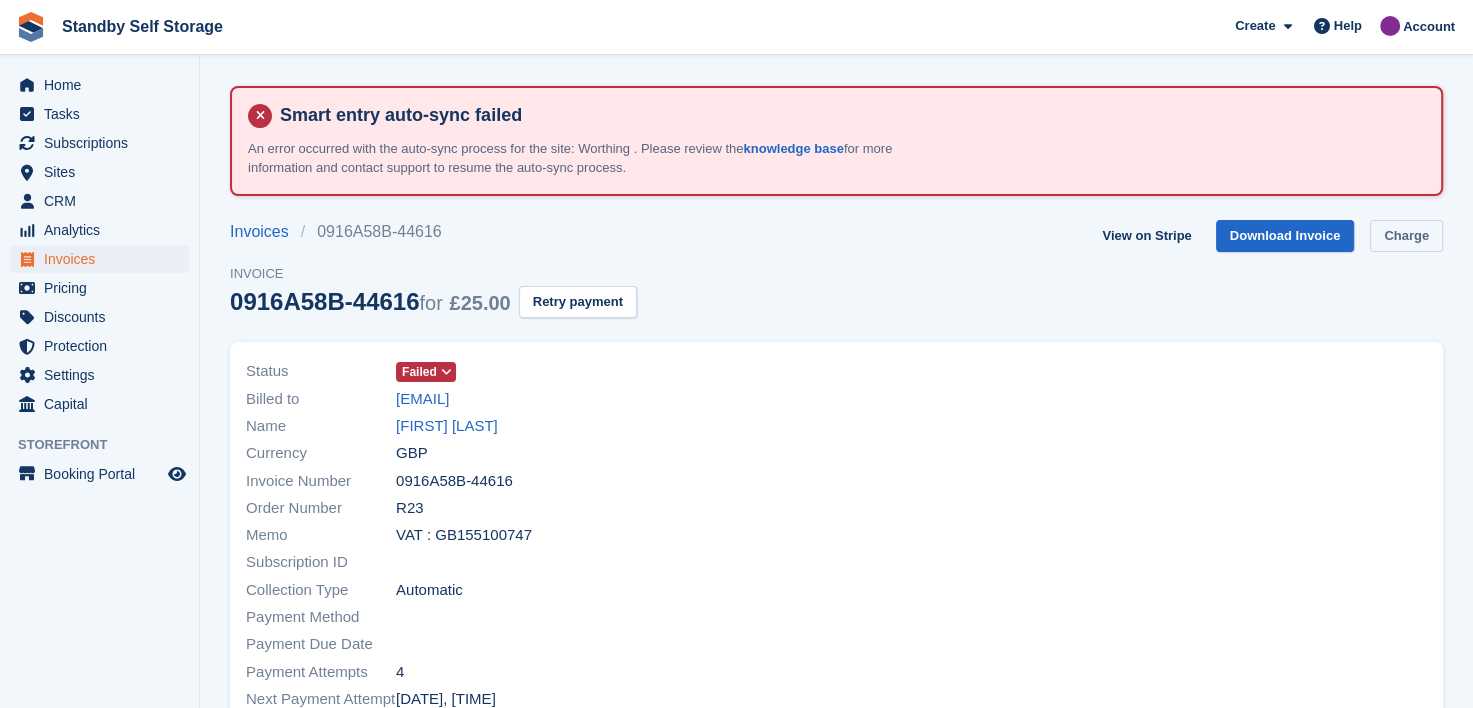 click on "Charge" at bounding box center [1406, 236] 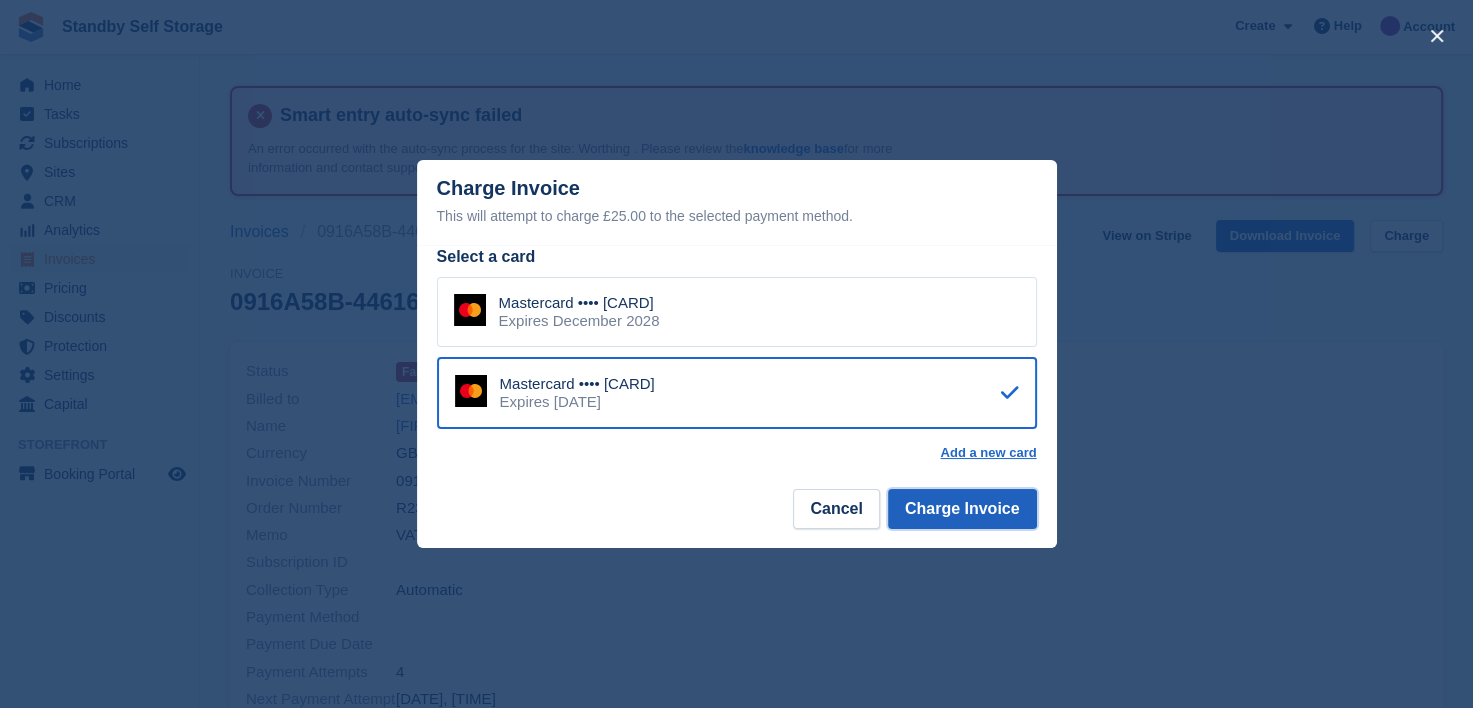 click on "Charge Invoice" at bounding box center [962, 509] 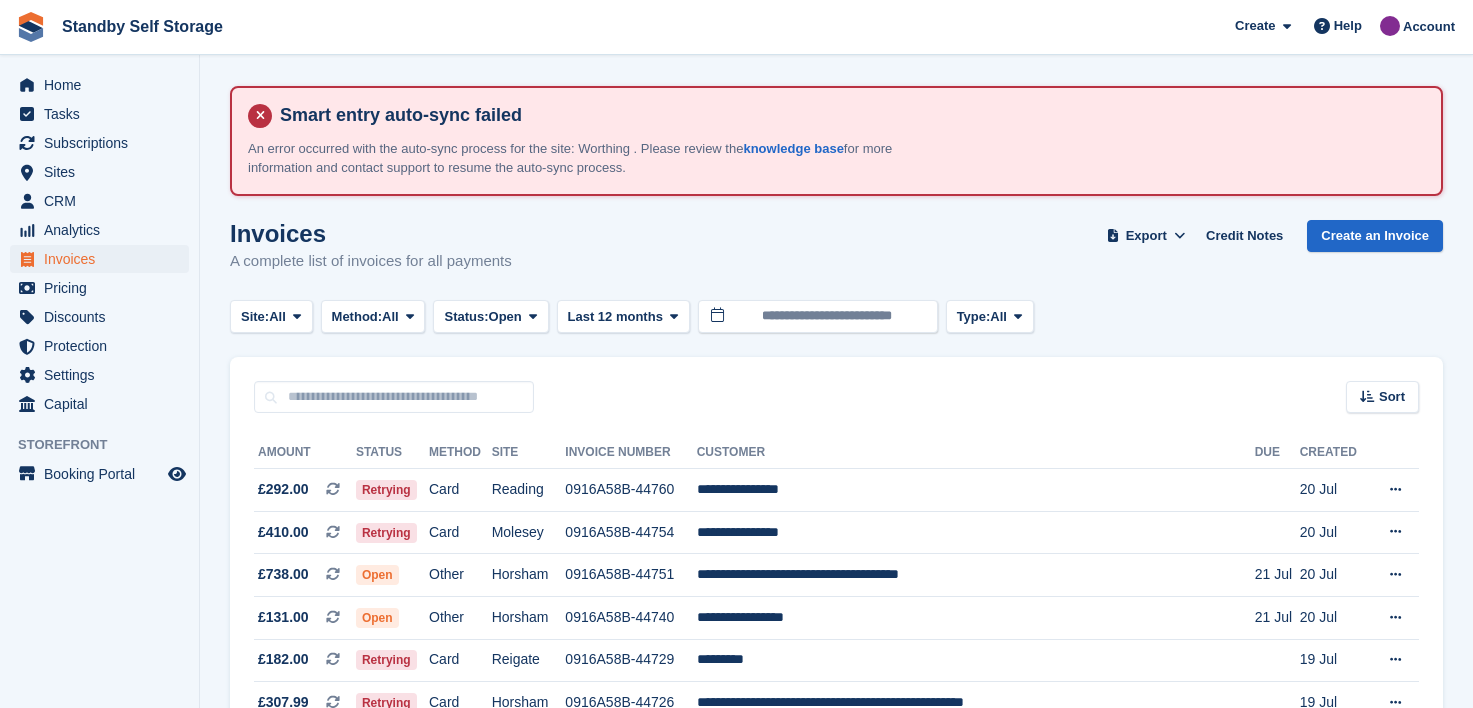 scroll, scrollTop: 0, scrollLeft: 0, axis: both 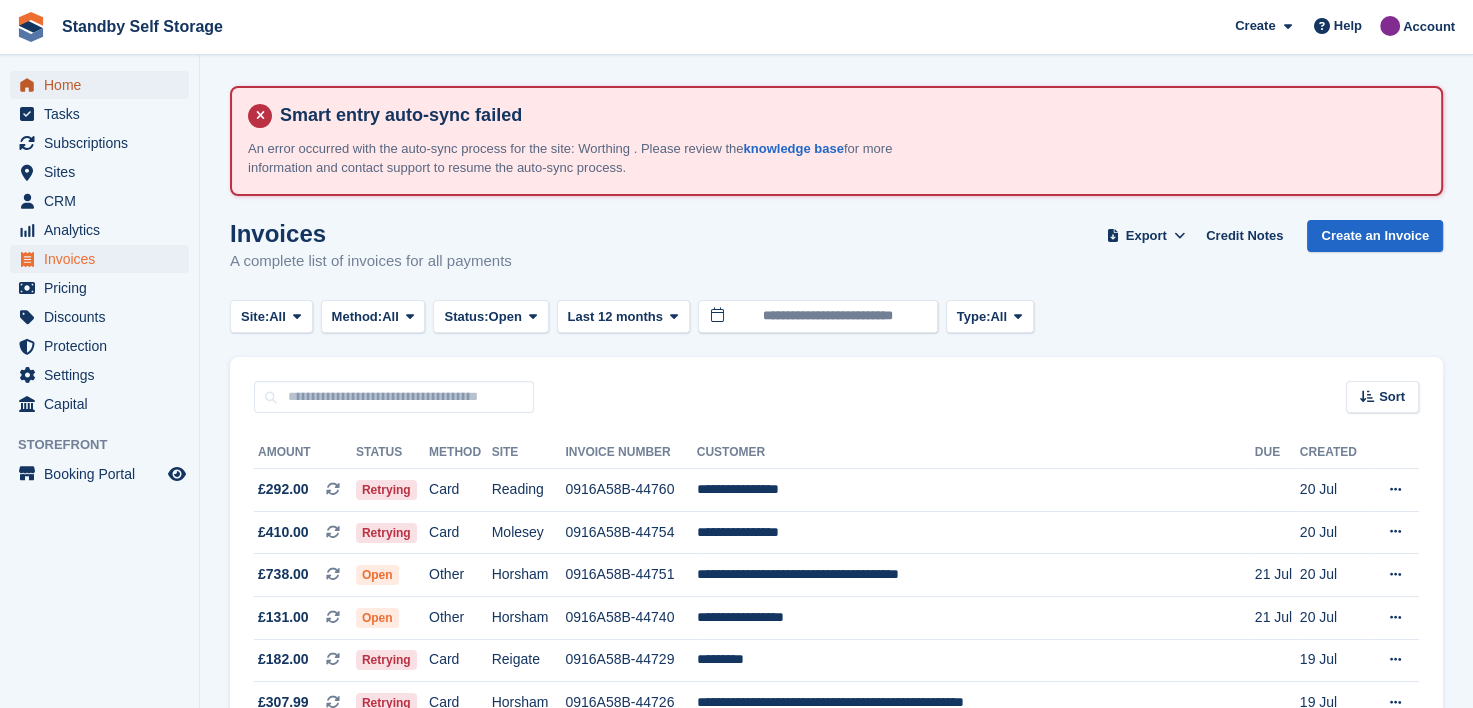 click on "Home" at bounding box center (104, 85) 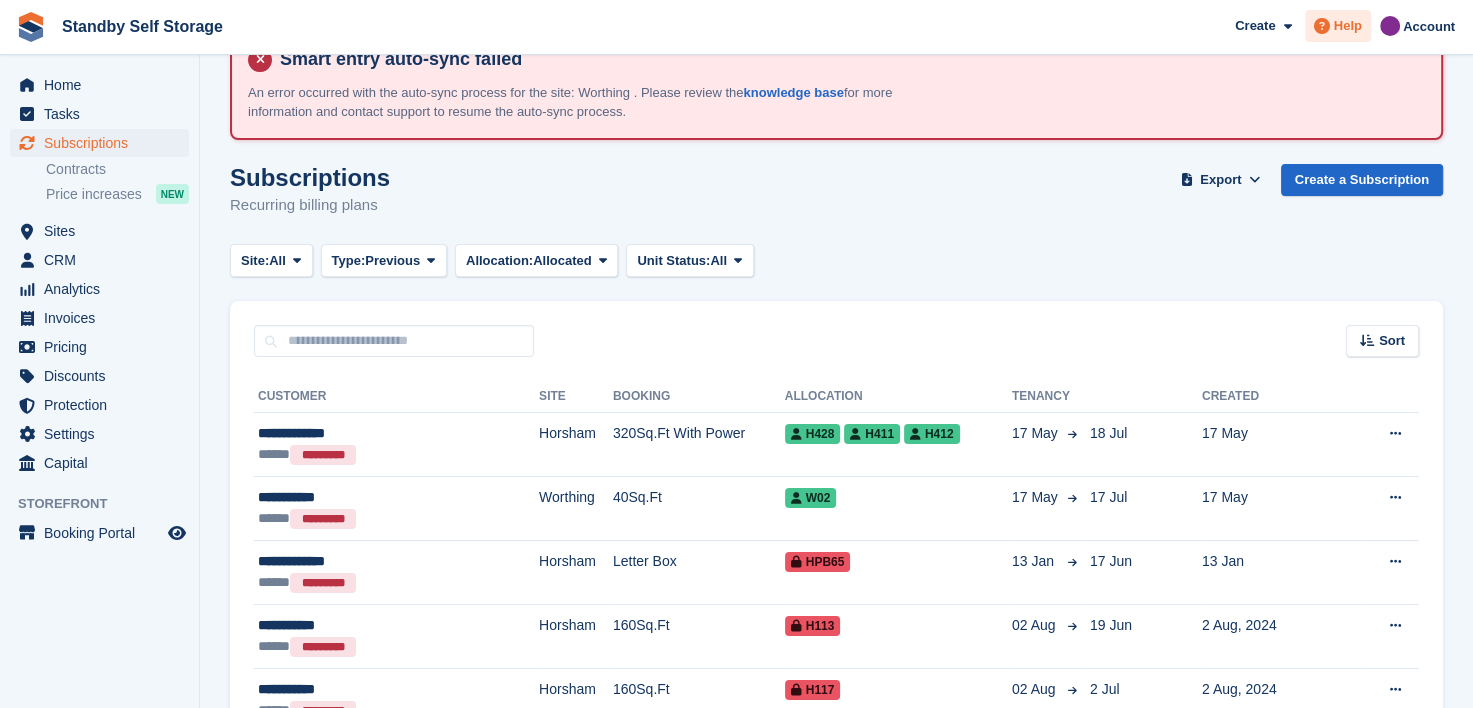 scroll, scrollTop: 0, scrollLeft: 0, axis: both 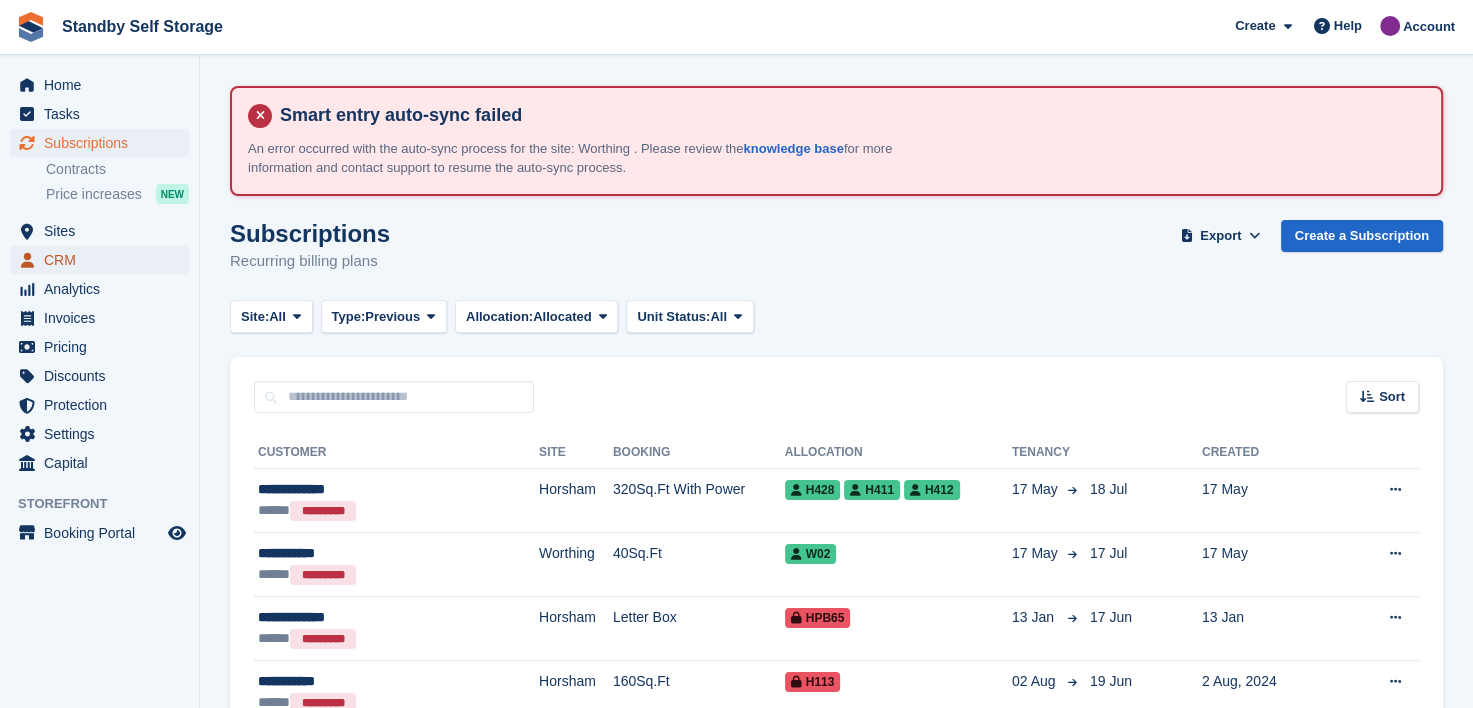 click on "CRM" at bounding box center (104, 260) 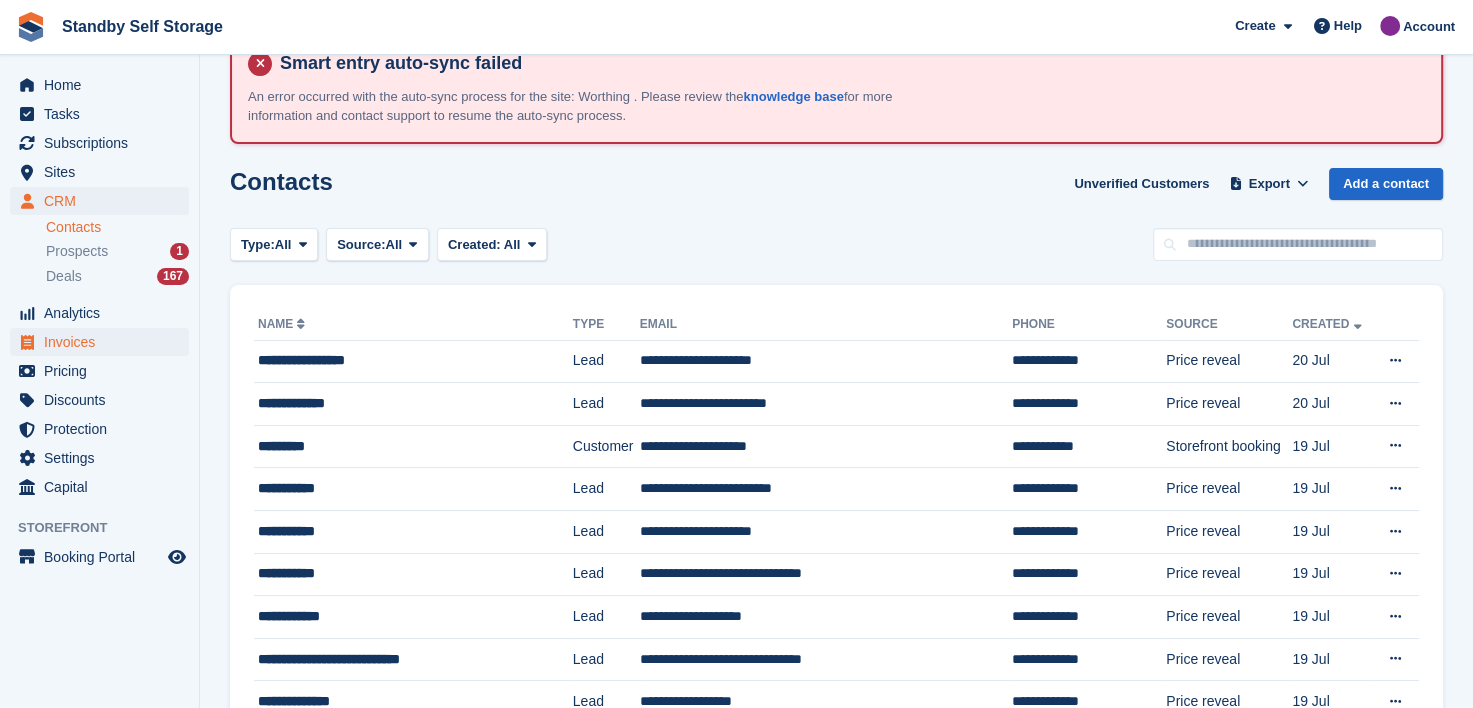 scroll, scrollTop: 0, scrollLeft: 0, axis: both 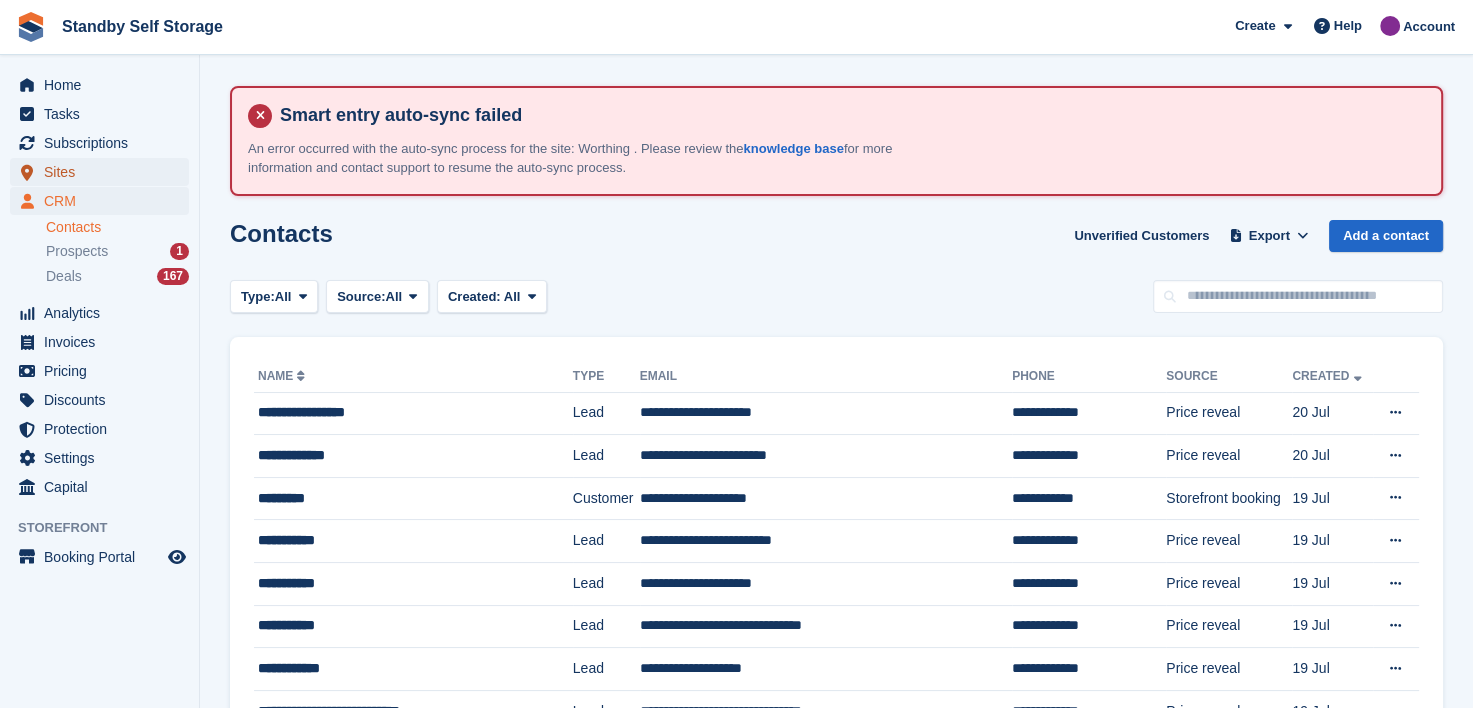 click on "Sites" at bounding box center (104, 172) 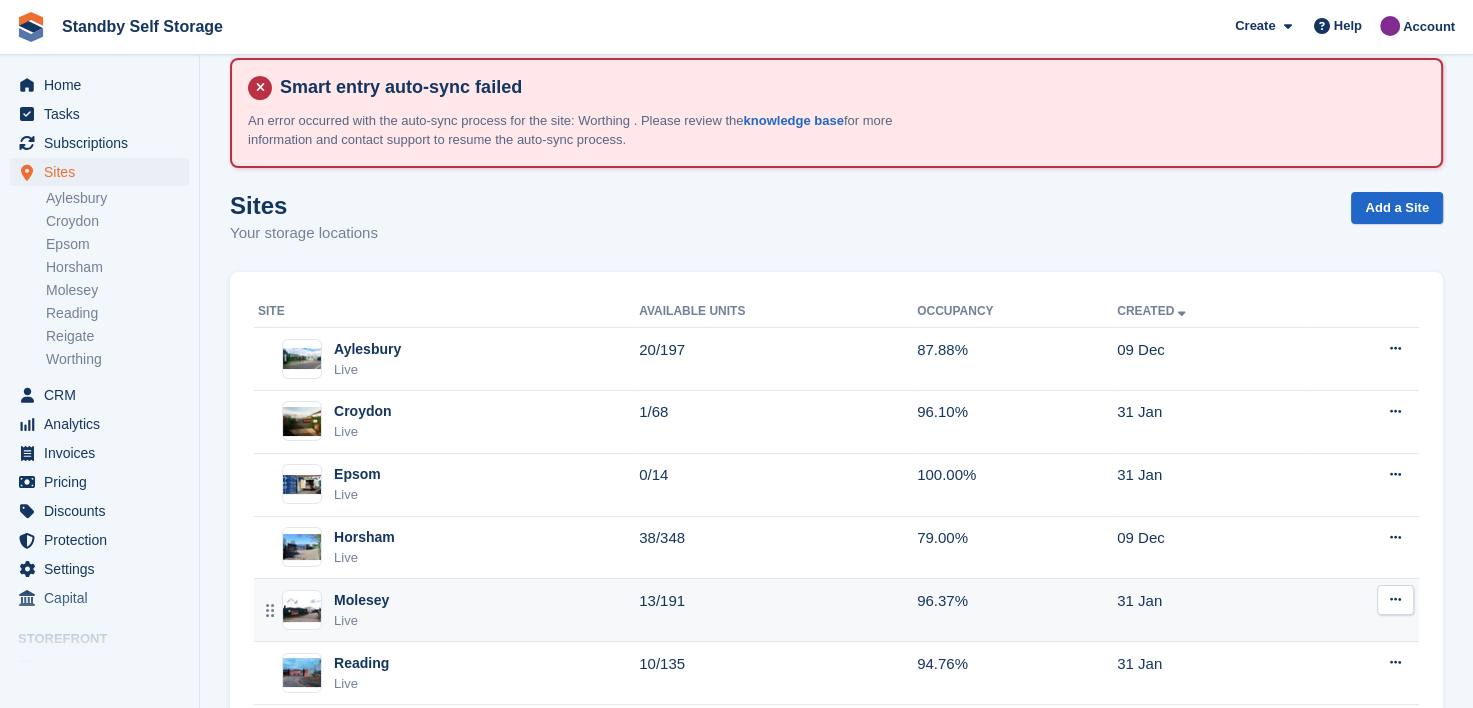 scroll, scrollTop: 205, scrollLeft: 0, axis: vertical 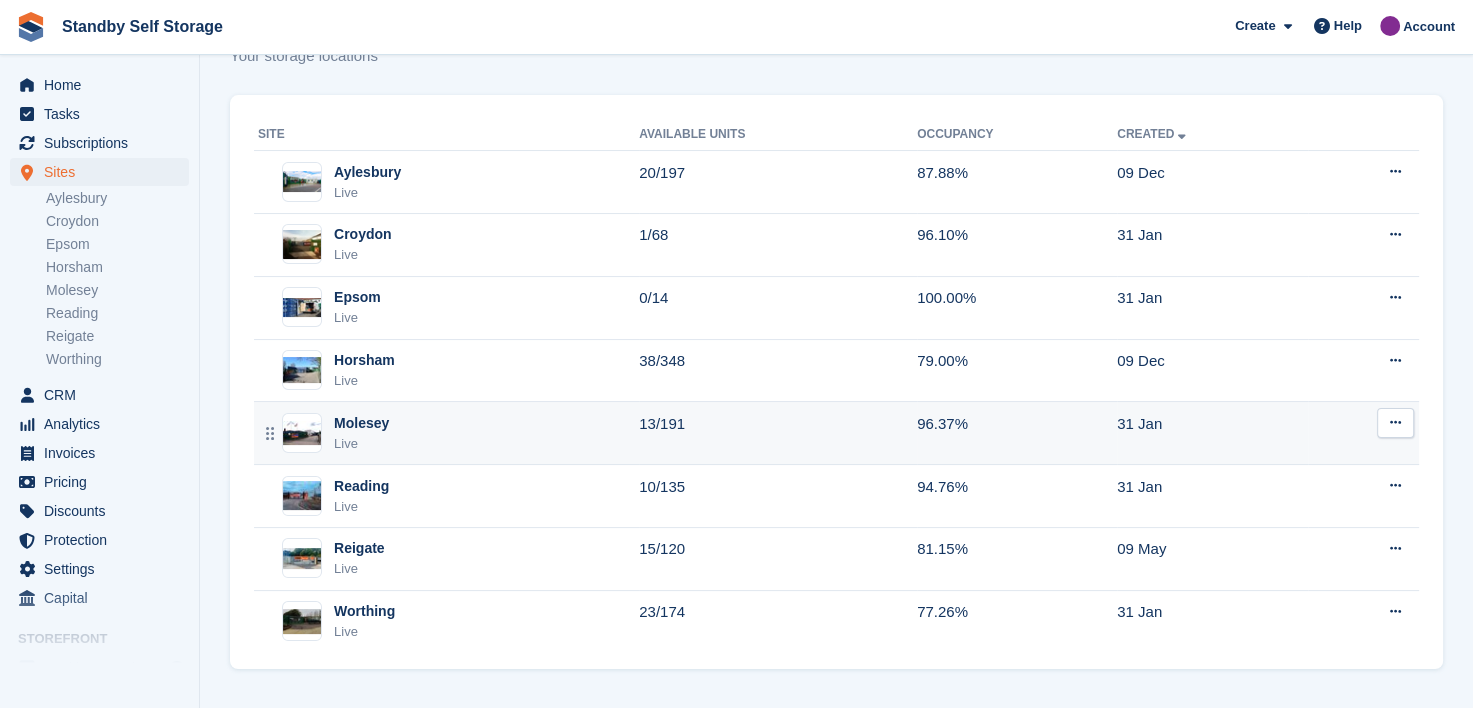 click on "Molesey" at bounding box center (361, 423) 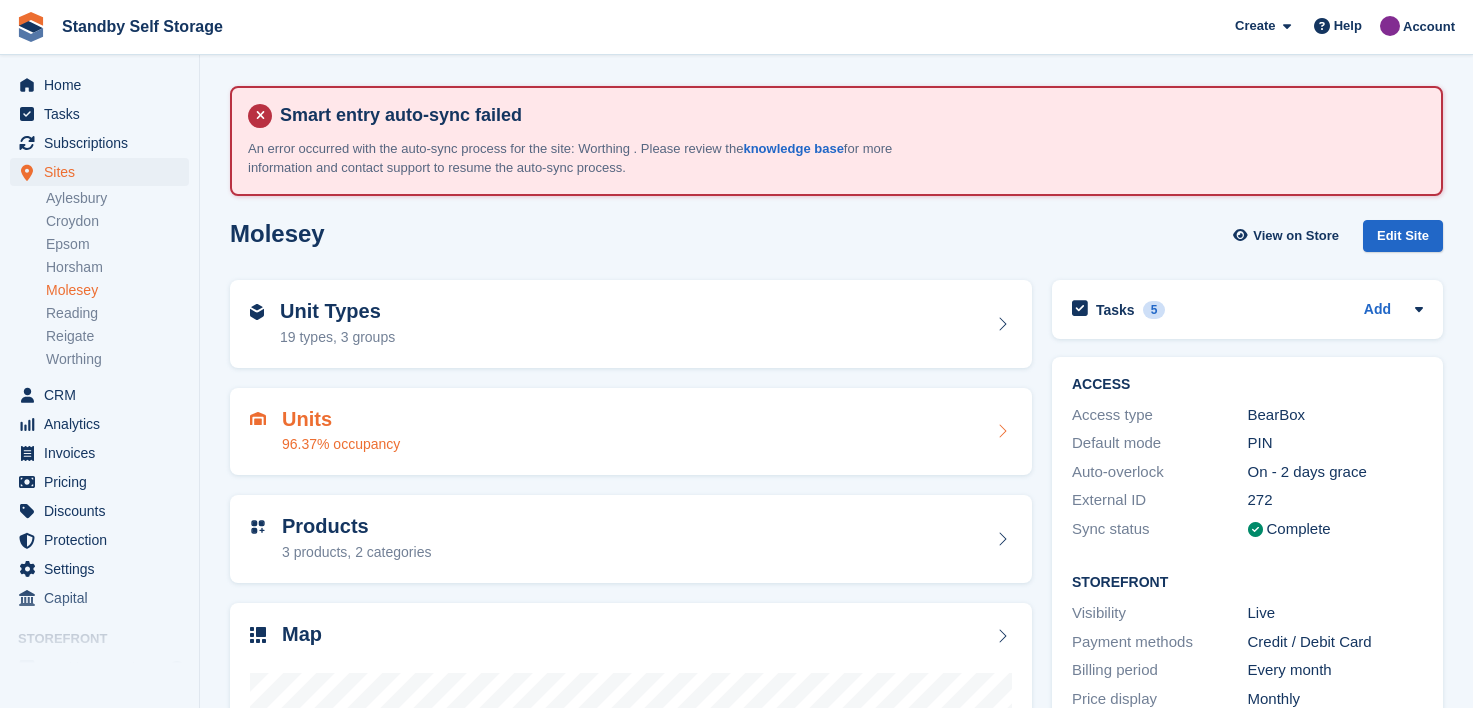 scroll, scrollTop: 0, scrollLeft: 0, axis: both 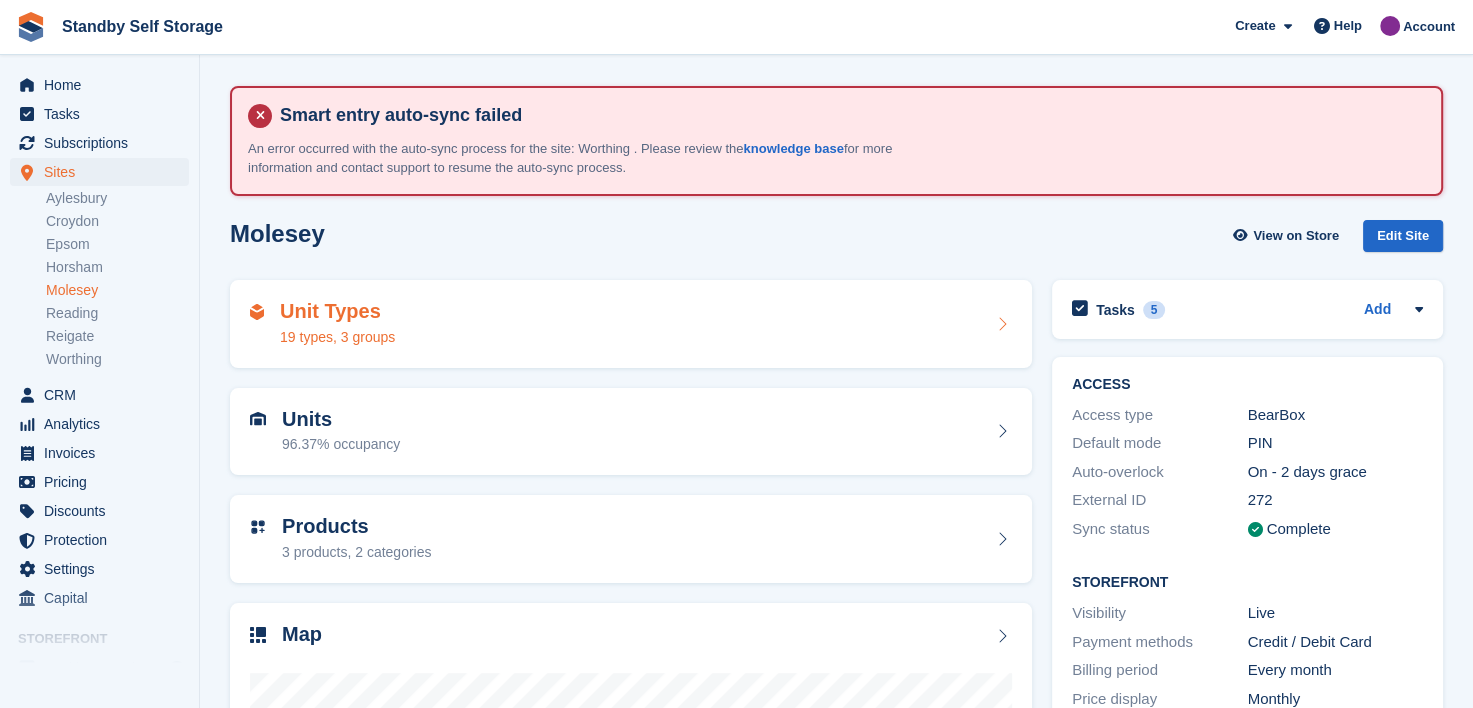 click on "Unit Types
19 types, 3 groups" at bounding box center [631, 324] 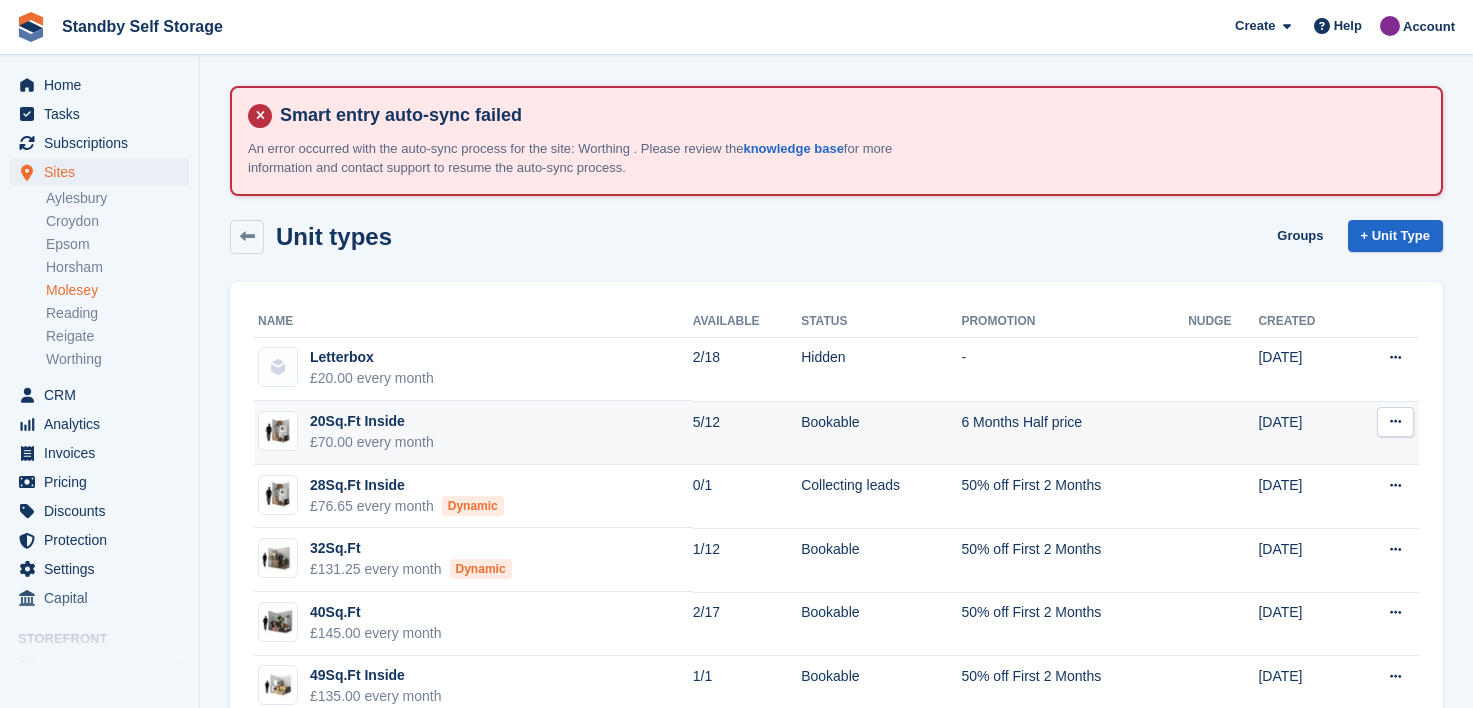 scroll, scrollTop: 200, scrollLeft: 0, axis: vertical 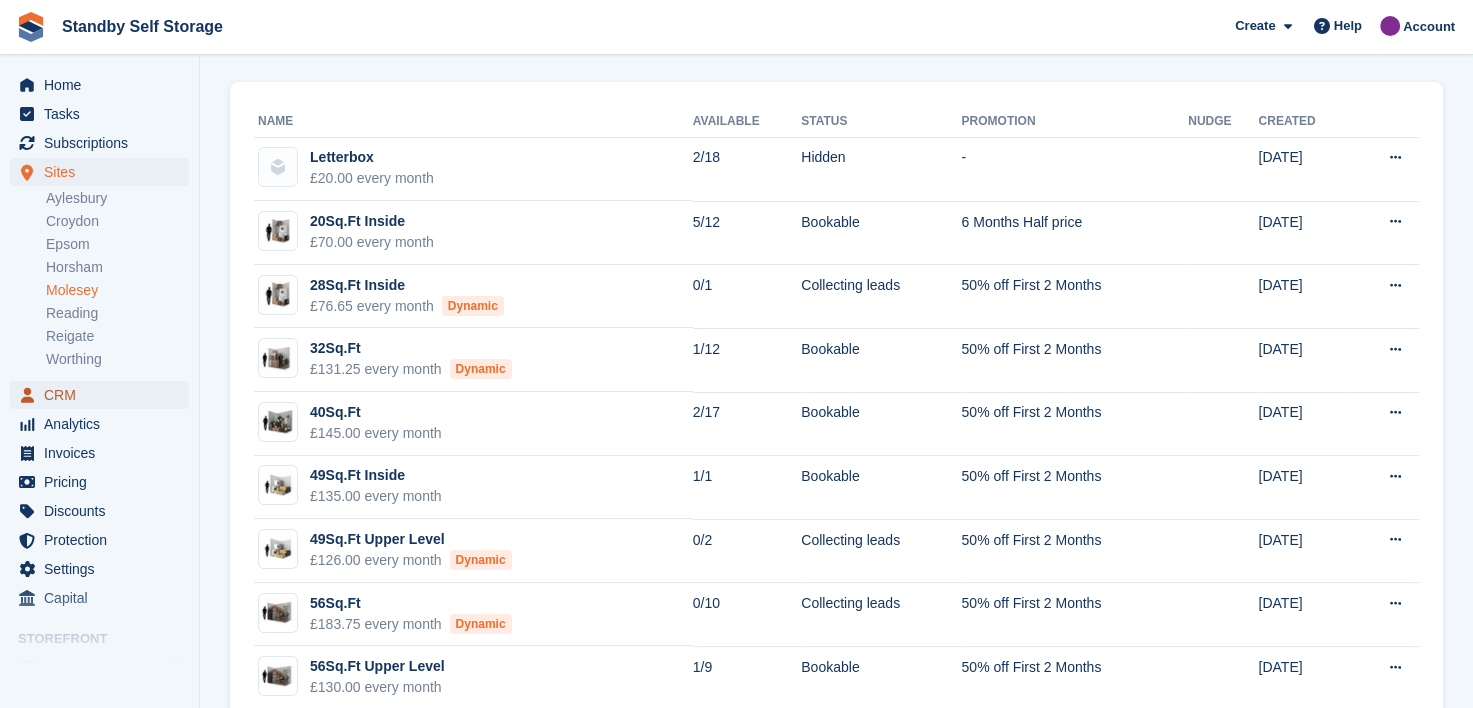 click on "CRM" at bounding box center (104, 395) 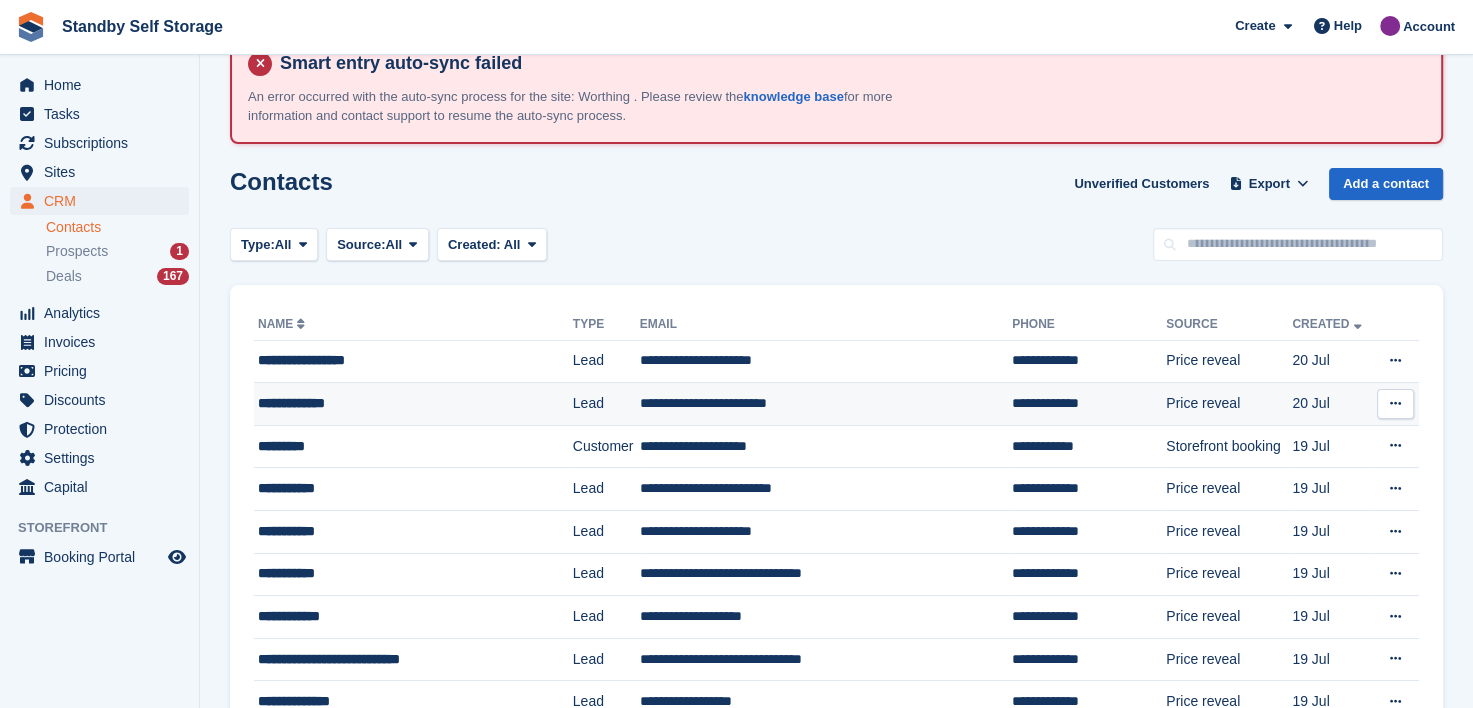 scroll, scrollTop: 100, scrollLeft: 0, axis: vertical 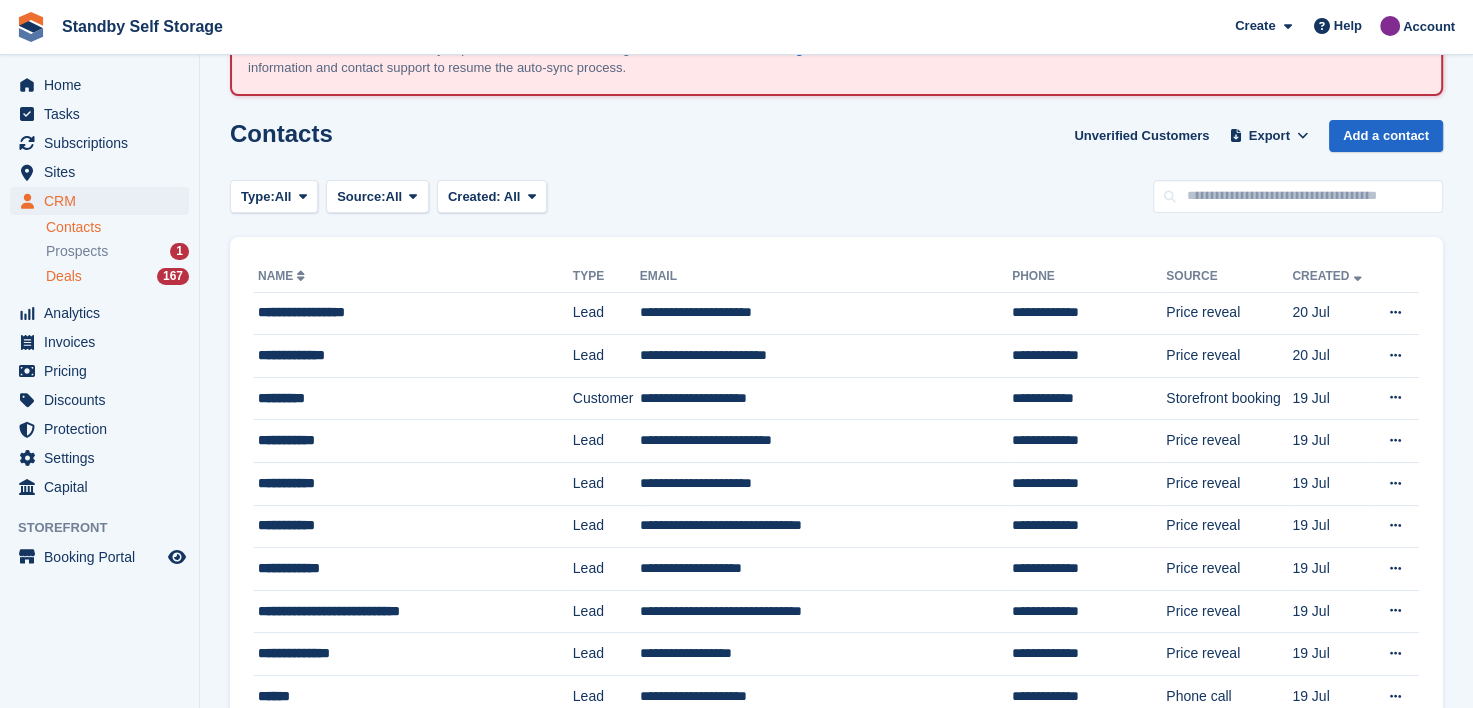 click on "Deals" at bounding box center (64, 276) 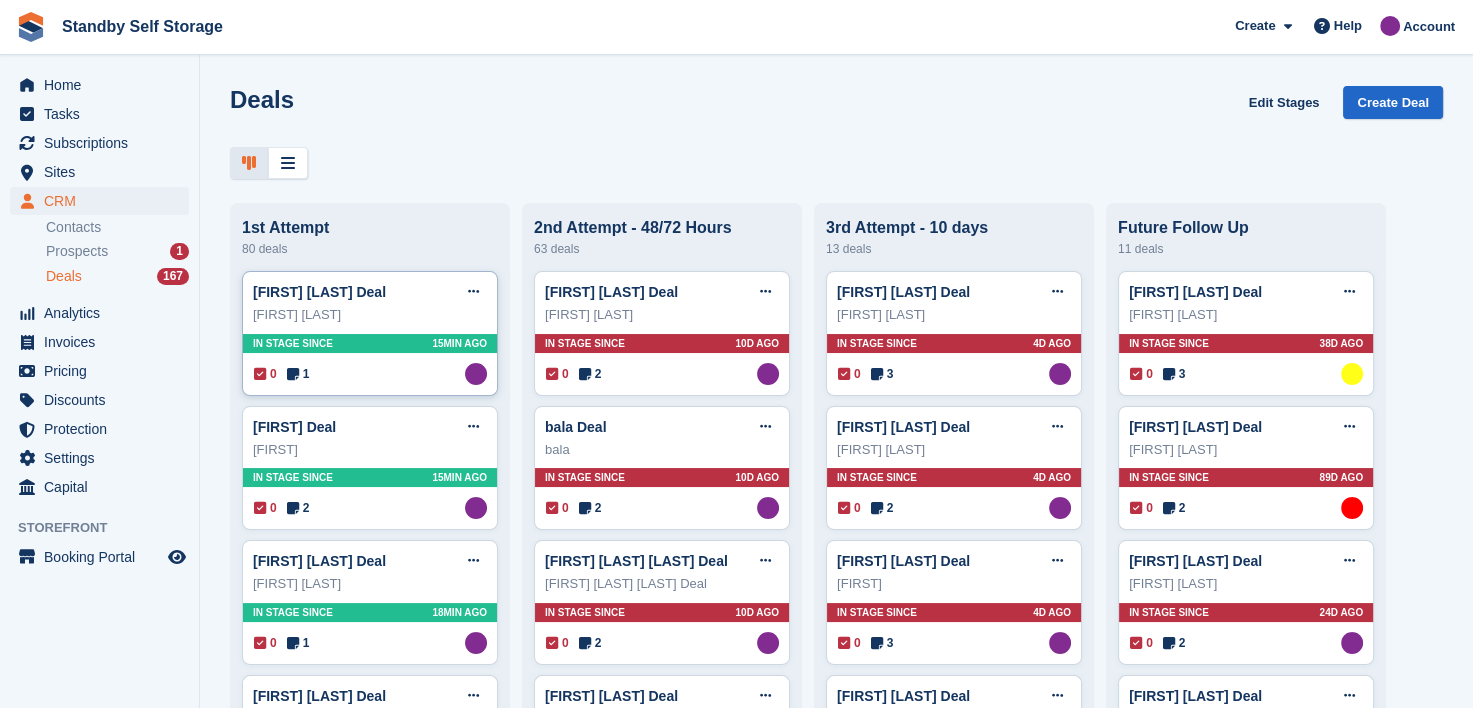 scroll, scrollTop: 0, scrollLeft: 0, axis: both 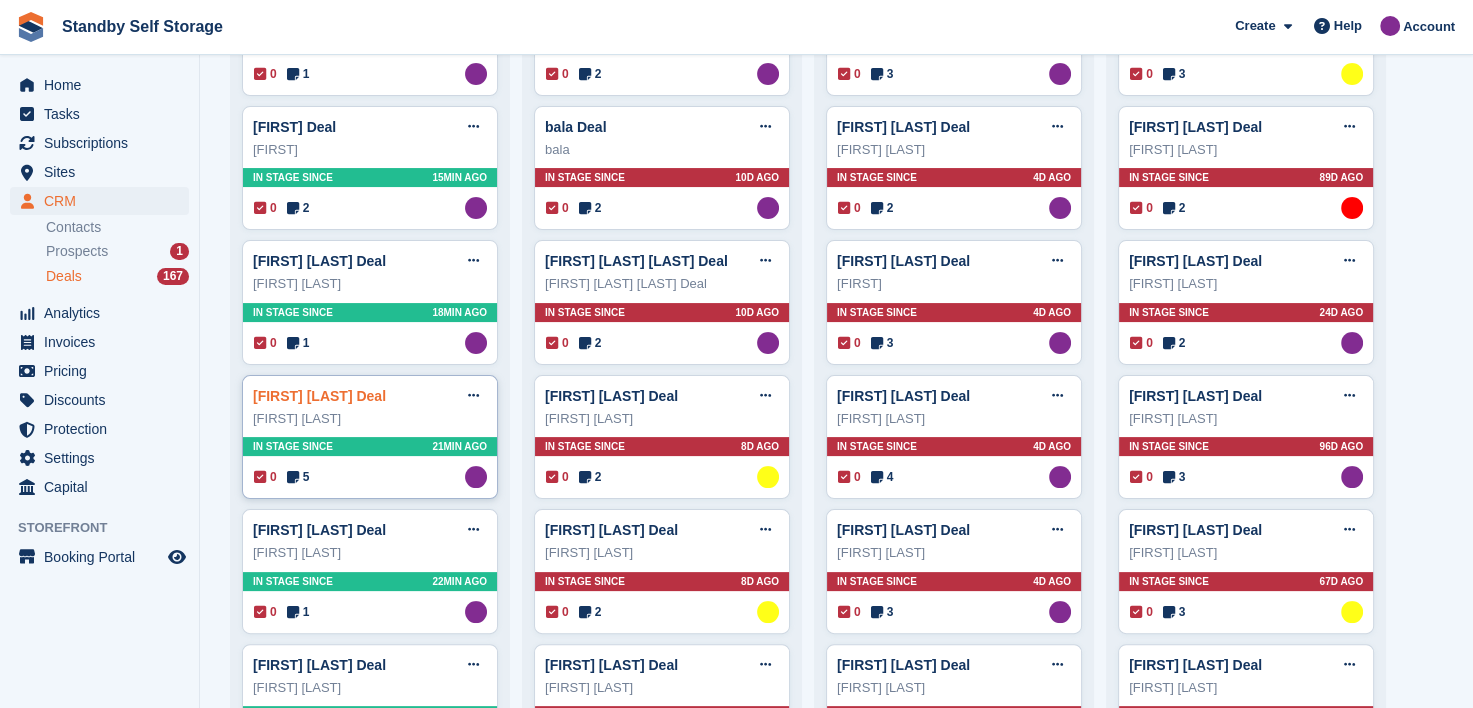 click on "[FIRST] [LAST] Deal" at bounding box center [319, 396] 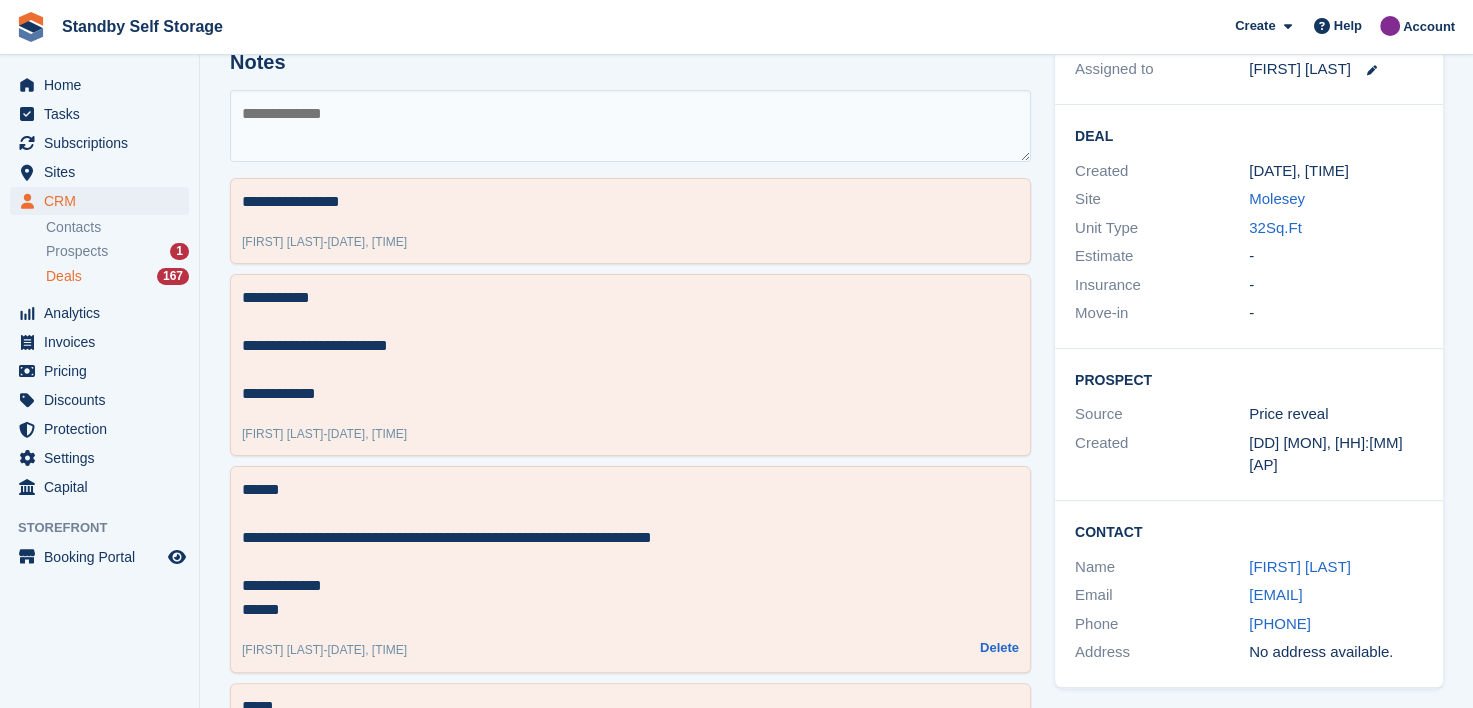 scroll, scrollTop: 0, scrollLeft: 0, axis: both 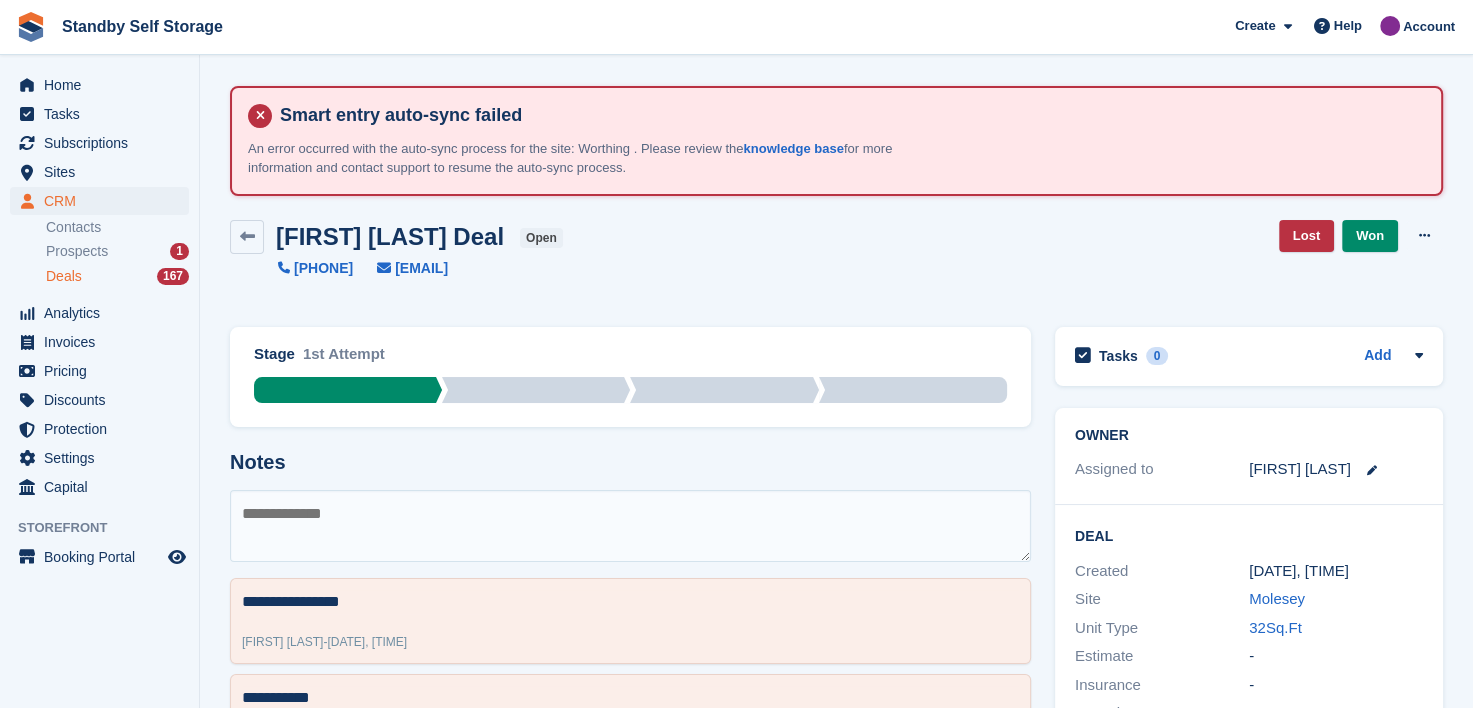 click at bounding box center (630, 526) 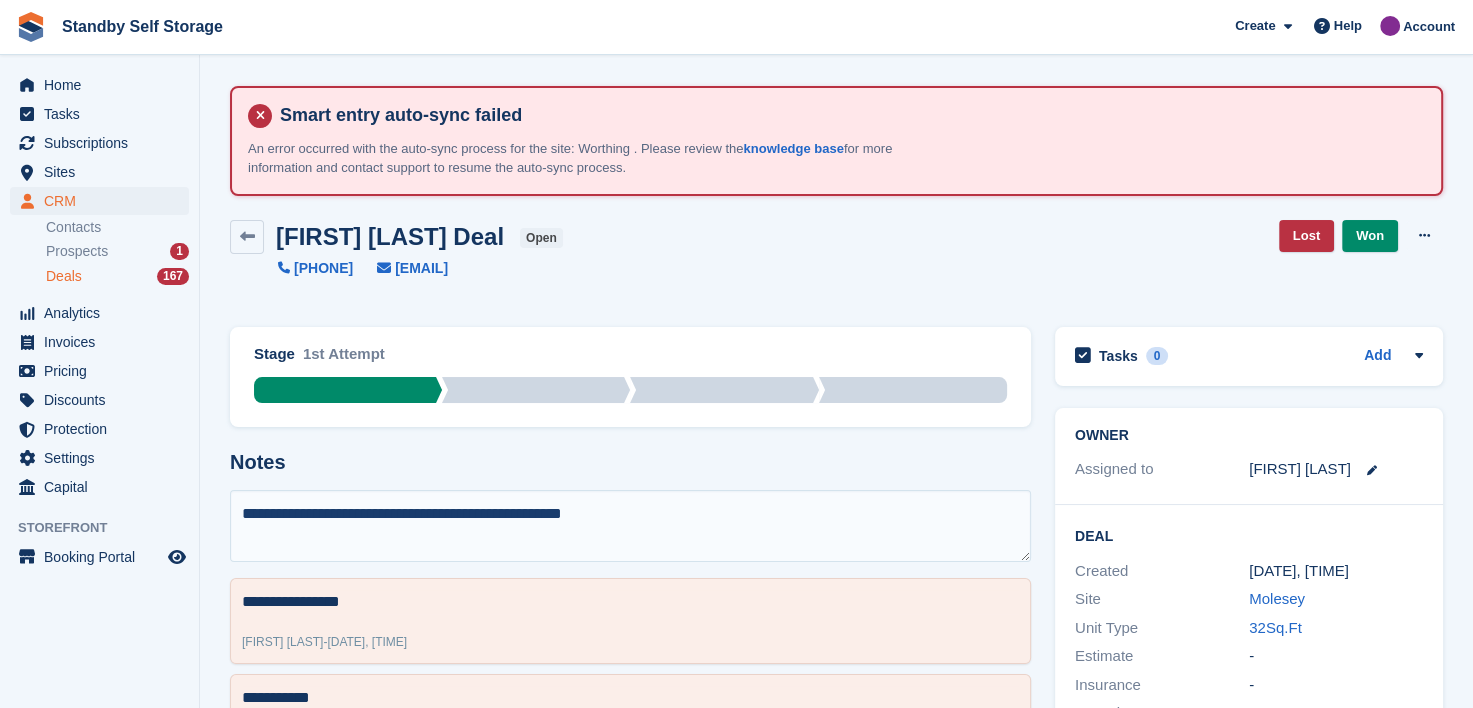 type on "**********" 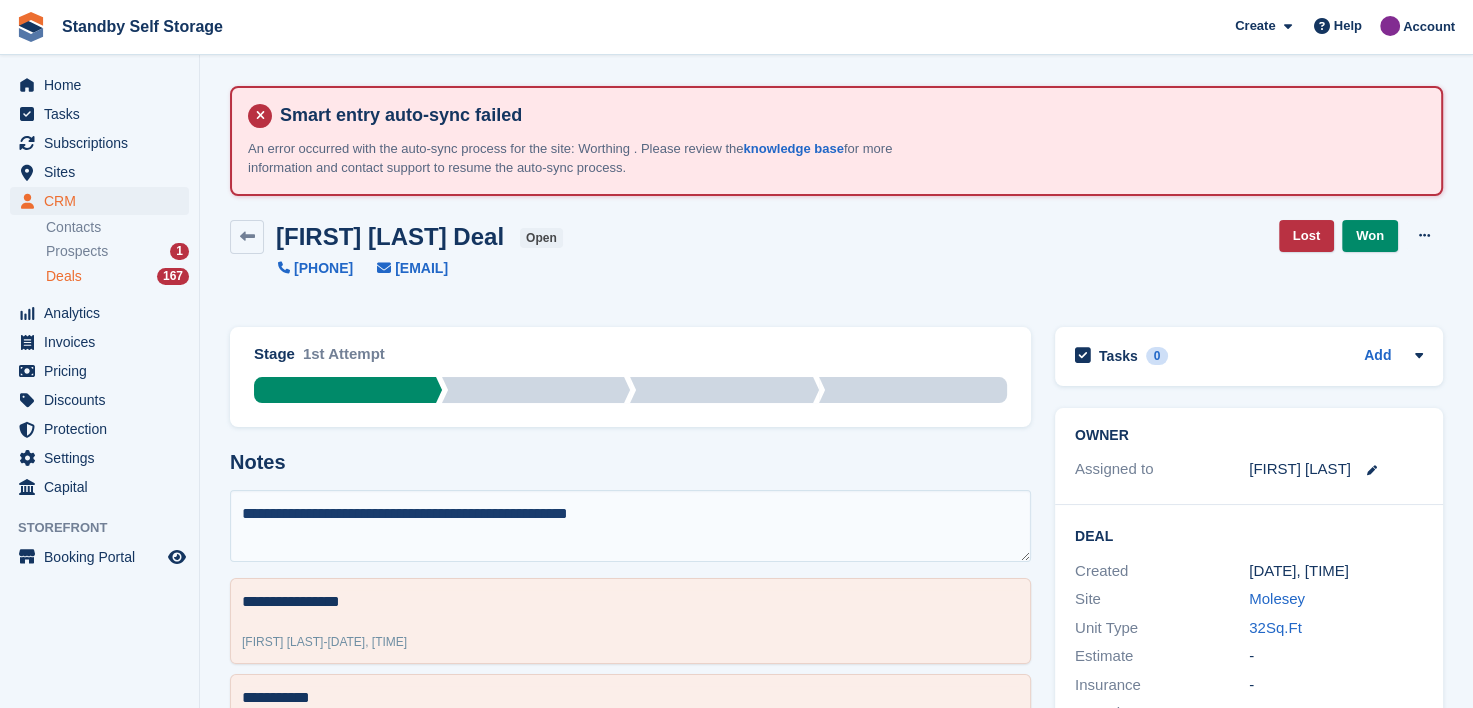 type 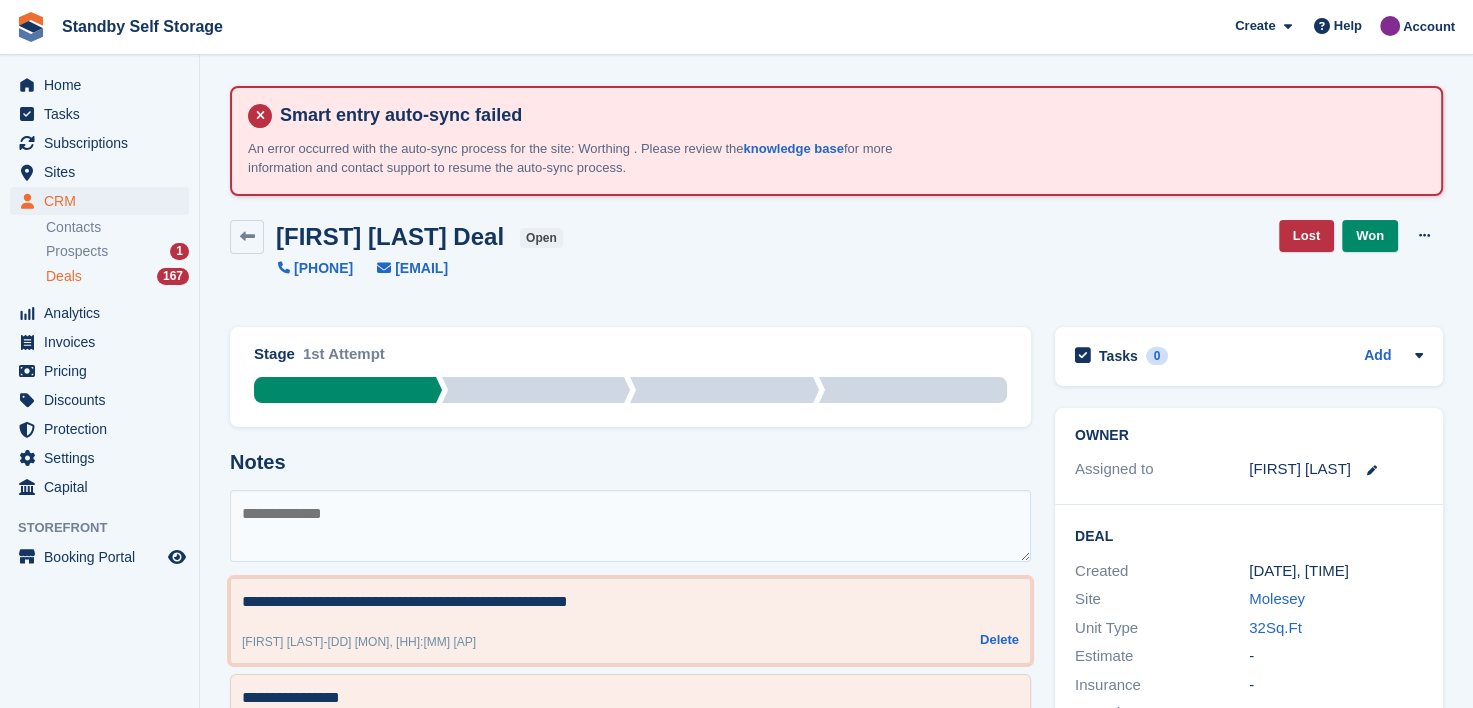 click on "**********" at bounding box center (630, 602) 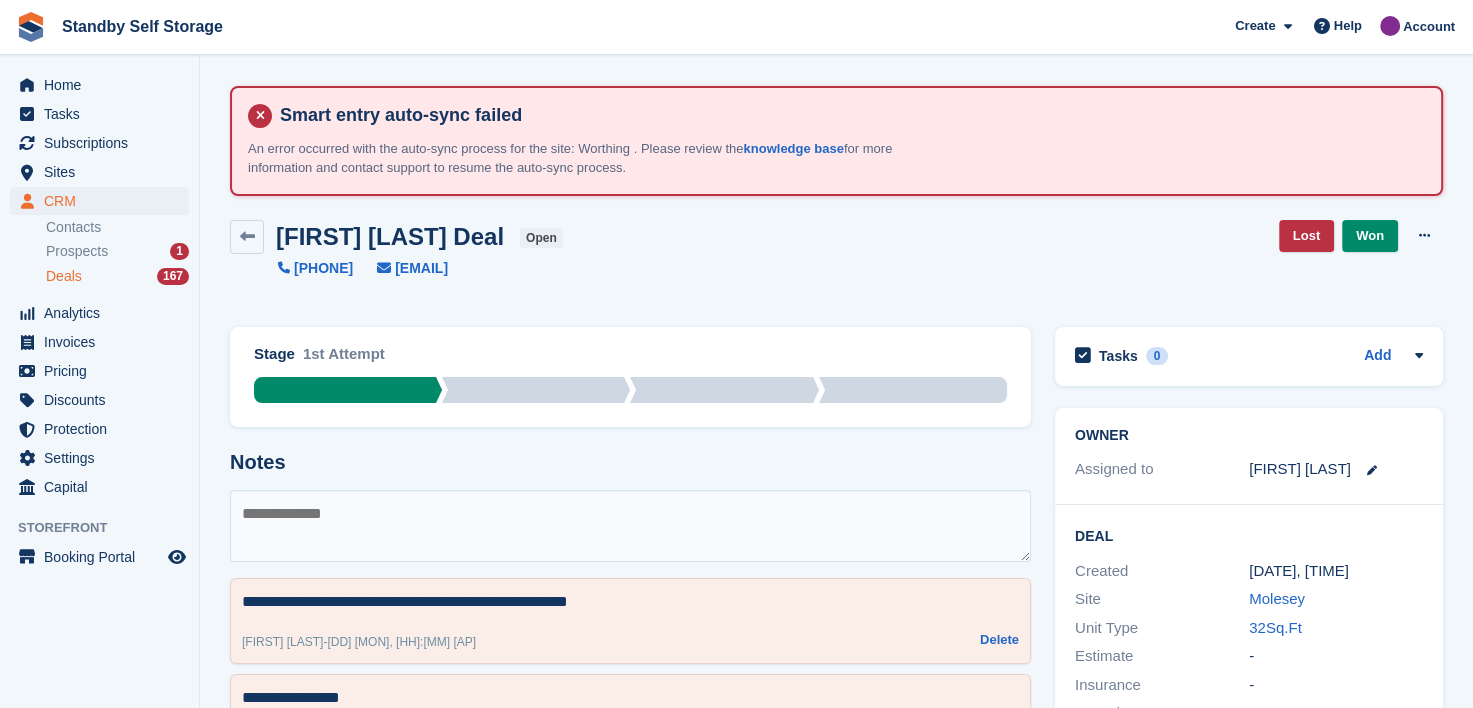 drag, startPoint x: 720, startPoint y: 620, endPoint x: 688, endPoint y: 604, distance: 35.77709 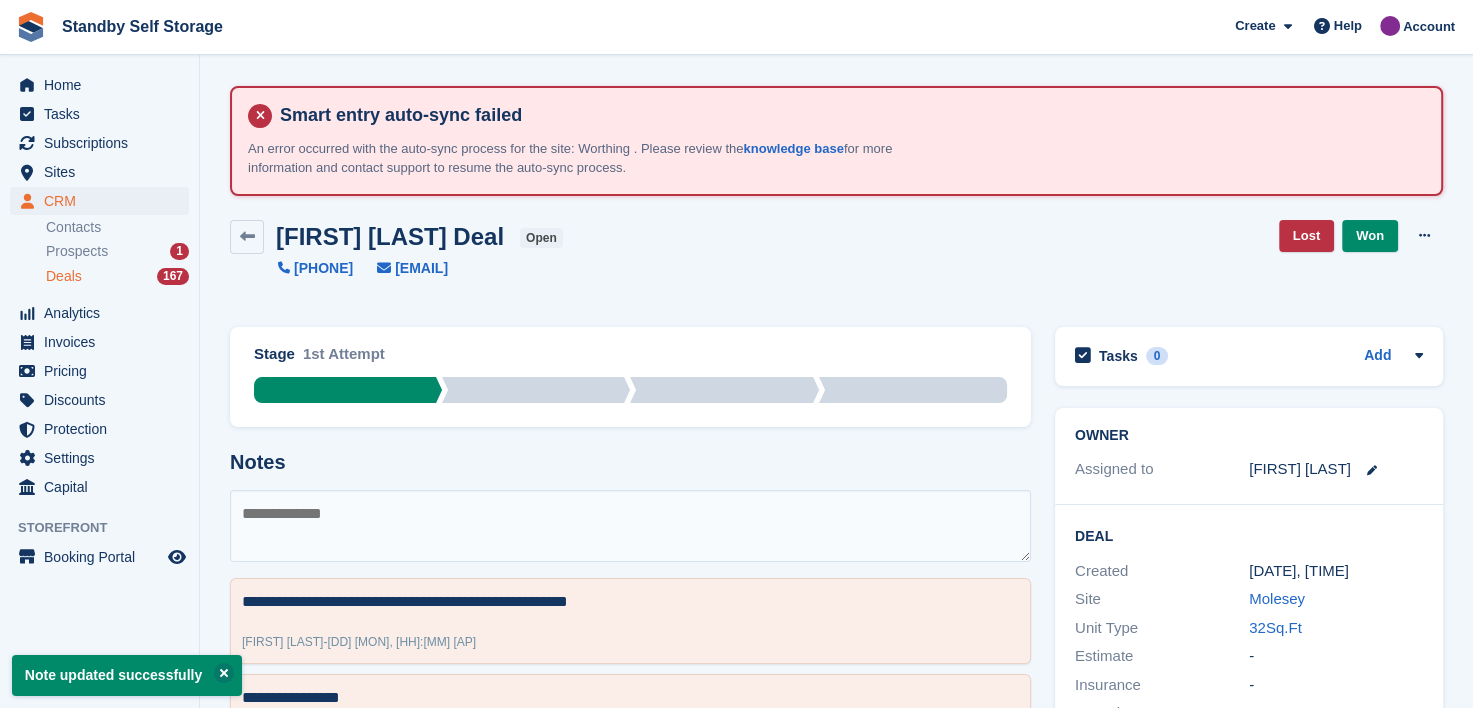 click at bounding box center (630, 526) 